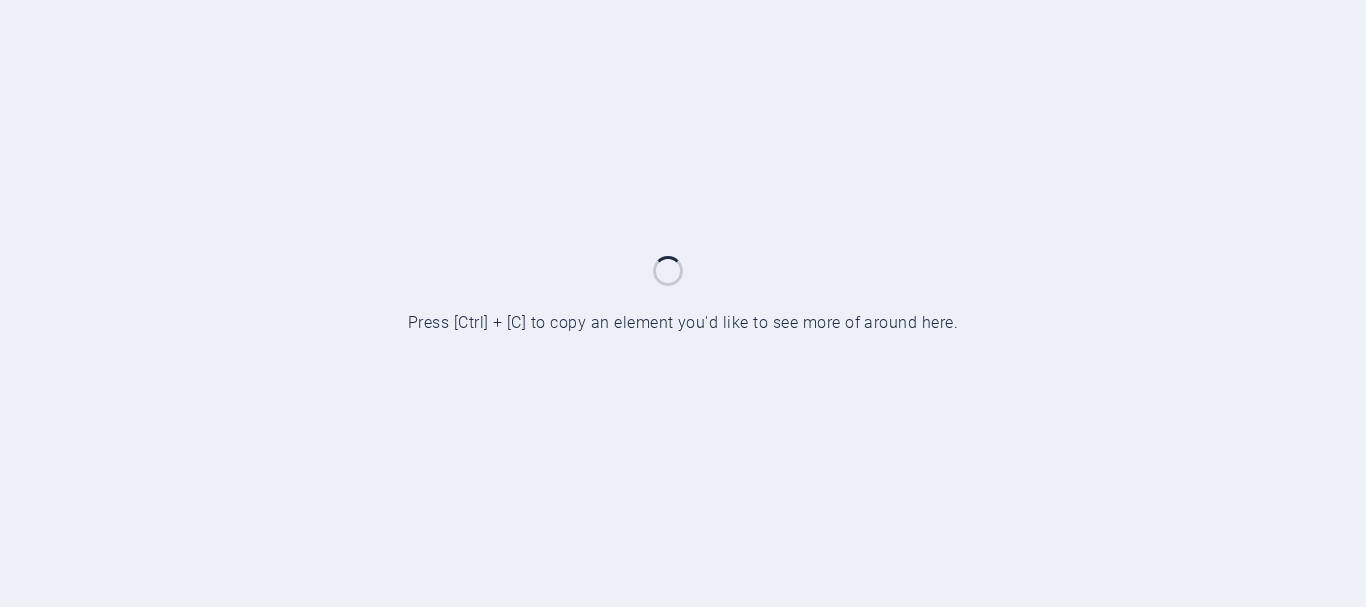 scroll, scrollTop: 0, scrollLeft: 0, axis: both 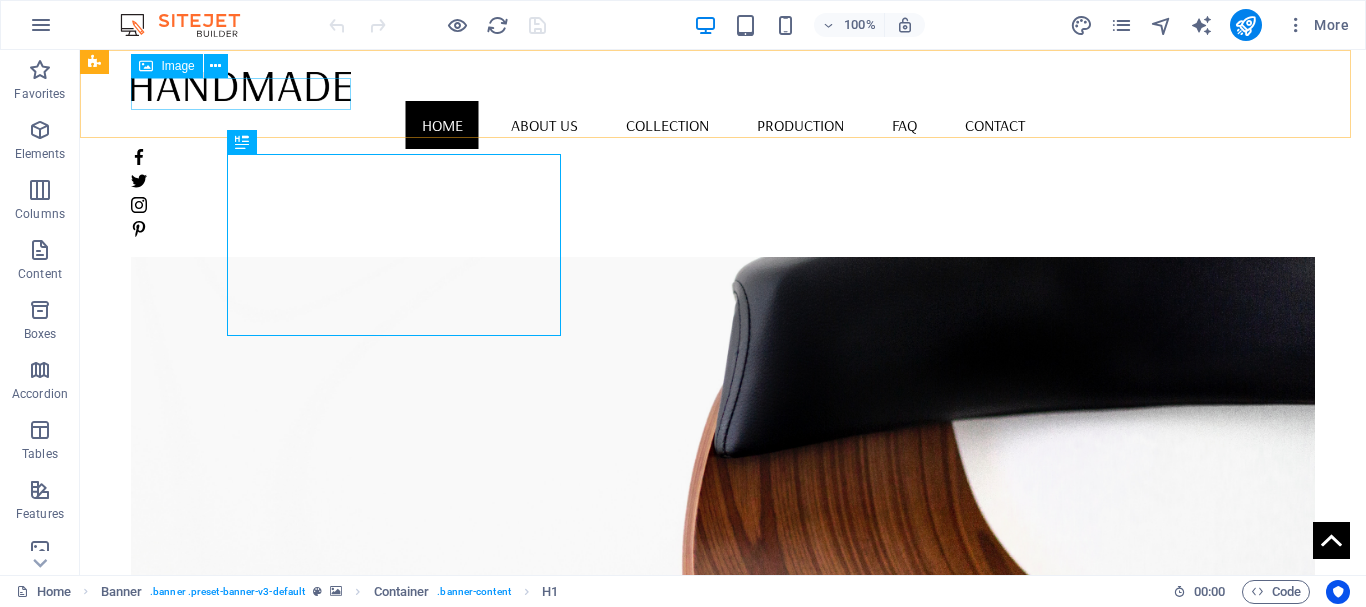 click at bounding box center (722, 85) 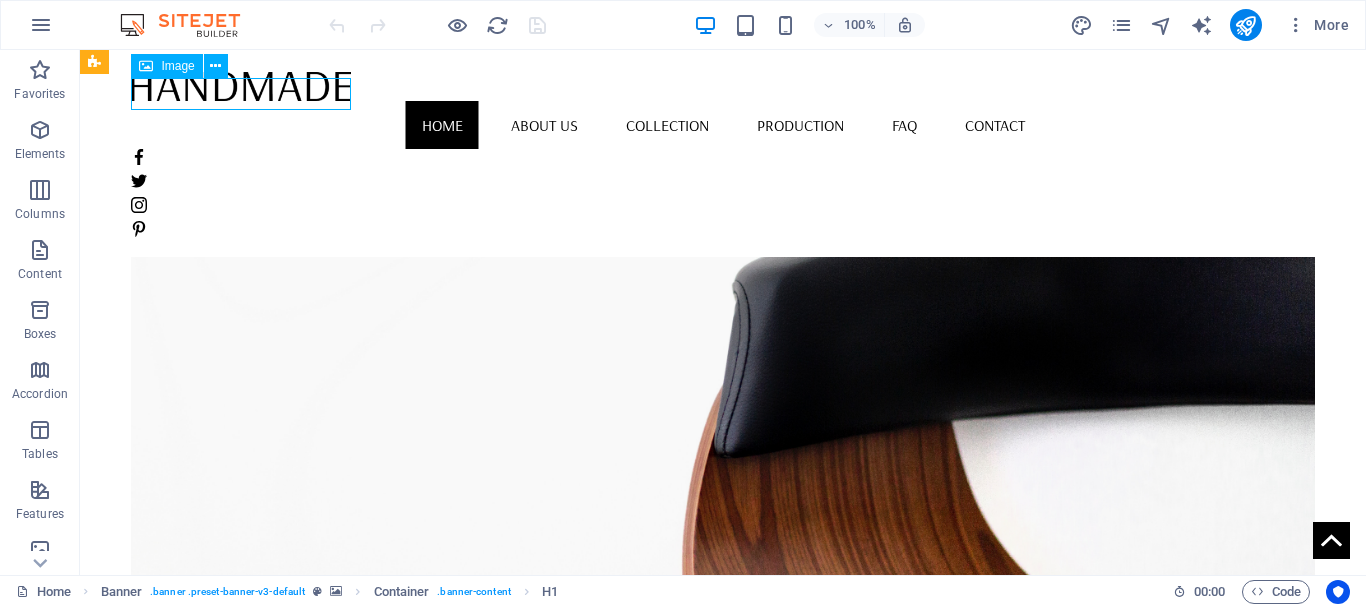 click at bounding box center [722, 85] 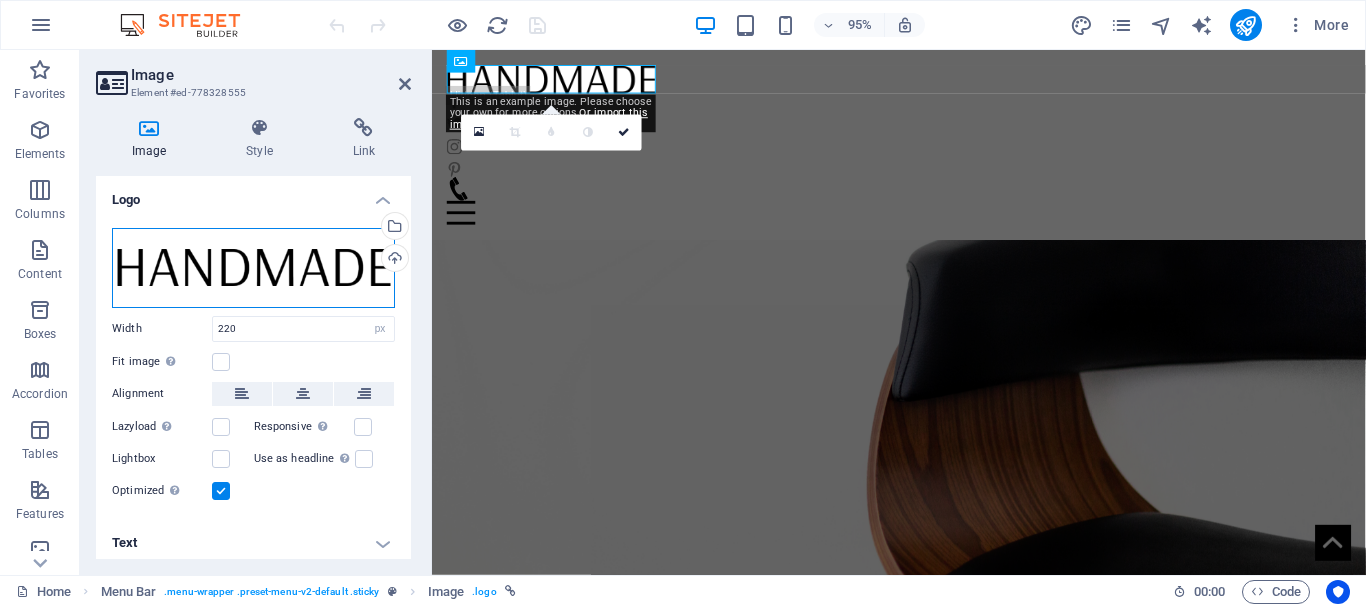 click on "Drag files here, click to choose files or select files from Files or our free stock photos & videos" at bounding box center [253, 268] 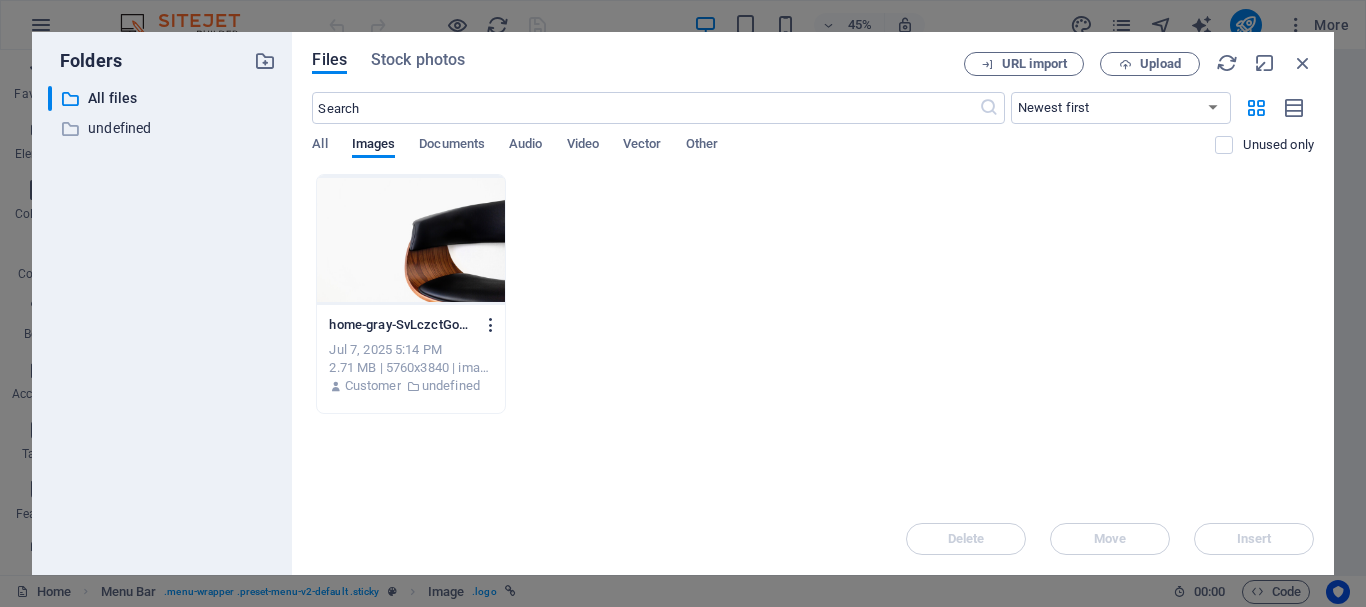 click at bounding box center [491, 325] 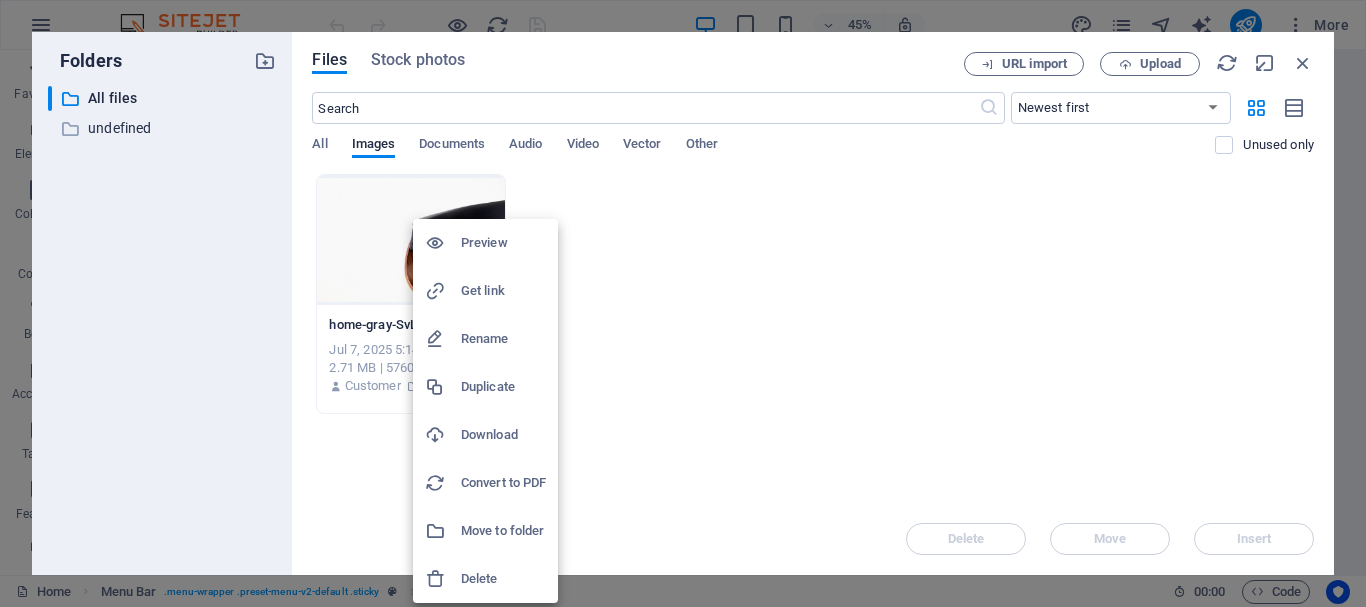 click at bounding box center [683, 303] 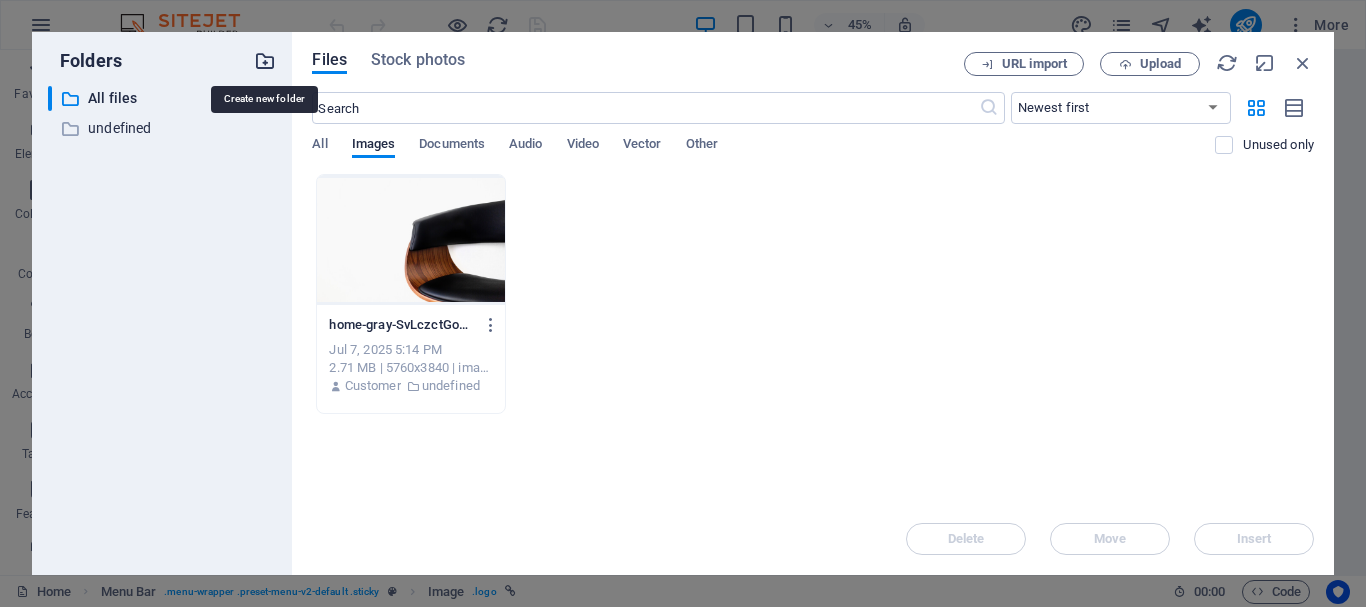 click at bounding box center [265, 61] 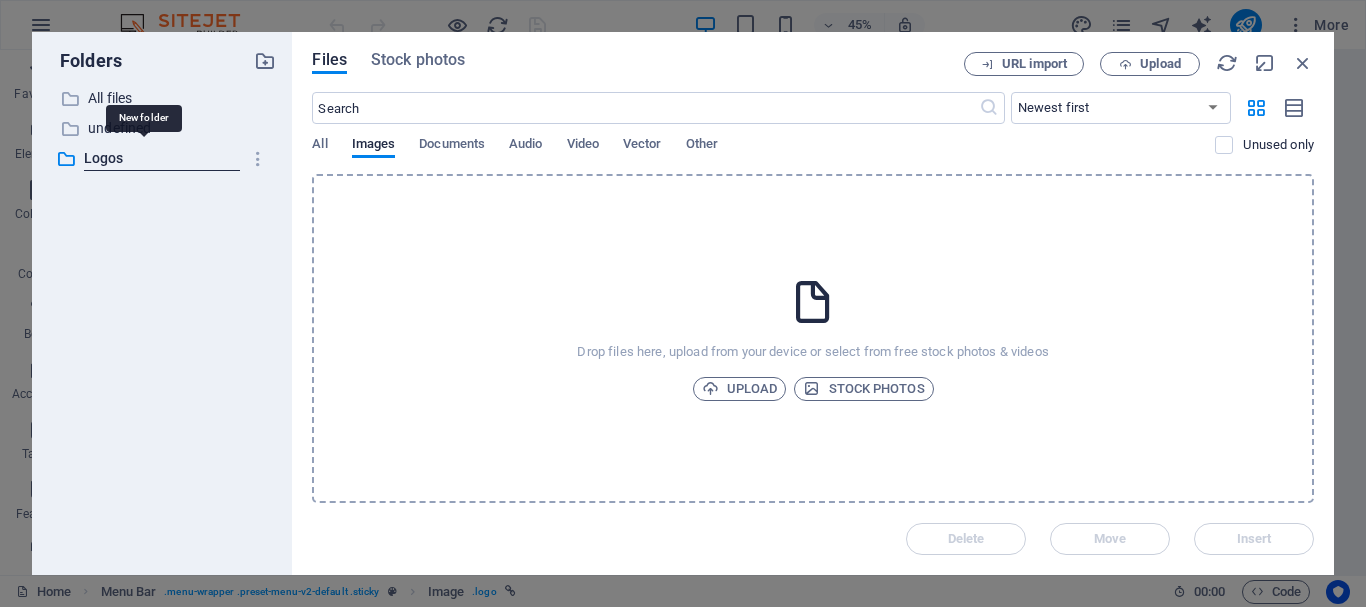 type on "Logos" 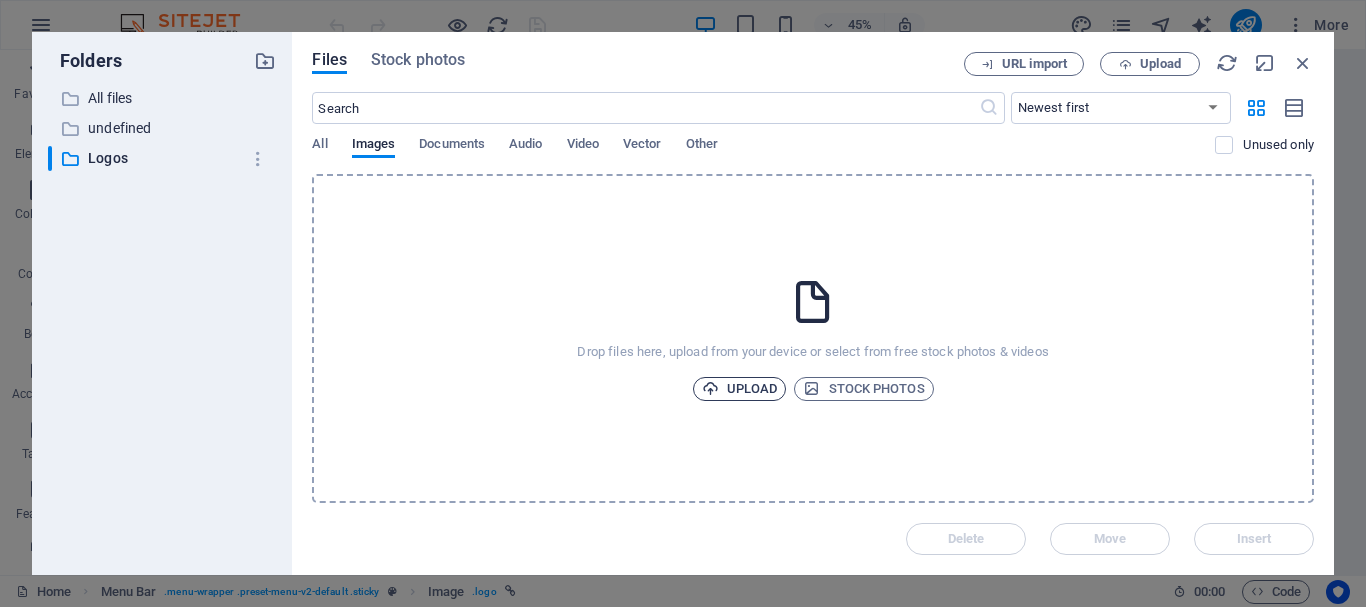 click on "Upload" at bounding box center [740, 389] 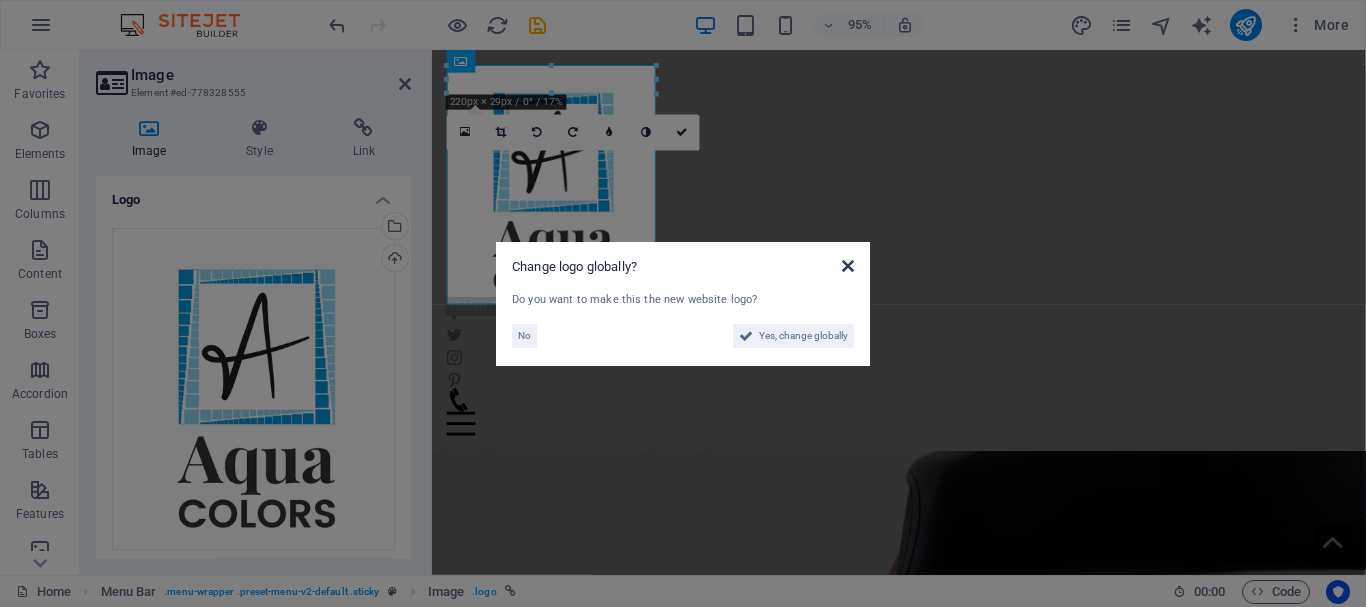 click at bounding box center (848, 266) 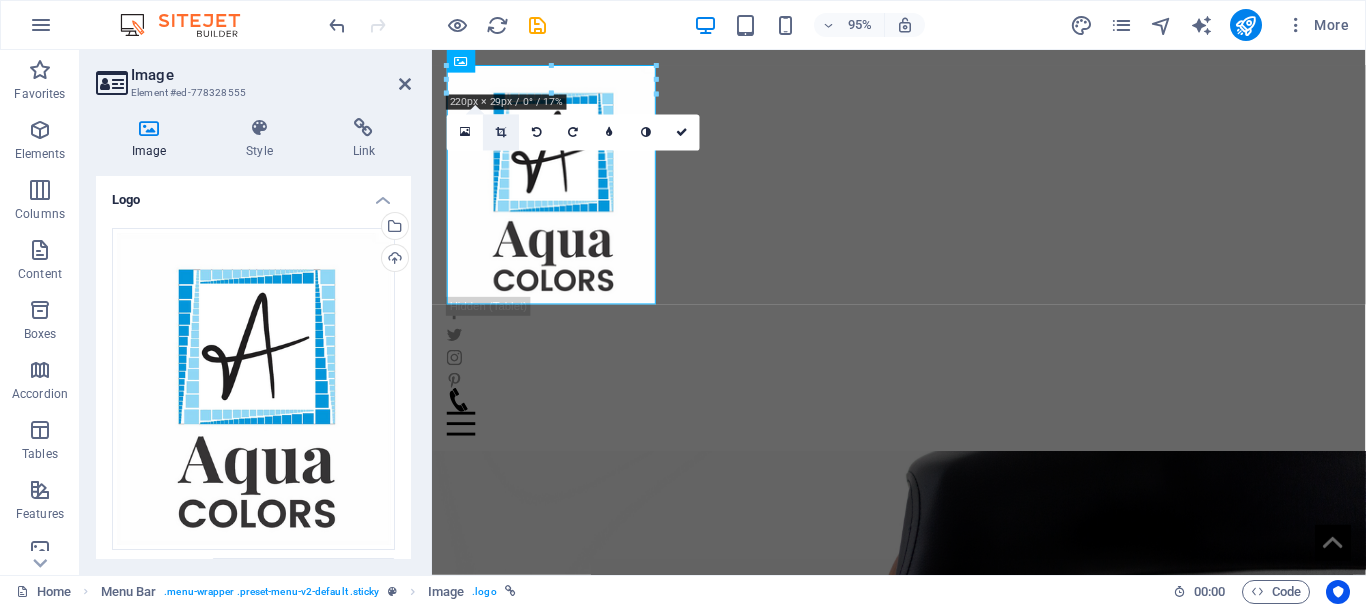 click at bounding box center (501, 132) 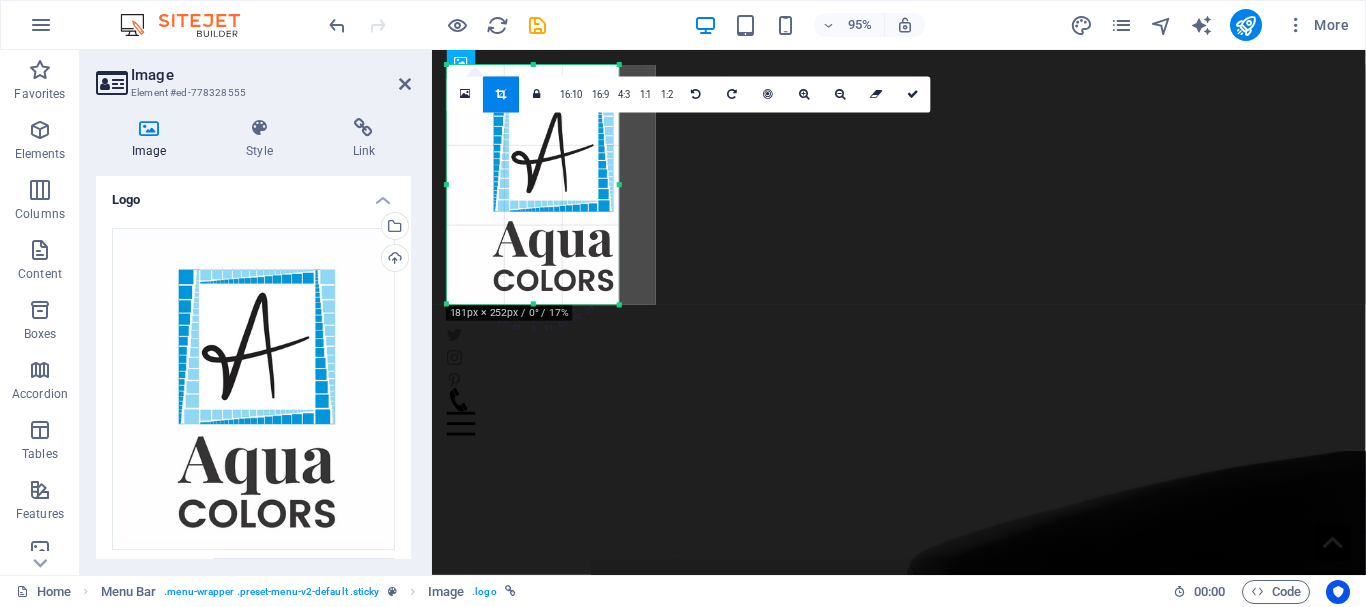 drag, startPoint x: 658, startPoint y: 184, endPoint x: 619, endPoint y: 184, distance: 39 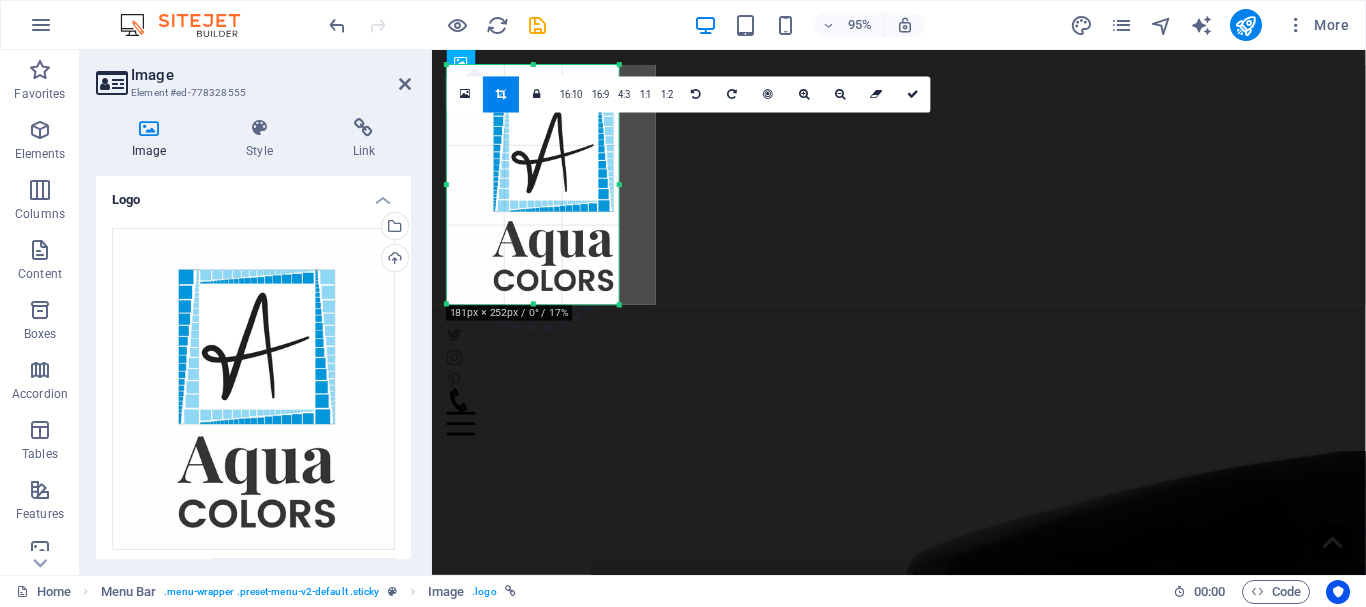 click at bounding box center (551, 184) 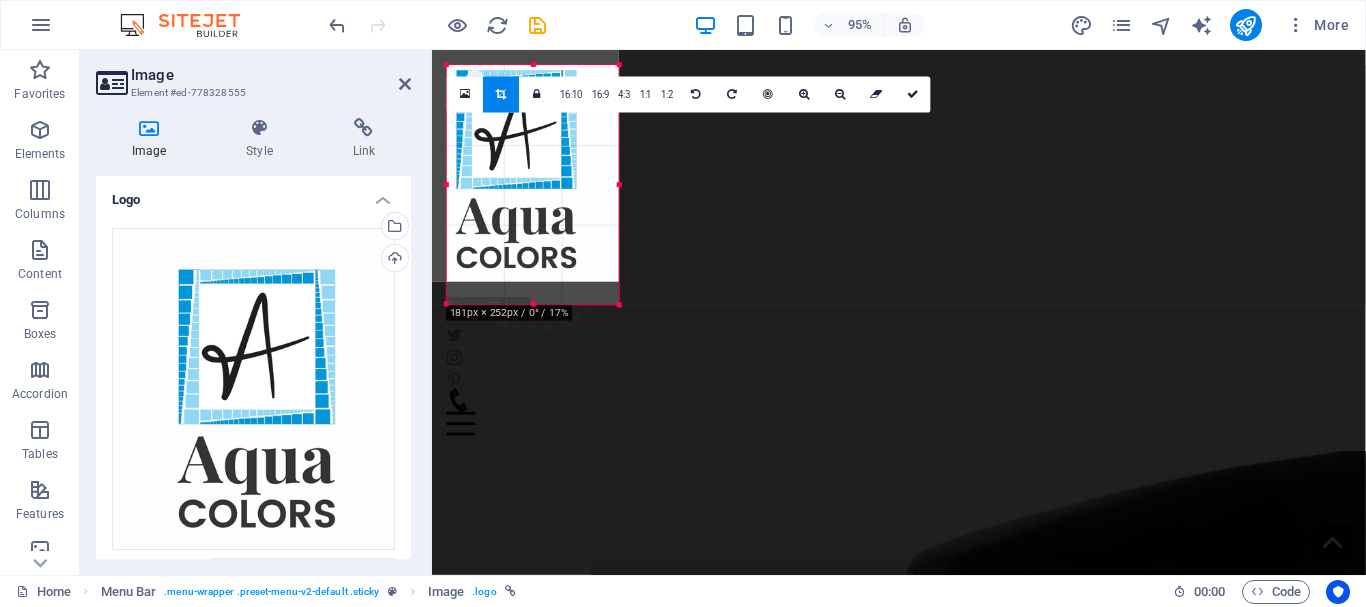 drag, startPoint x: 526, startPoint y: 168, endPoint x: 491, endPoint y: 144, distance: 42.43819 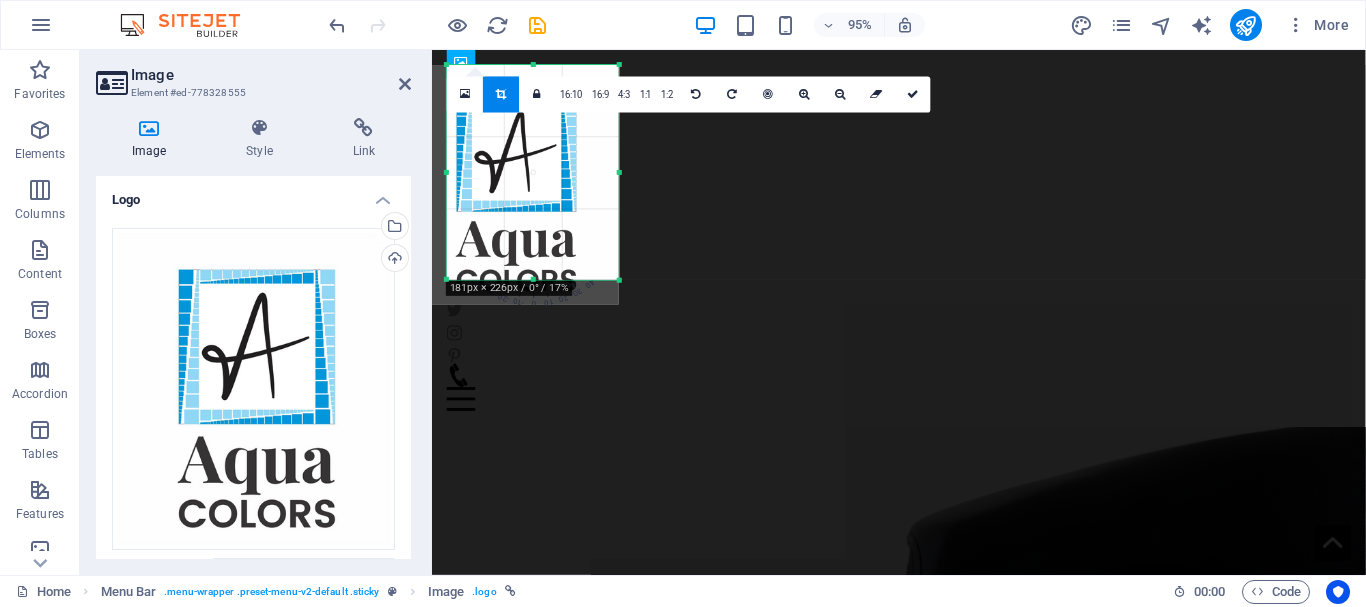 drag, startPoint x: 535, startPoint y: 305, endPoint x: 532, endPoint y: 279, distance: 26.172504 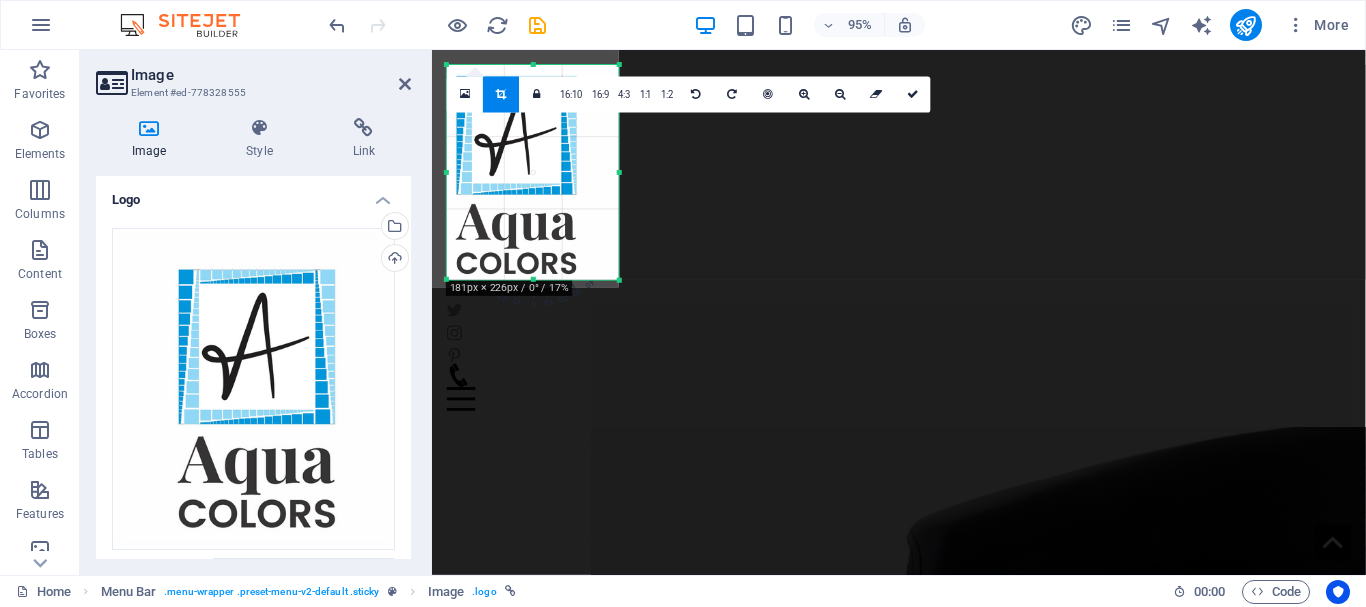 drag, startPoint x: 526, startPoint y: 227, endPoint x: 522, endPoint y: 209, distance: 18.439089 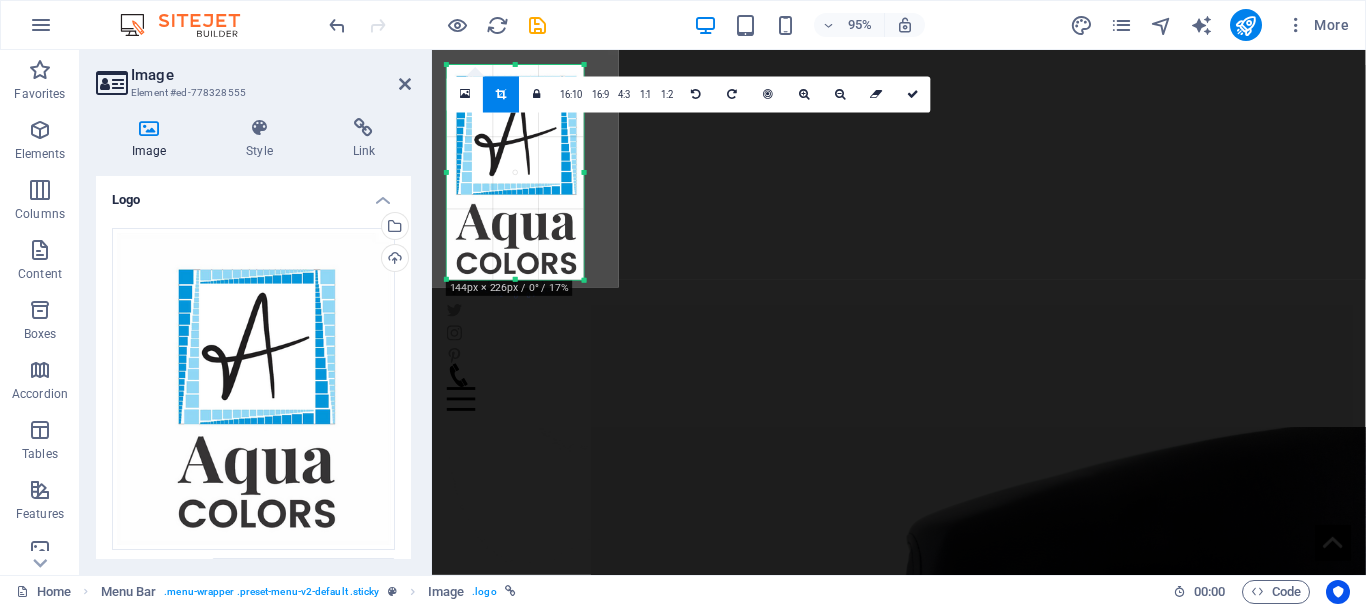 drag, startPoint x: 619, startPoint y: 177, endPoint x: 582, endPoint y: 171, distance: 37.48333 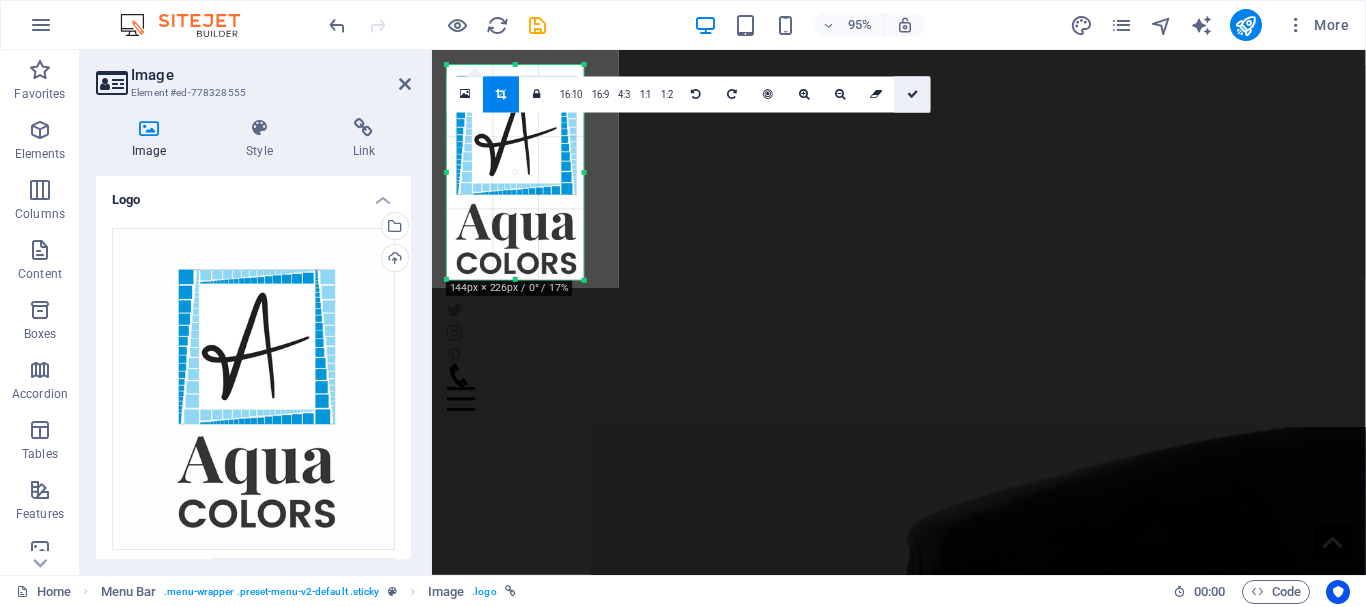 click at bounding box center (913, 94) 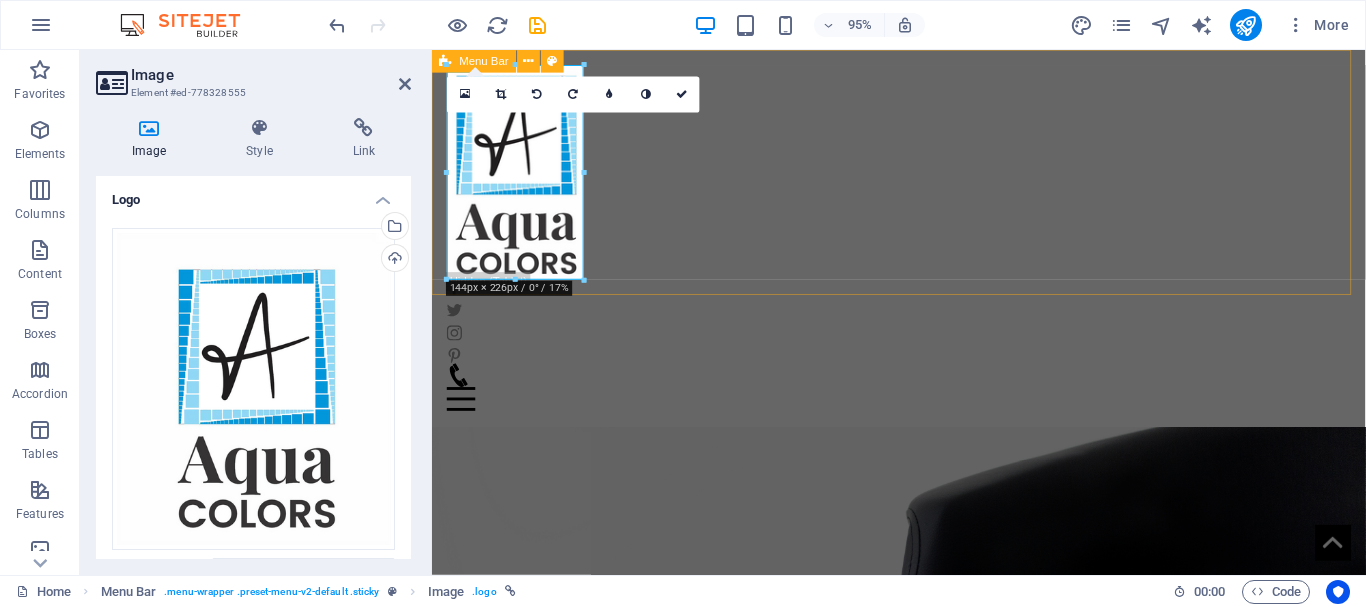 click on "Home About us Collection Production FAQ Contact" at bounding box center [923, 248] 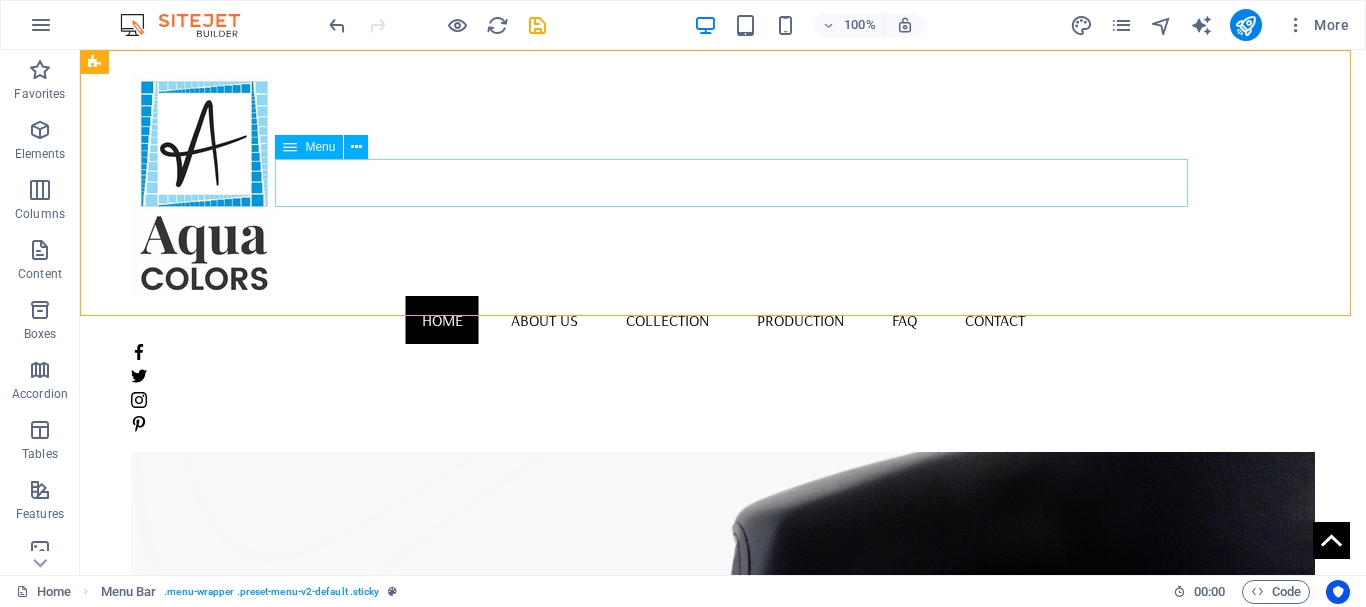 click on "Home About us Collection Production FAQ Contact" at bounding box center (722, 320) 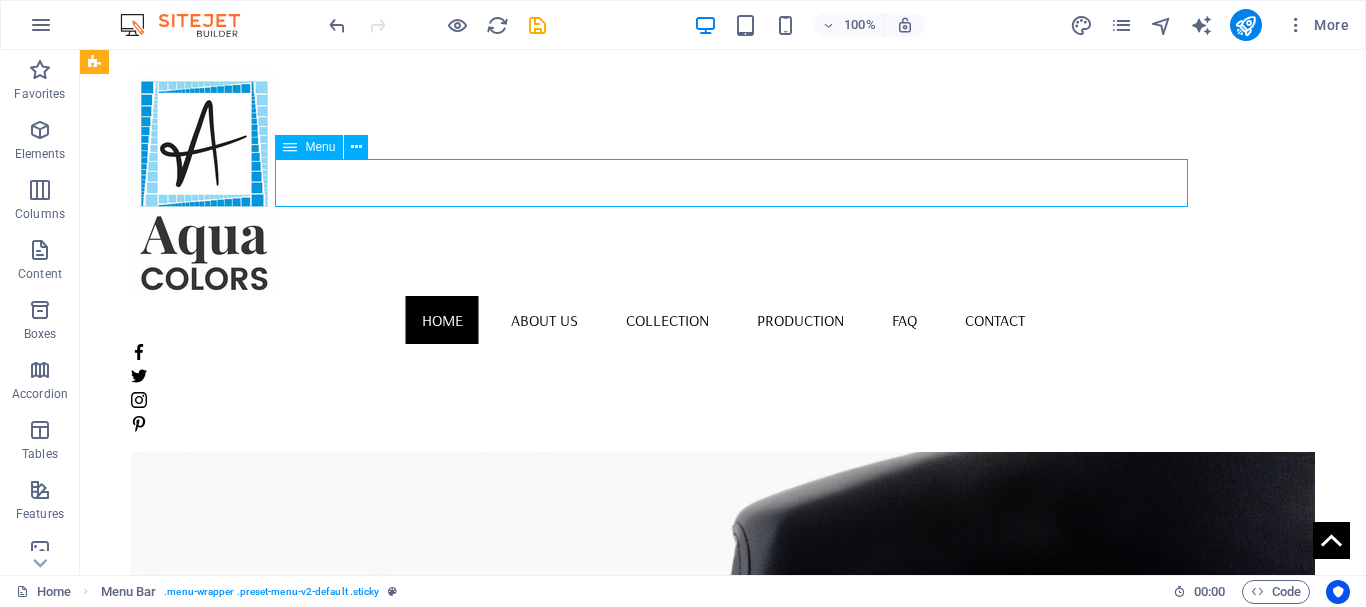 click on "Home About us Collection Production FAQ Contact" at bounding box center (722, 320) 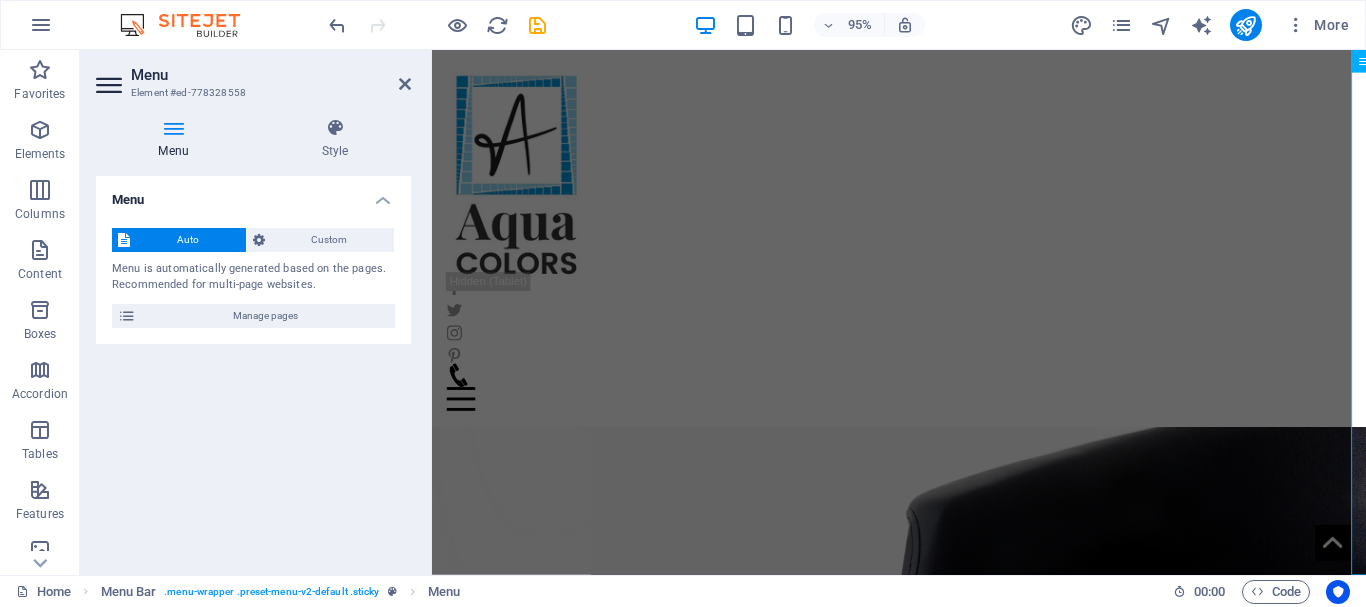 click on "Menu Element #ed-778328558 Menu Style Menu Auto Custom Menu is automatically generated based on the pages. Recommended for multi-page websites. Manage pages Menu items 1 None Page External Element Phone Email Page Home About us Collection Production FAQ Contact Legal Notice Privacy Element
URL / Phone Email Link text Home Link target New tab Same tab Overlay Title Additional link description, should not be the same as the link text. The title is most often shown as a tooltip text when the mouse moves over the element. Leave empty if uncertain. Relationship Sets the  relationship of this link to the link target . For example, the value "nofollow" instructs search engines not to follow the link. Can be left empty. alternate author bookmark external help license next nofollow noreferrer noopener prev search tag Button Design None Default Primary Secondary 2 None Page External Element Phone Email Page Home About us Collection Production FAQ Contact Legal Notice Privacy Element
3" at bounding box center [256, 312] 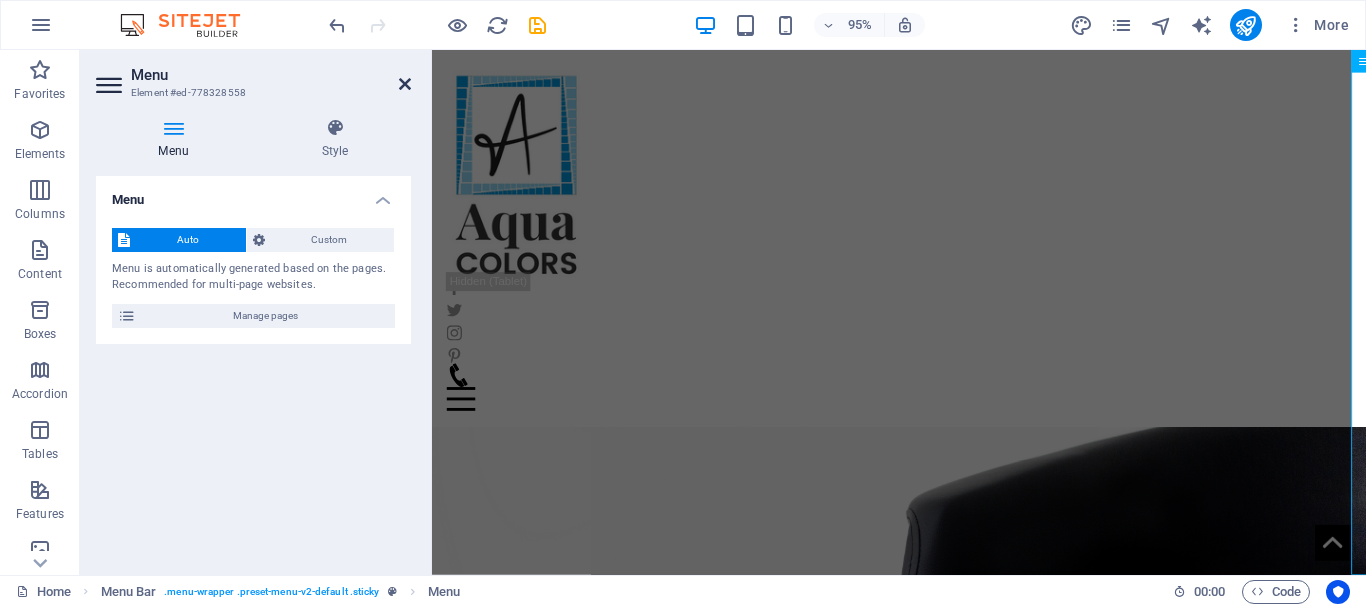 click at bounding box center (405, 84) 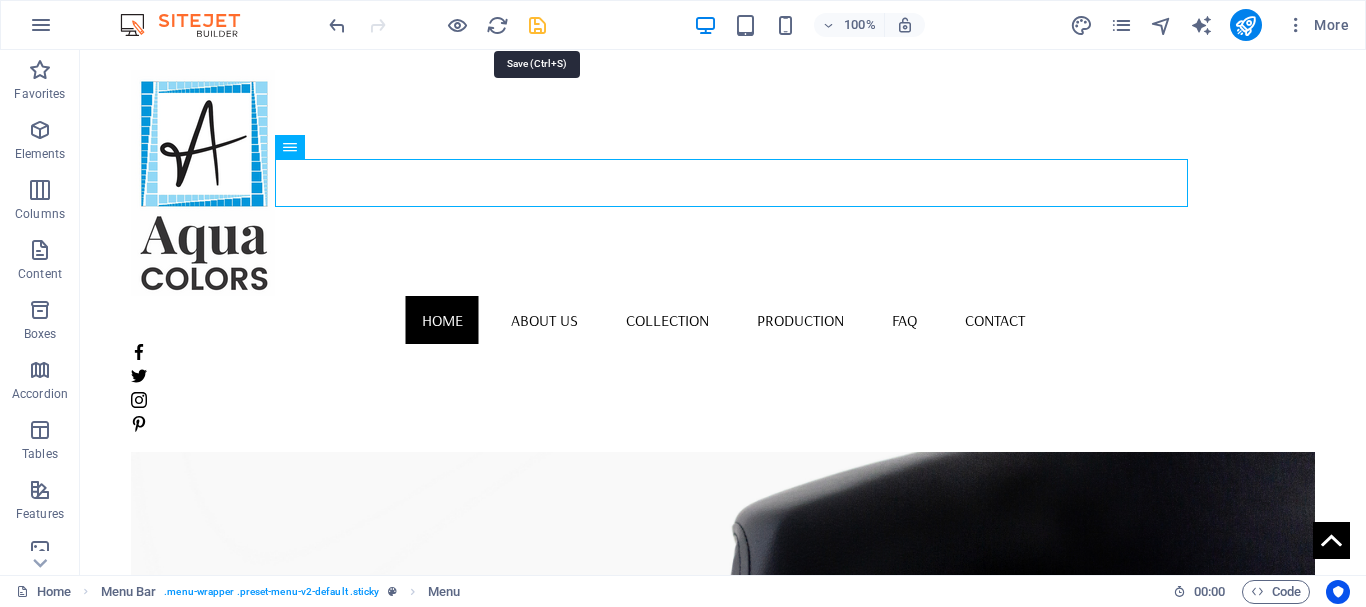 click at bounding box center (537, 25) 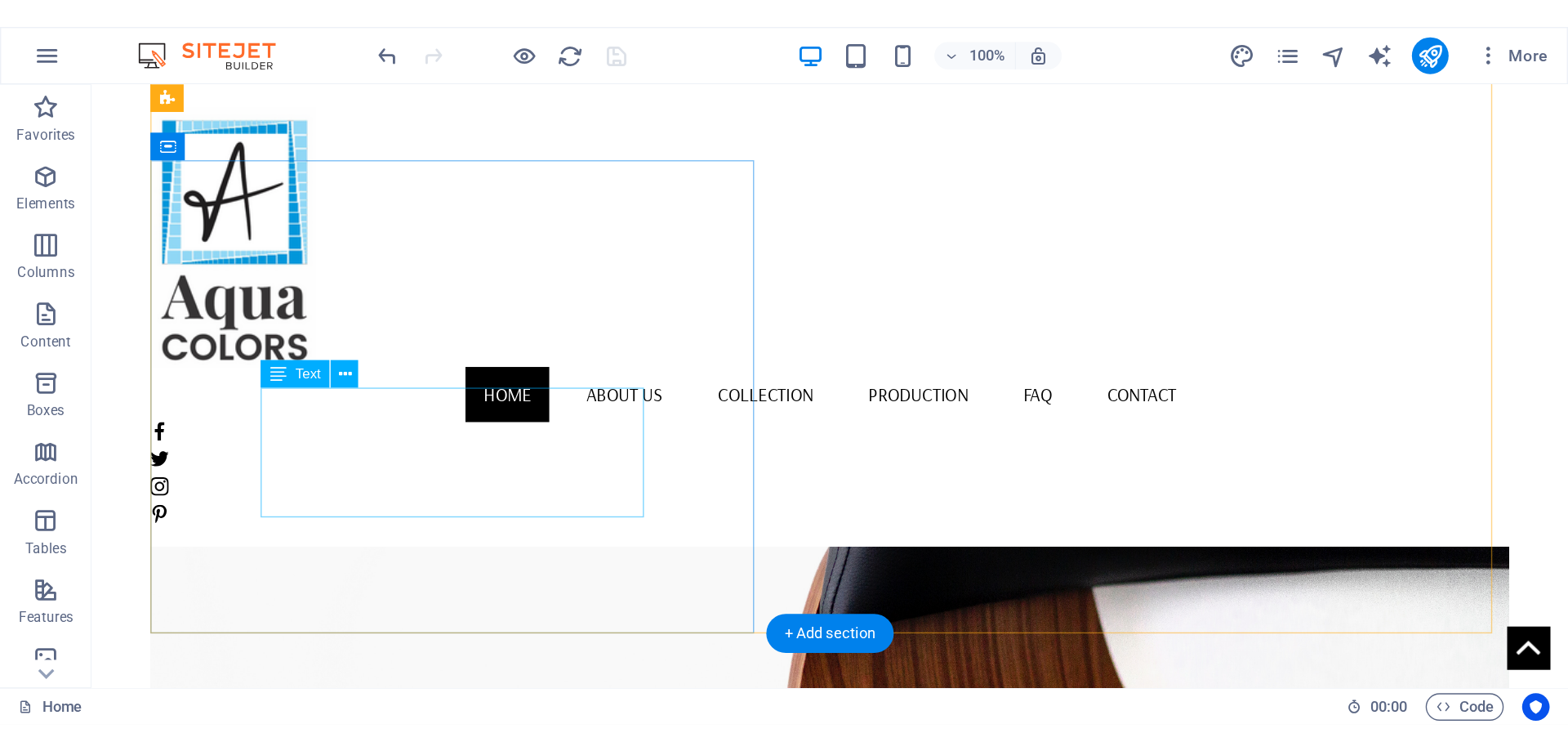 scroll, scrollTop: 0, scrollLeft: 0, axis: both 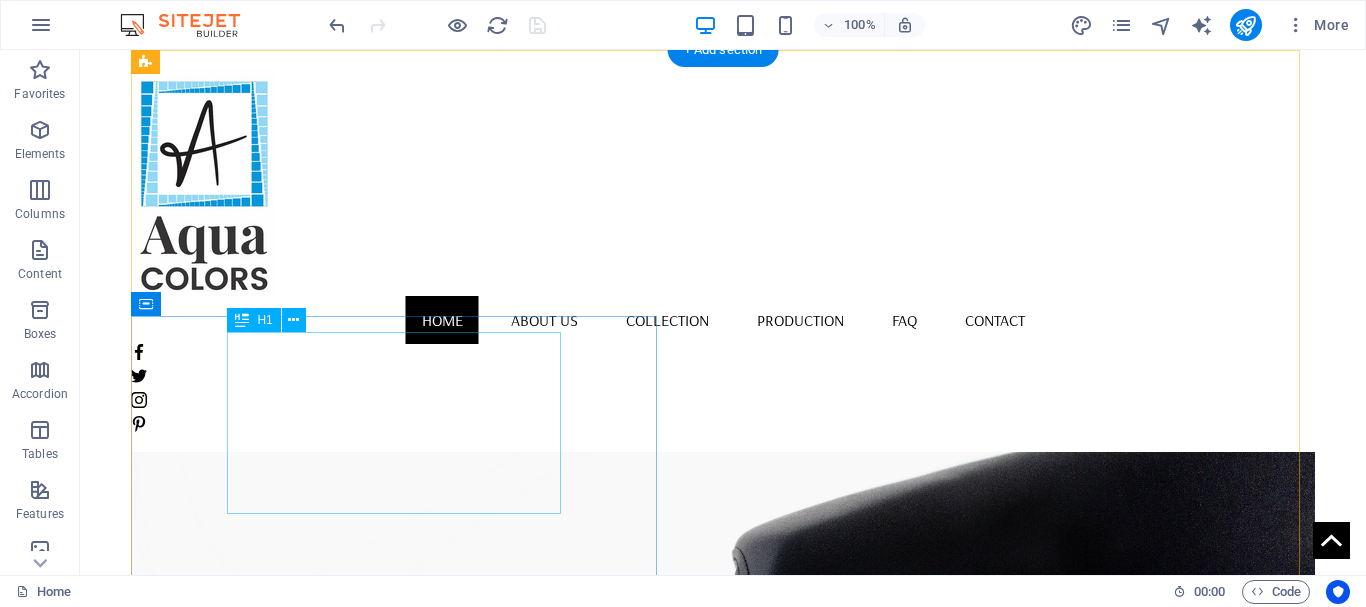 click on "New Collection" at bounding box center (723, 1055) 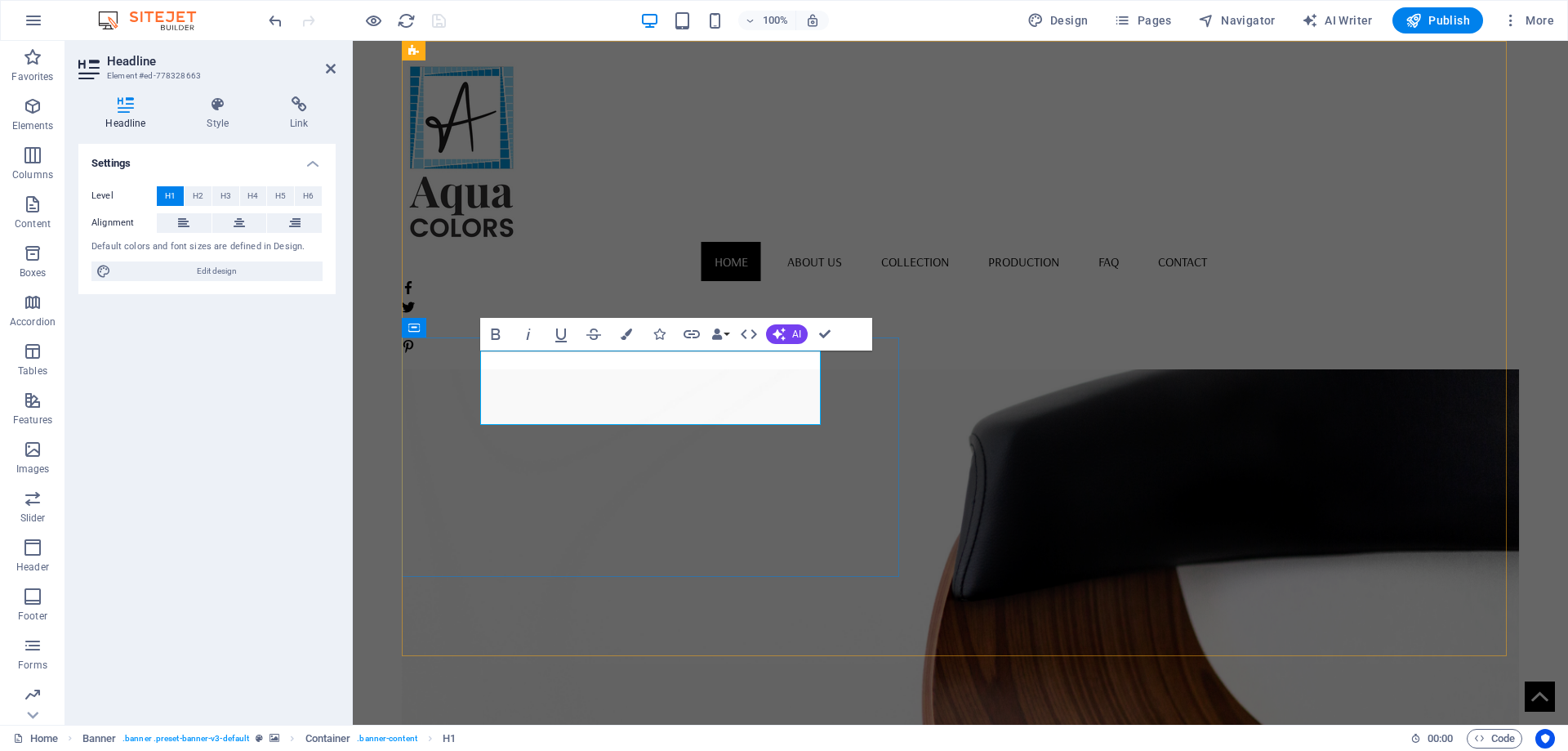 click on "New Collection" at bounding box center (960, 862) 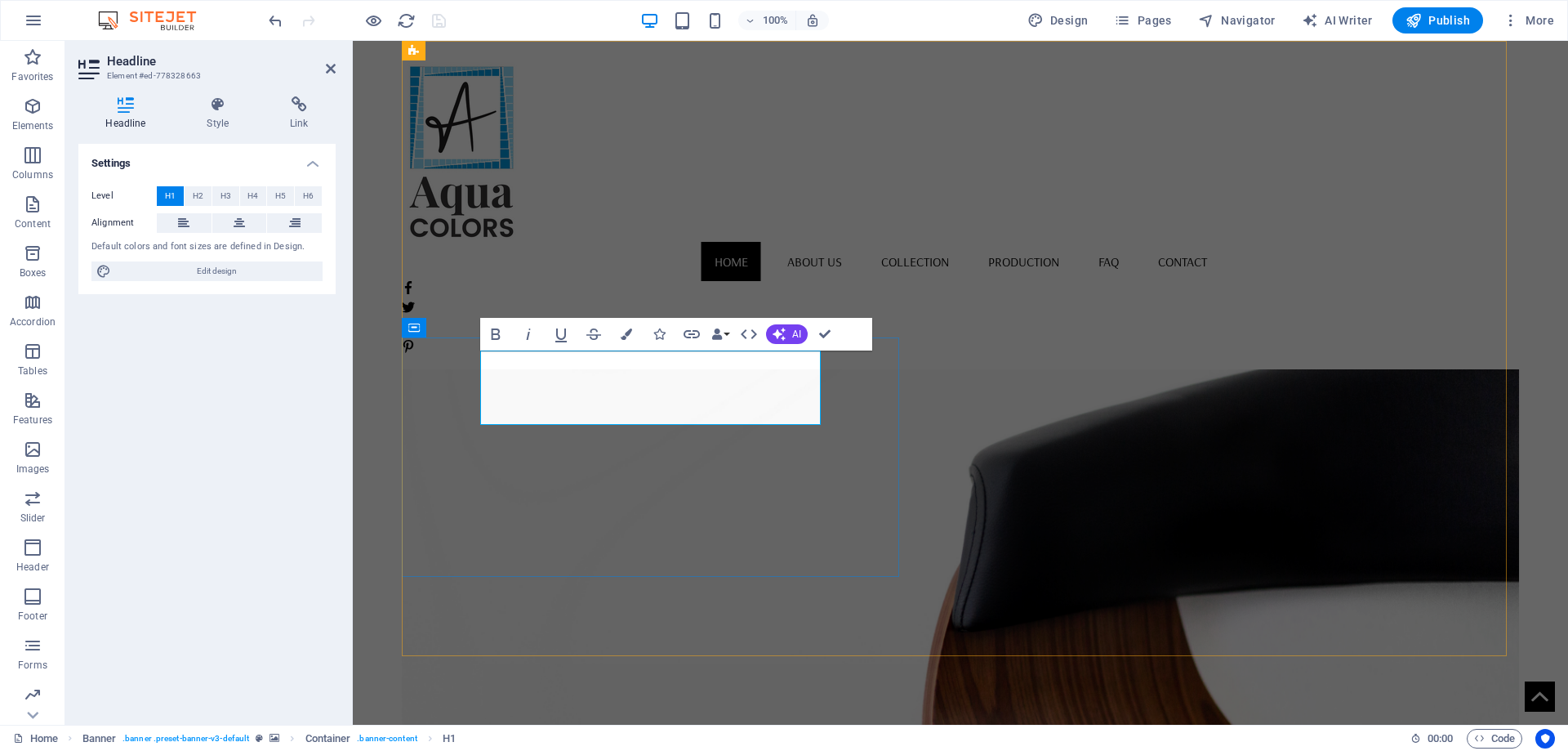 type 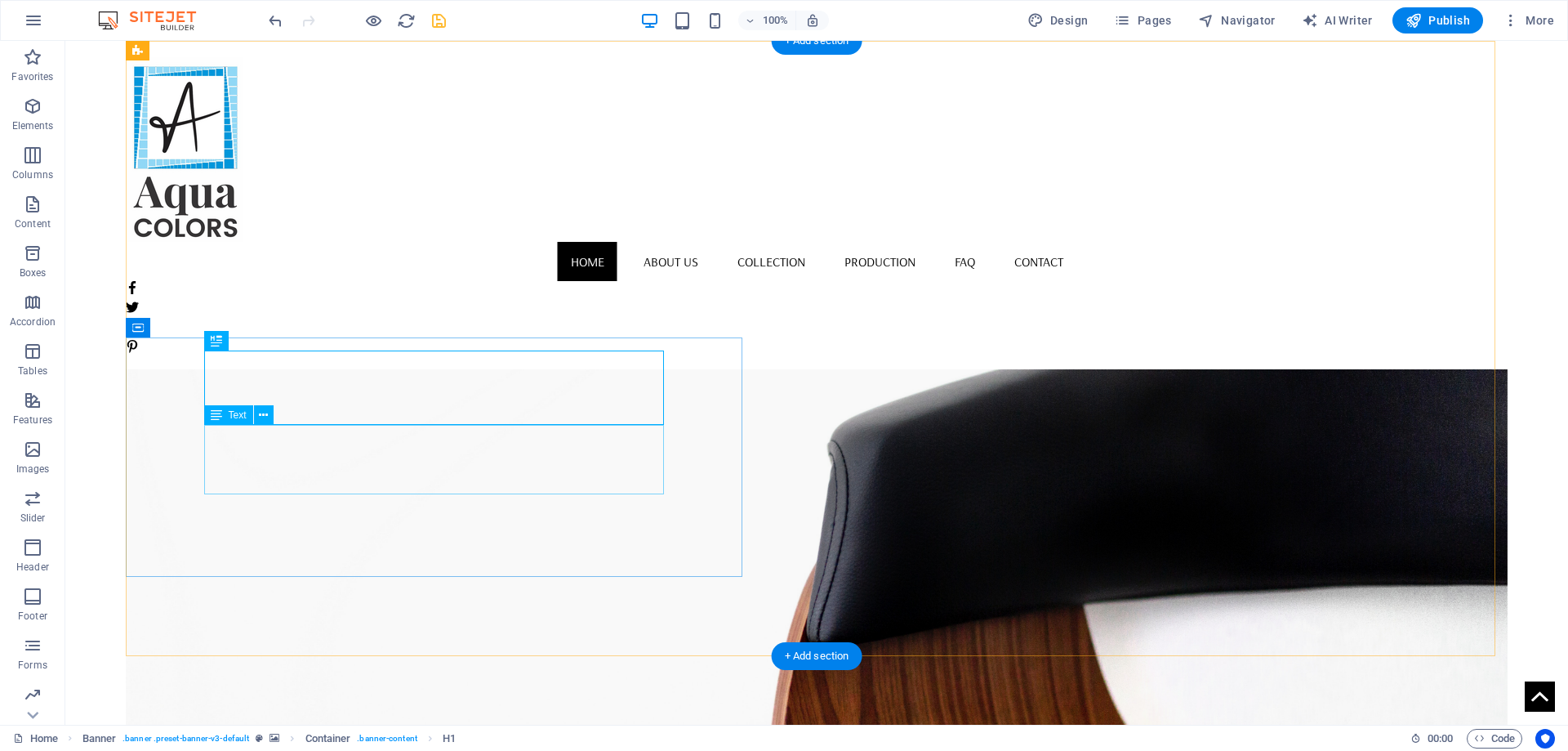 click on "Lorem ipsum dolor sit amet, consectetuer adipiscing elit. Aenean commodo ligula eget dolor. Aenean massa. Cum sociis natoque penatibus et magnis dis parturient montes." at bounding box center (817, 984) 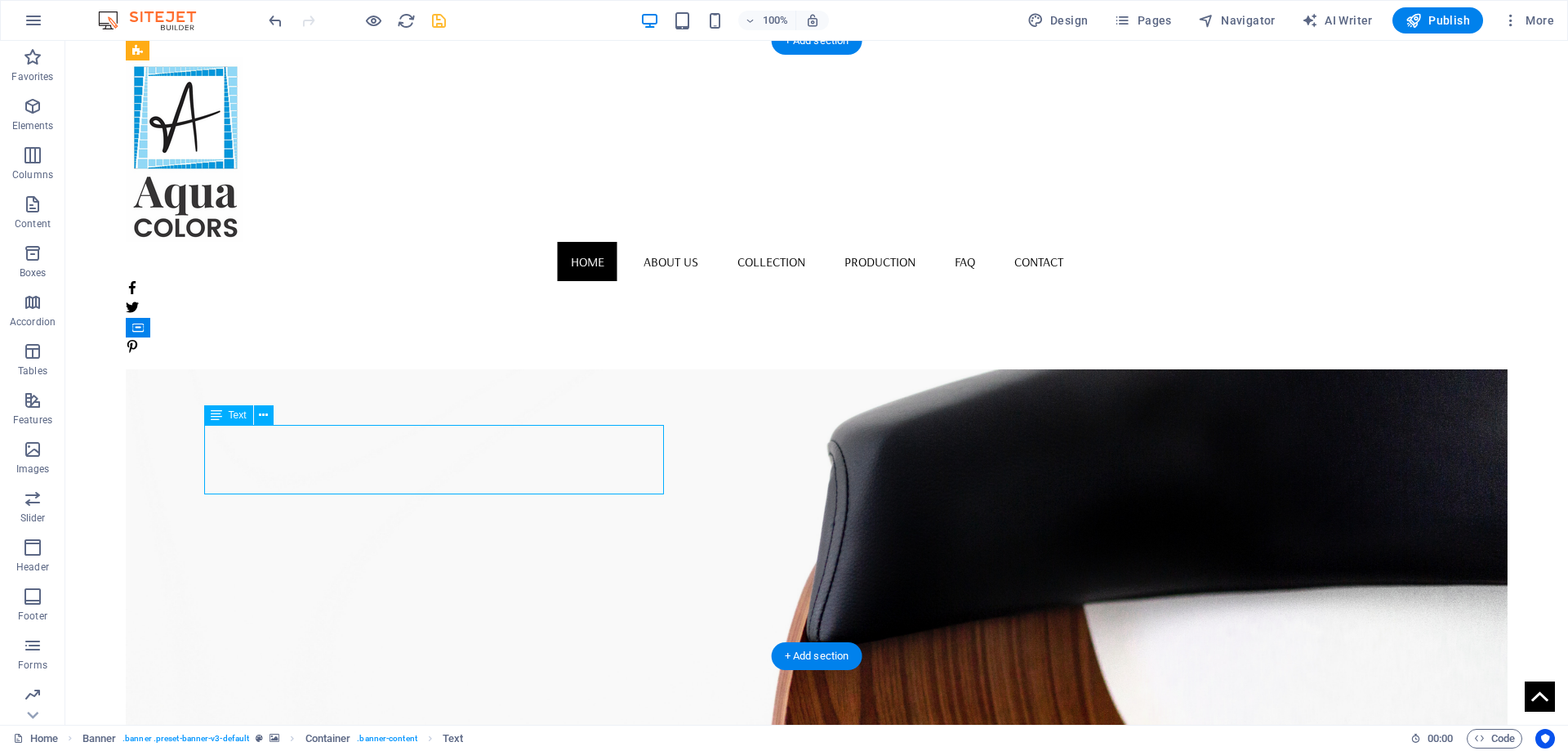 click on "Lorem ipsum dolor sit amet, consectetuer adipiscing elit. Aenean commodo ligula eget dolor. Aenean massa. Cum sociis natoque penatibus et magnis dis parturient montes." at bounding box center (817, 984) 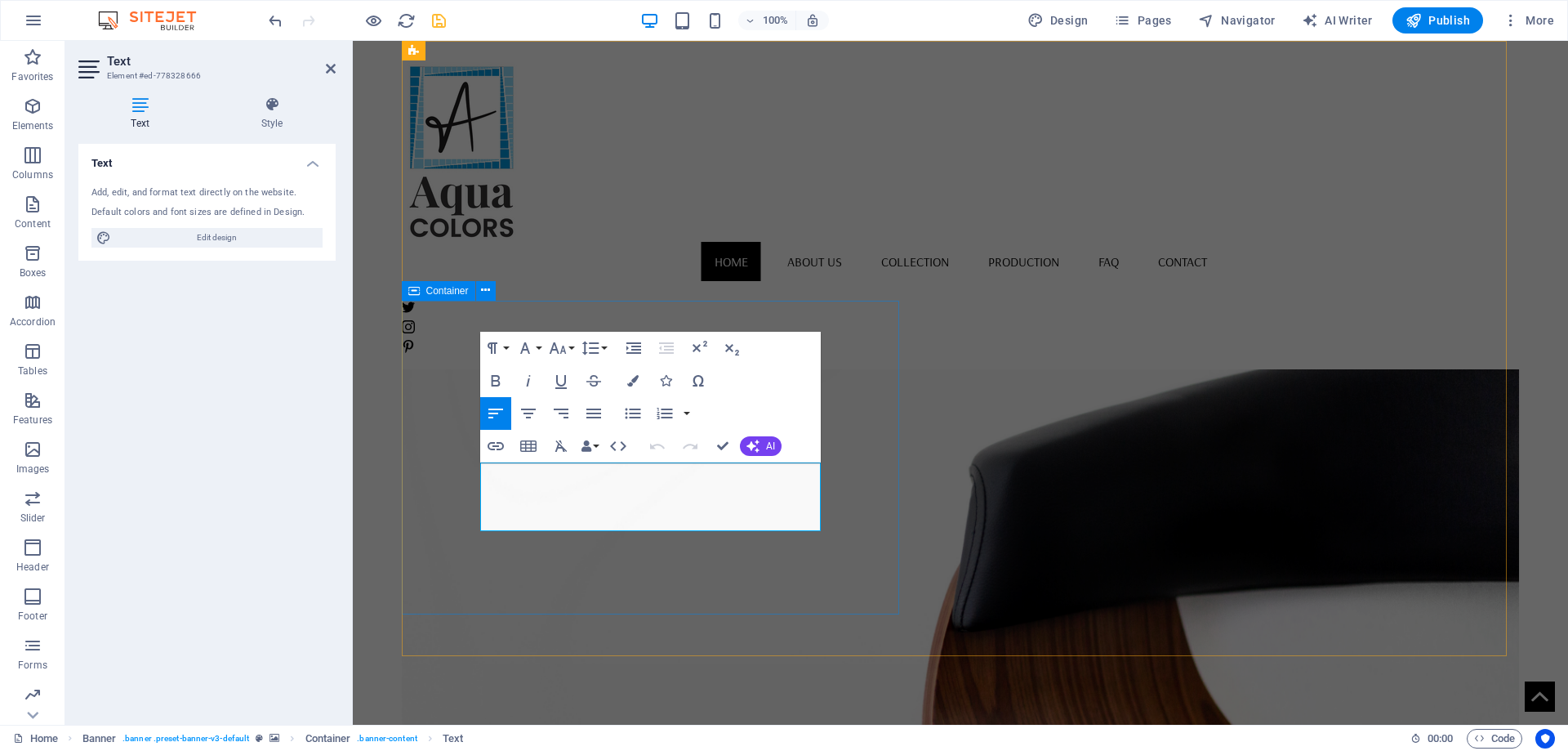 drag, startPoint x: 482, startPoint y: 478, endPoint x: 822, endPoint y: 520, distance: 342.5843 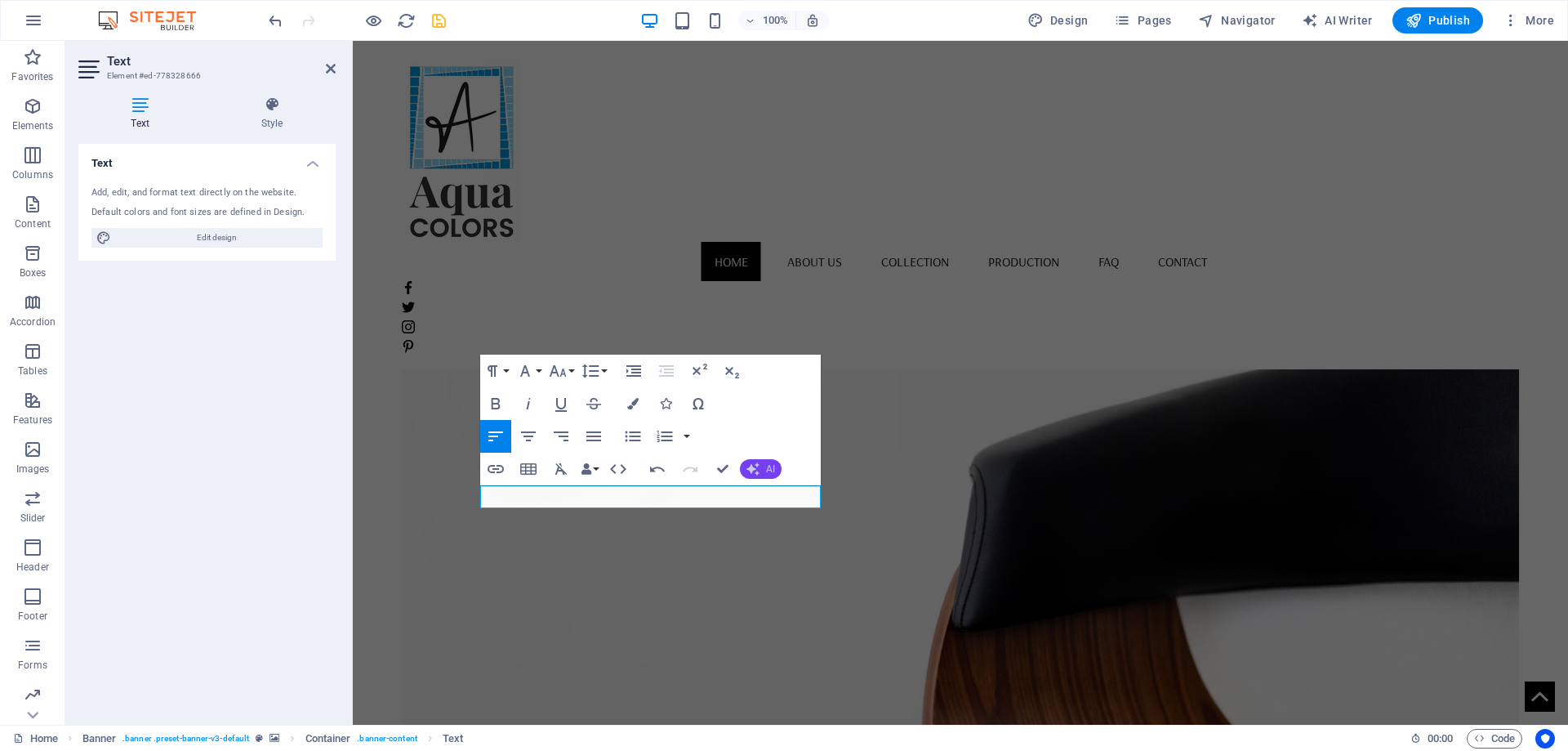 click on "AI" at bounding box center (770, 469) 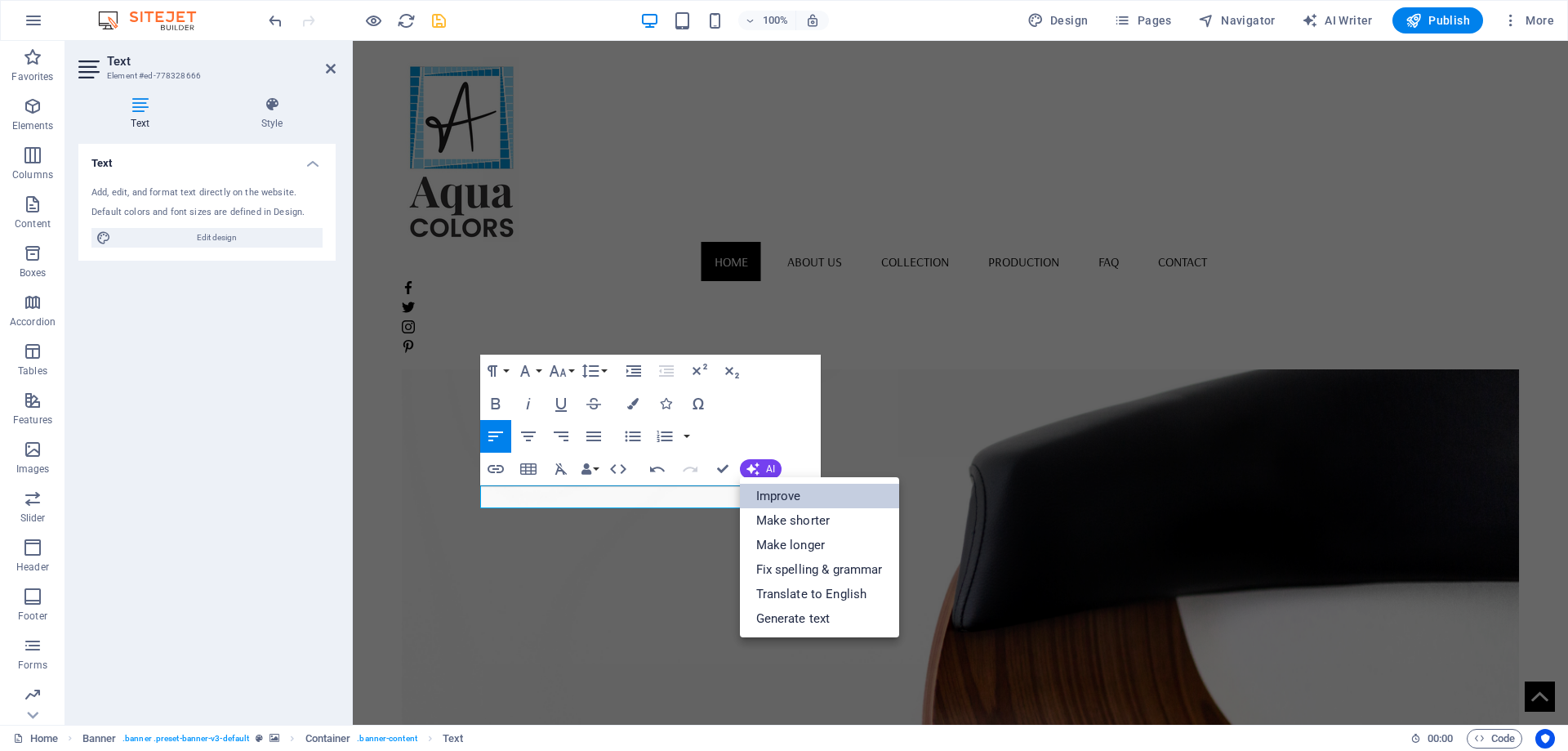 click on "Improve" at bounding box center [819, 496] 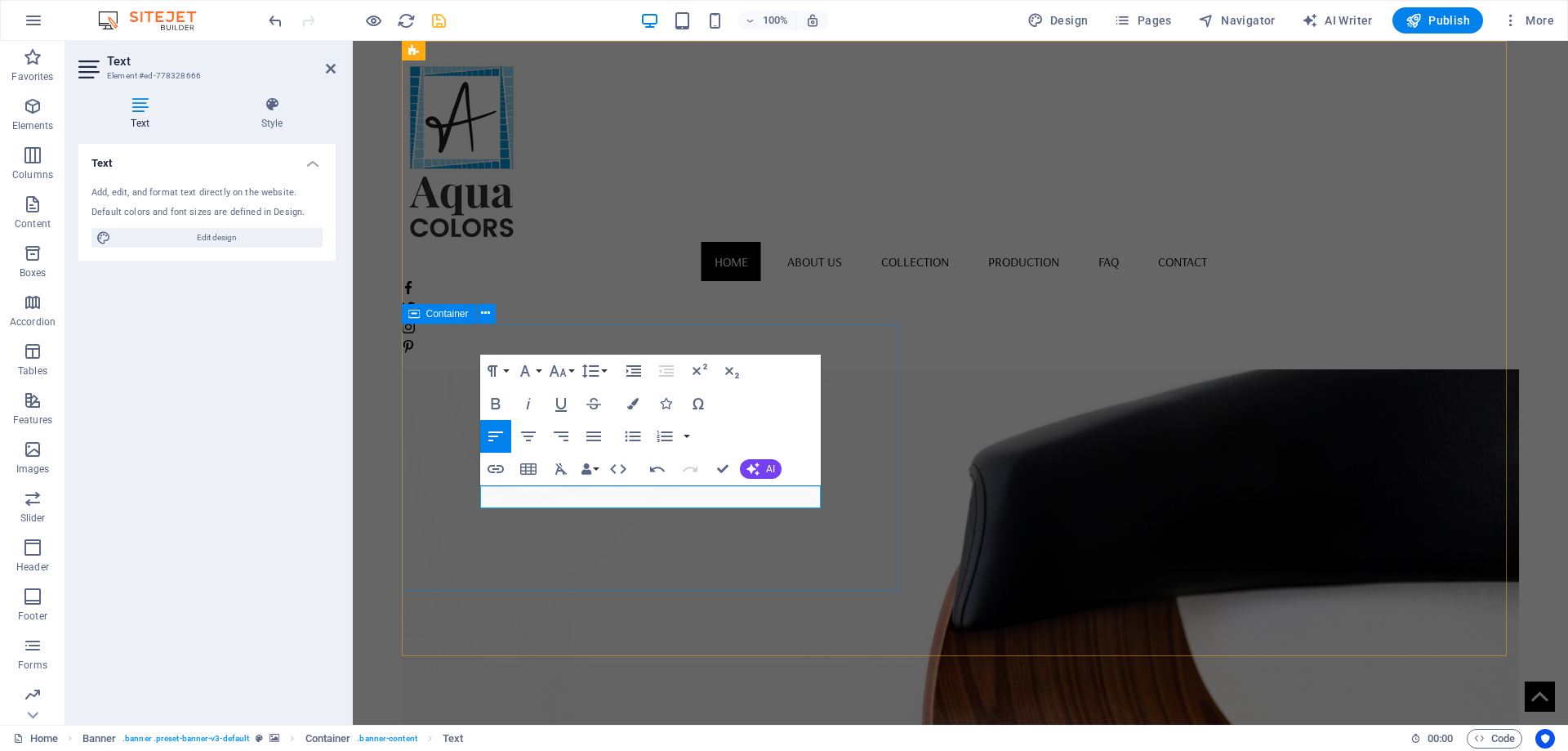 click on "Nuevos productos Descubre nuestras nuevas colecciones de mosaicos. Latest Collection" at bounding box center [960, 970] 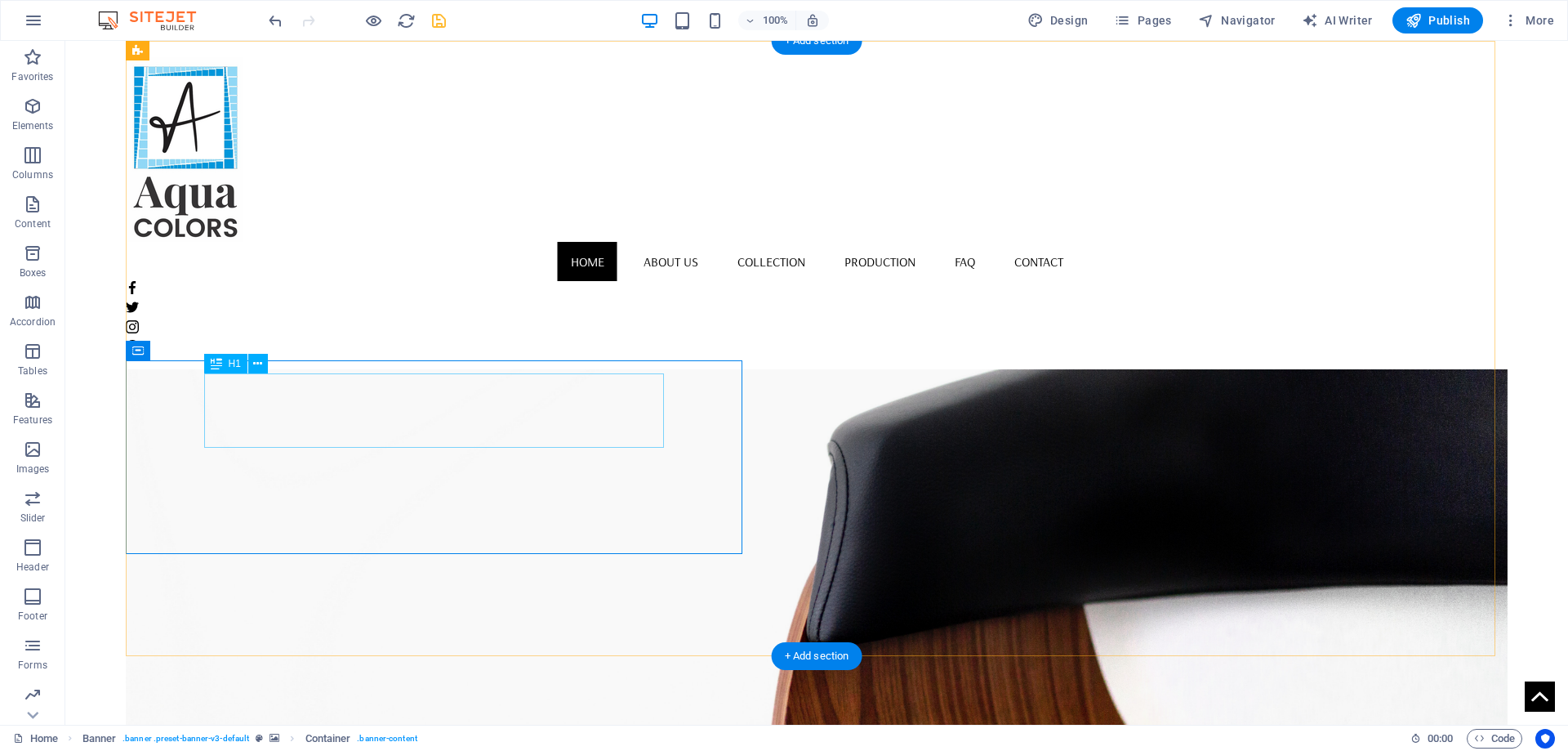 click on "Nuevos productos" at bounding box center (817, 923) 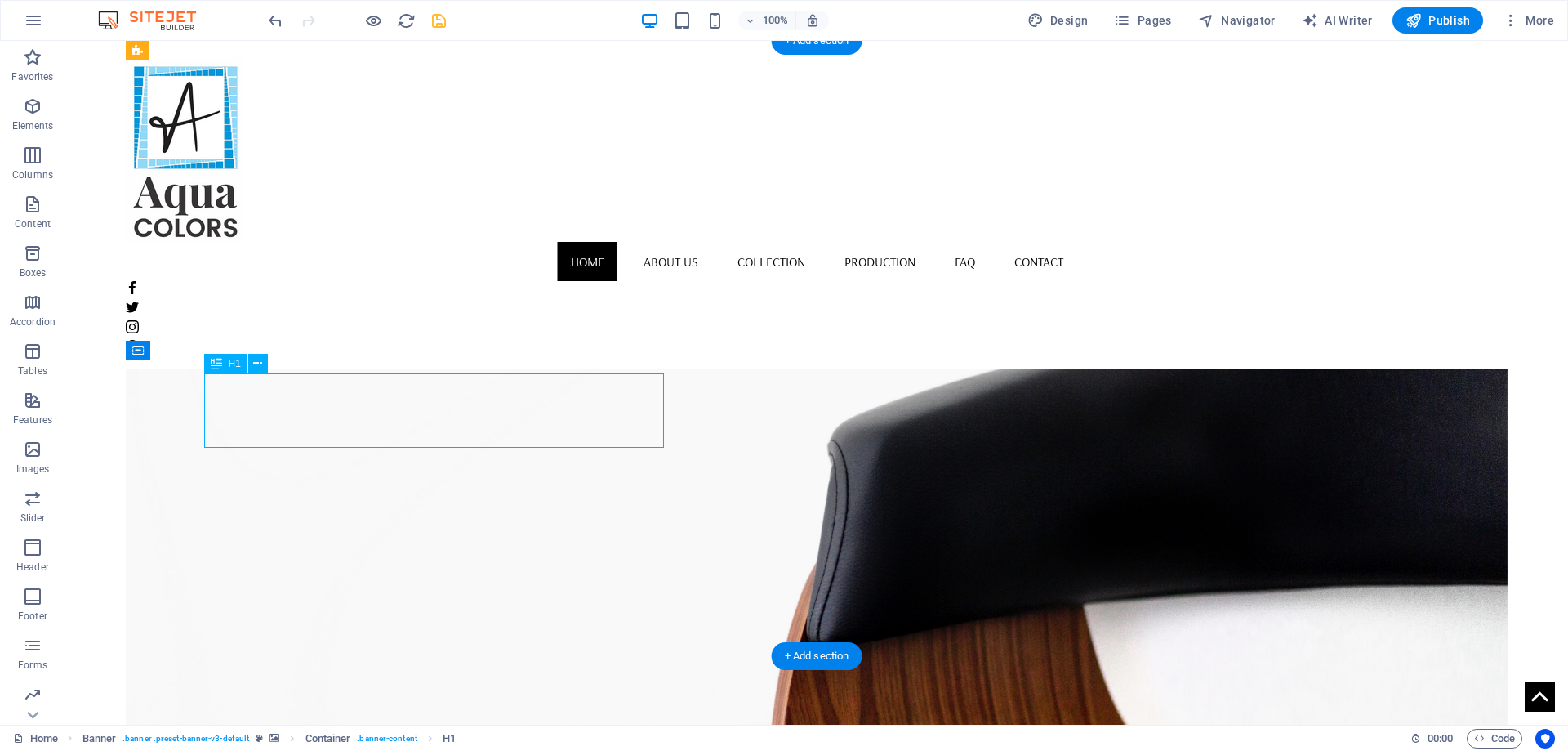 click on "Nuevos productos" at bounding box center [817, 923] 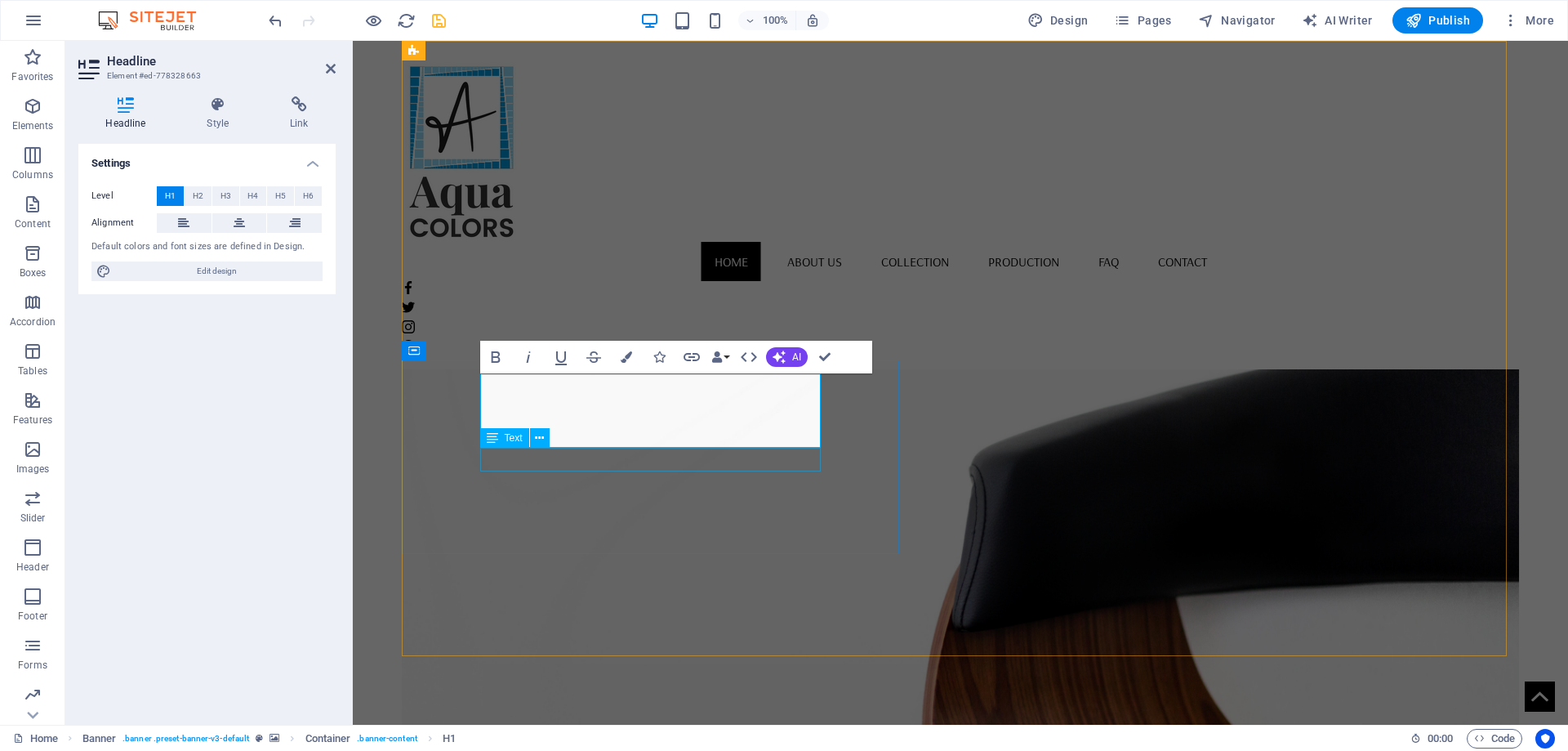type 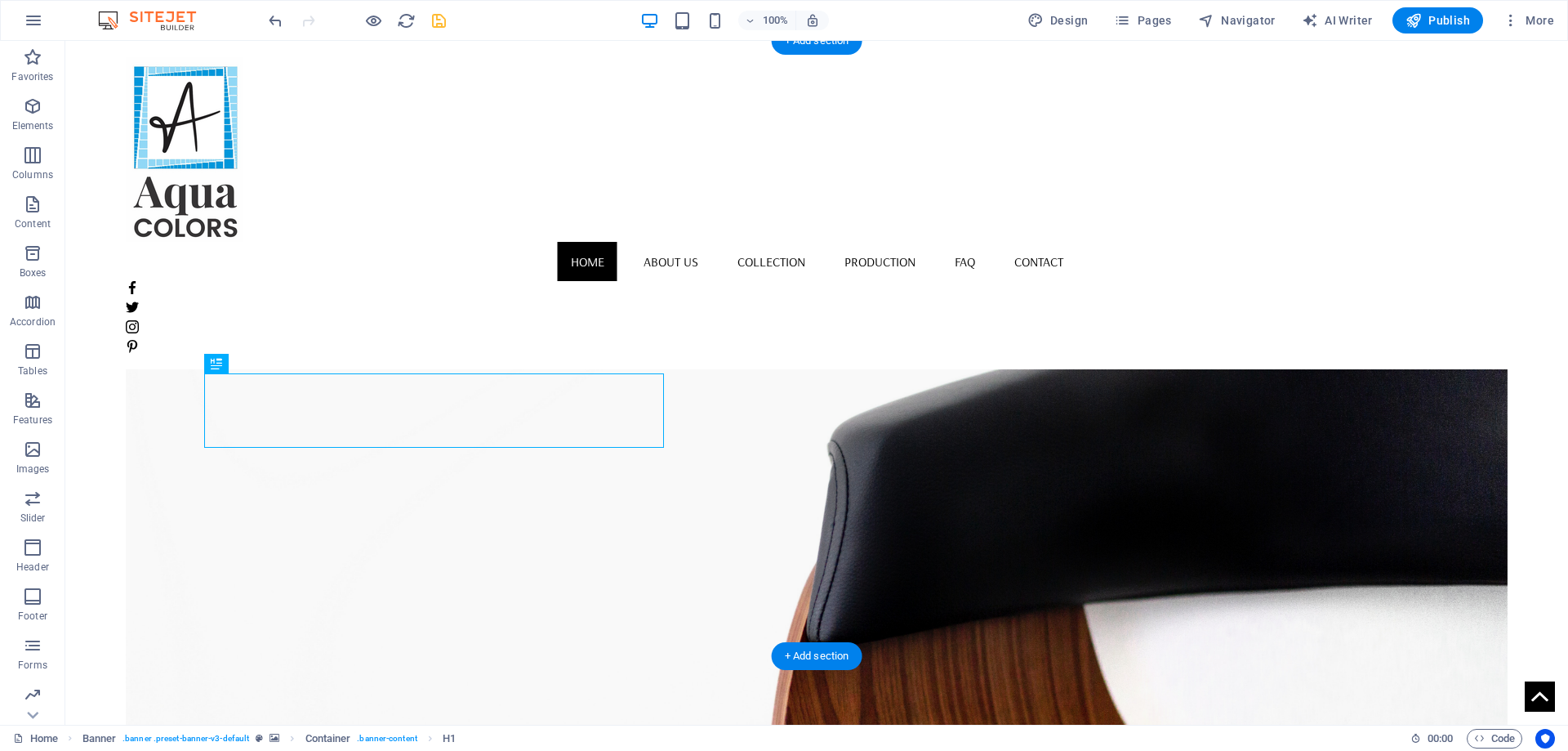 click at bounding box center [817, 565] 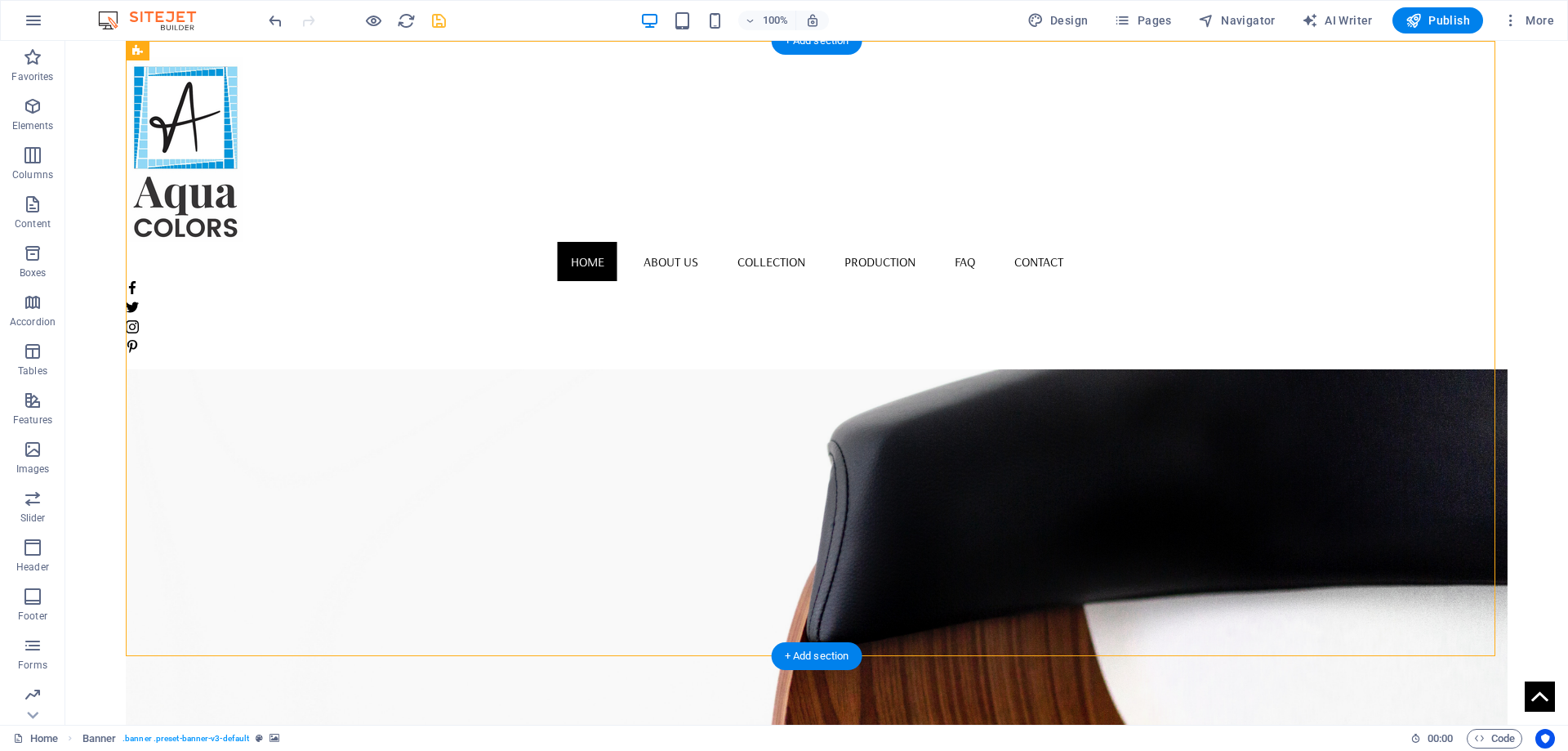 click at bounding box center [817, 565] 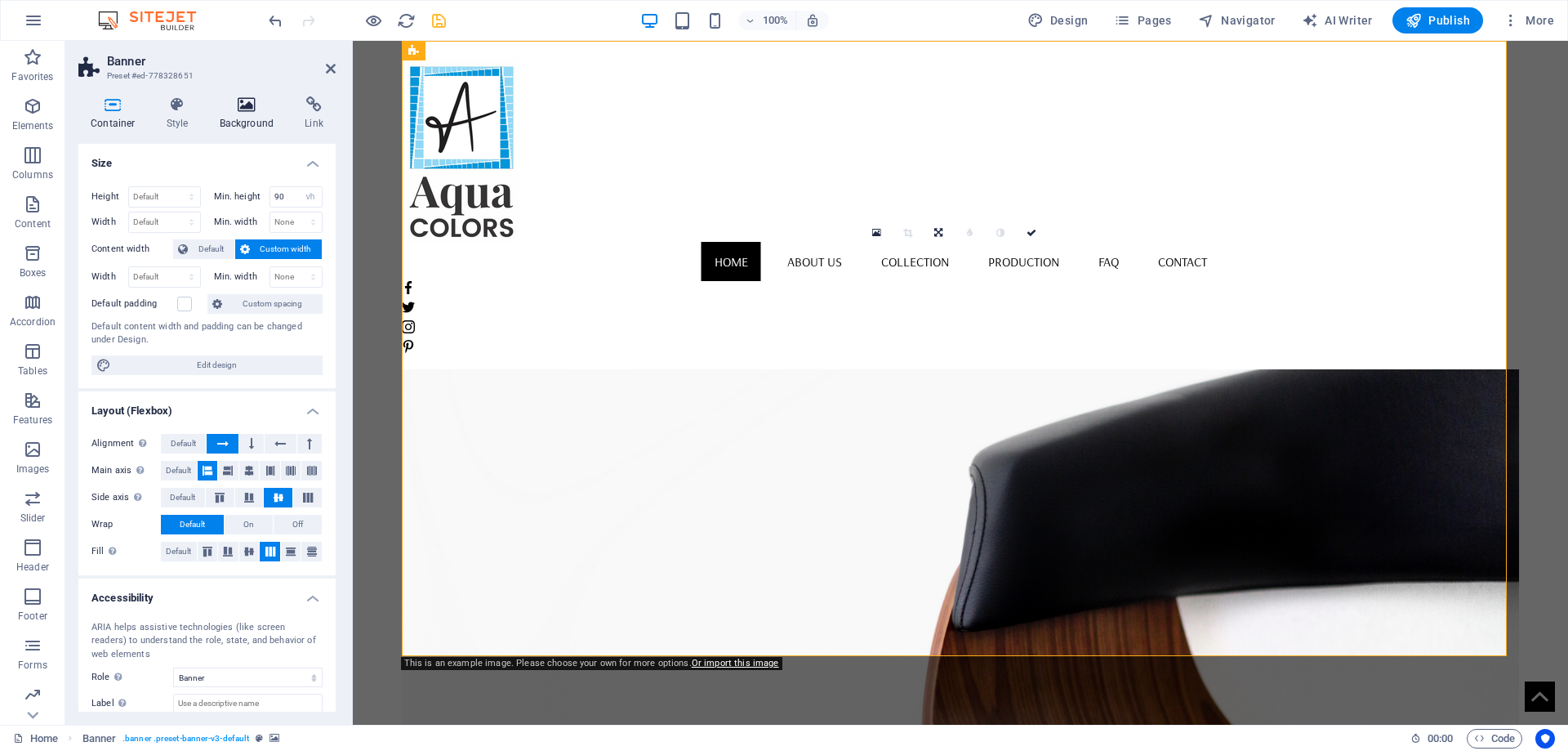 click on "Background" at bounding box center (250, 114) 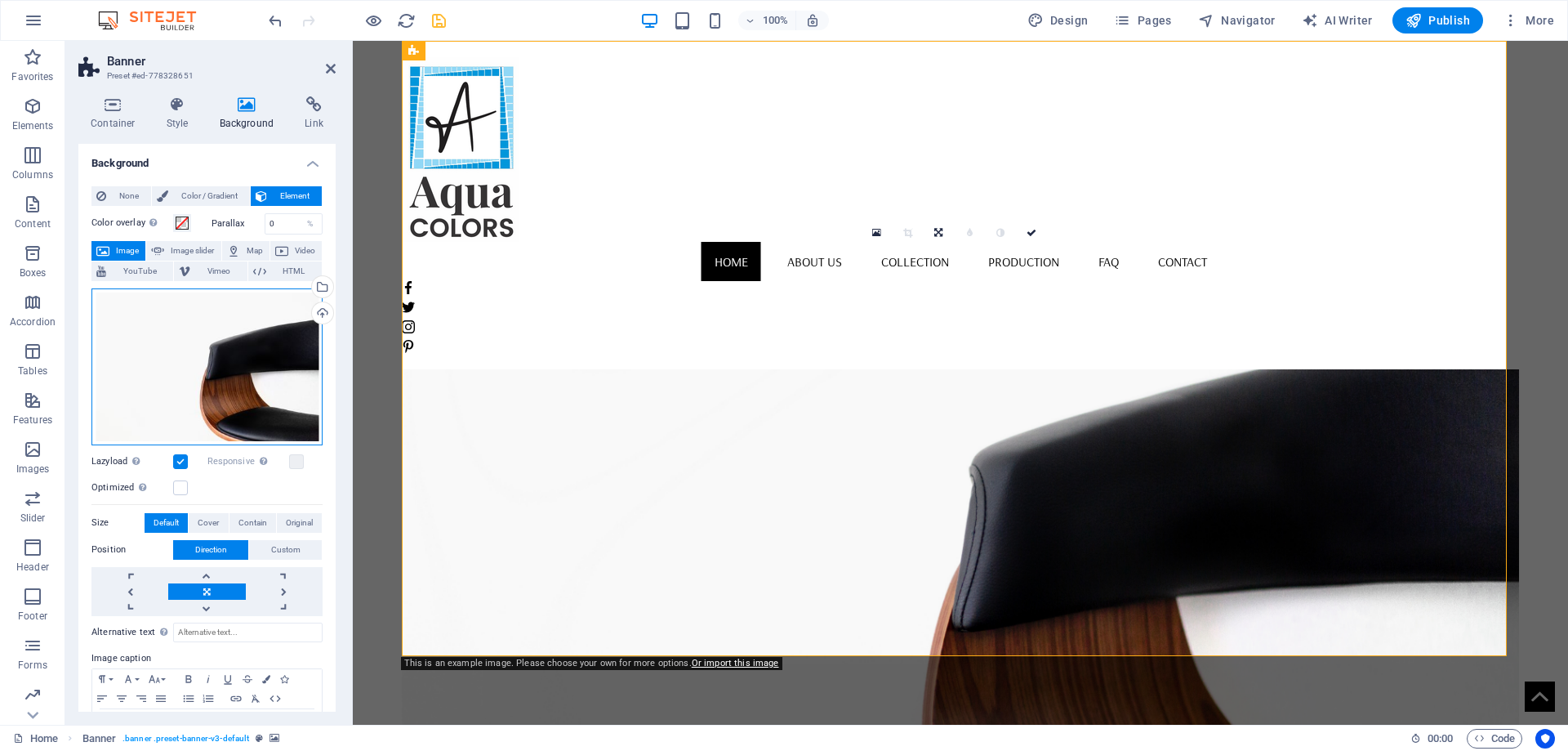 click on "Drag files here, click to choose files or select files from Files or our free stock photos & videos" at bounding box center [207, 367] 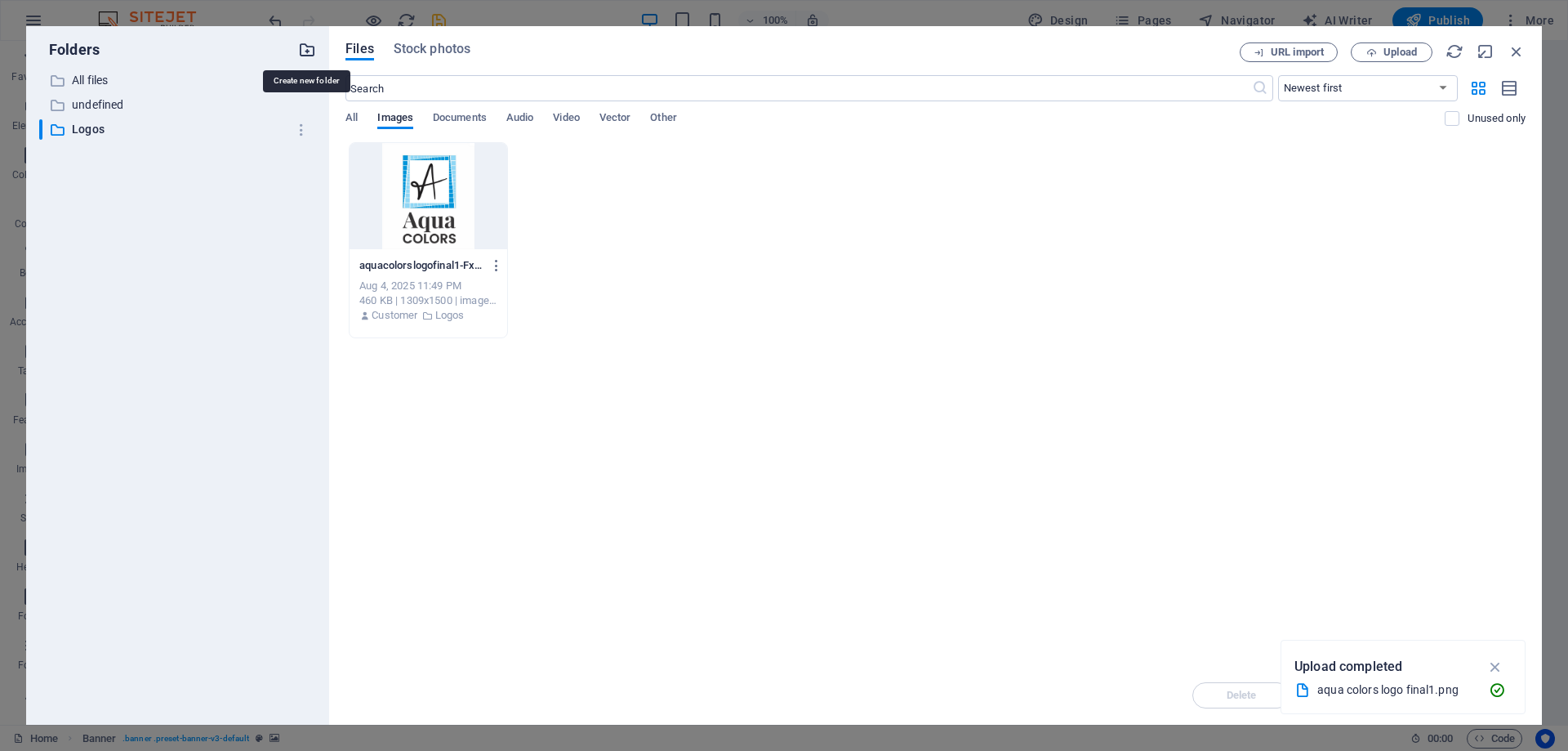 click at bounding box center (307, 50) 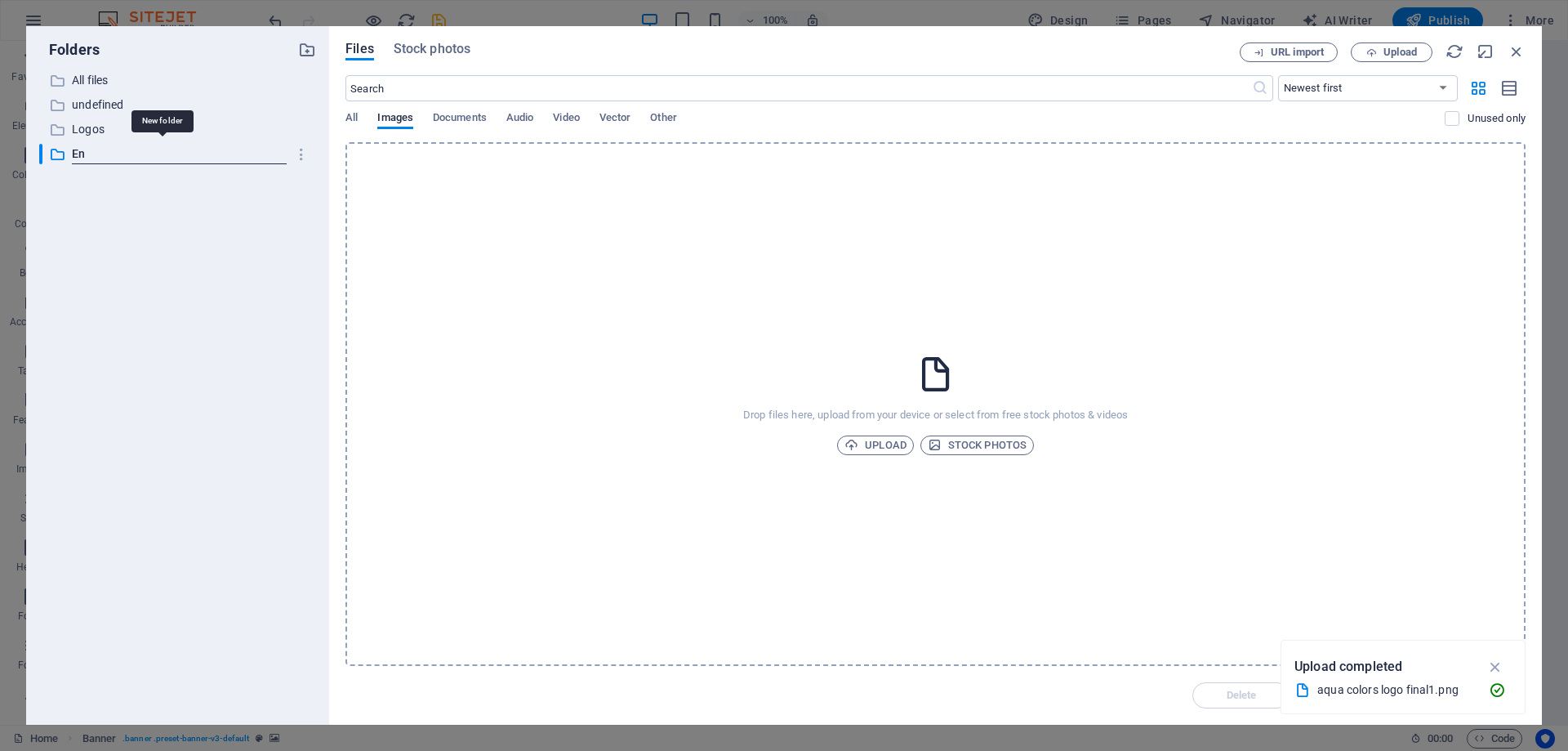 type on "E" 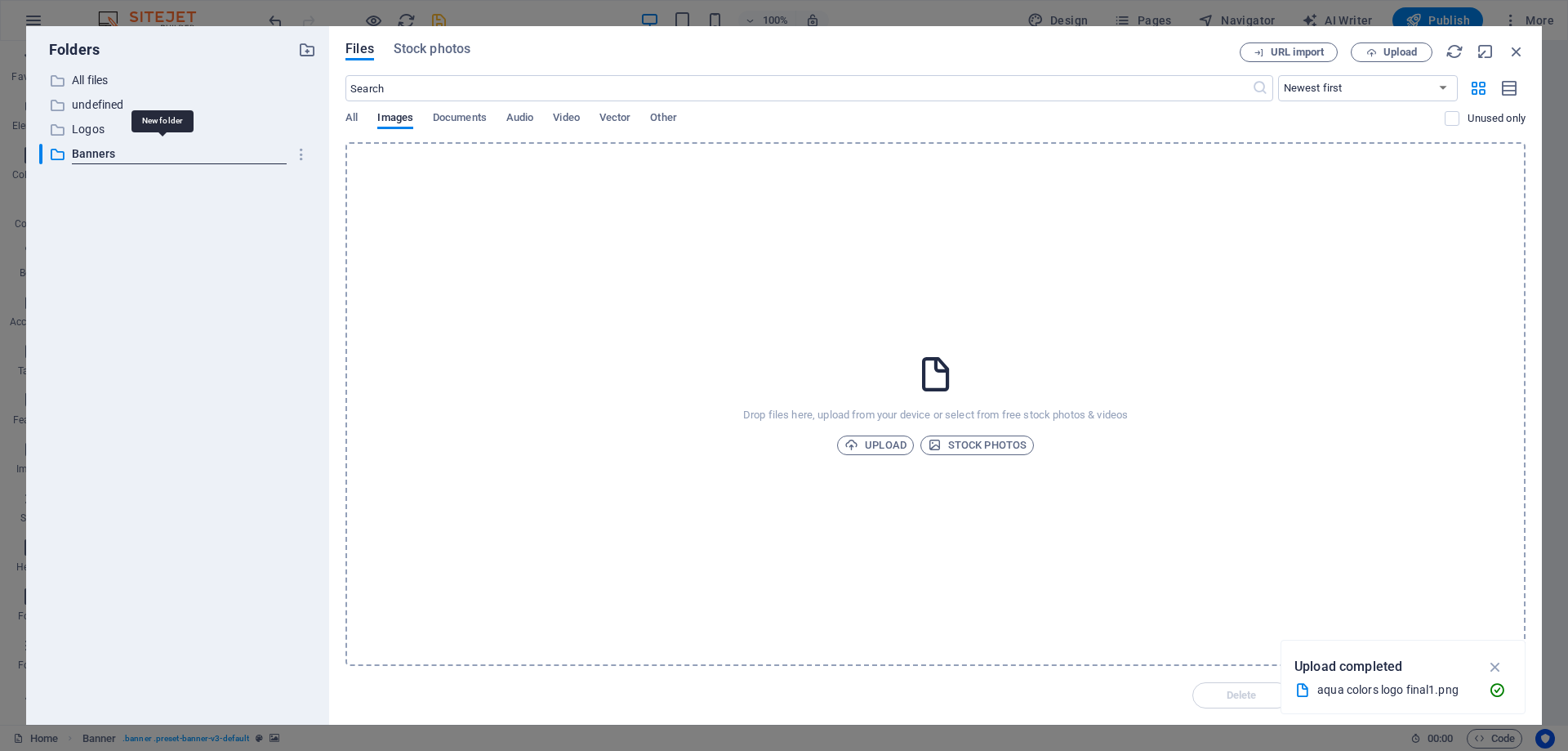 type on "Banners" 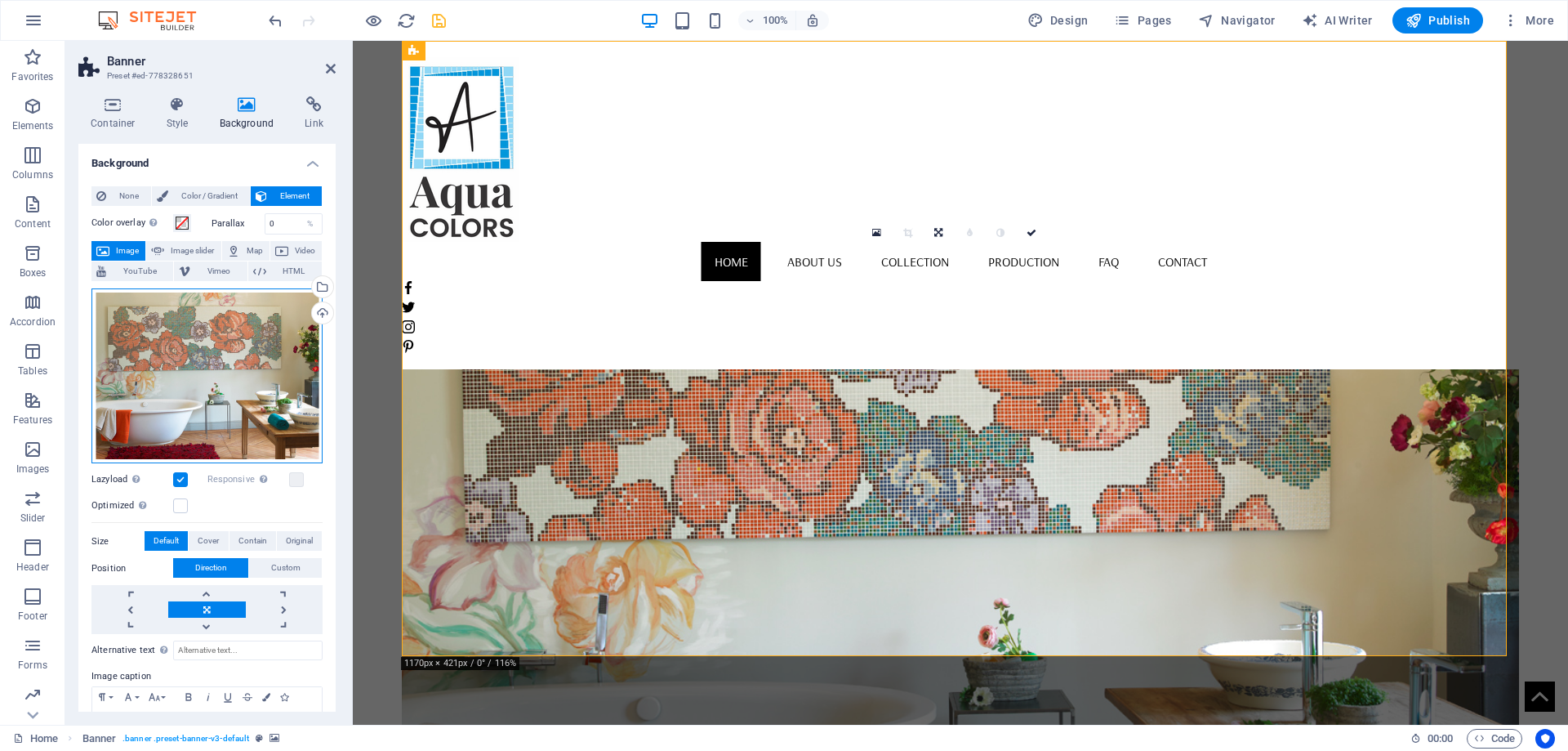 click on "Drag files here, click to choose files or select files from Files or our free stock photos & videos" at bounding box center [207, 376] 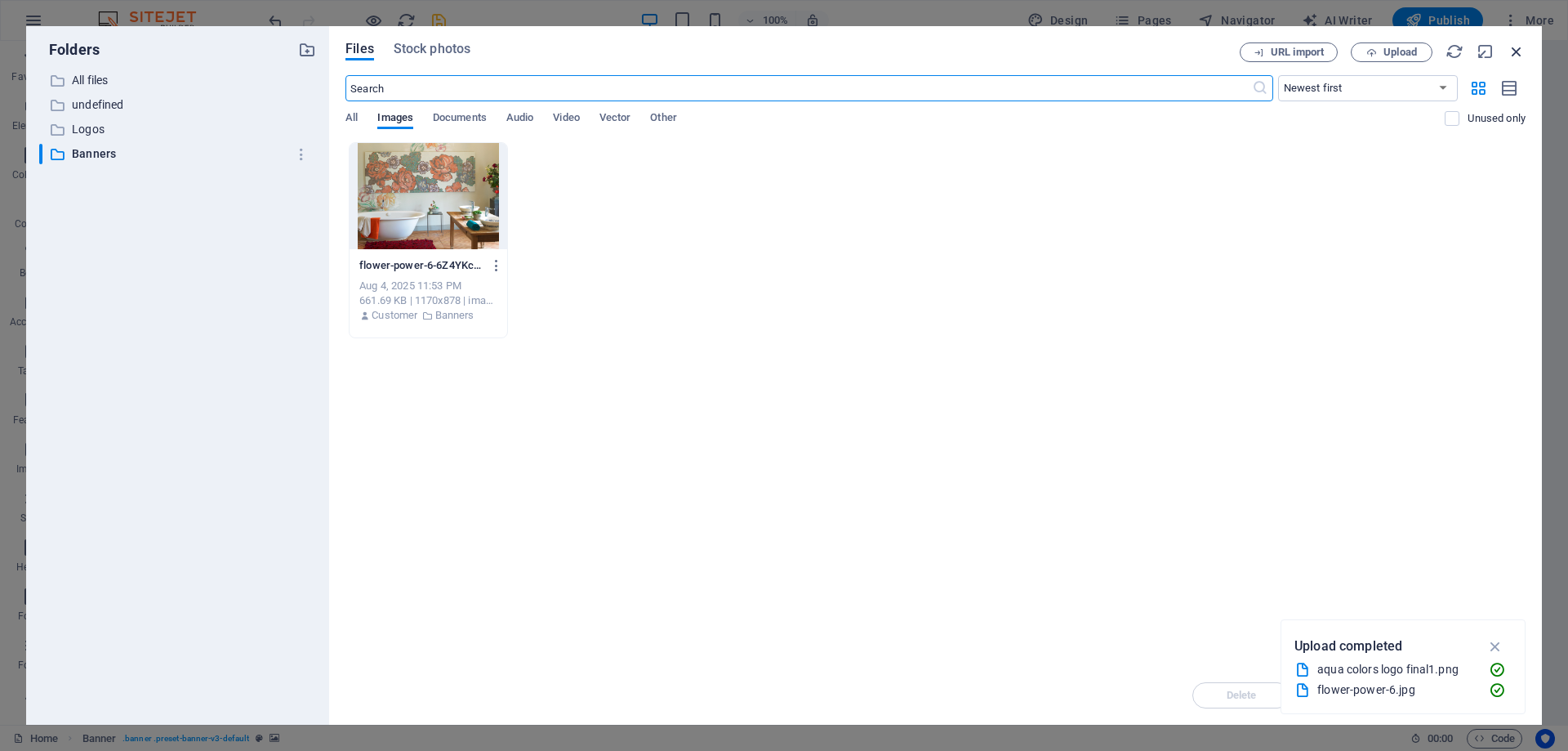 click at bounding box center [1517, 51] 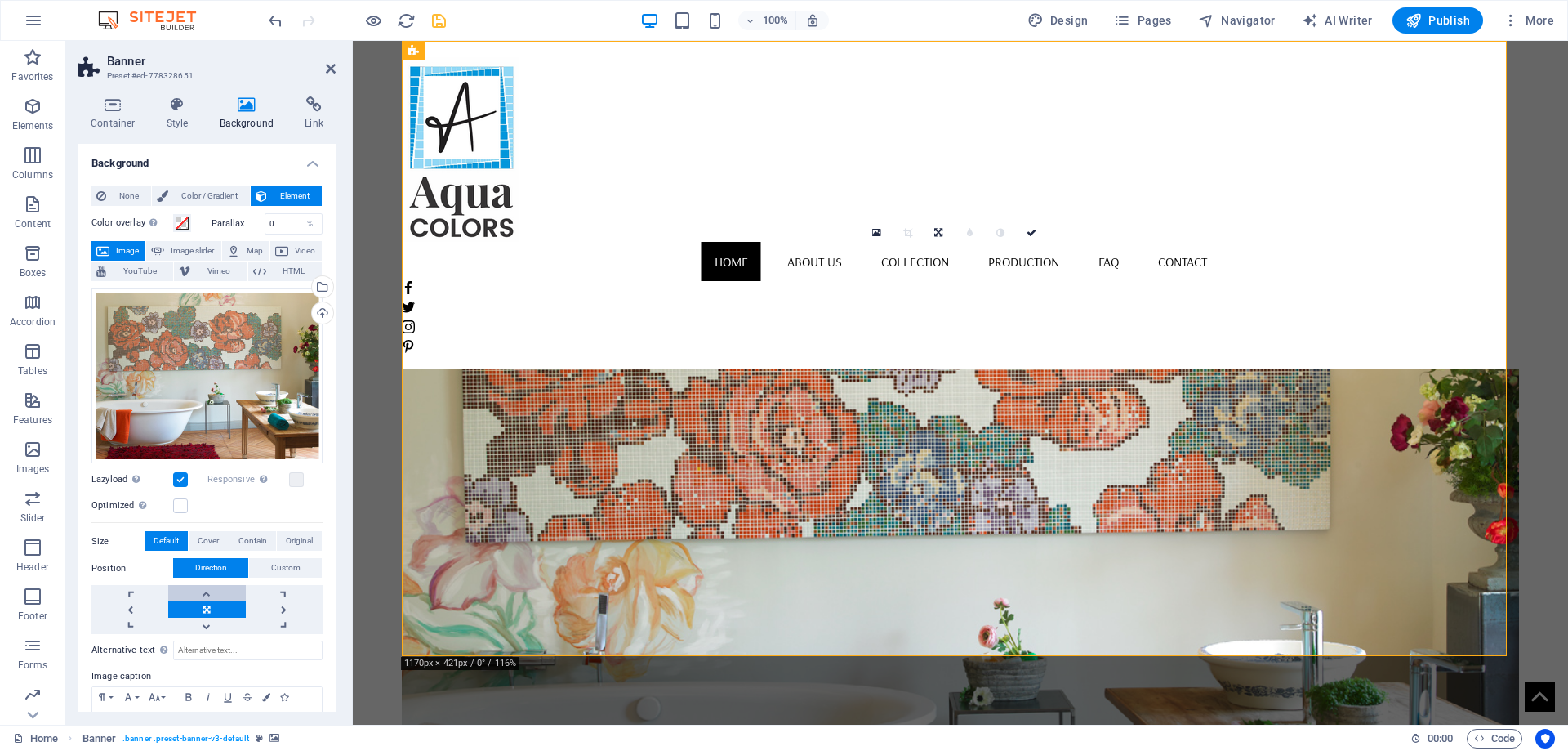 click at bounding box center (207, 593) 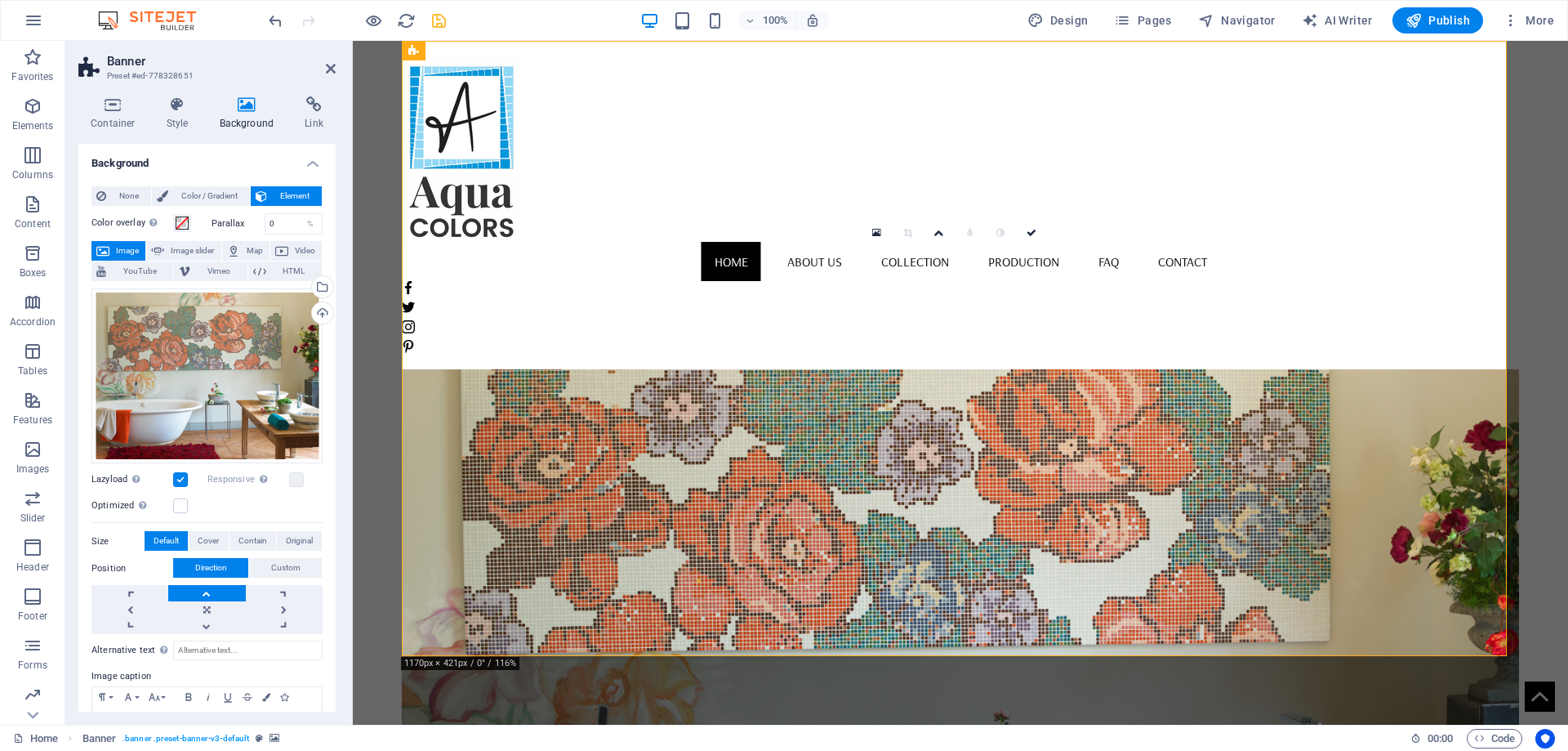 click at bounding box center [207, 593] 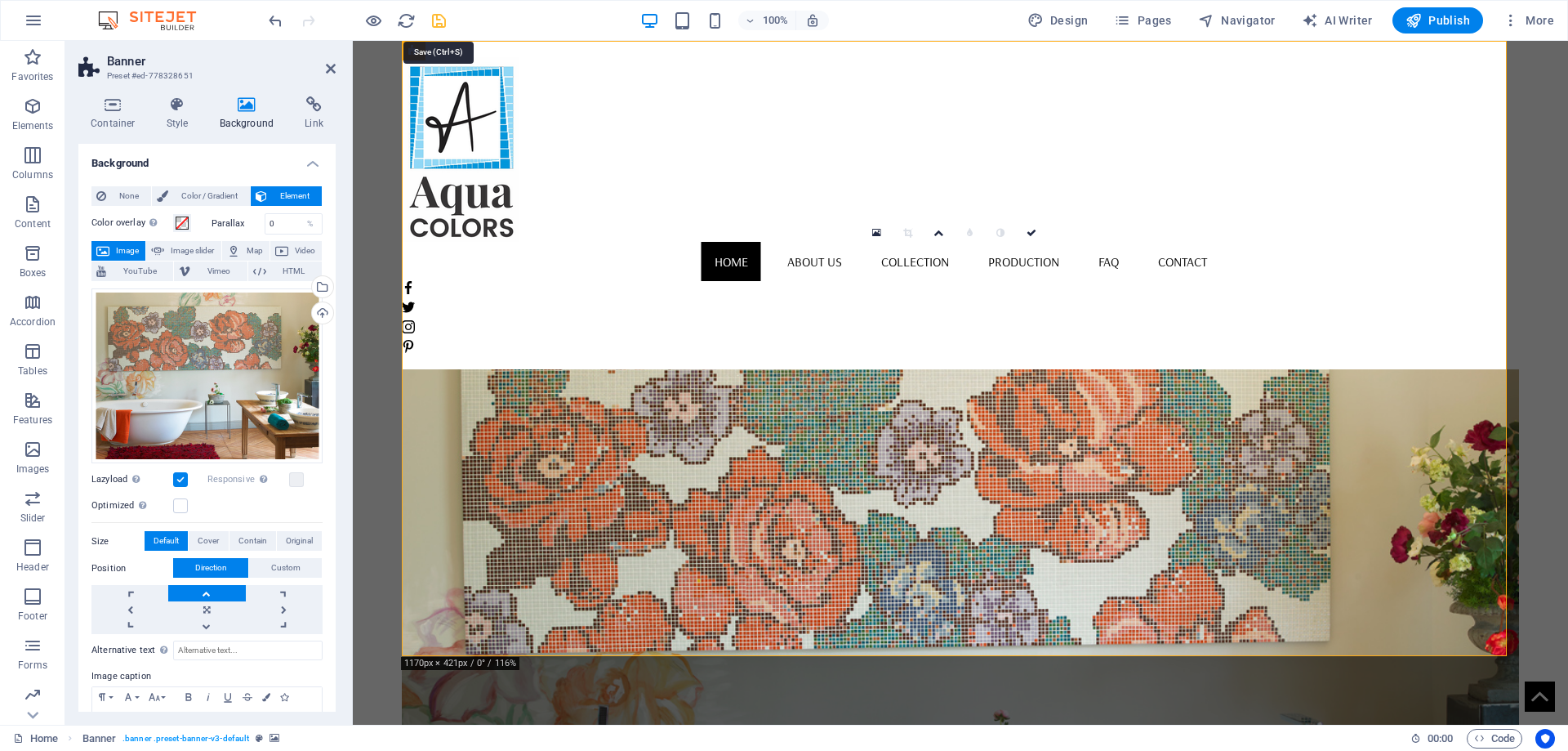 click at bounding box center [439, 20] 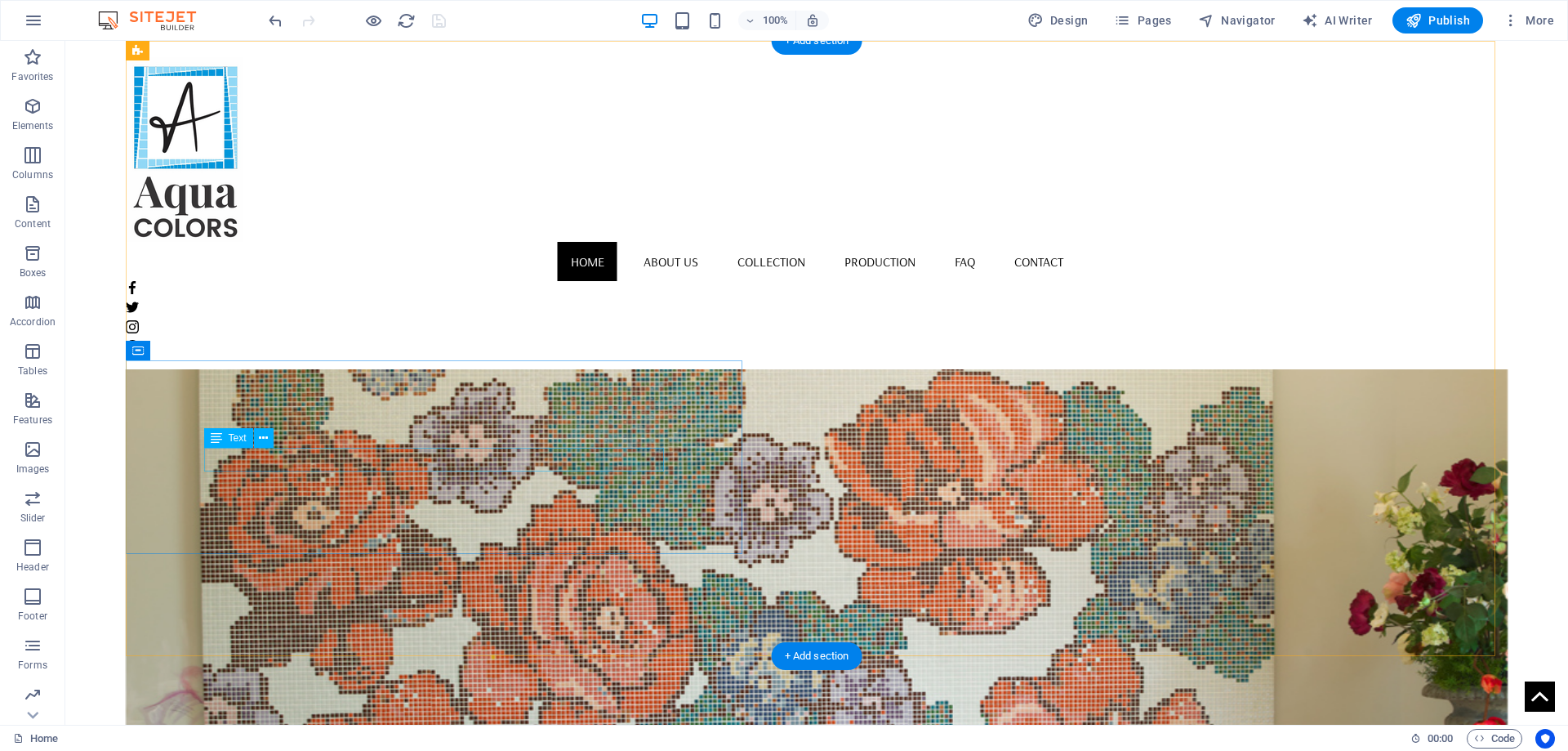 click on "Descubre nuestras nuevas colecciones de mosaicos." at bounding box center [817, 972] 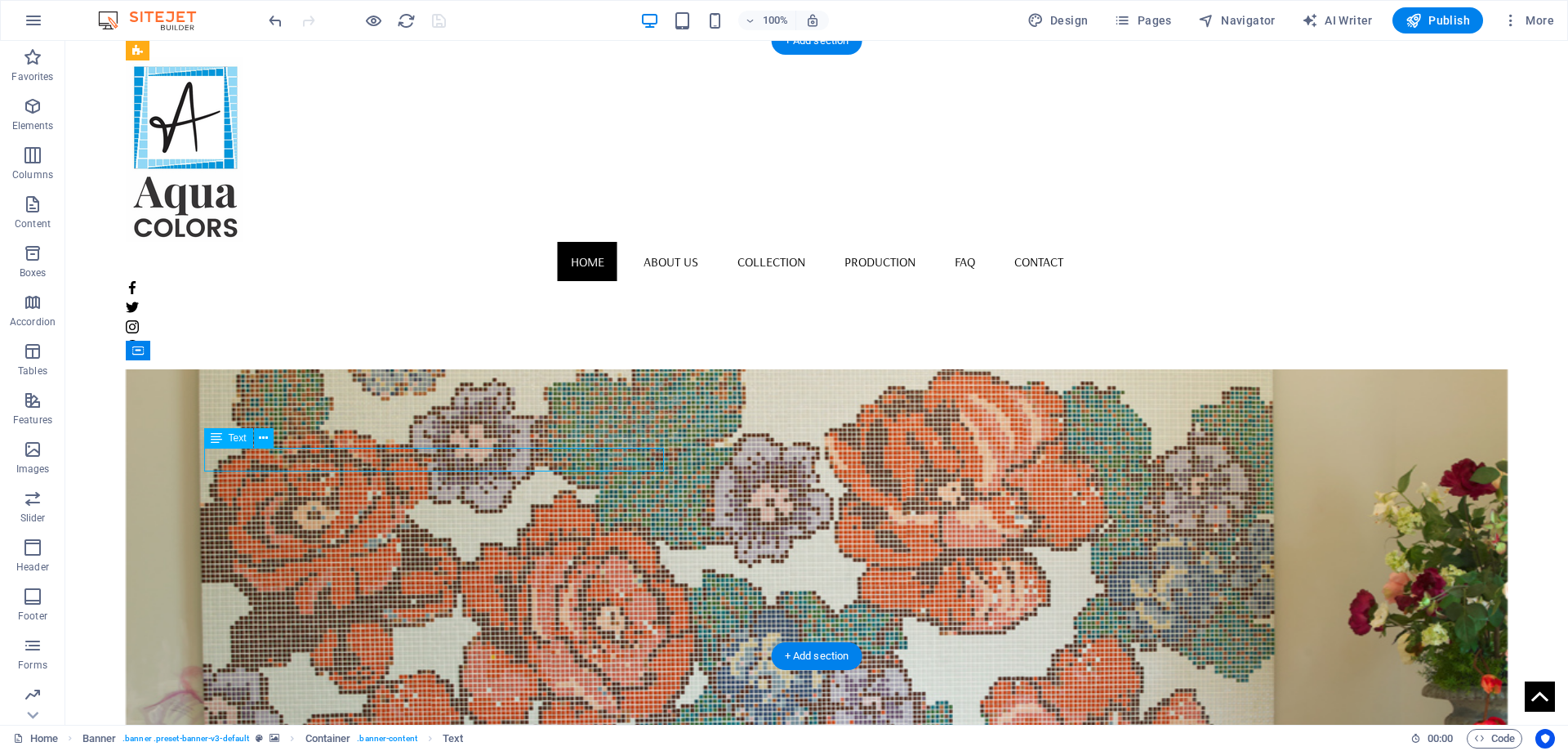 click on "Descubre nuestras nuevas colecciones de mosaicos." at bounding box center (817, 972) 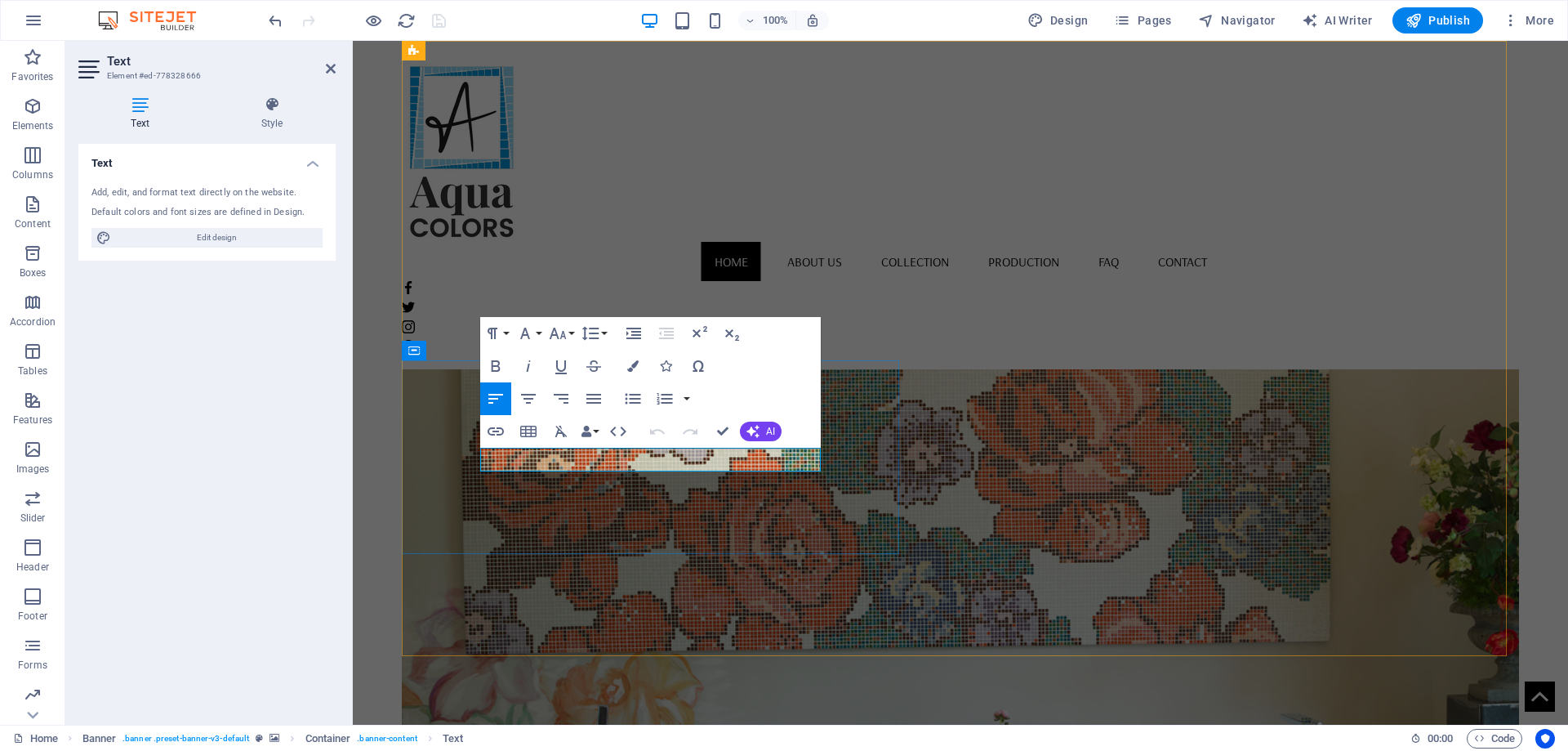 click on "Descubre nuestras nuevas colecciones de mosaicos." at bounding box center (960, 972) 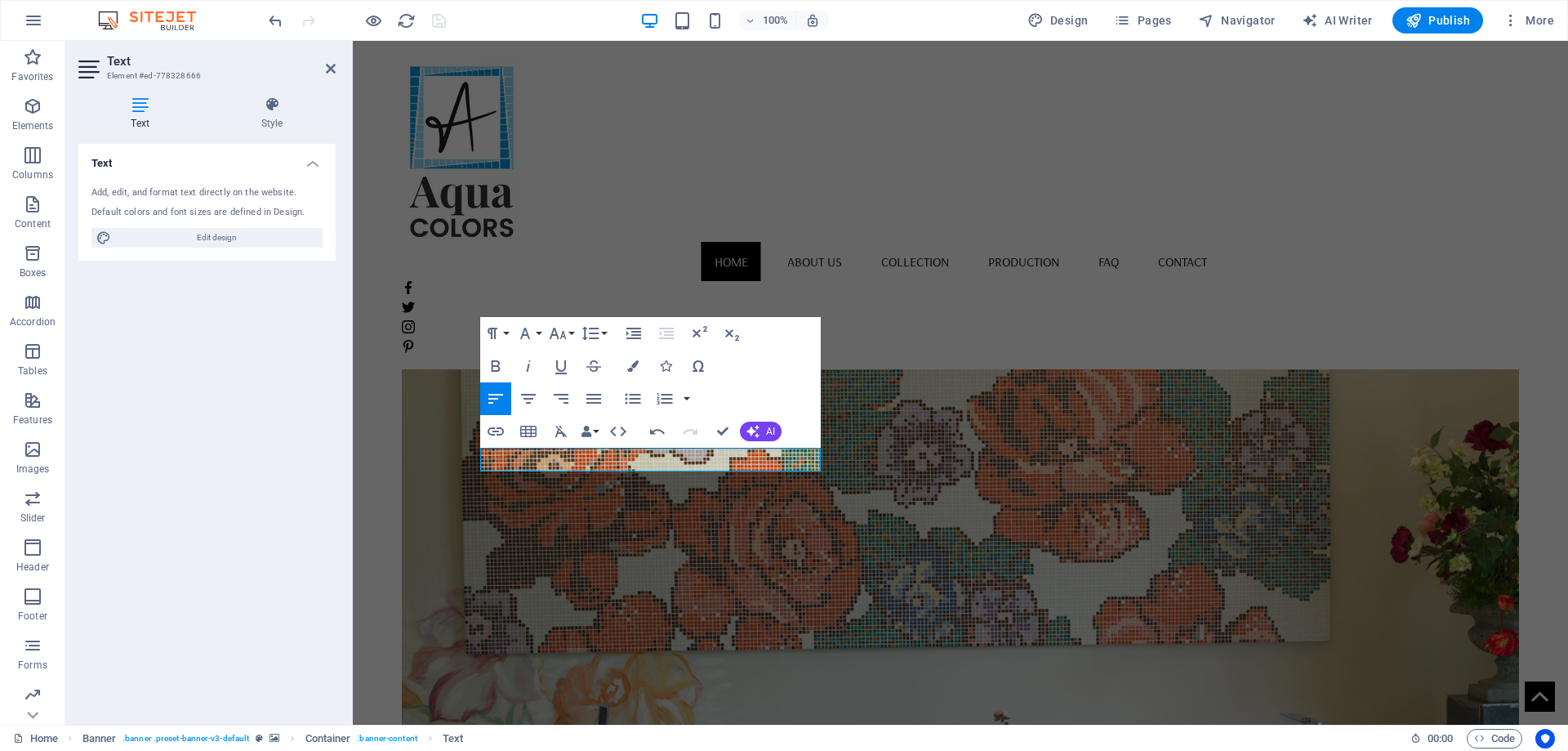 click at bounding box center (960, 565) 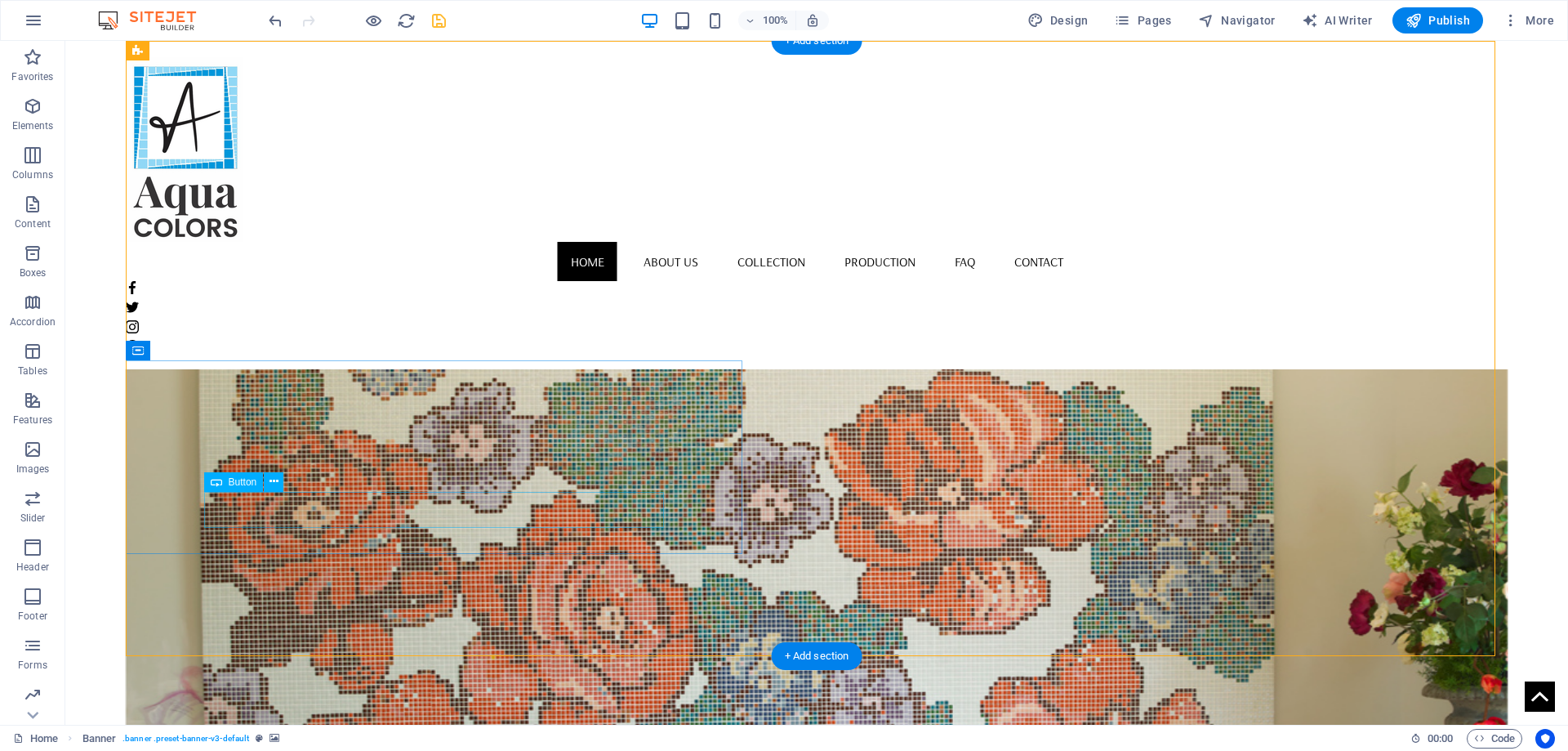 click on "Latest Collection" at bounding box center [817, 1022] 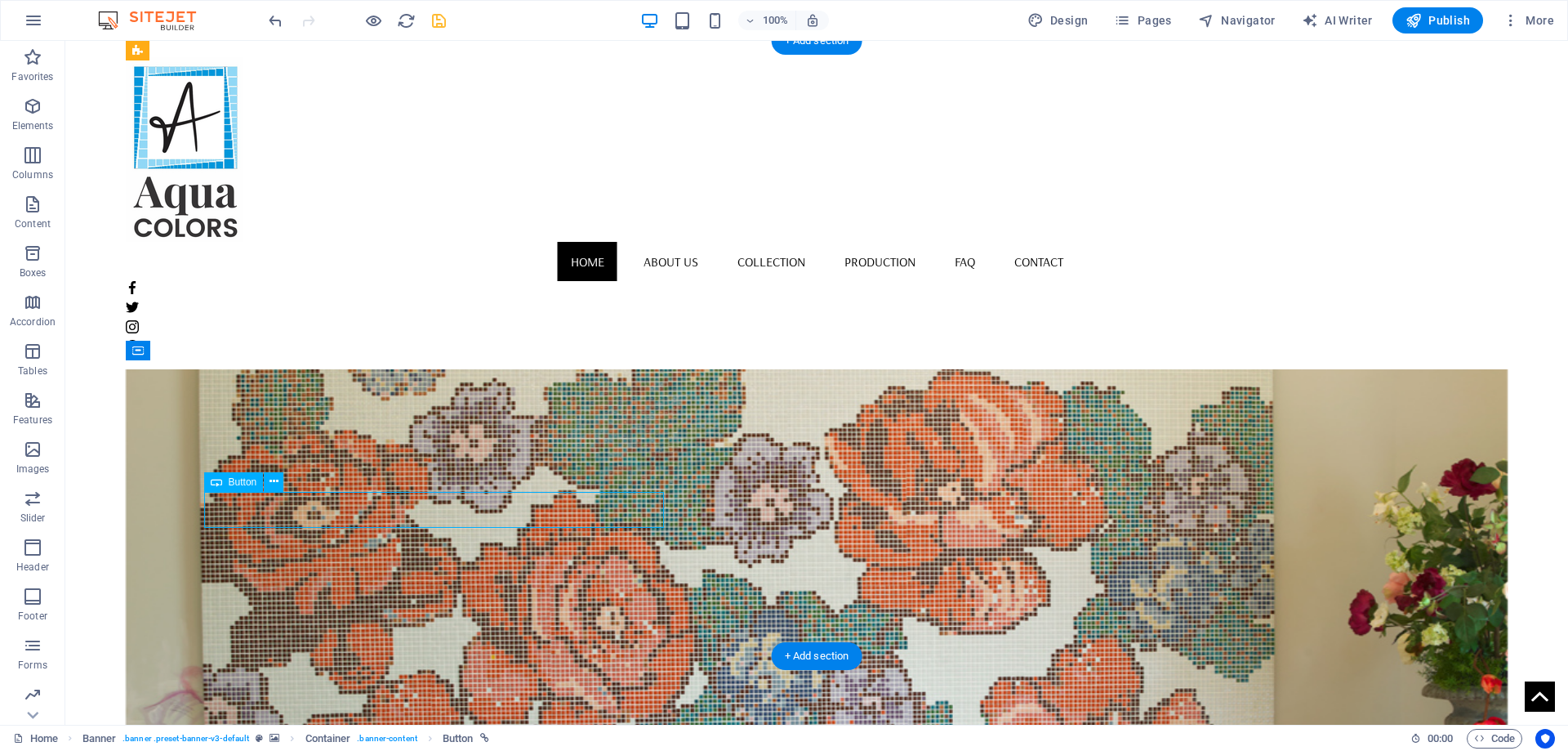 click on "Latest Collection" at bounding box center (817, 1022) 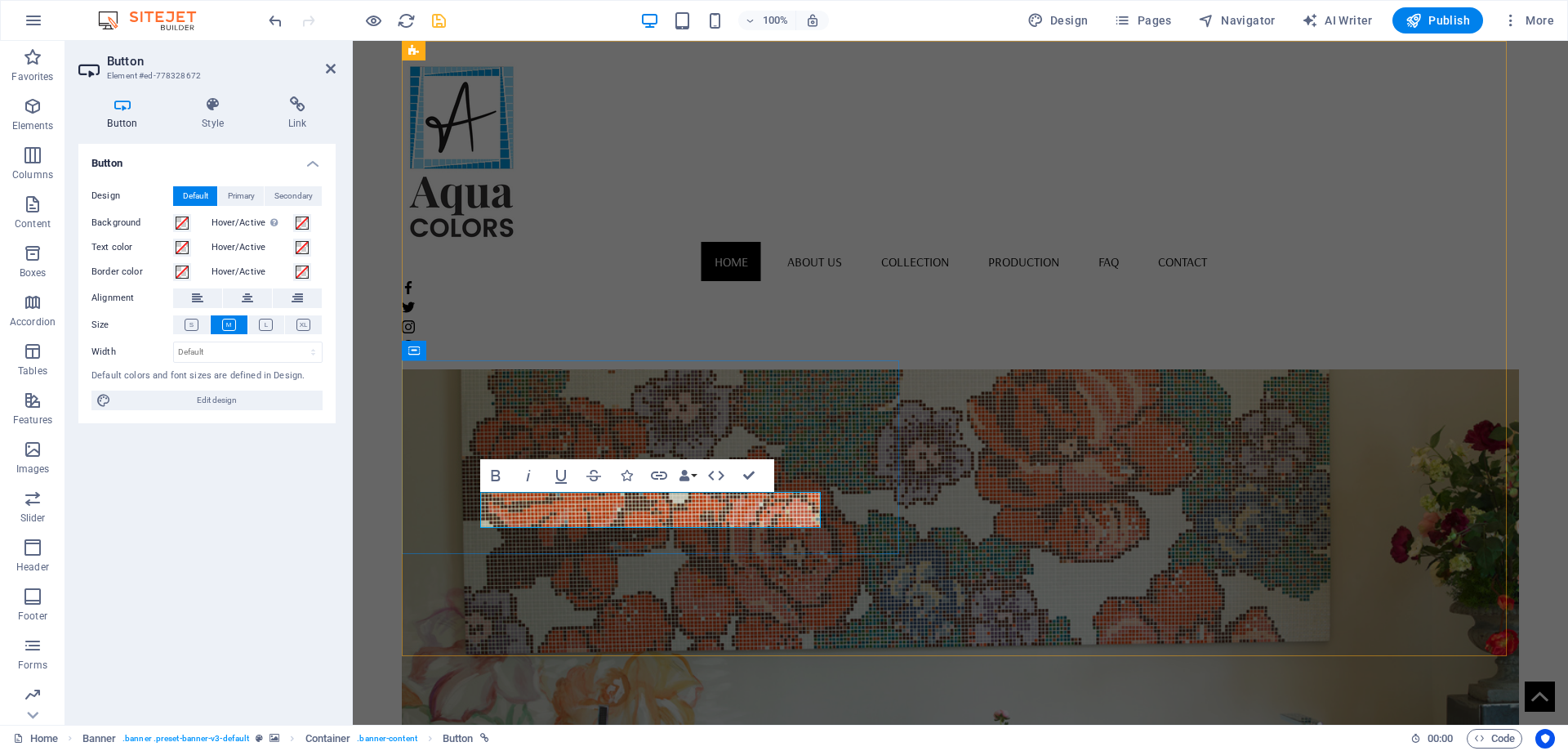 type 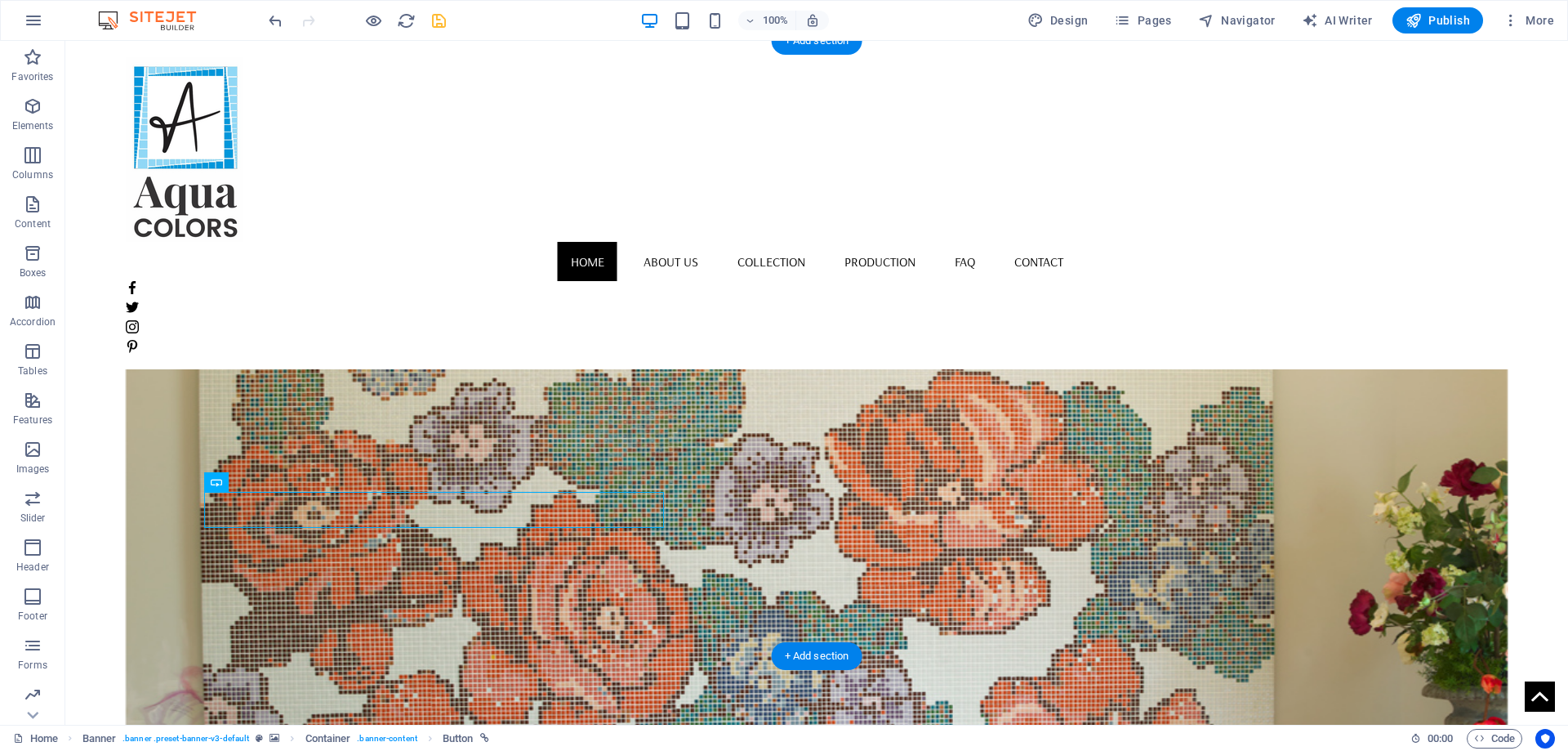 click at bounding box center (817, 565) 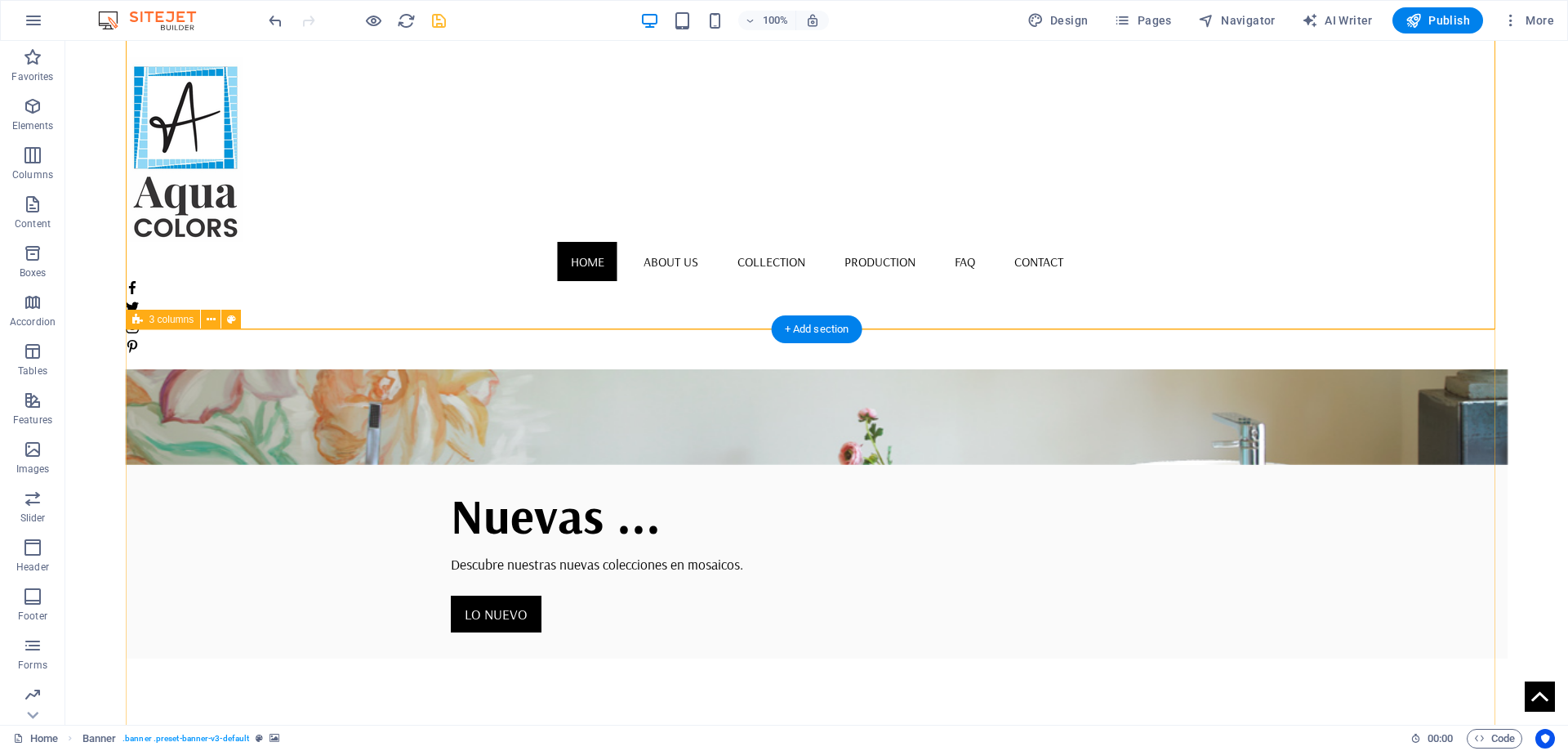 scroll, scrollTop: 0, scrollLeft: 0, axis: both 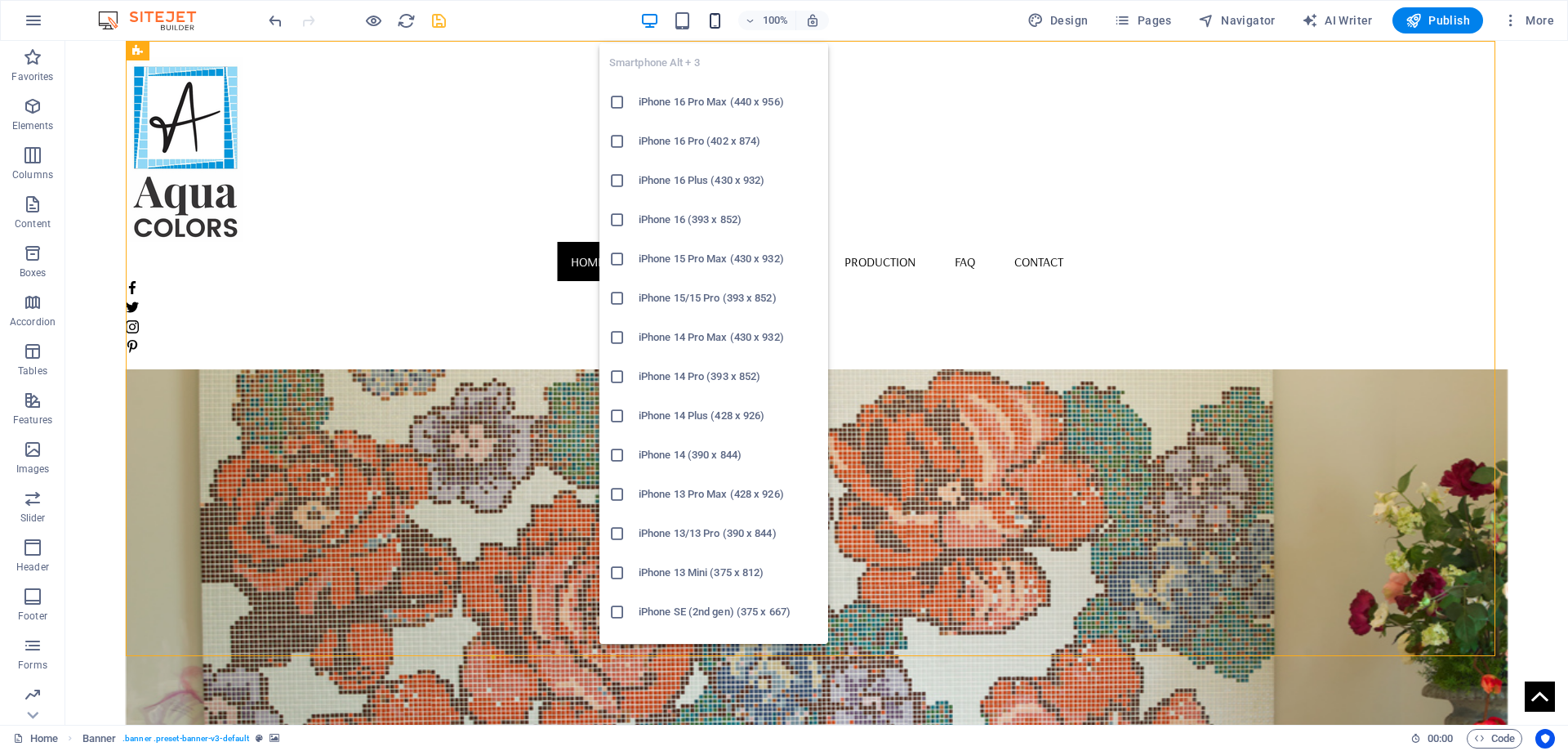 click at bounding box center (715, 20) 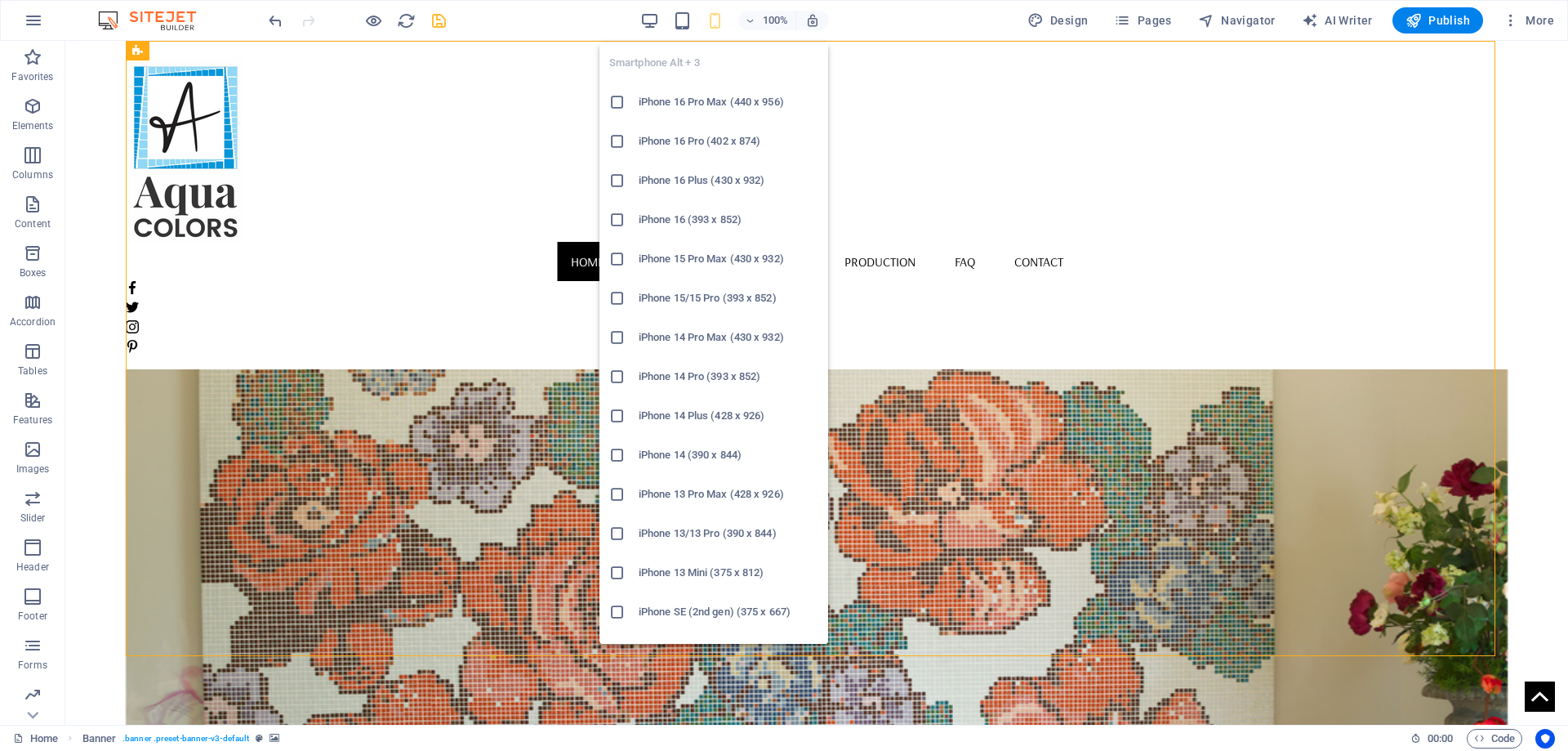 click on "iPhone 16 Pro Max (440 x 956)" at bounding box center [728, 102] 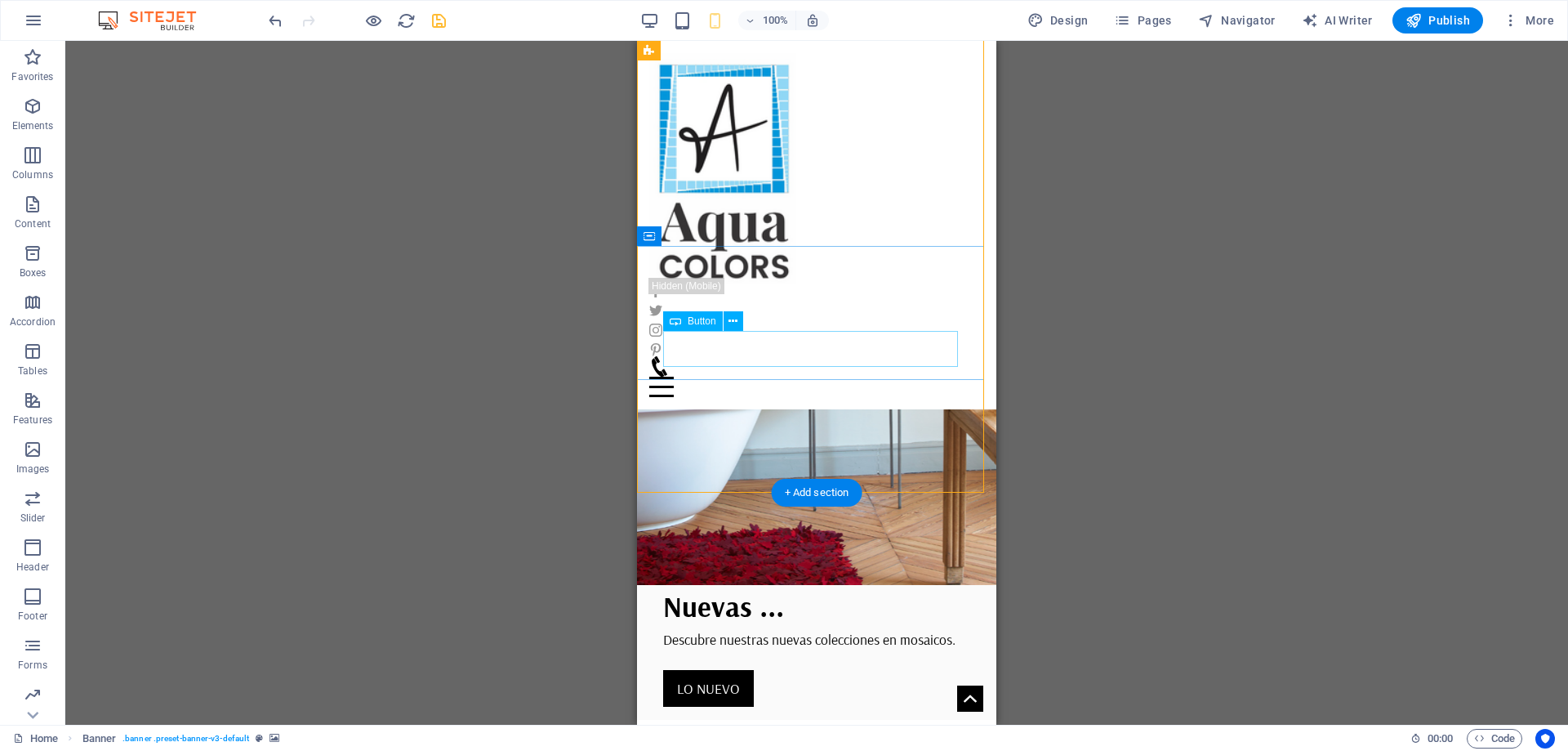 scroll, scrollTop: 0, scrollLeft: 0, axis: both 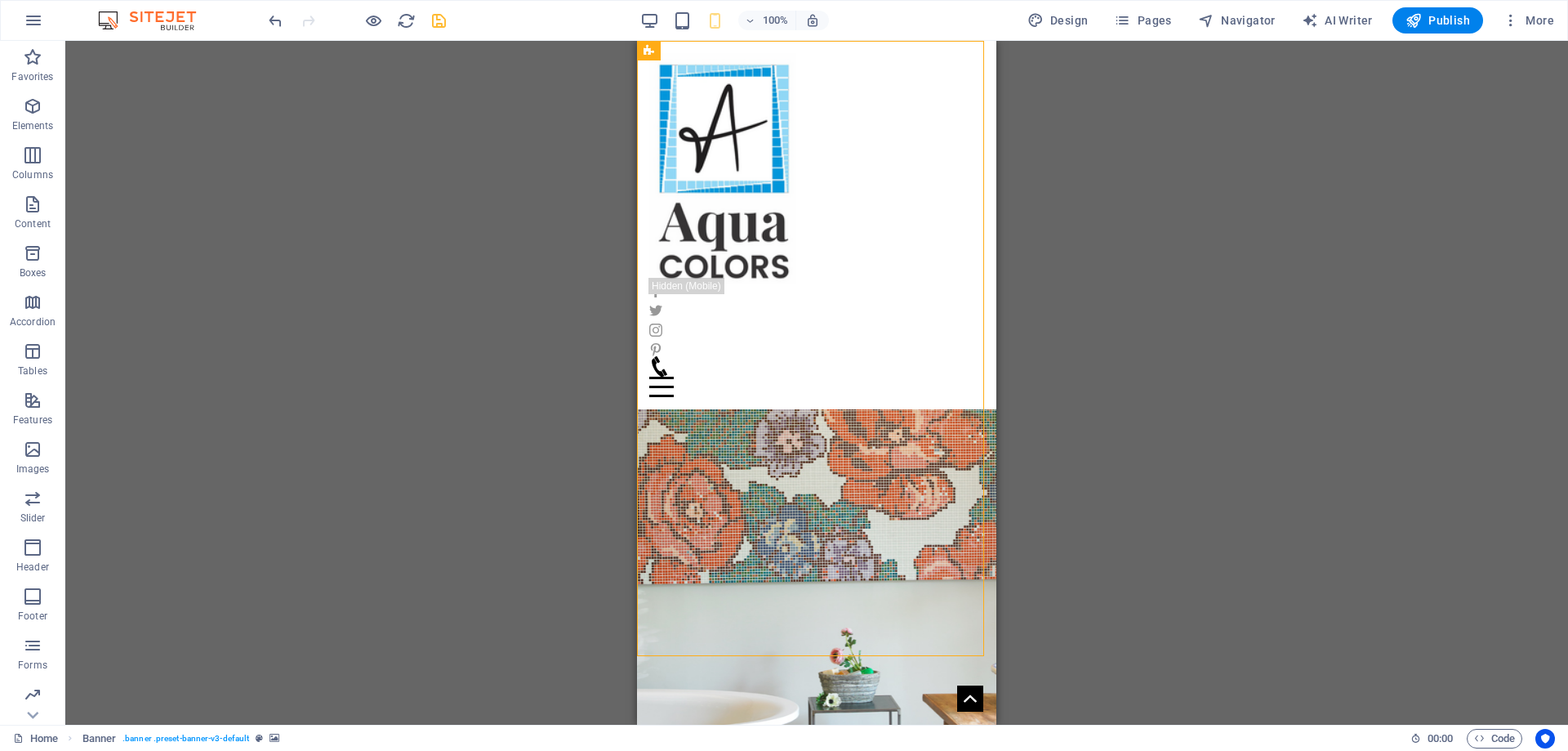 click on "100% Design Pages Navigator AI Writer Publish More" at bounding box center [913, 20] 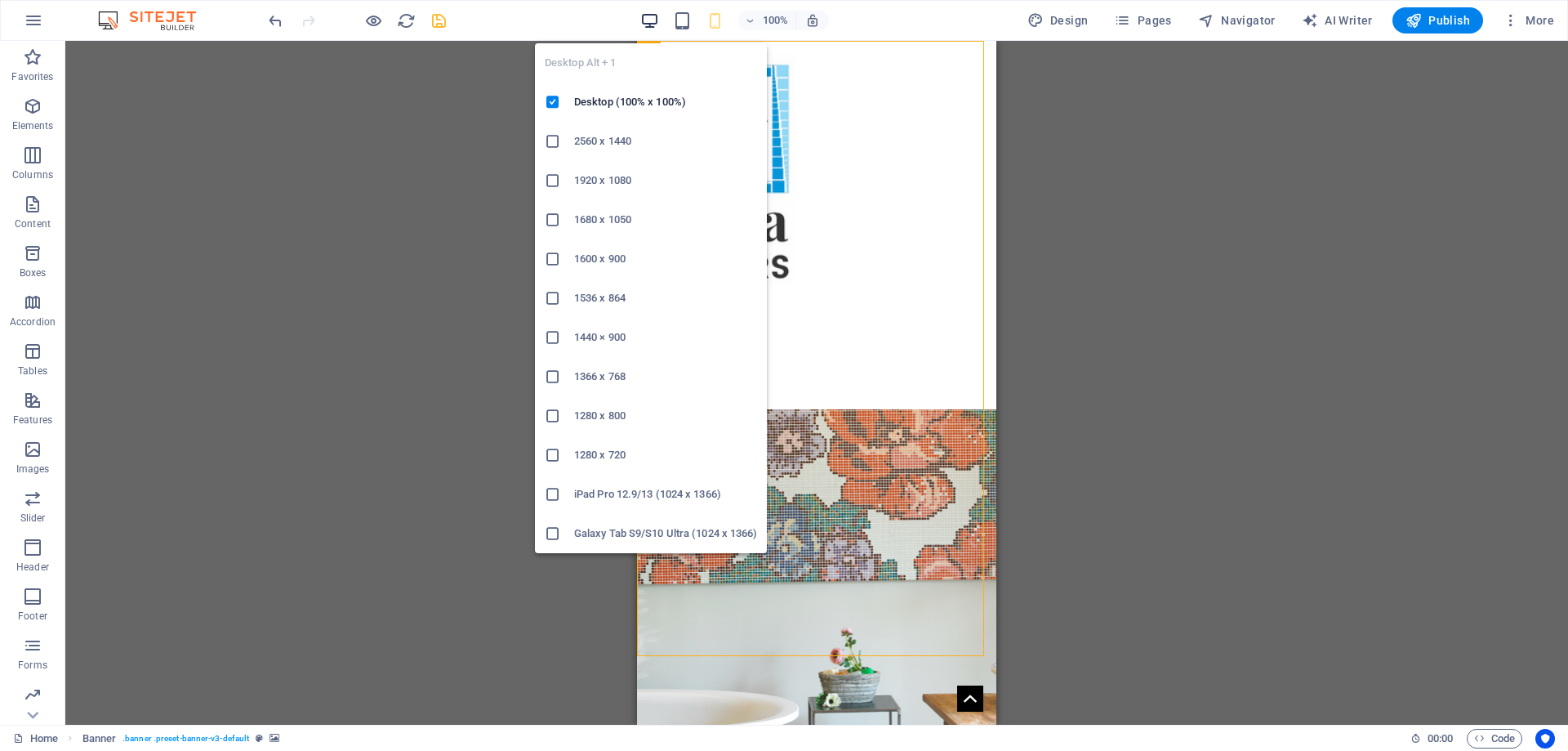 click at bounding box center [649, 20] 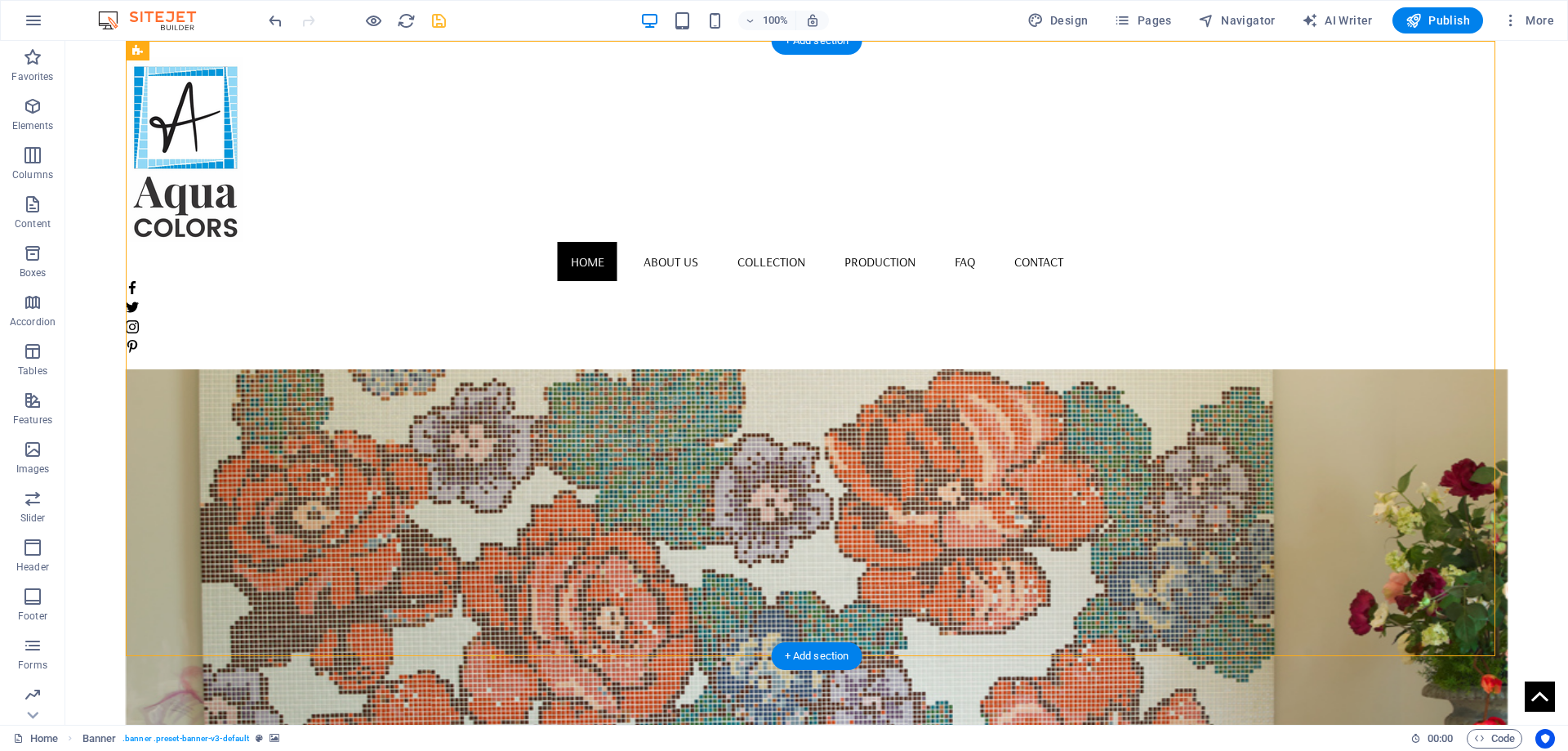 click at bounding box center (817, 565) 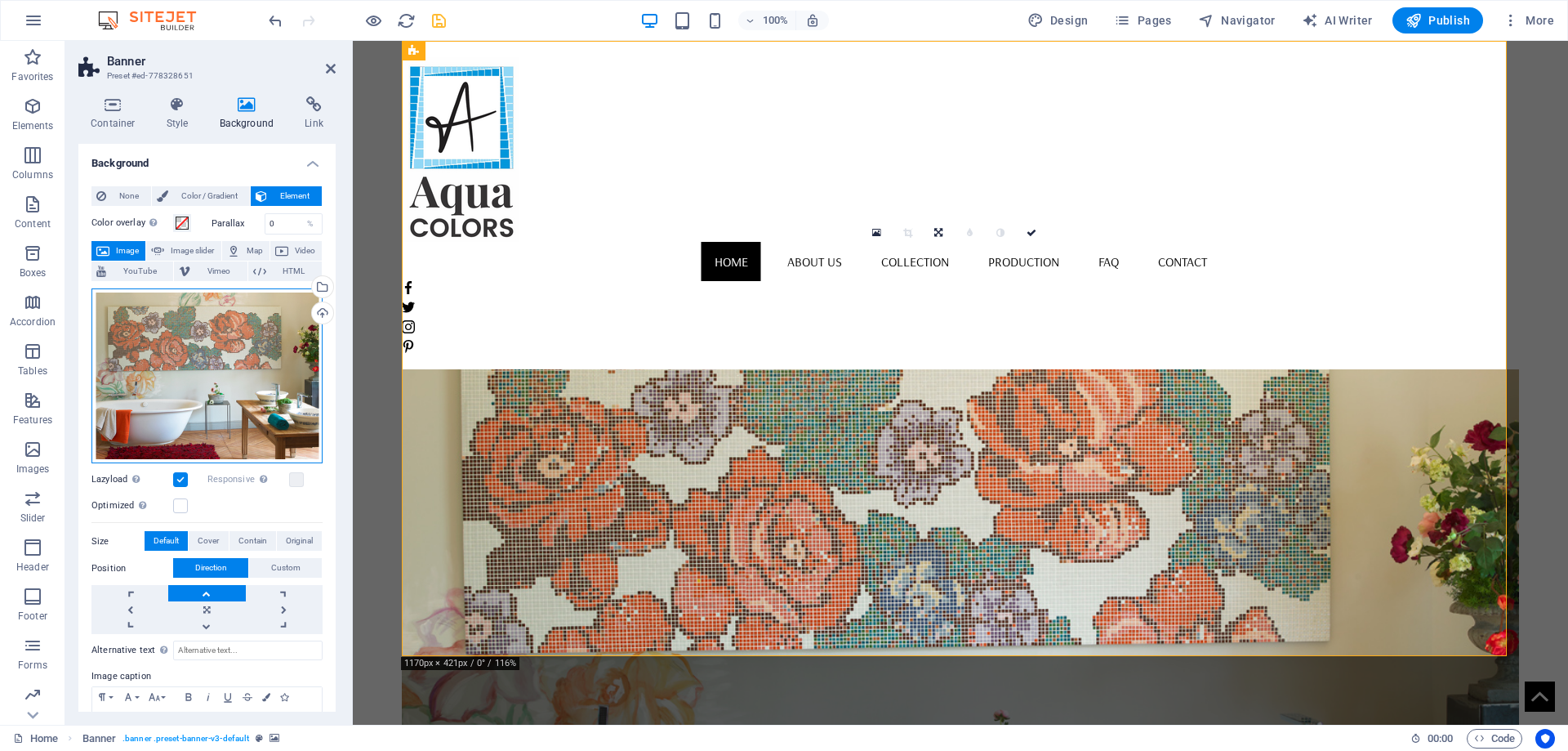 click on "Drag files here, click to choose files or select files from Files or our free stock photos & videos" at bounding box center (207, 376) 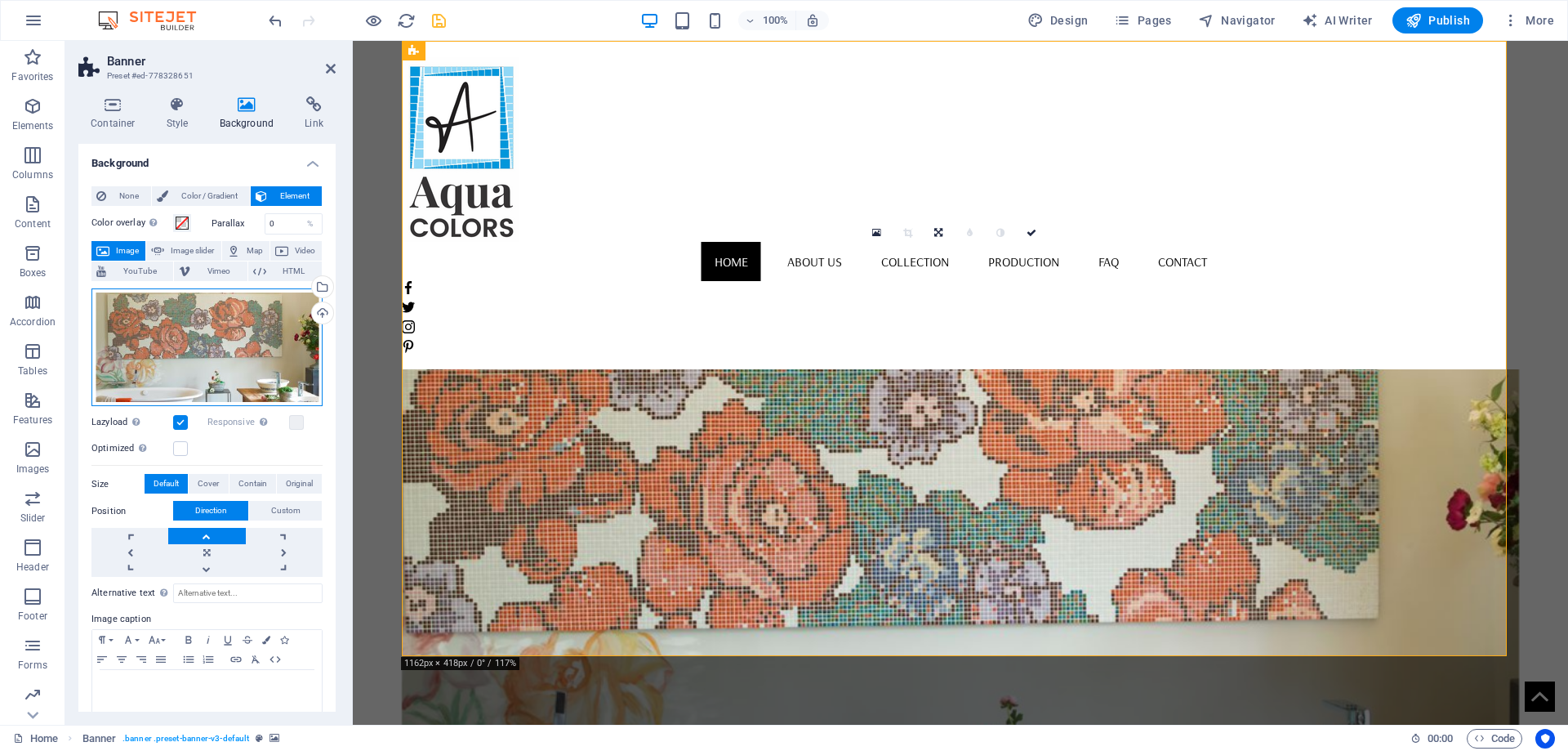 click on "Drag files here, click to choose files or select files from Files or our free stock photos & videos" at bounding box center (207, 347) 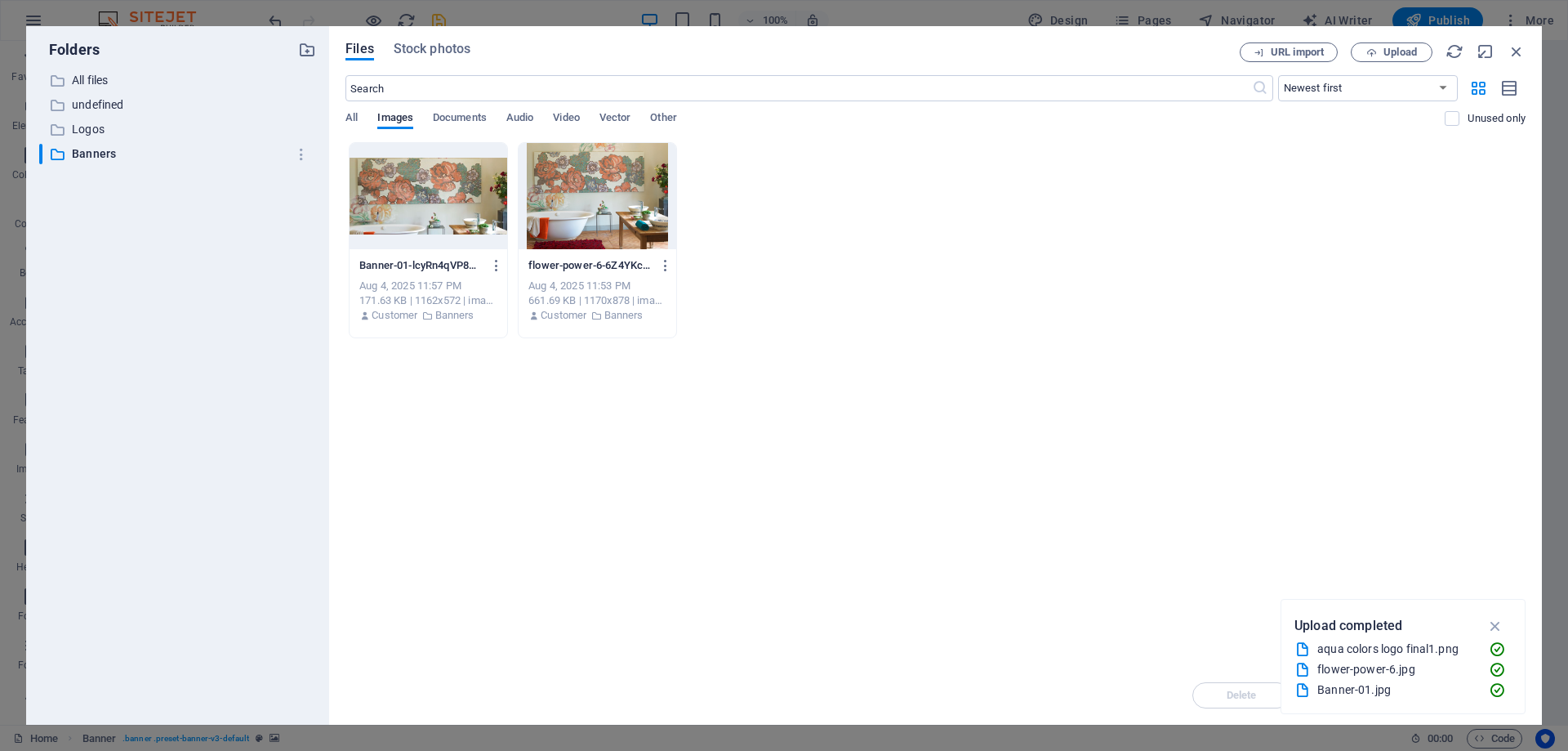 click at bounding box center (428, 196) 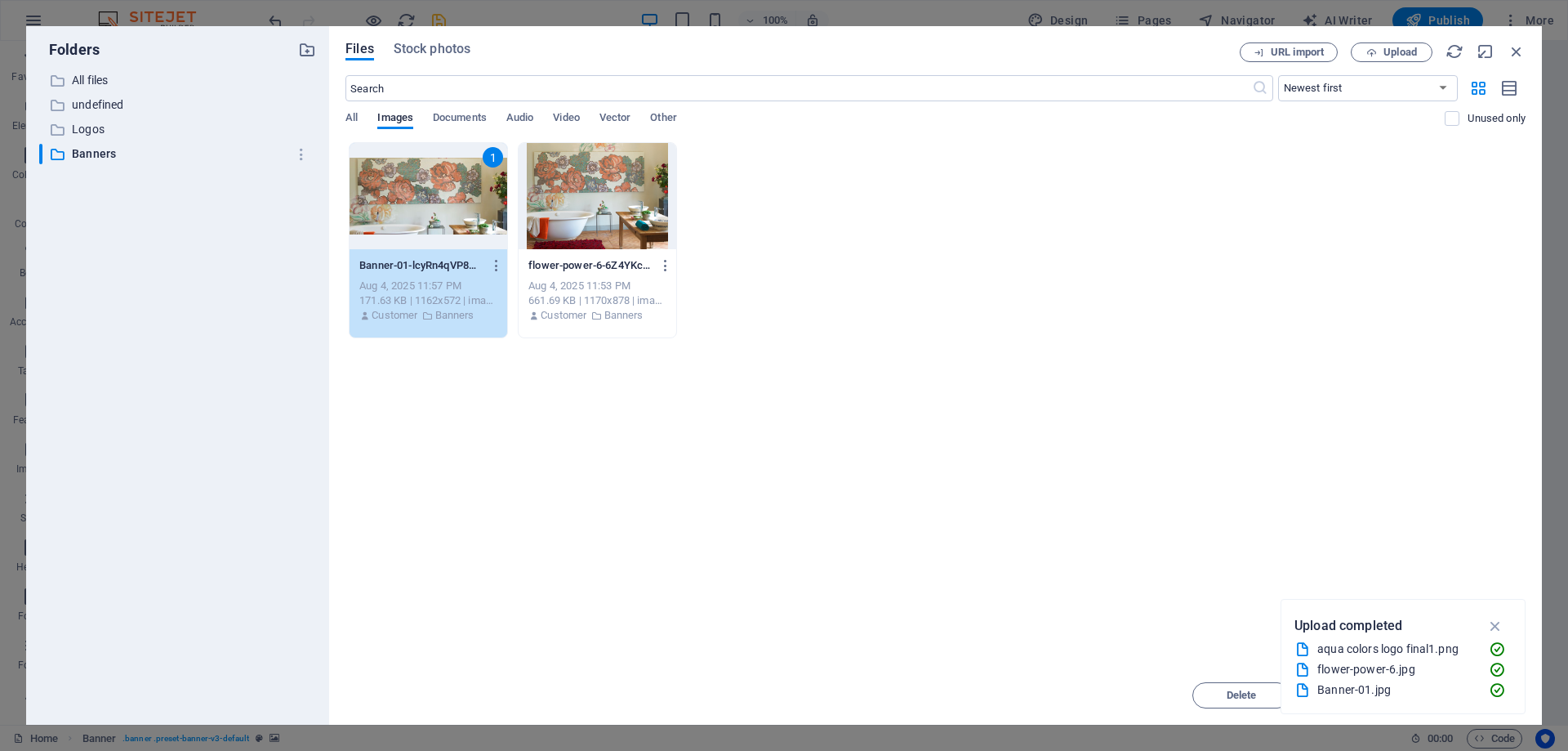 click on "1" at bounding box center (428, 196) 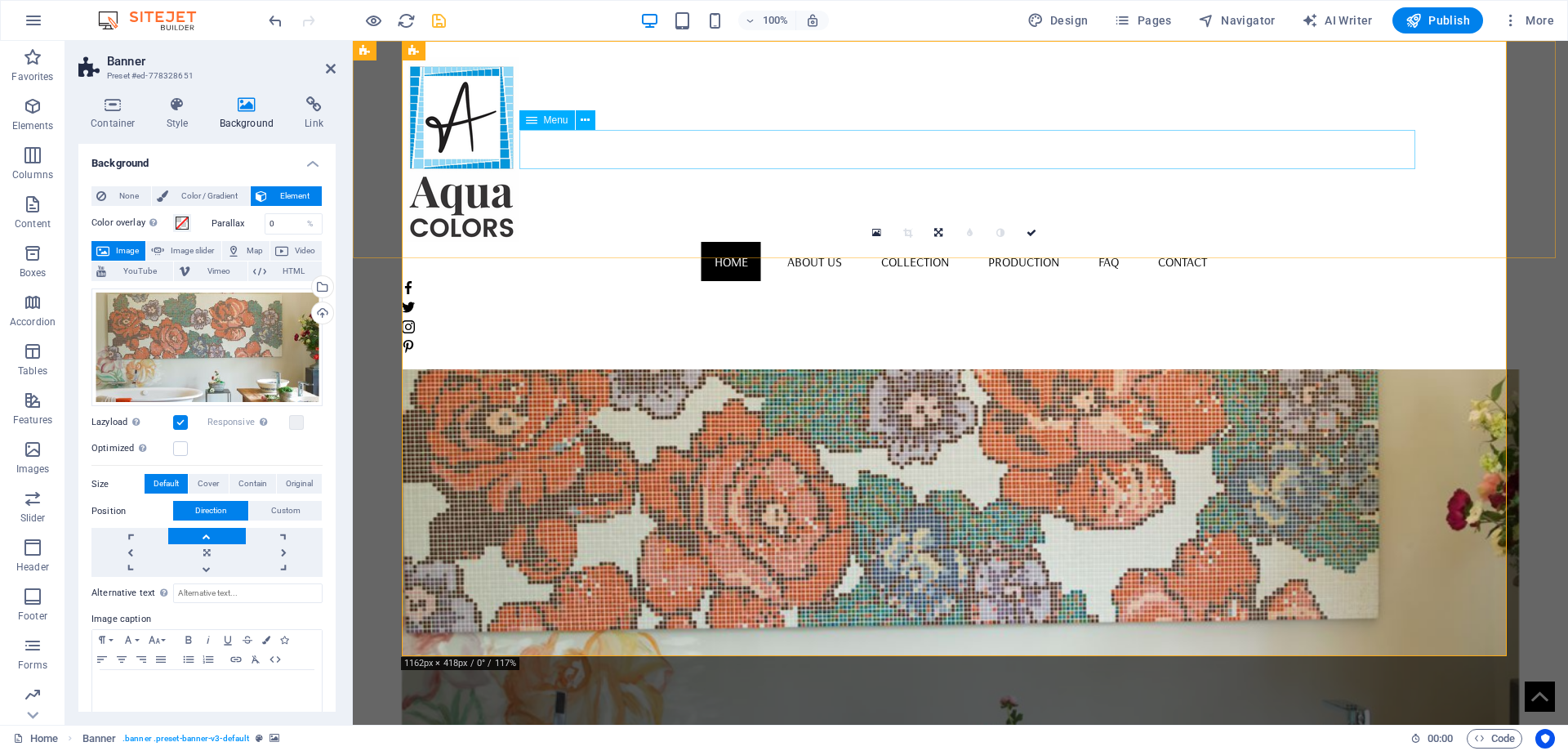 click on "Home About us Collection Production FAQ Contact" at bounding box center (960, 262) 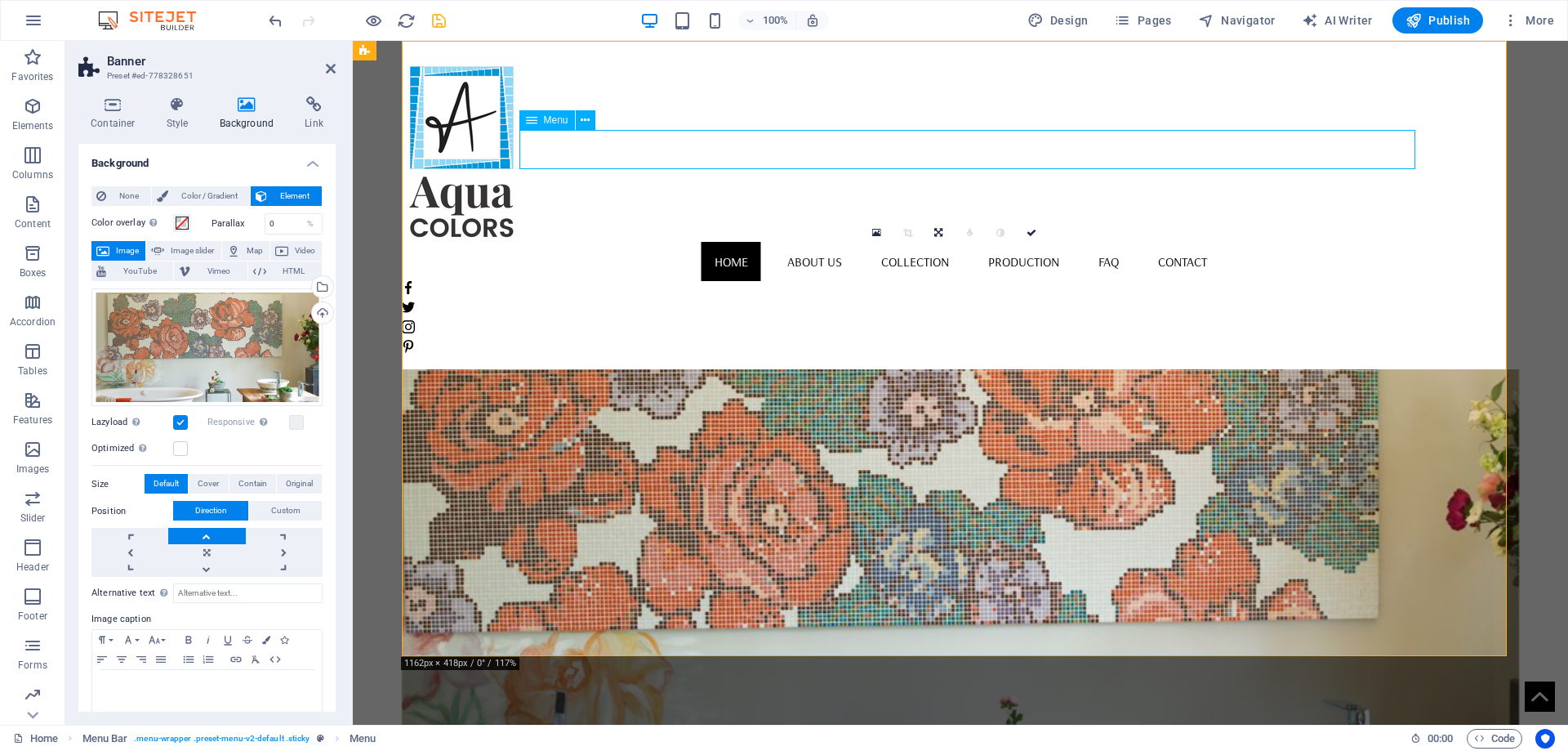 click on "Home About us Collection Production FAQ Contact" at bounding box center [960, 262] 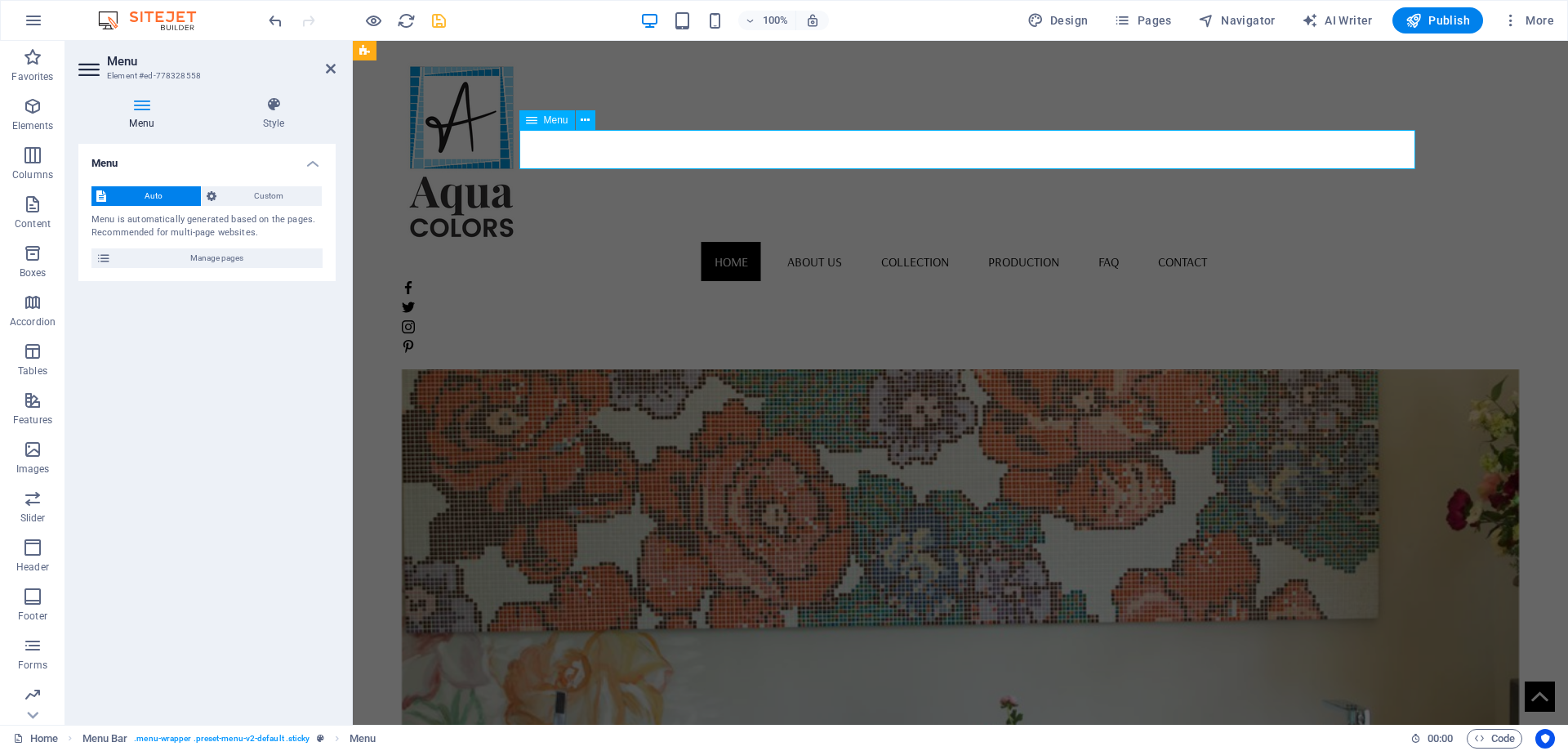click on "Home About us Collection Production FAQ Contact" at bounding box center [960, 262] 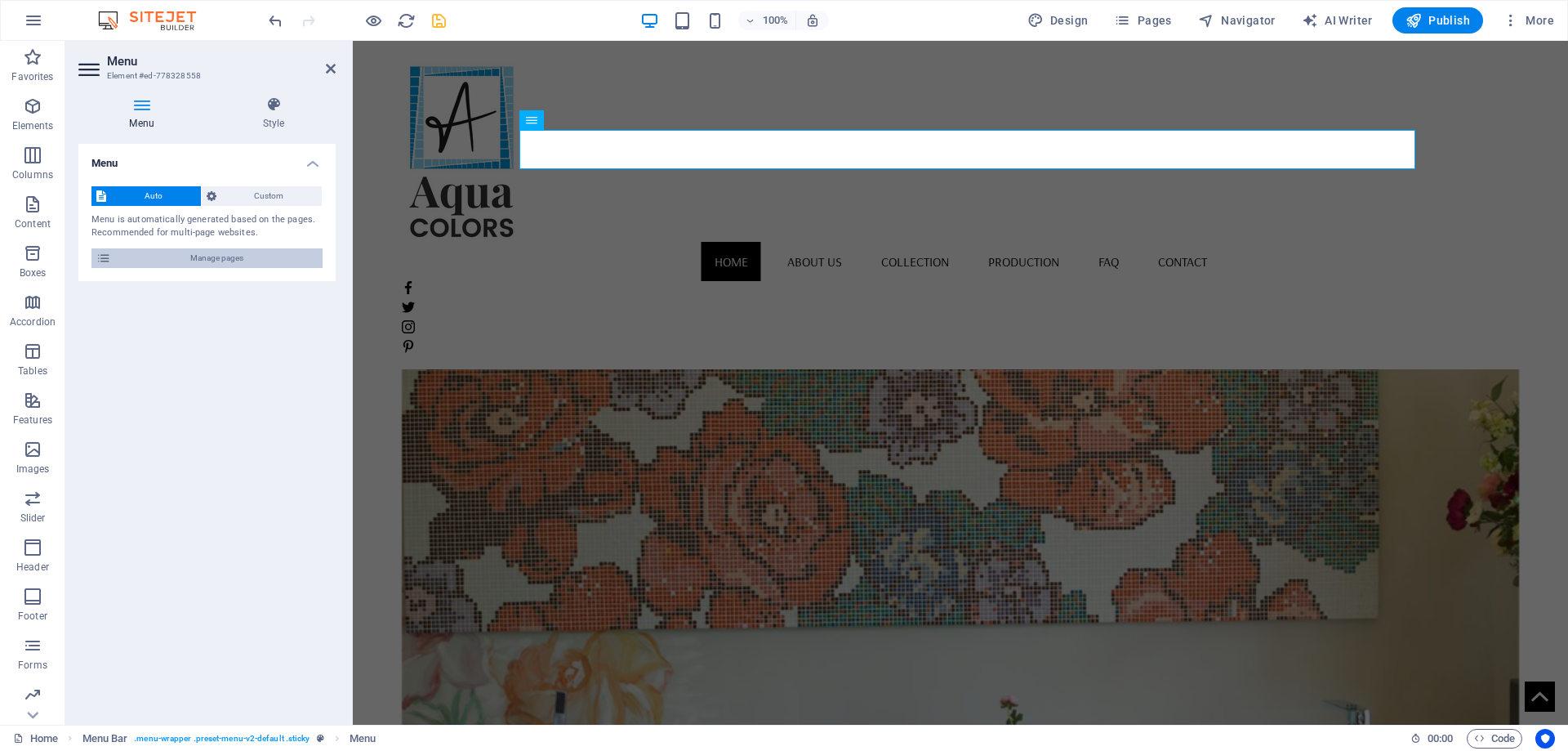 click on "Manage pages" at bounding box center [216, 258] 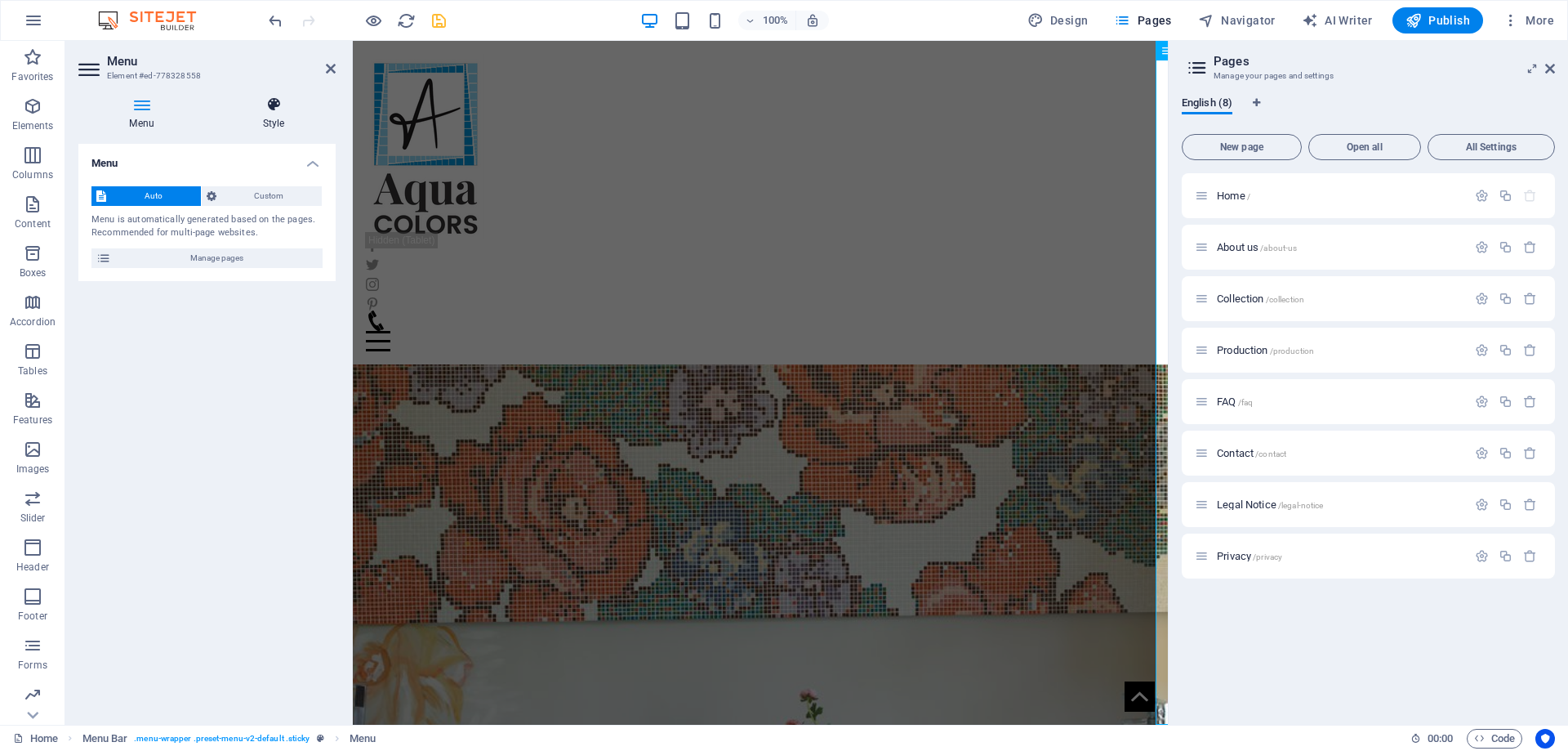 click at bounding box center [274, 105] 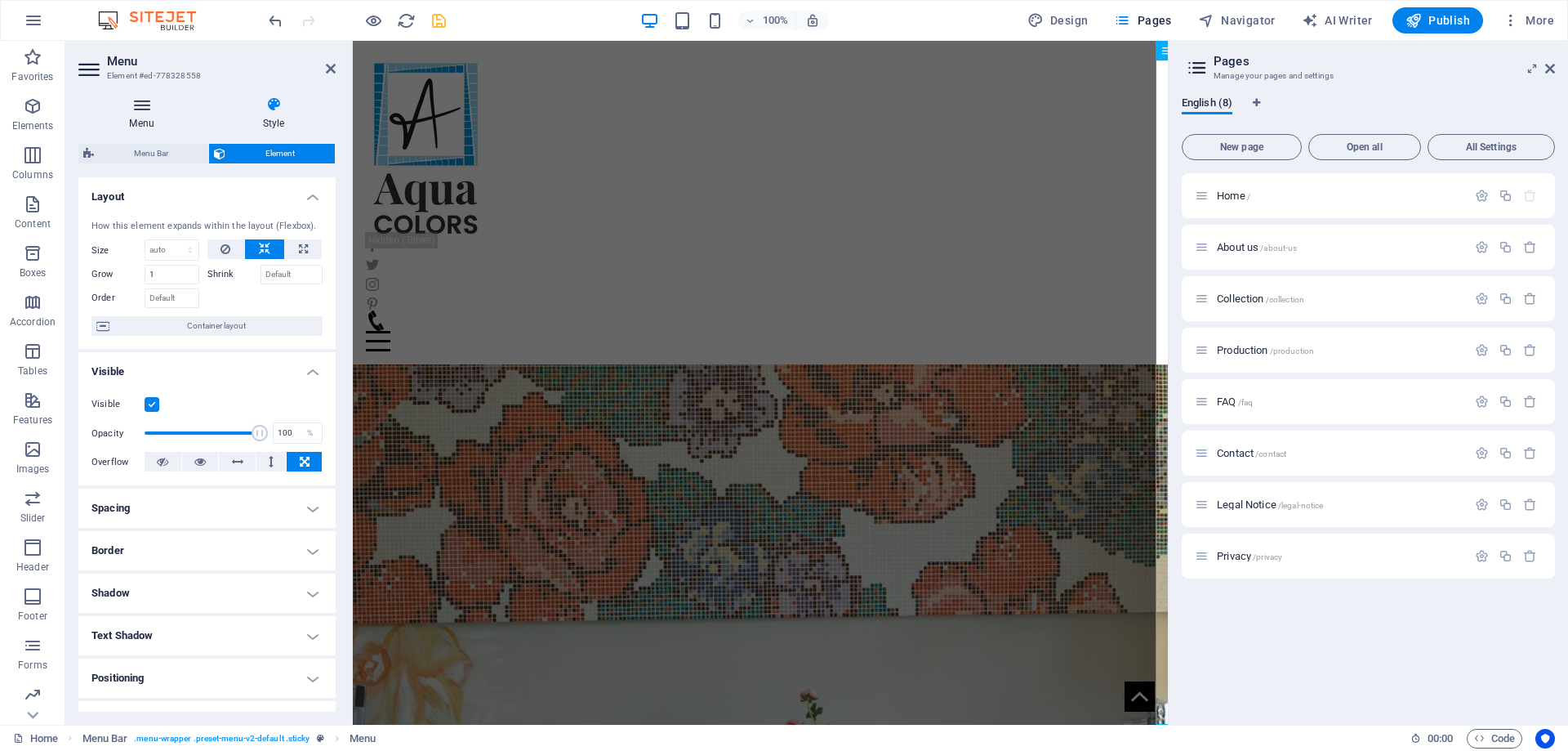 click on "Menu" at bounding box center (145, 114) 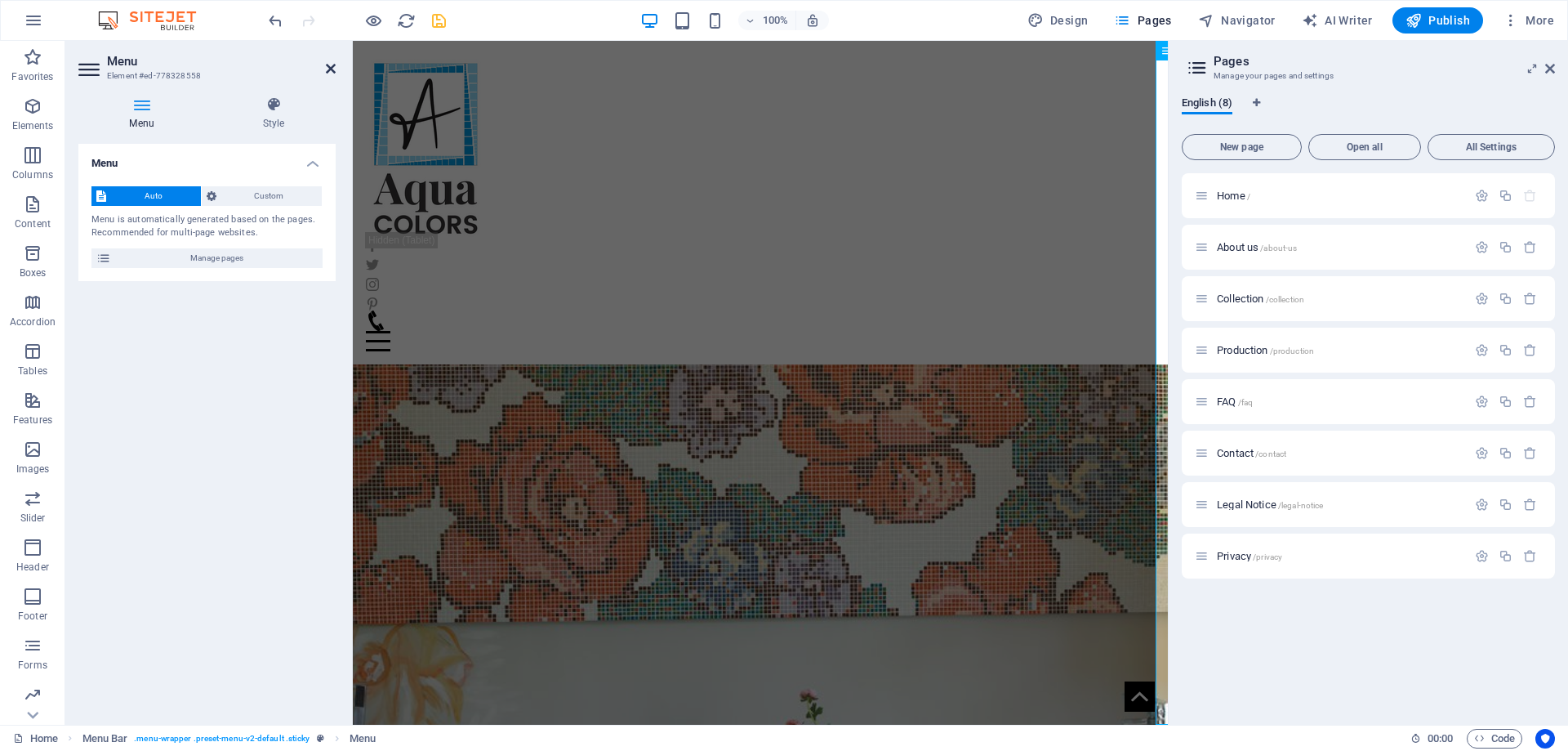 click at bounding box center (331, 69) 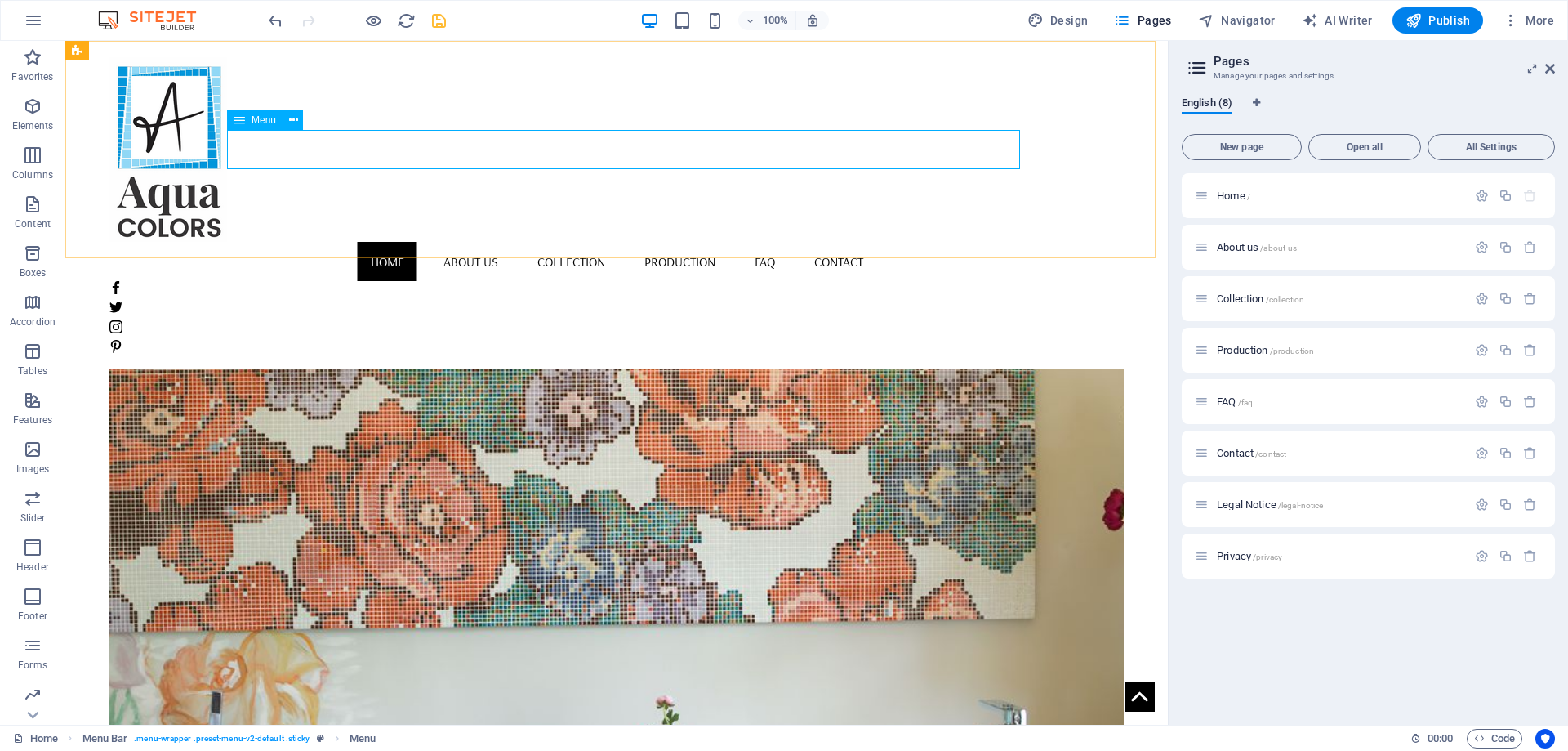 click on "Home About us Collection Production FAQ Contact" at bounding box center [617, 262] 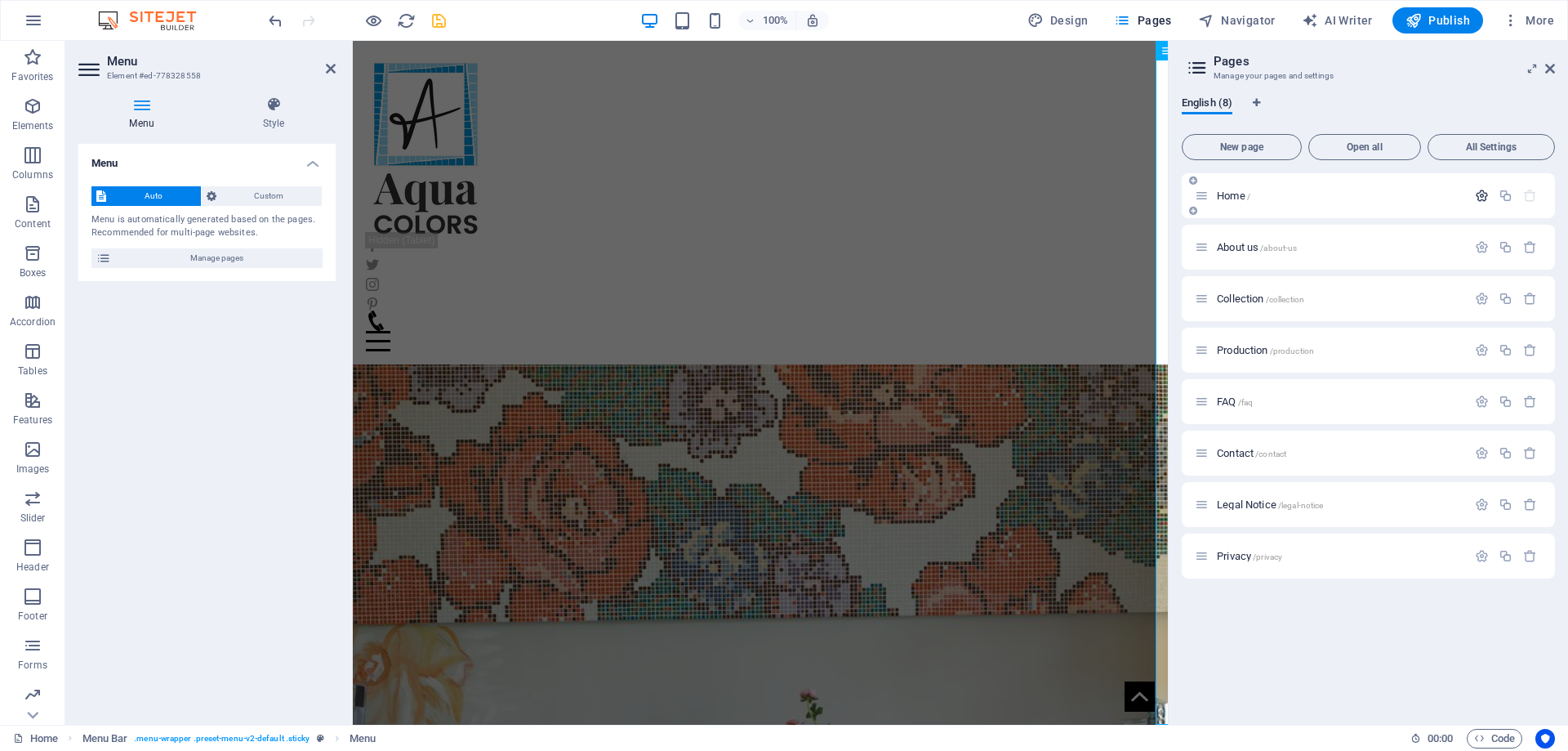 click at bounding box center [1481, 195] 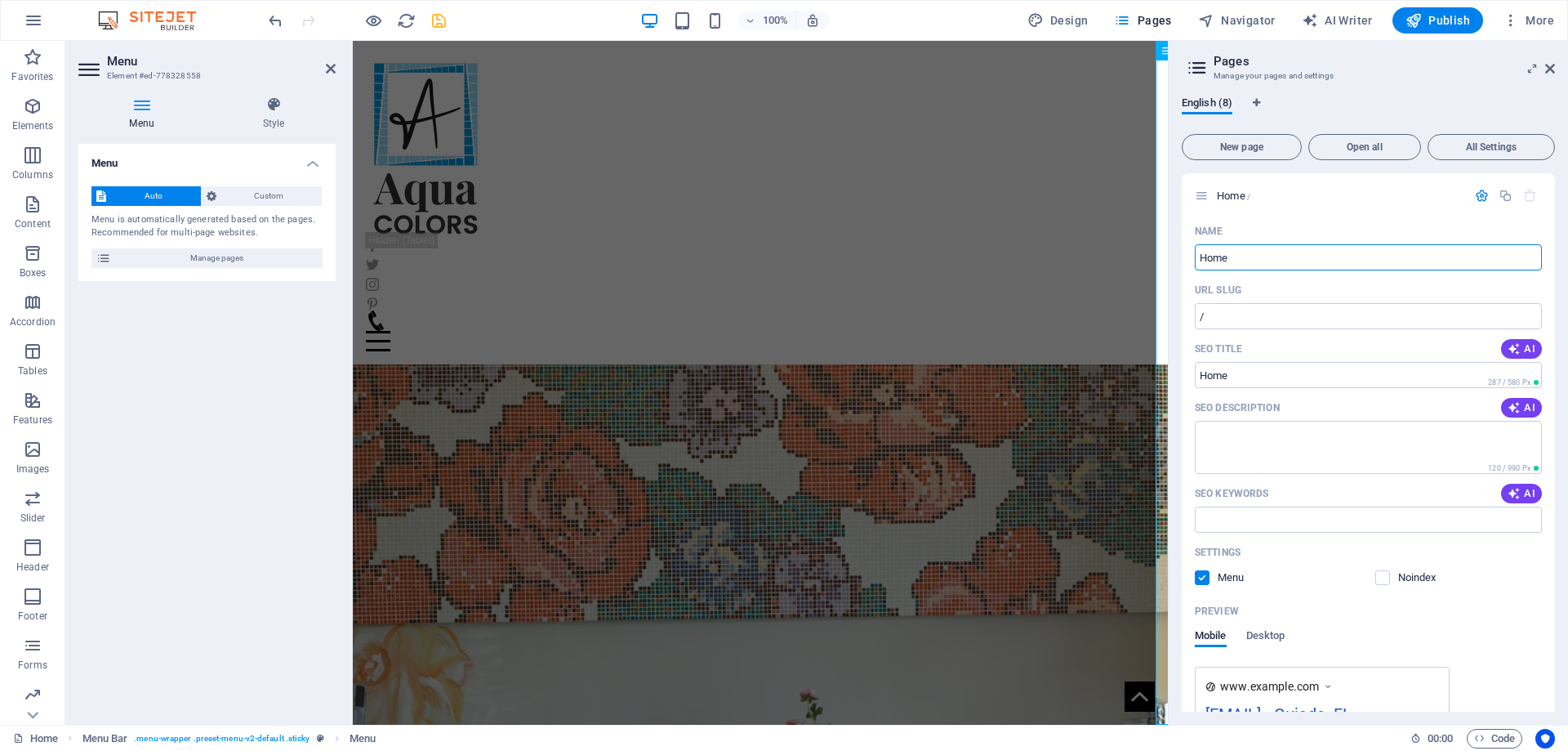 click on "English (8)" at bounding box center [1368, 112] 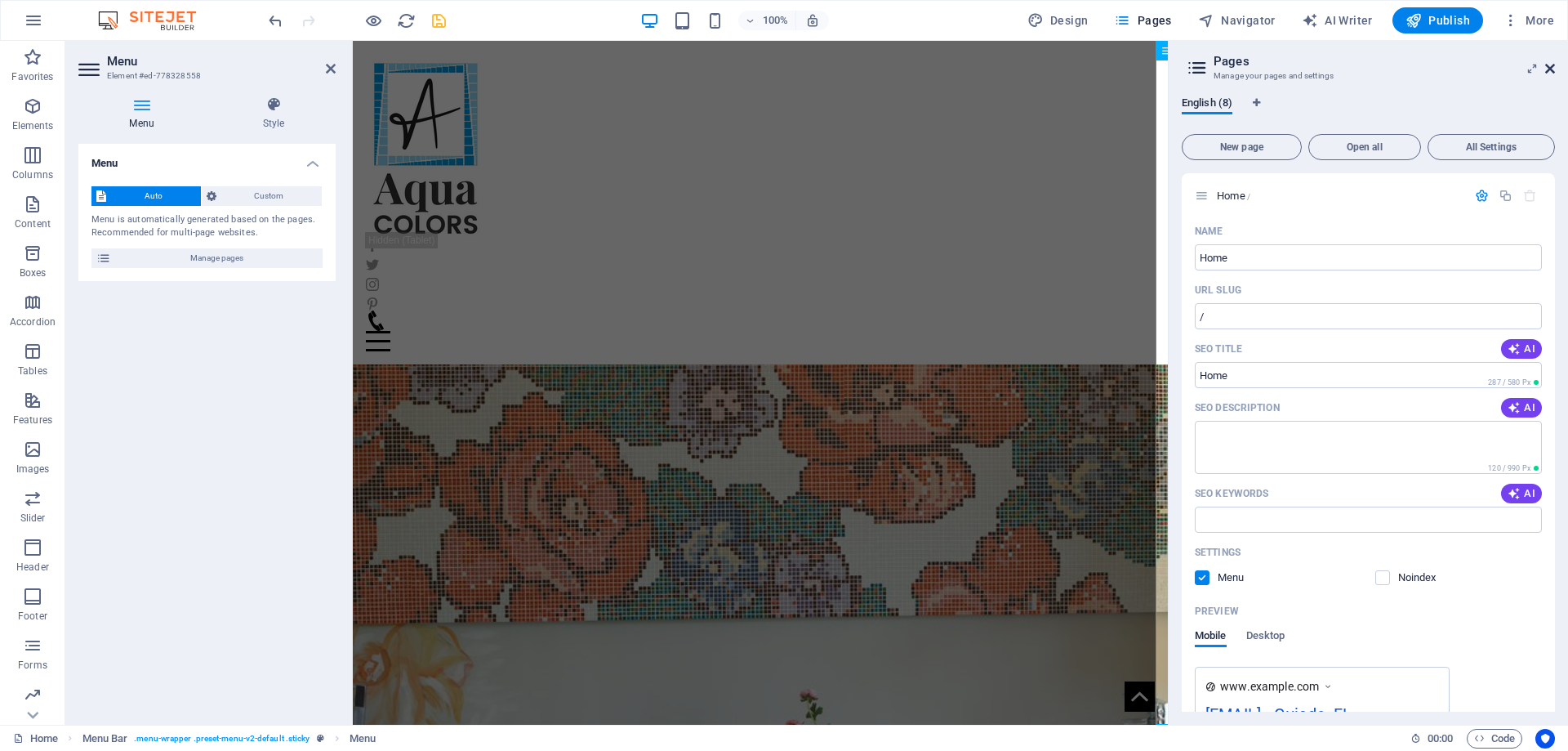click at bounding box center [1550, 69] 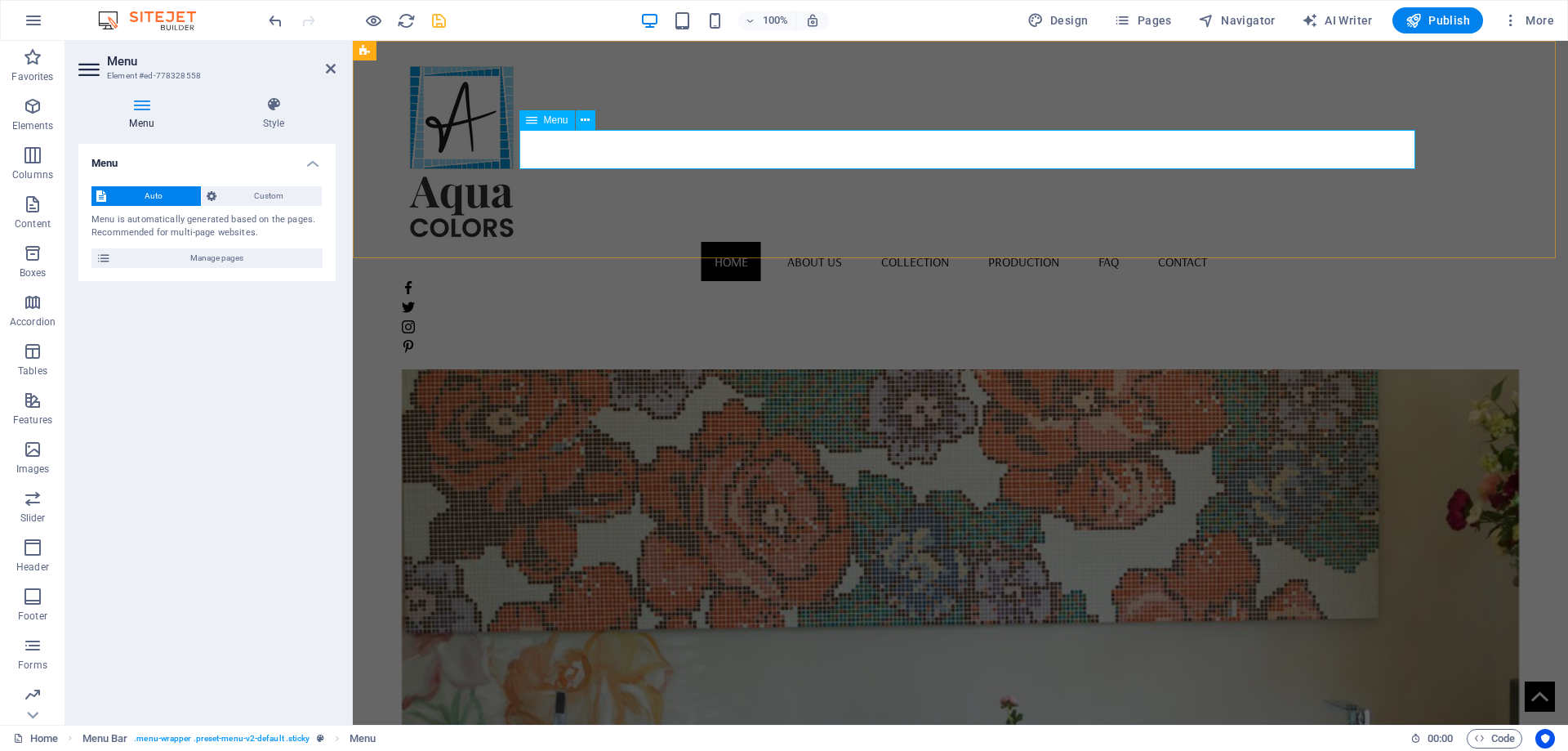click on "Home About us Collection Production FAQ Contact" at bounding box center (960, 262) 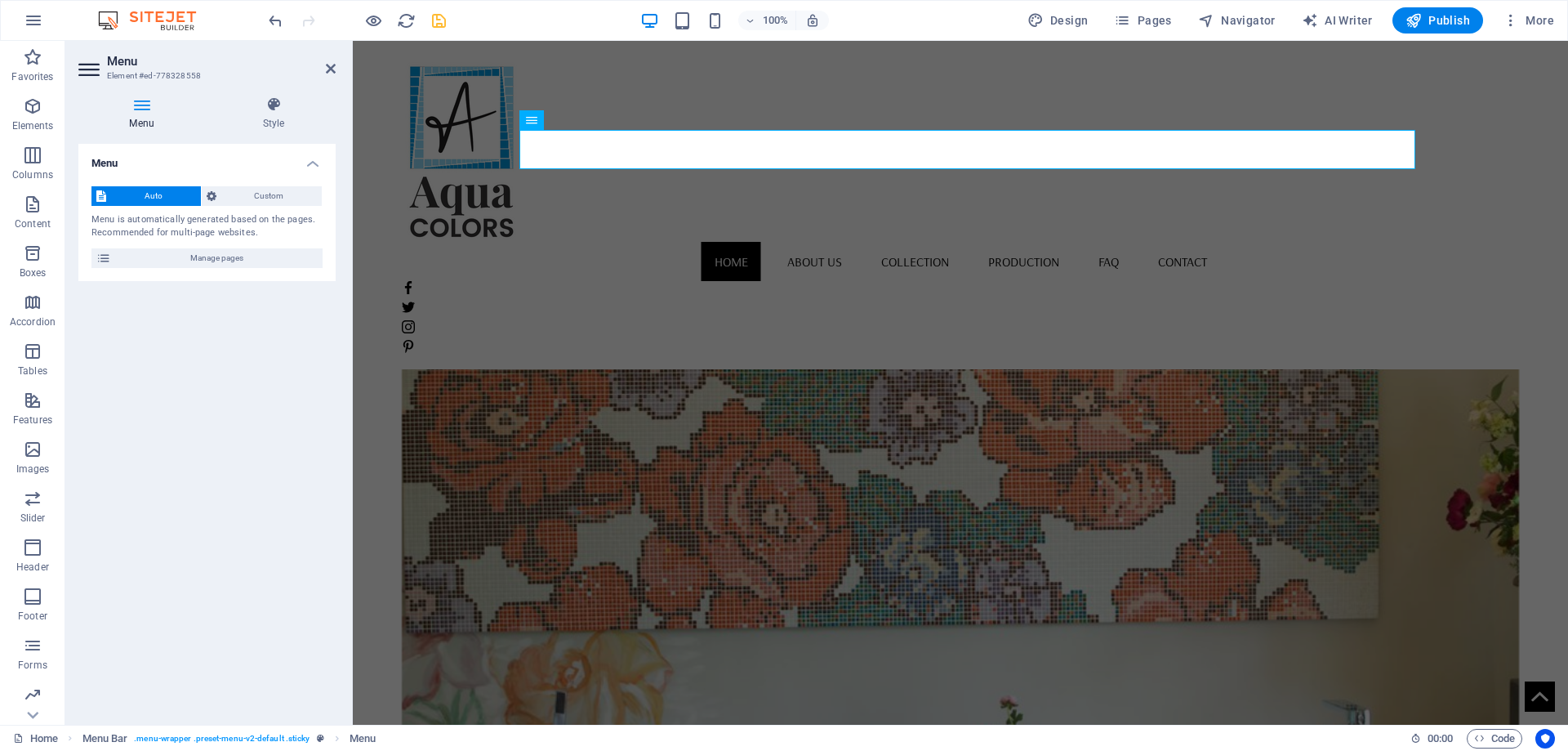 click on "Auto" at bounding box center (154, 196) 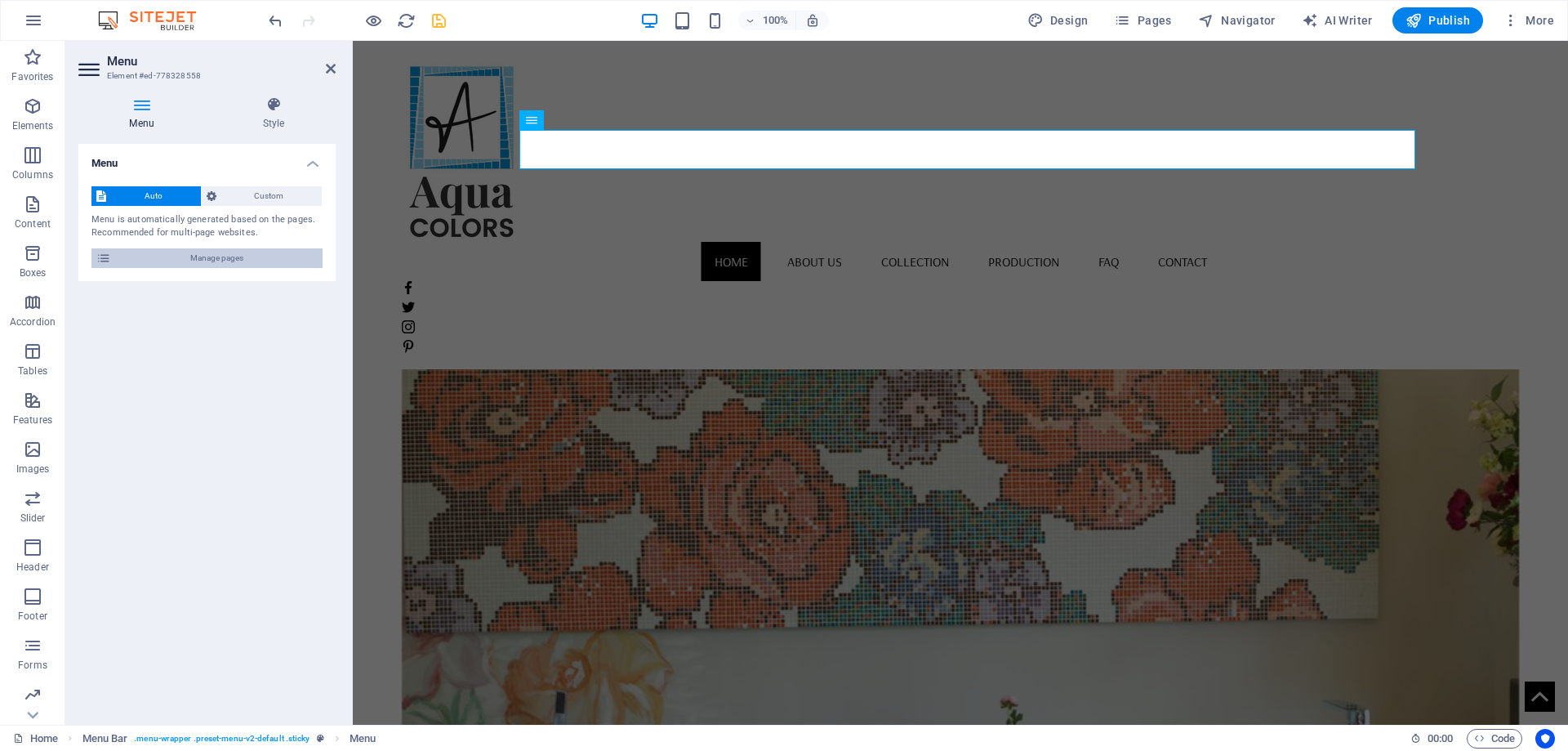 click on "Manage pages" at bounding box center (216, 258) 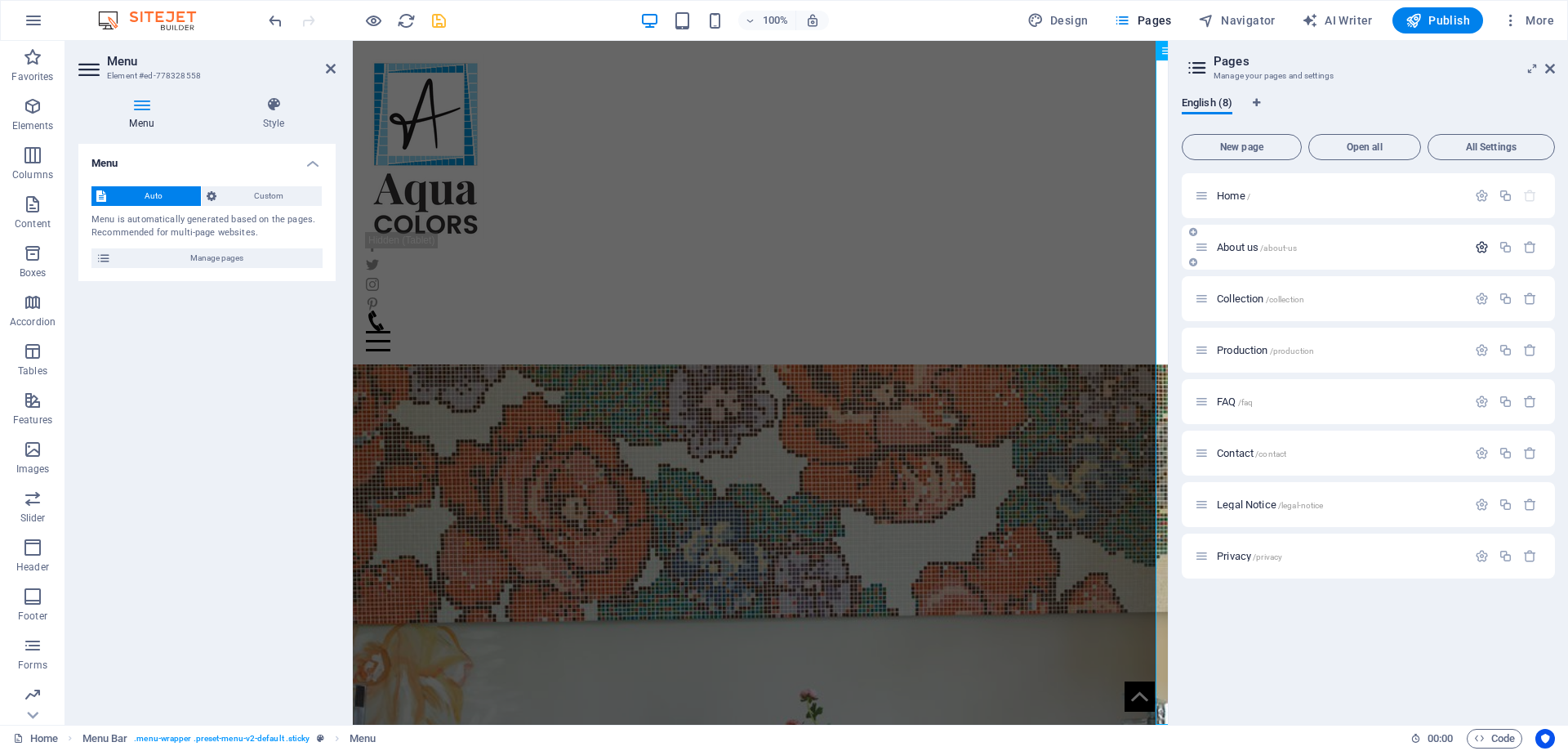 click at bounding box center (1481, 247) 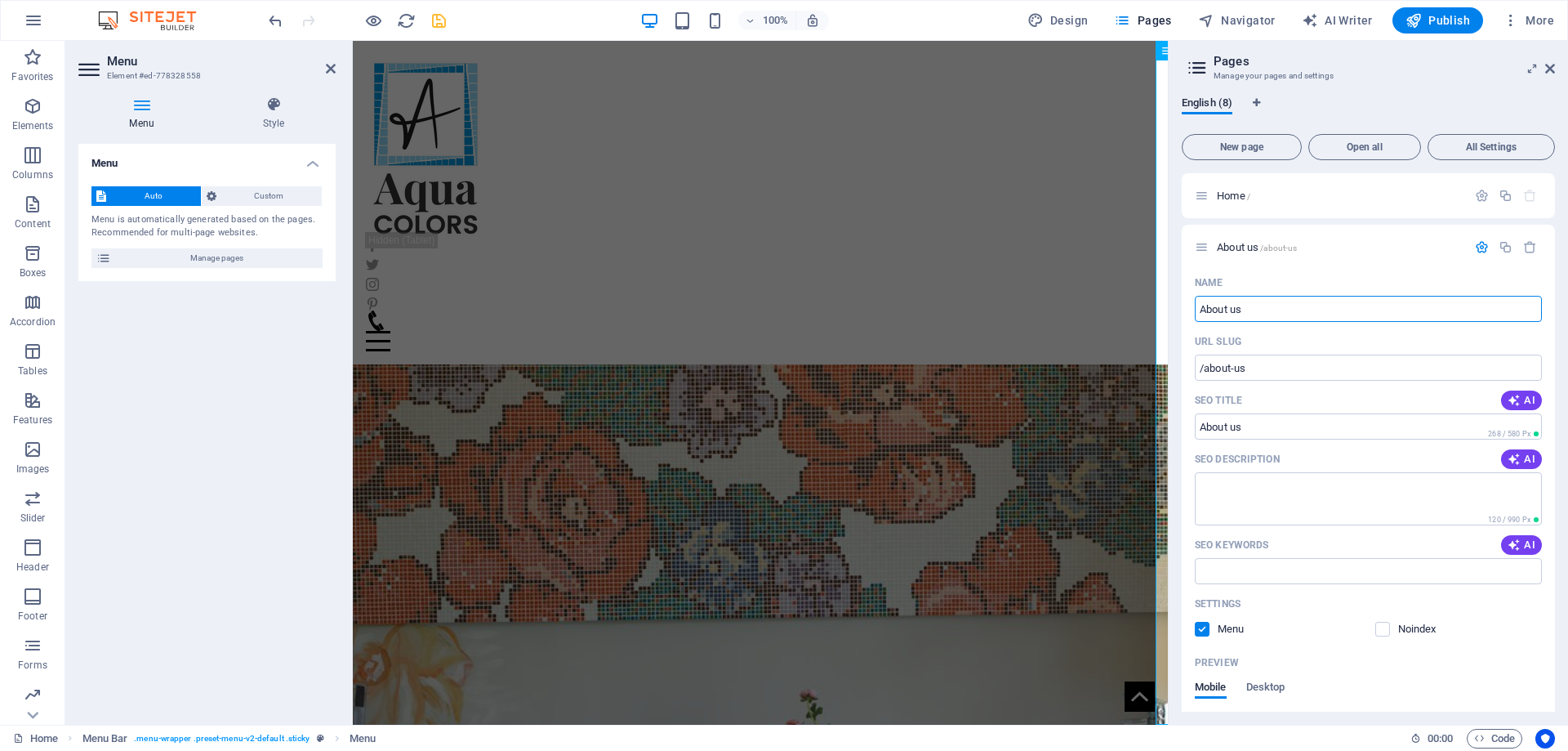 drag, startPoint x: 1602, startPoint y: 351, endPoint x: 1085, endPoint y: 307, distance: 518.86896 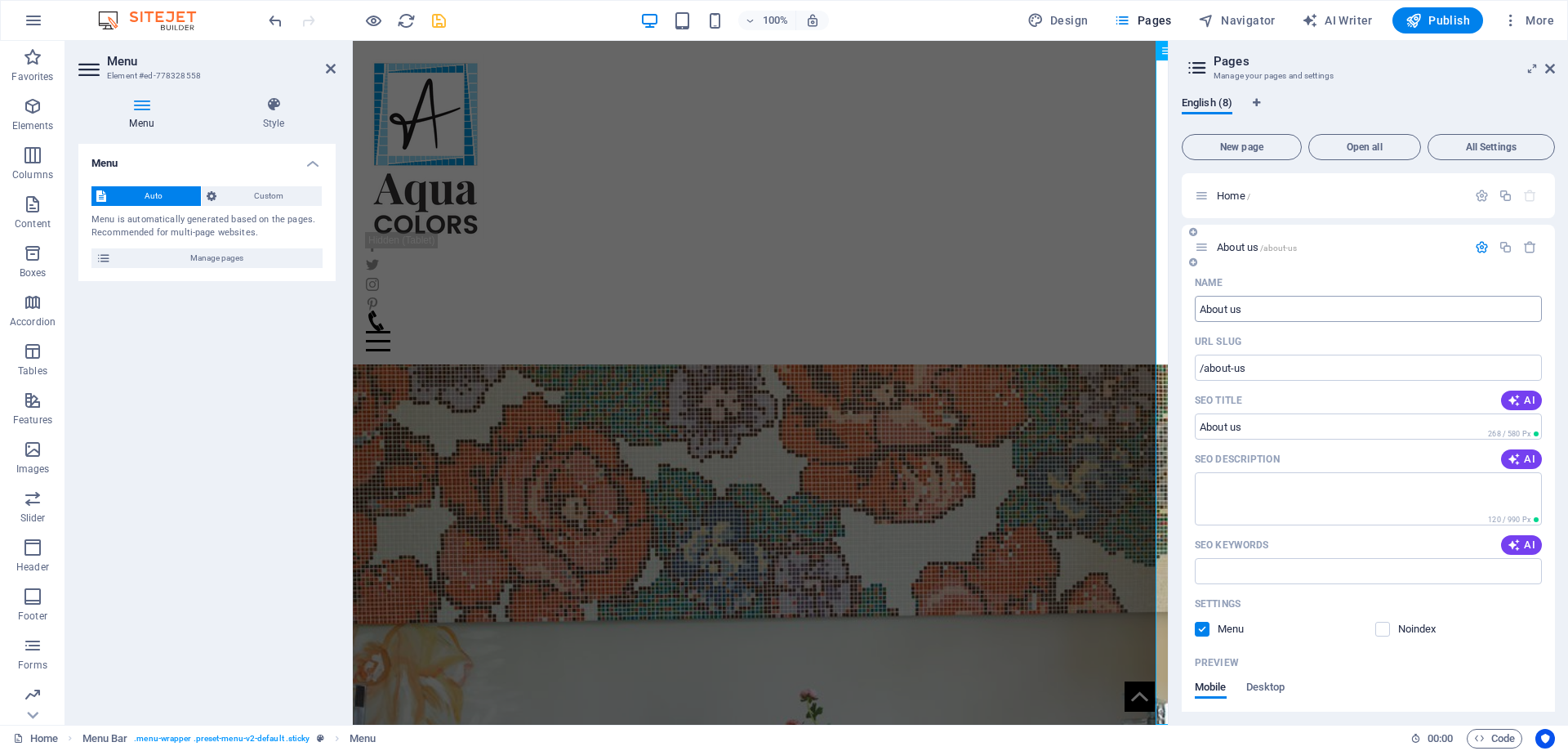click on "About us" at bounding box center (1368, 309) 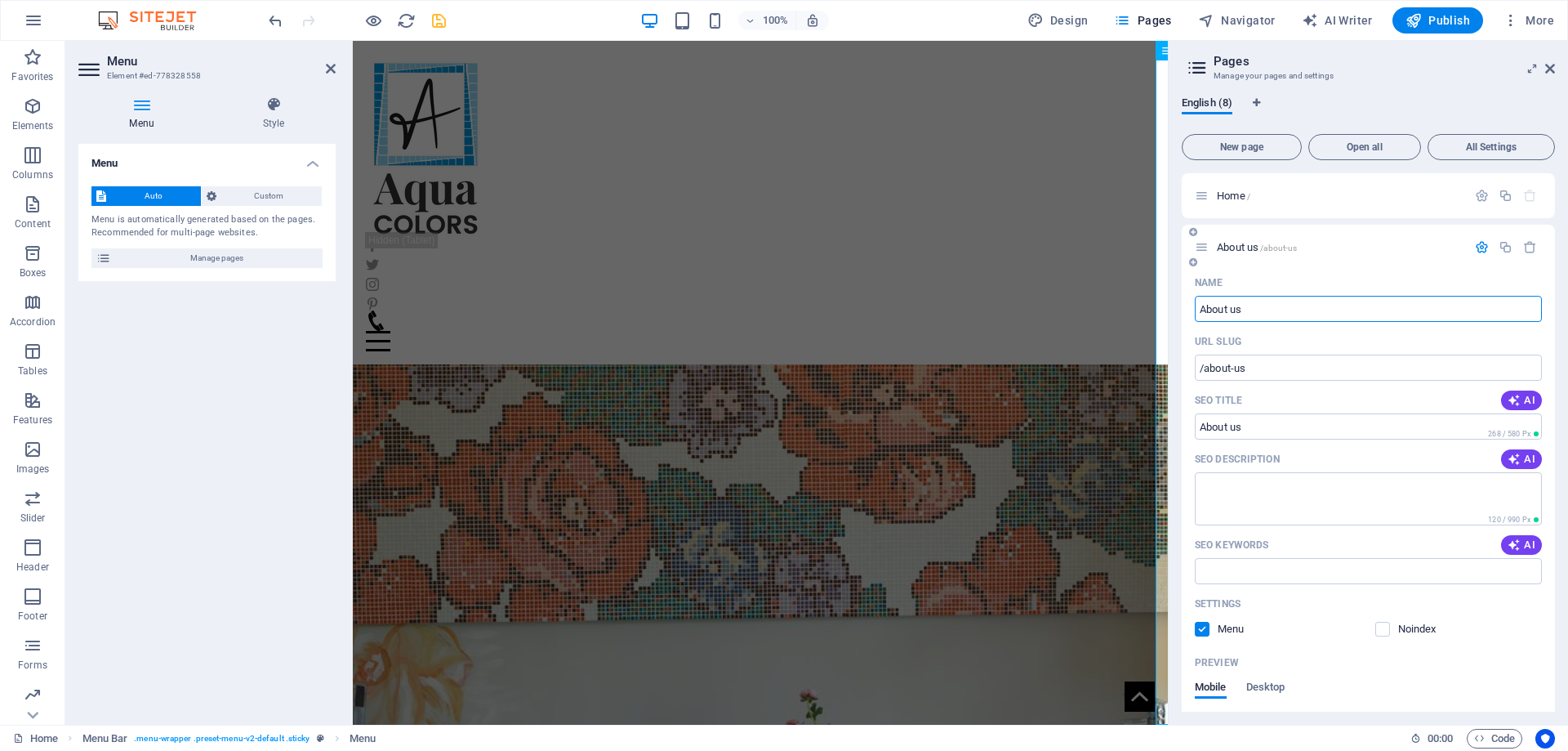drag, startPoint x: 1246, startPoint y: 309, endPoint x: 1189, endPoint y: 304, distance: 57.218878 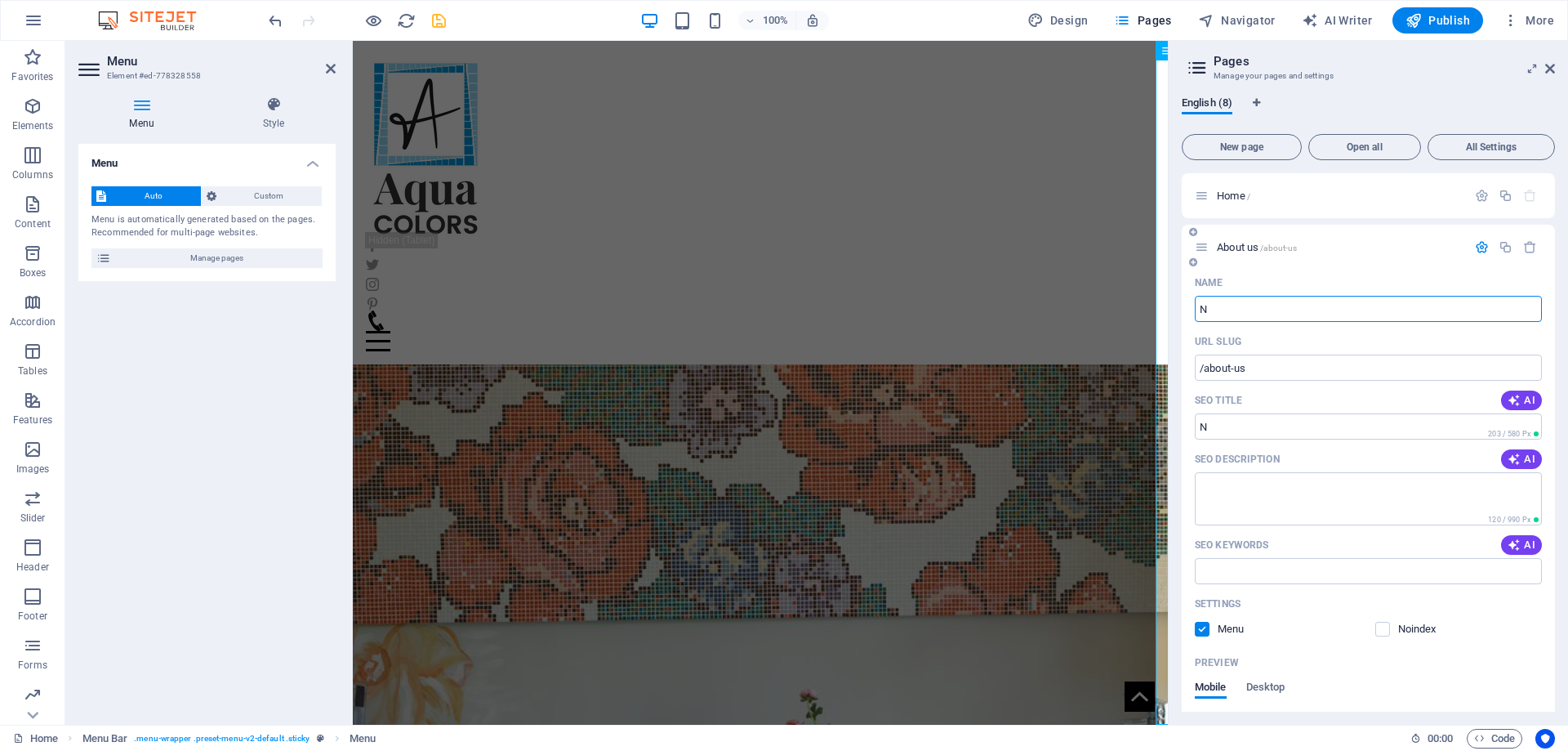 type on "N" 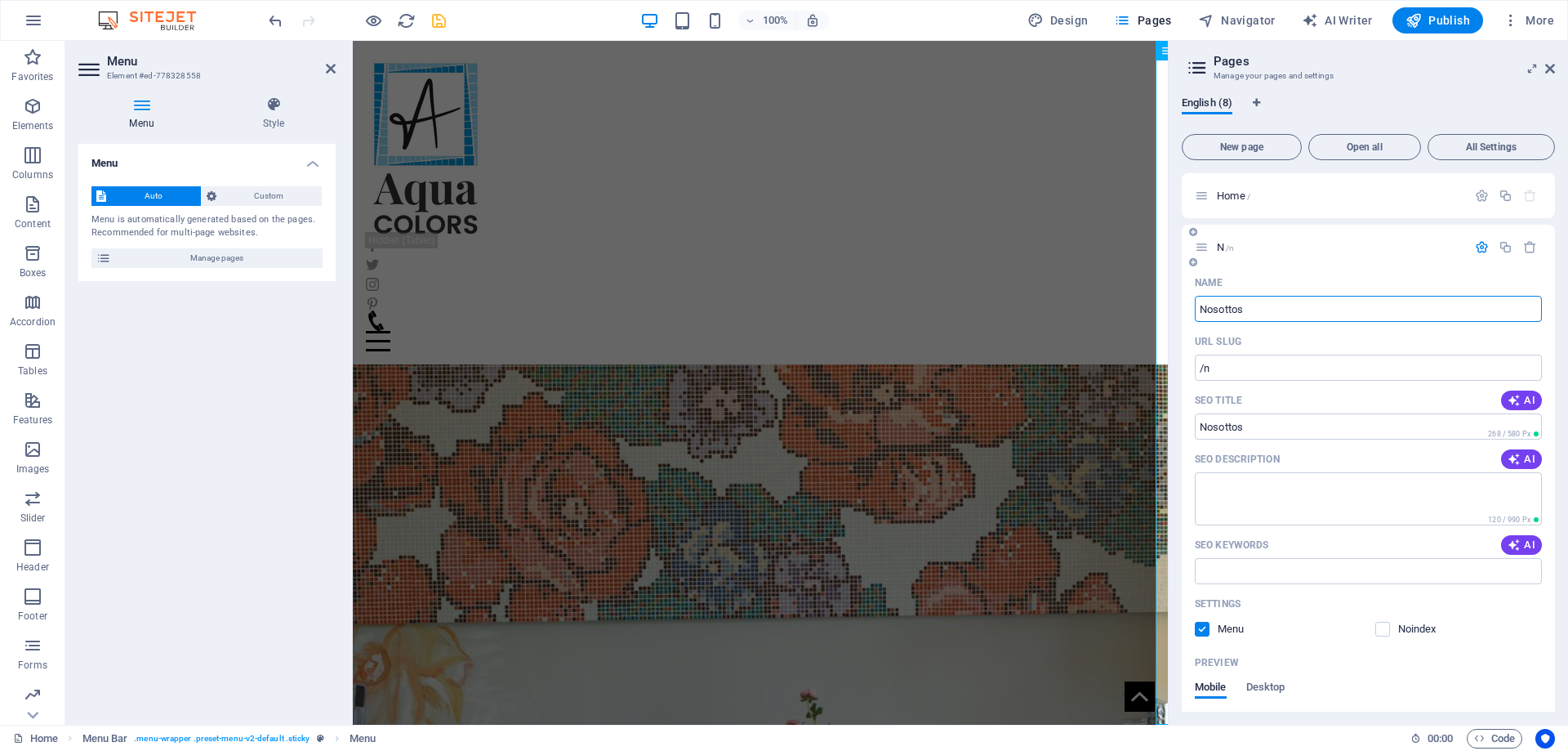 type on "Nosottos" 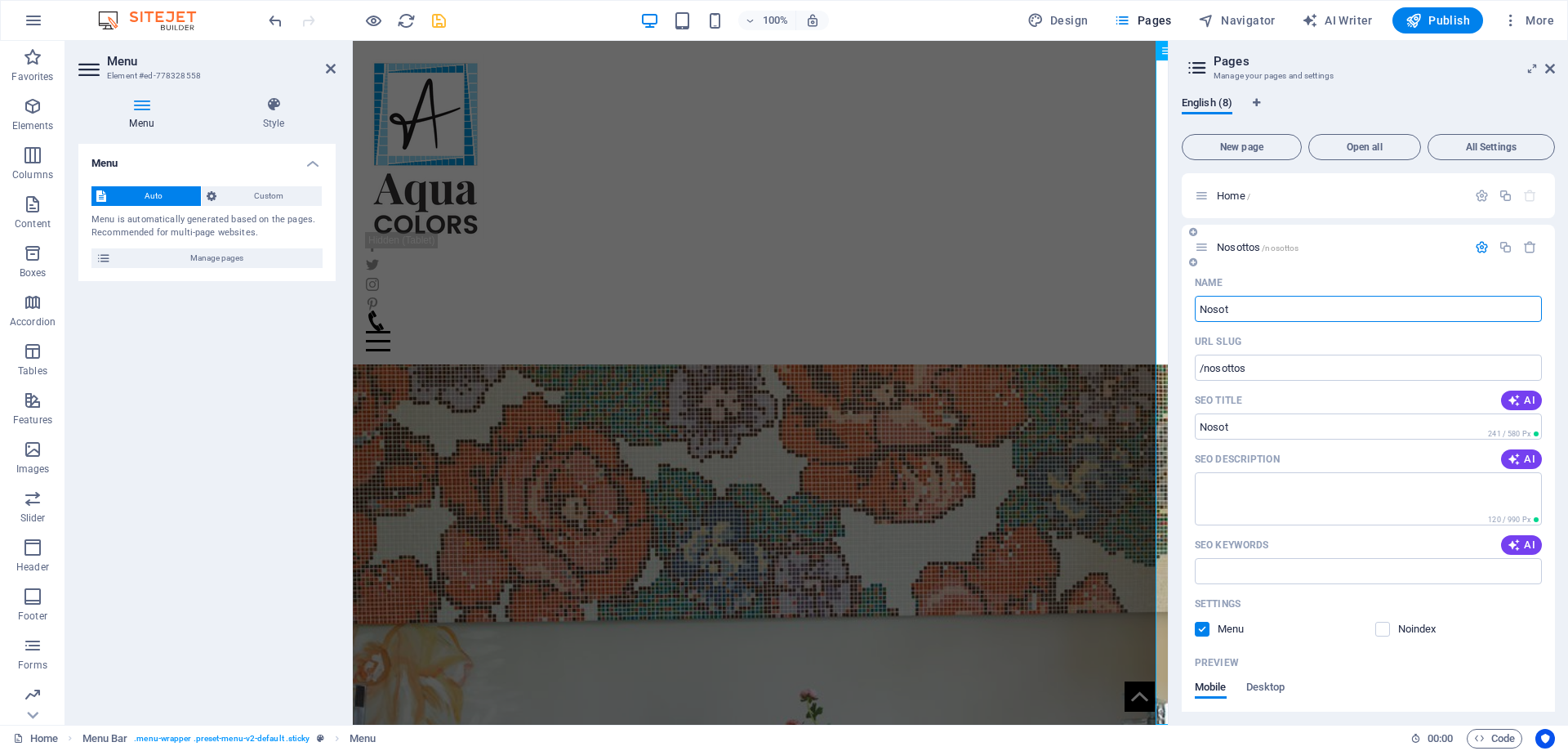 type on "Nosot" 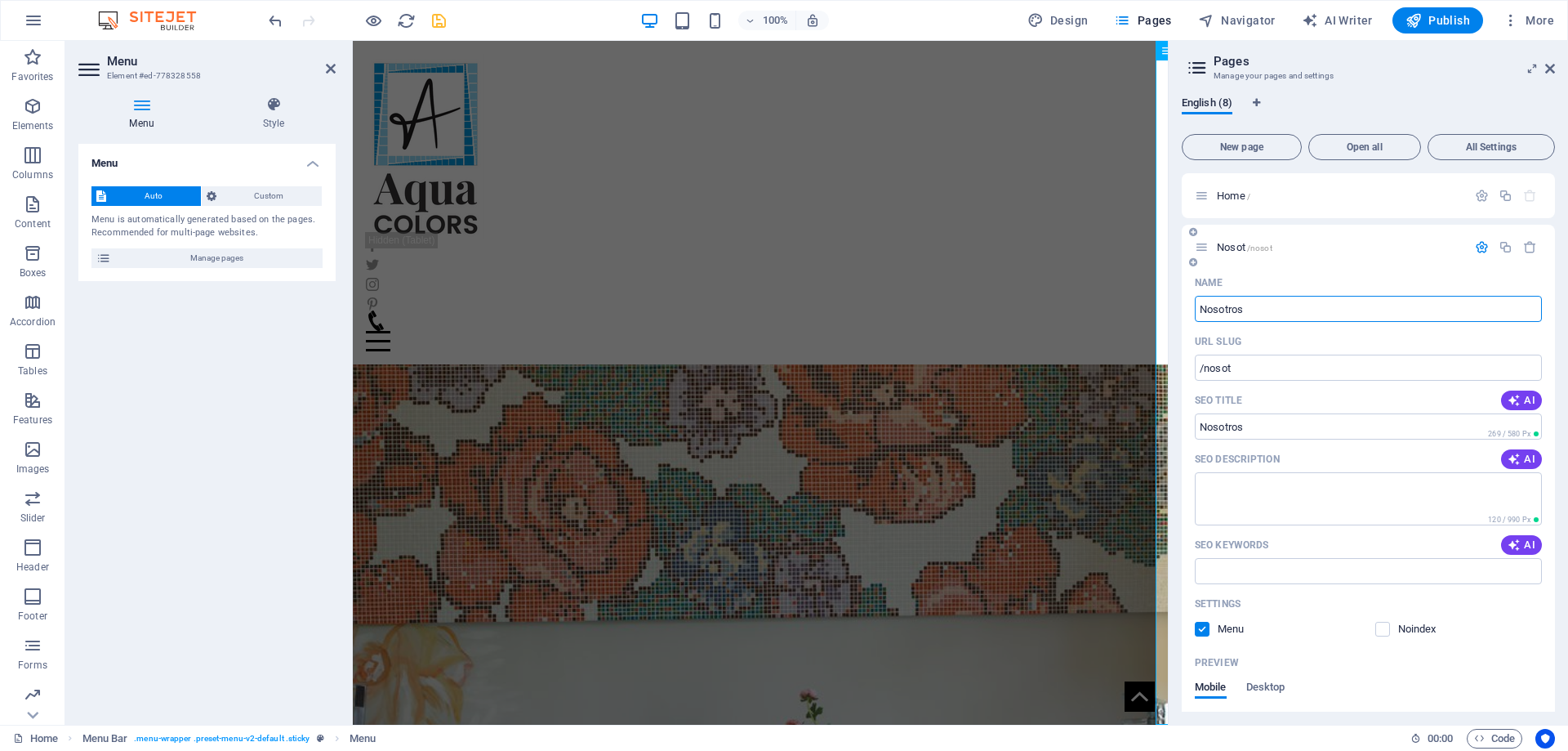type on "Nosotros" 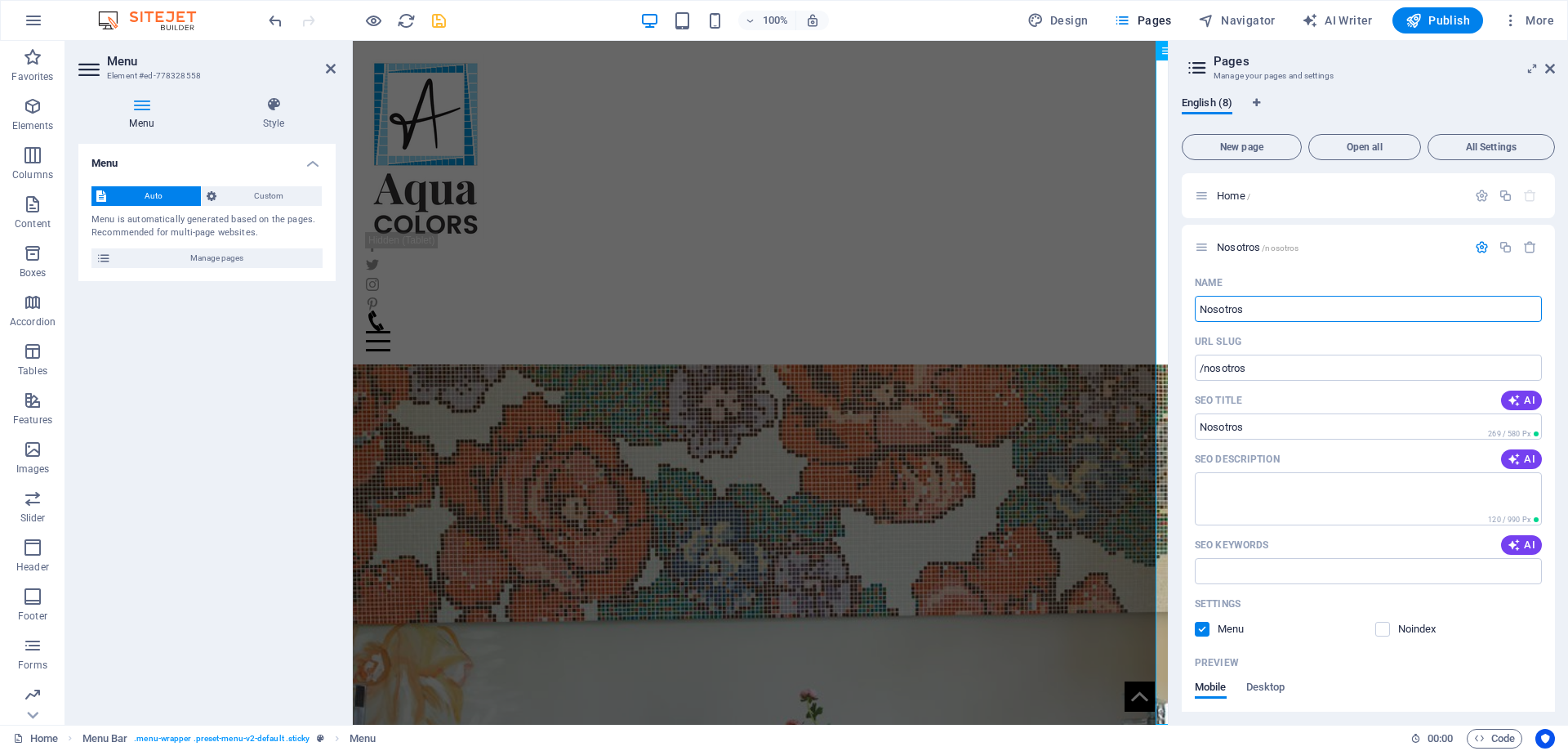 drag, startPoint x: 1622, startPoint y: 355, endPoint x: 1156, endPoint y: 314, distance: 467.8002 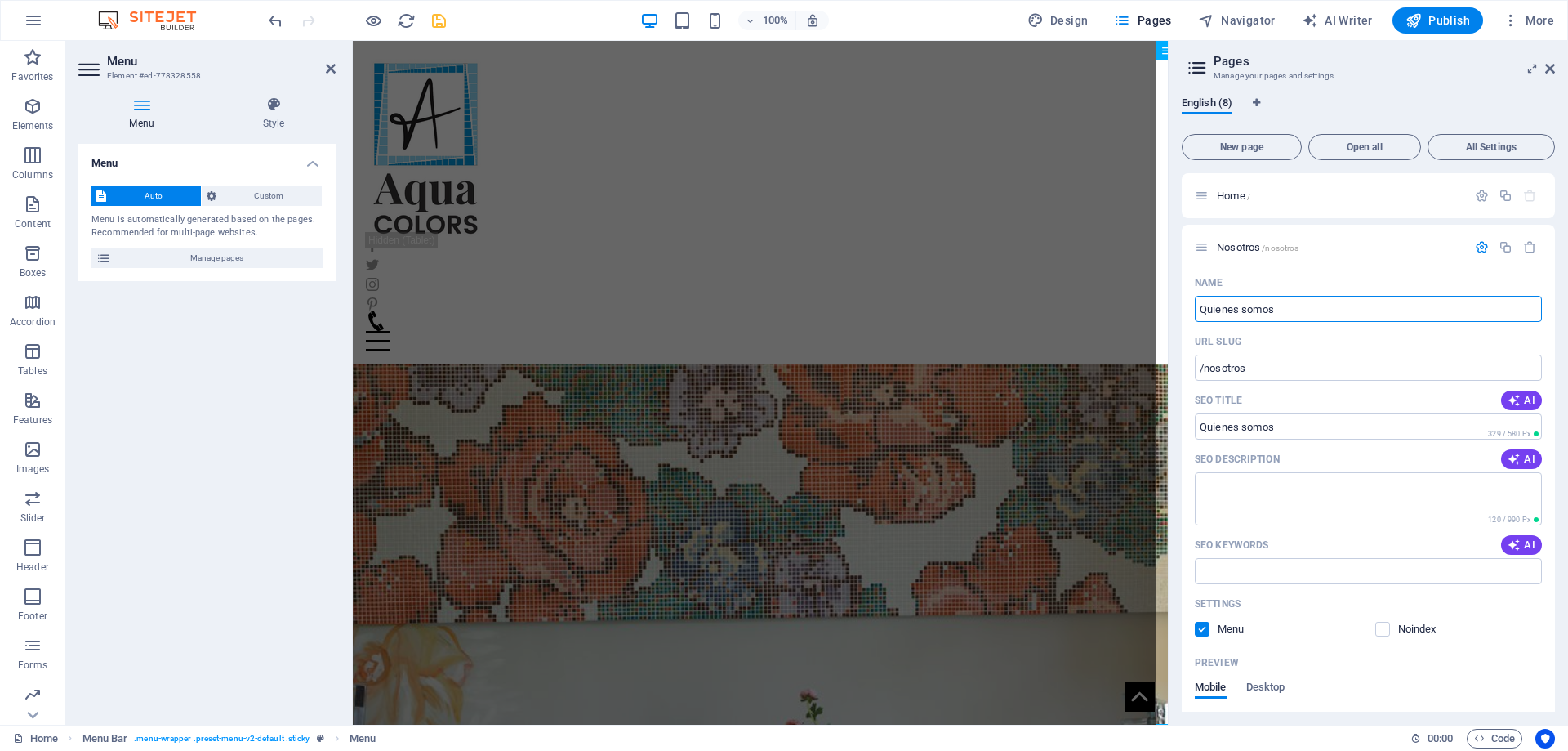 type on "Quienes somos" 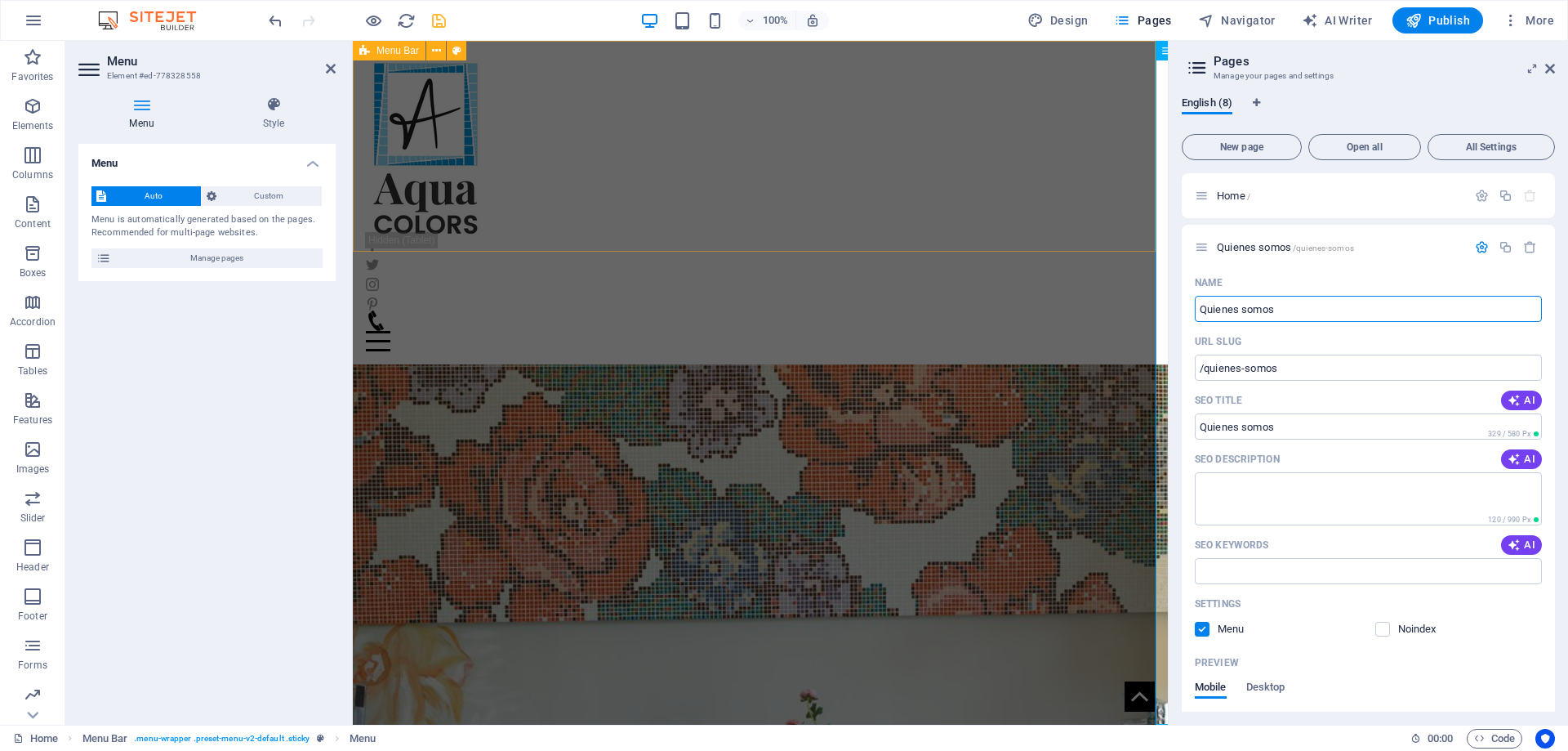 type on "Quienes somos" 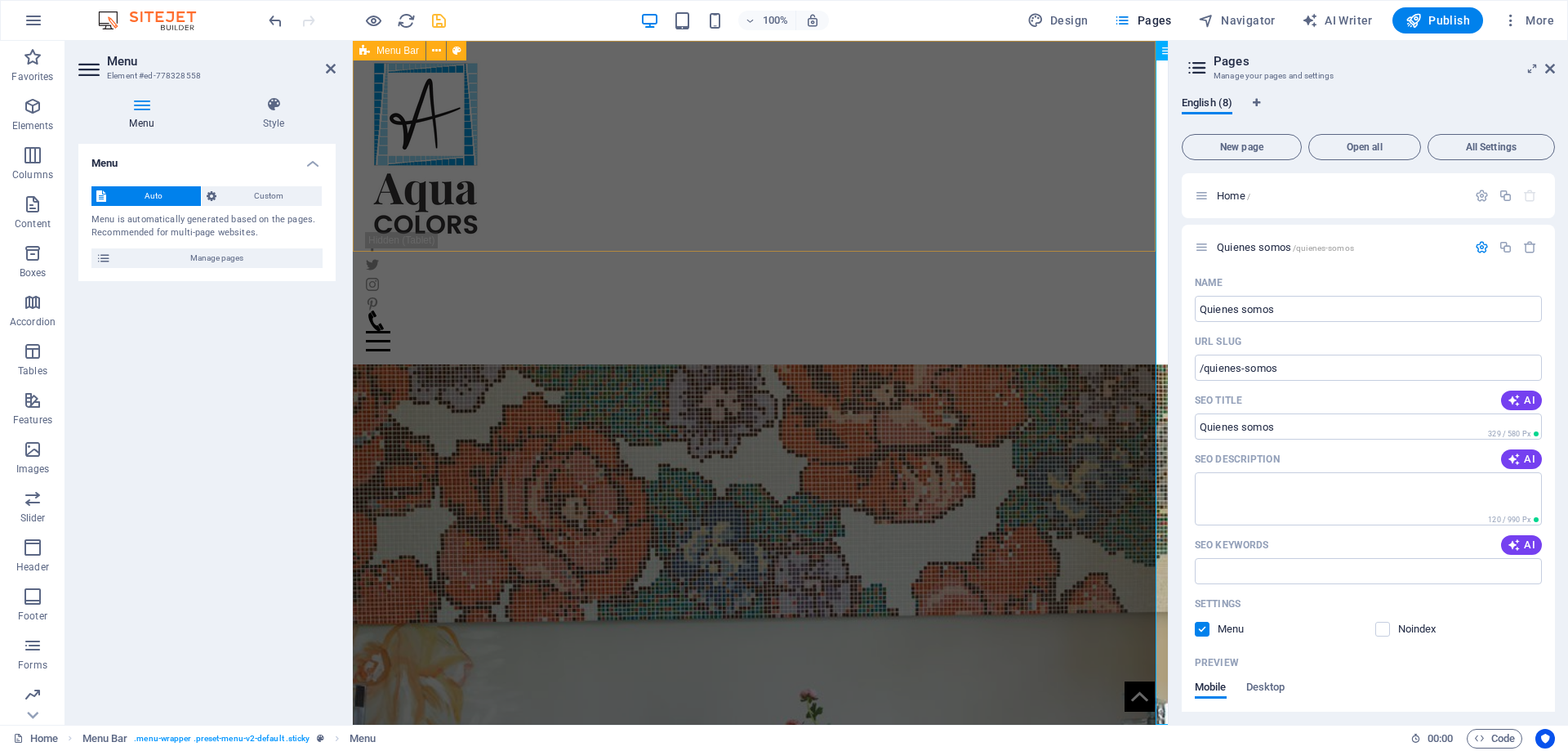 click on "Home Quienes somos Collection Production FAQ Contact" at bounding box center [760, 203] 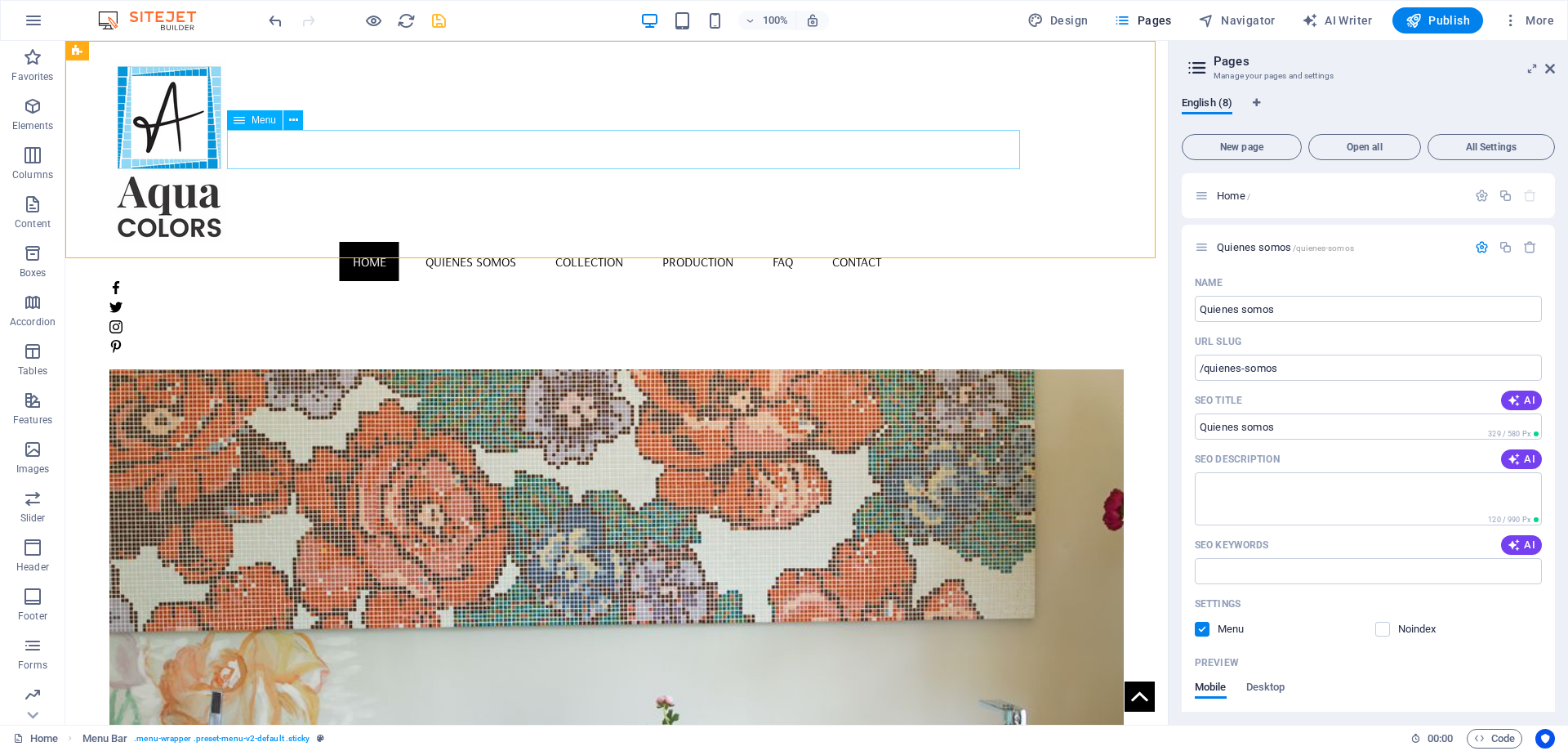 click on "Home Quienes somos Collection Production FAQ Contact" at bounding box center (617, 262) 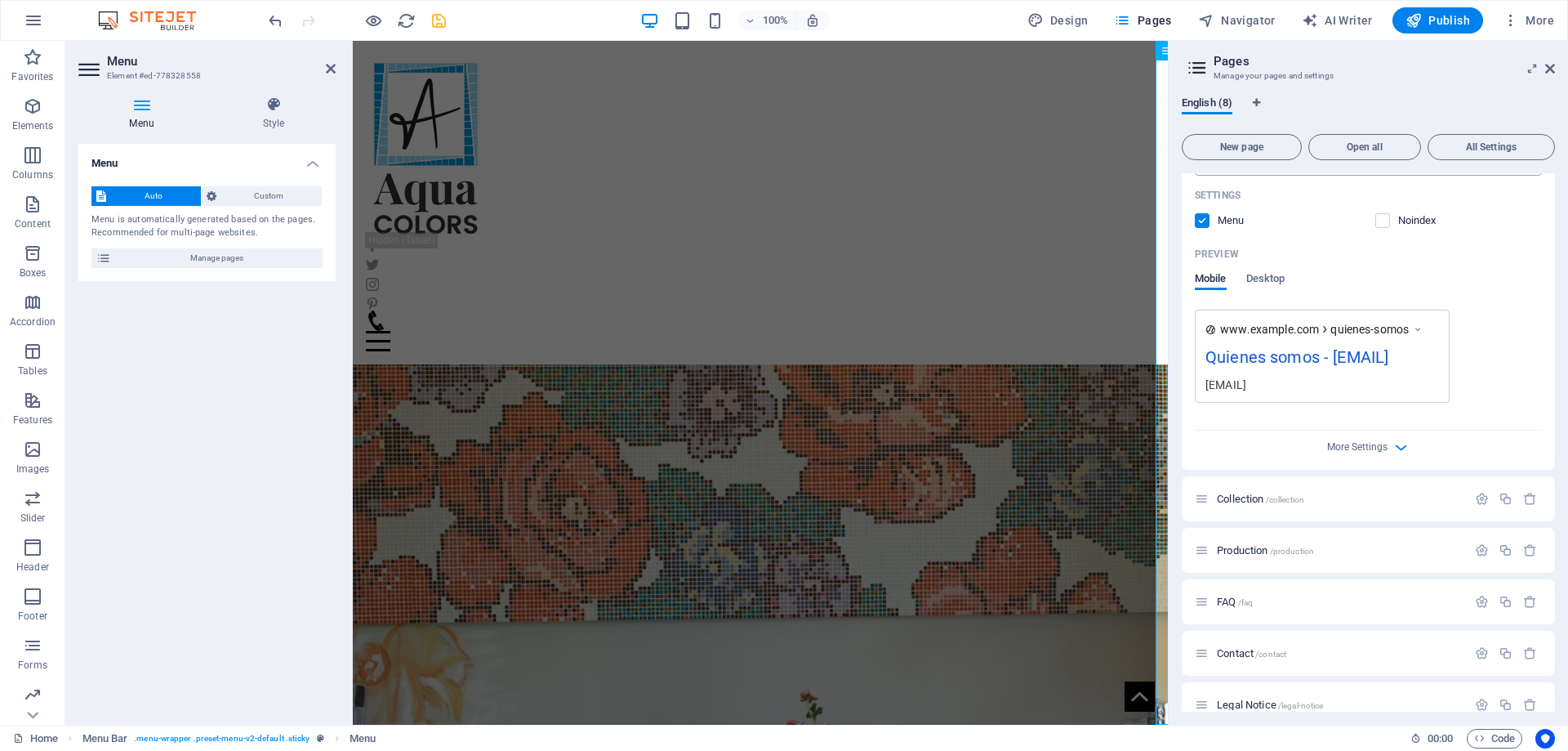 scroll, scrollTop: 505, scrollLeft: 0, axis: vertical 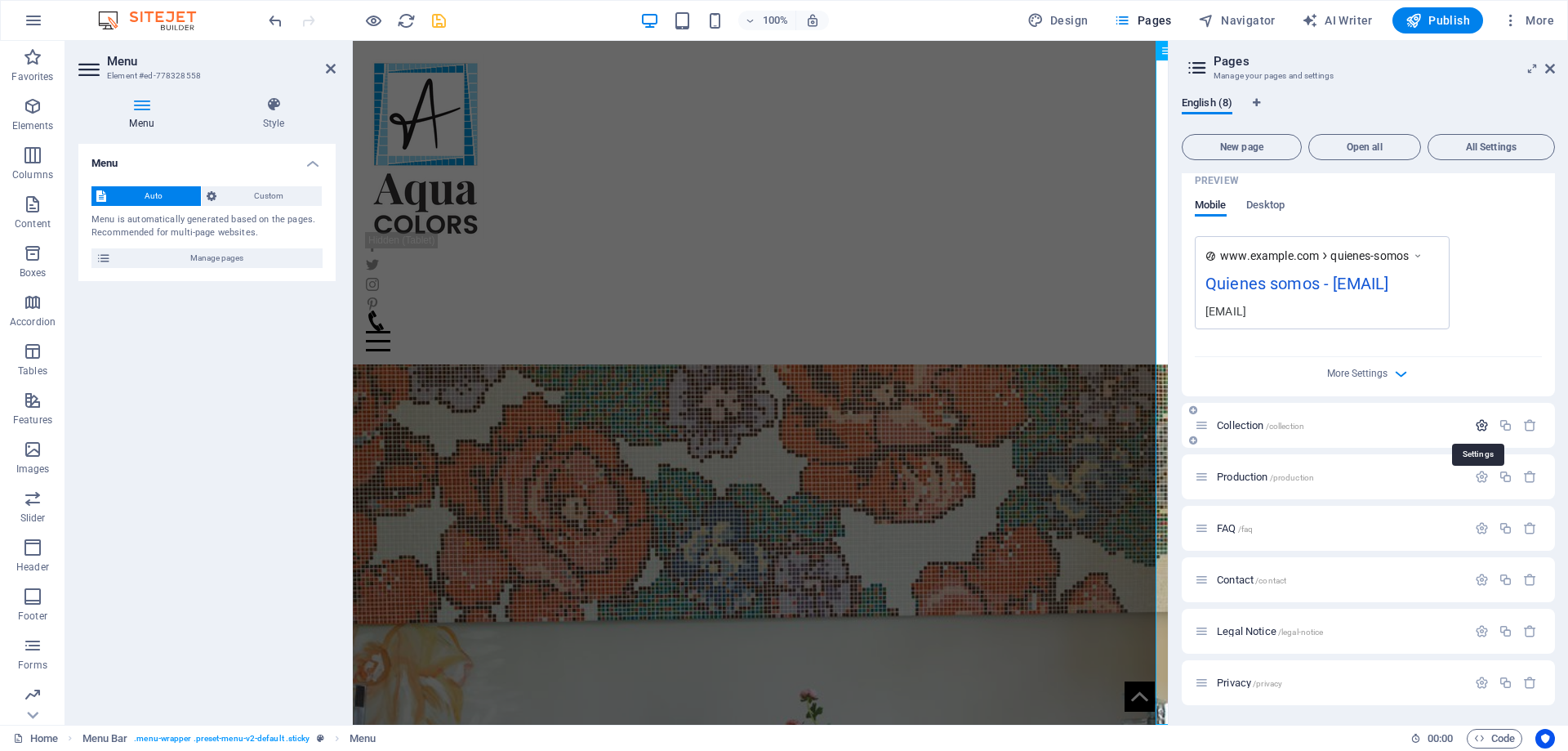 click at bounding box center (1481, 425) 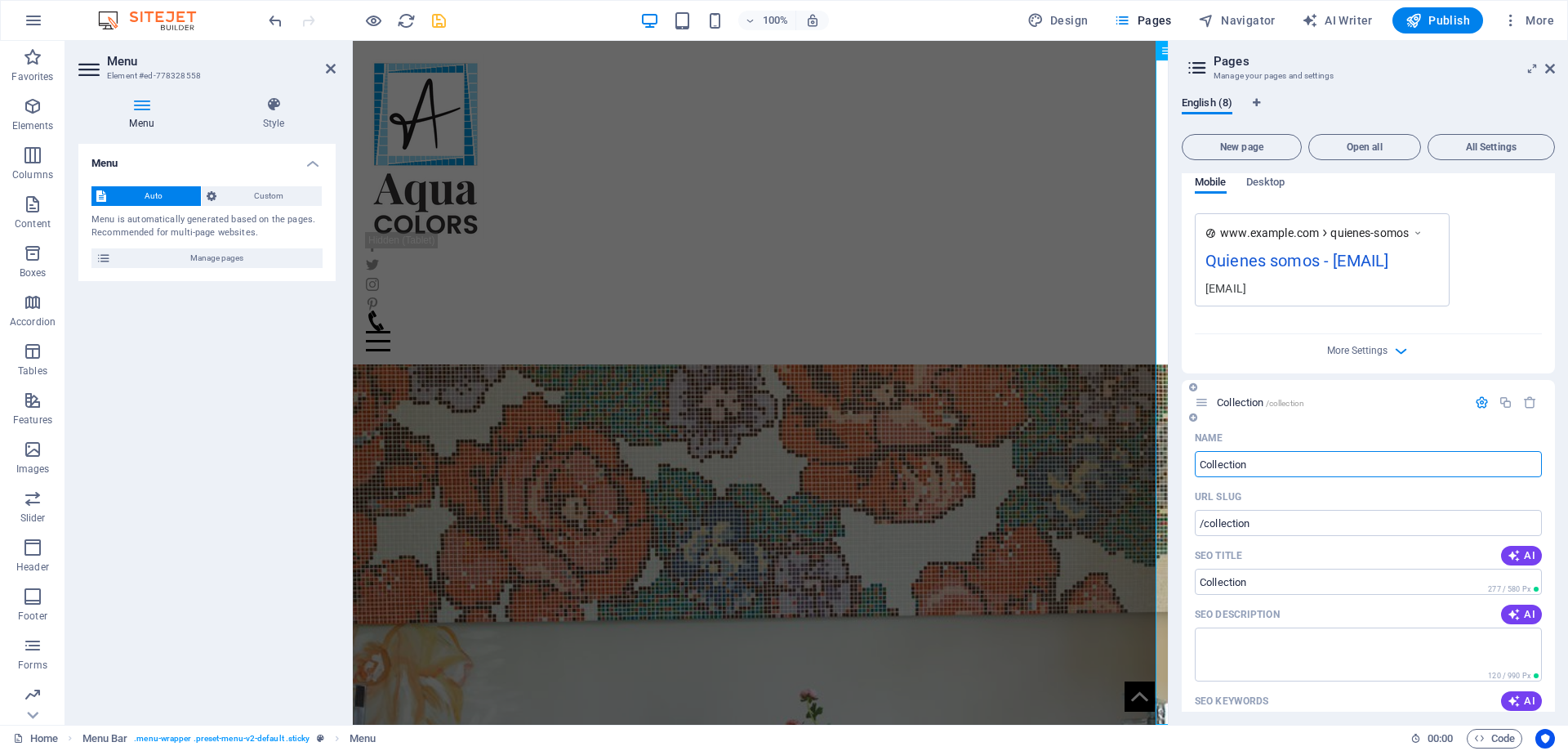 click on "Collection" at bounding box center (1368, 464) 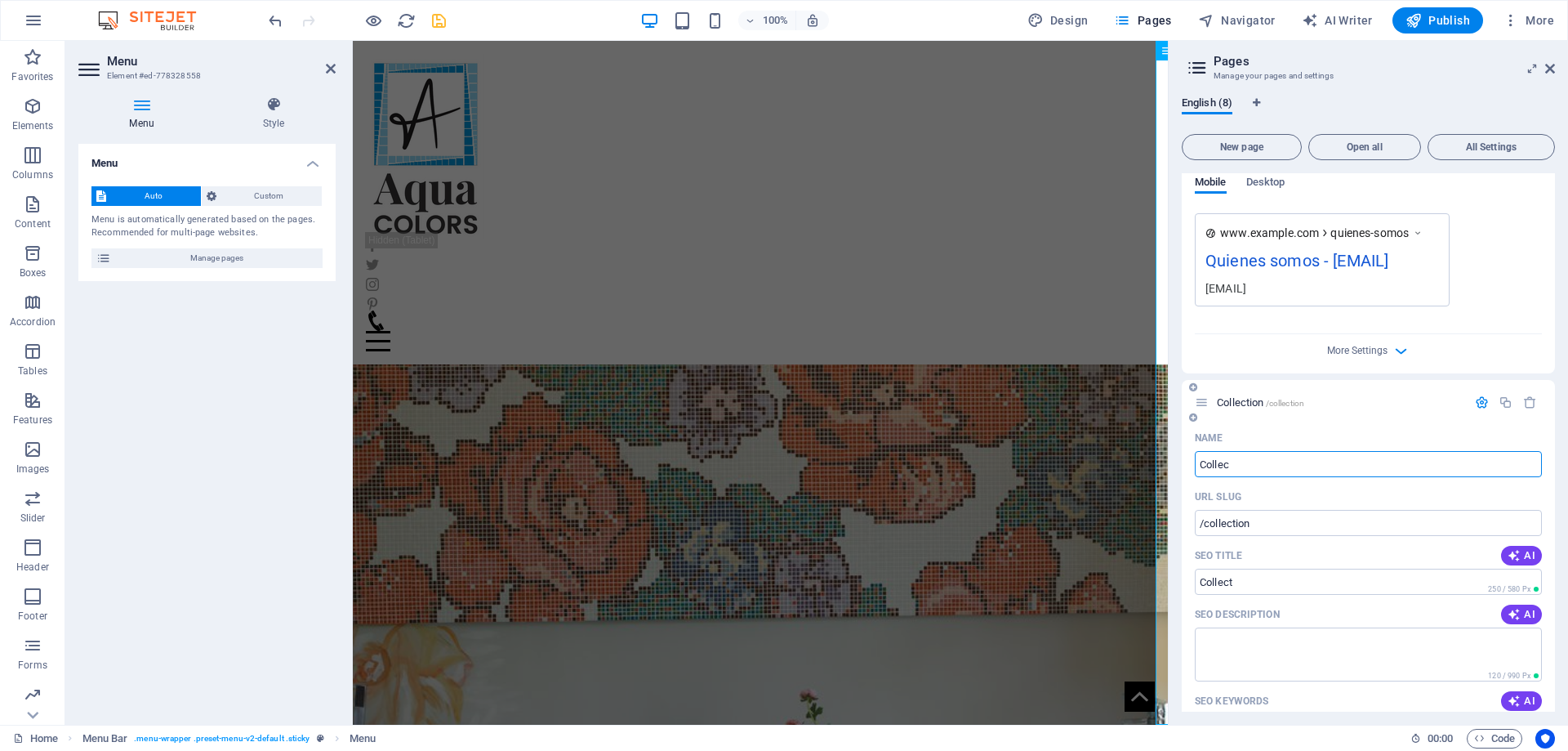 type on "Colle" 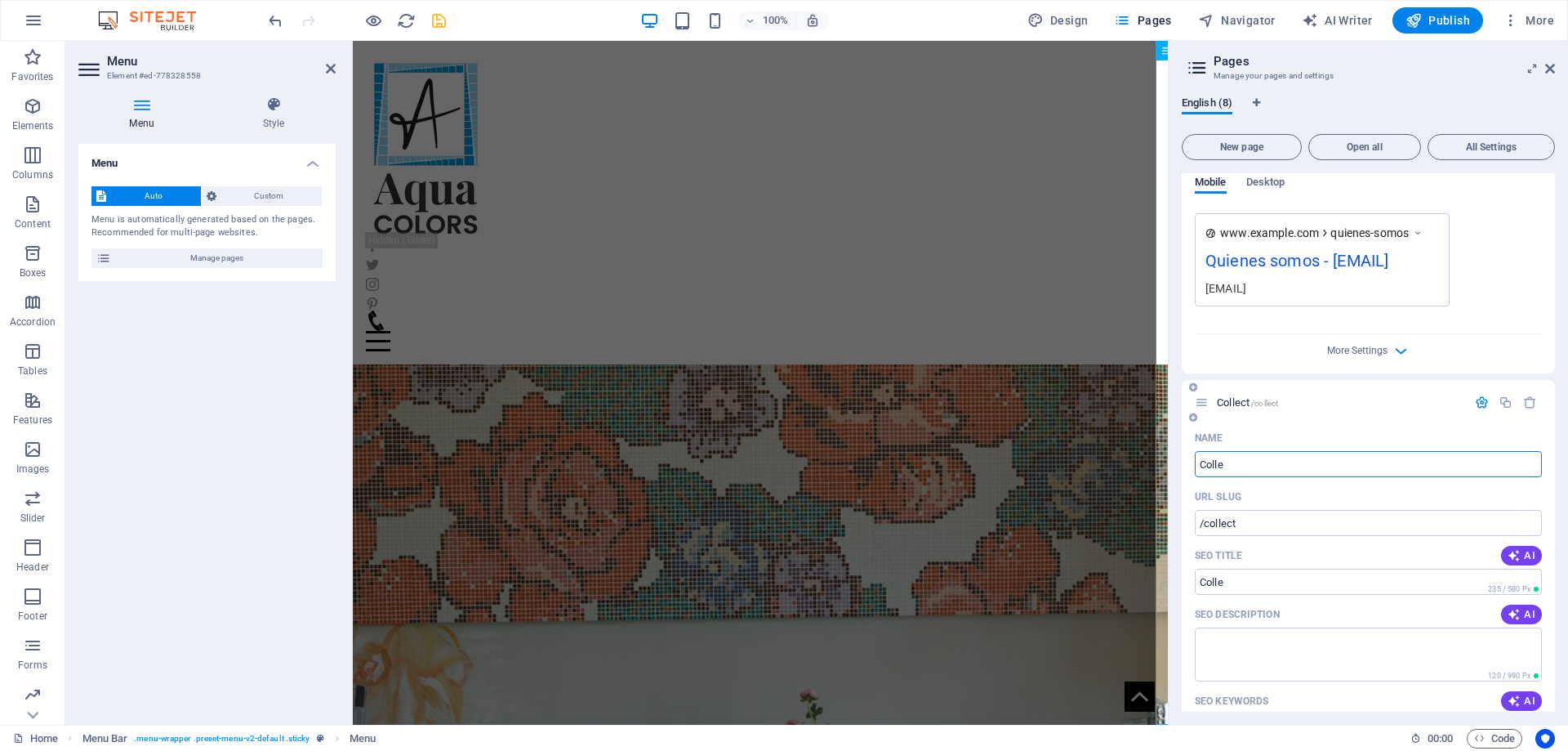 type on "/collect" 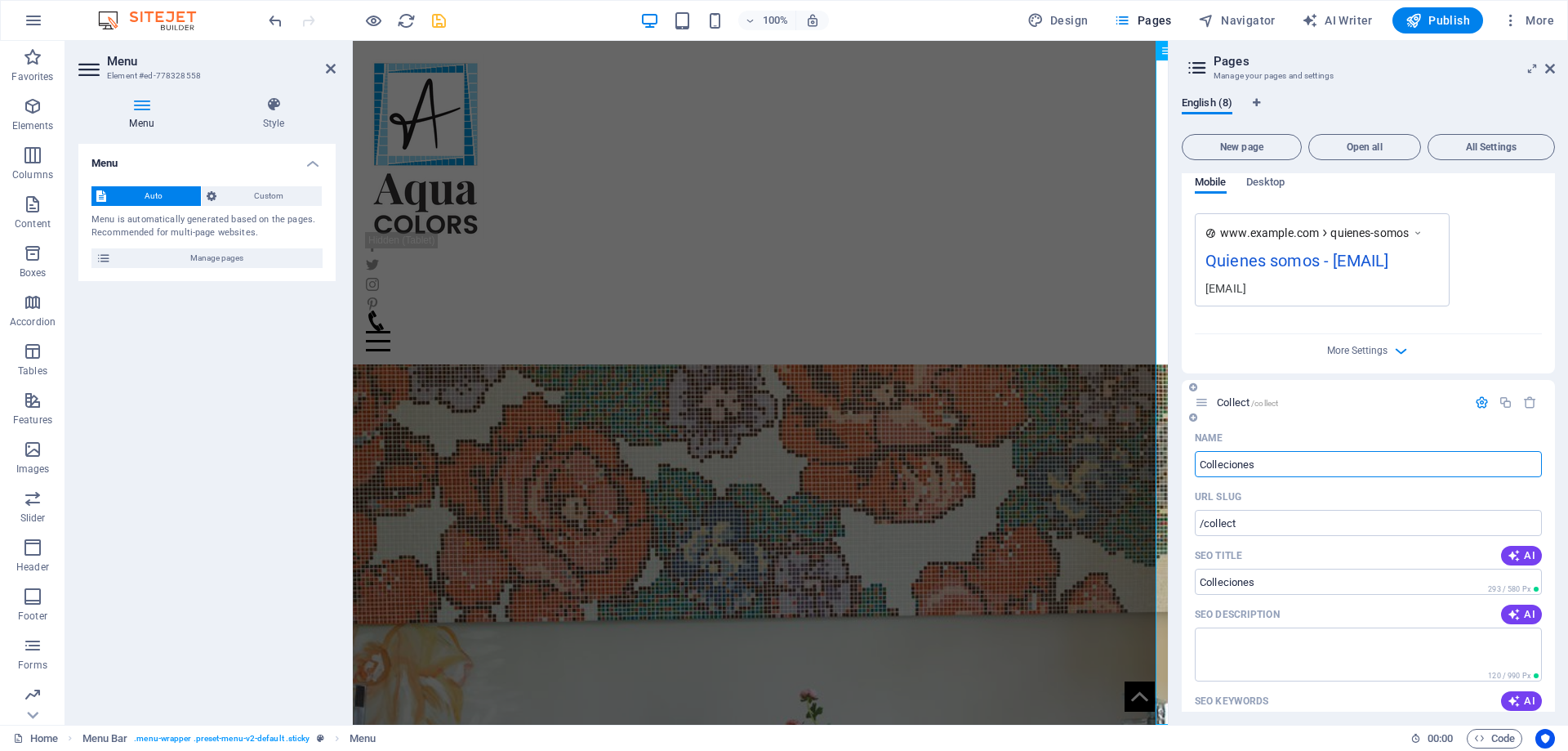 type on "Colleciones" 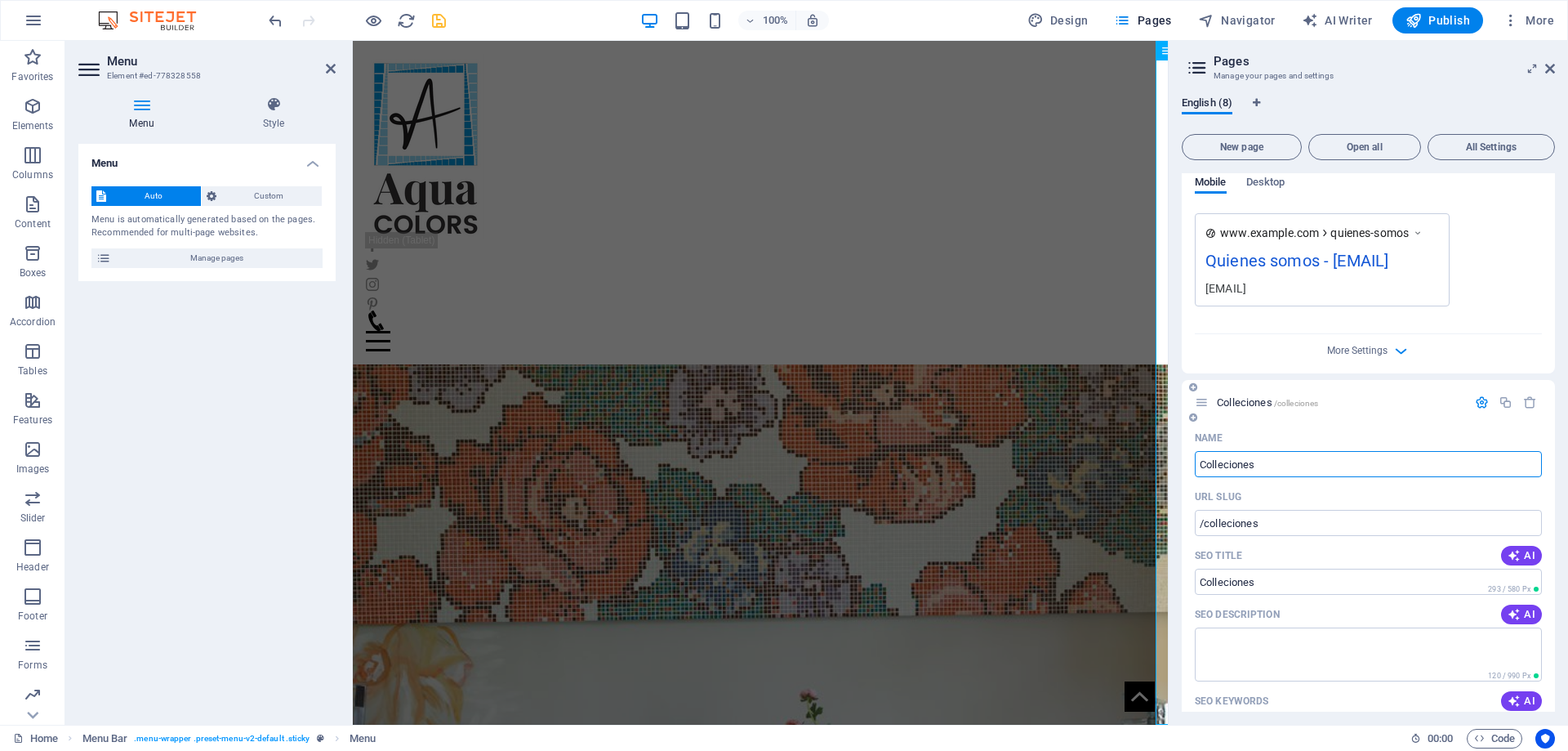 click on "Colleciones" at bounding box center (1368, 464) 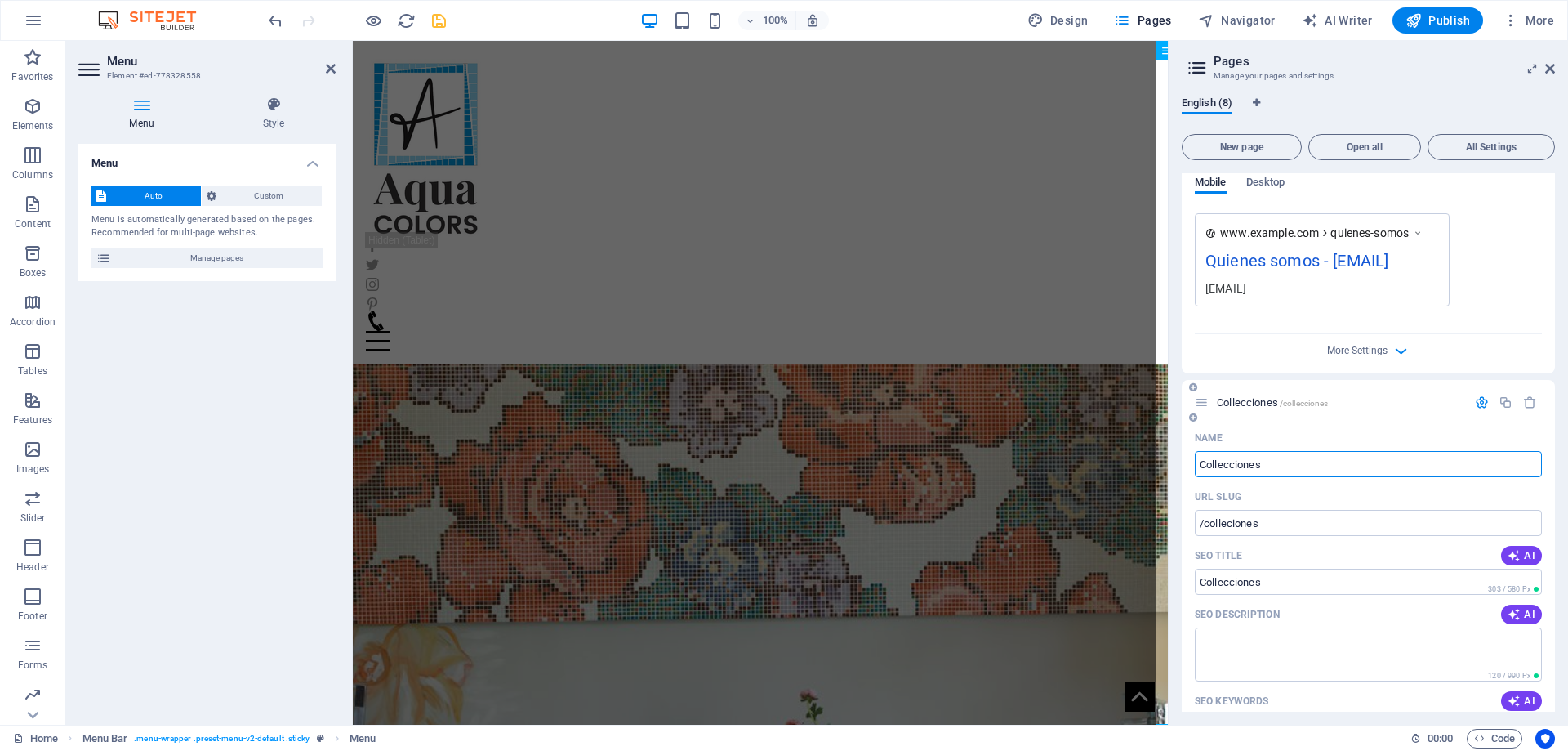 type on "Collecciones" 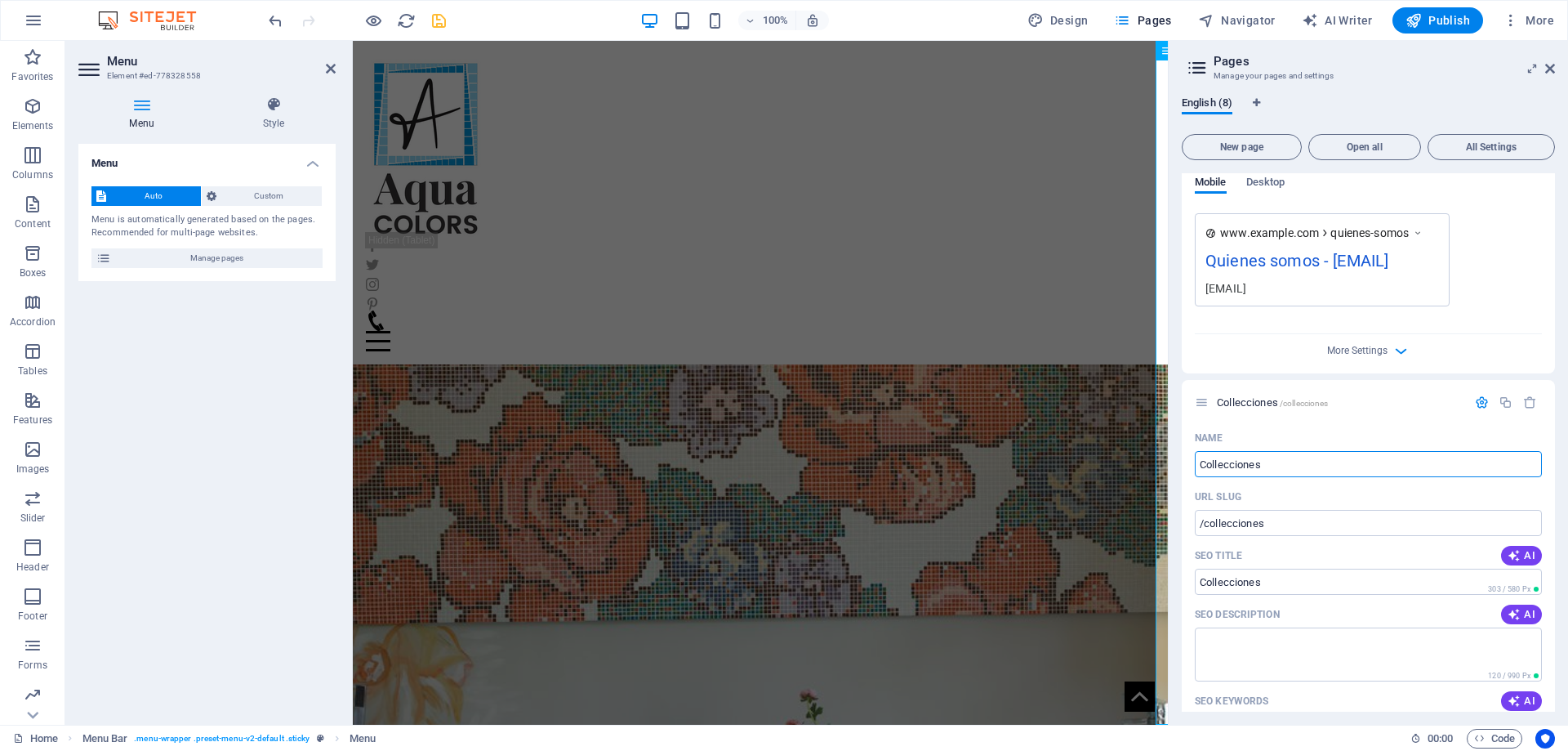 type on "Collecciones" 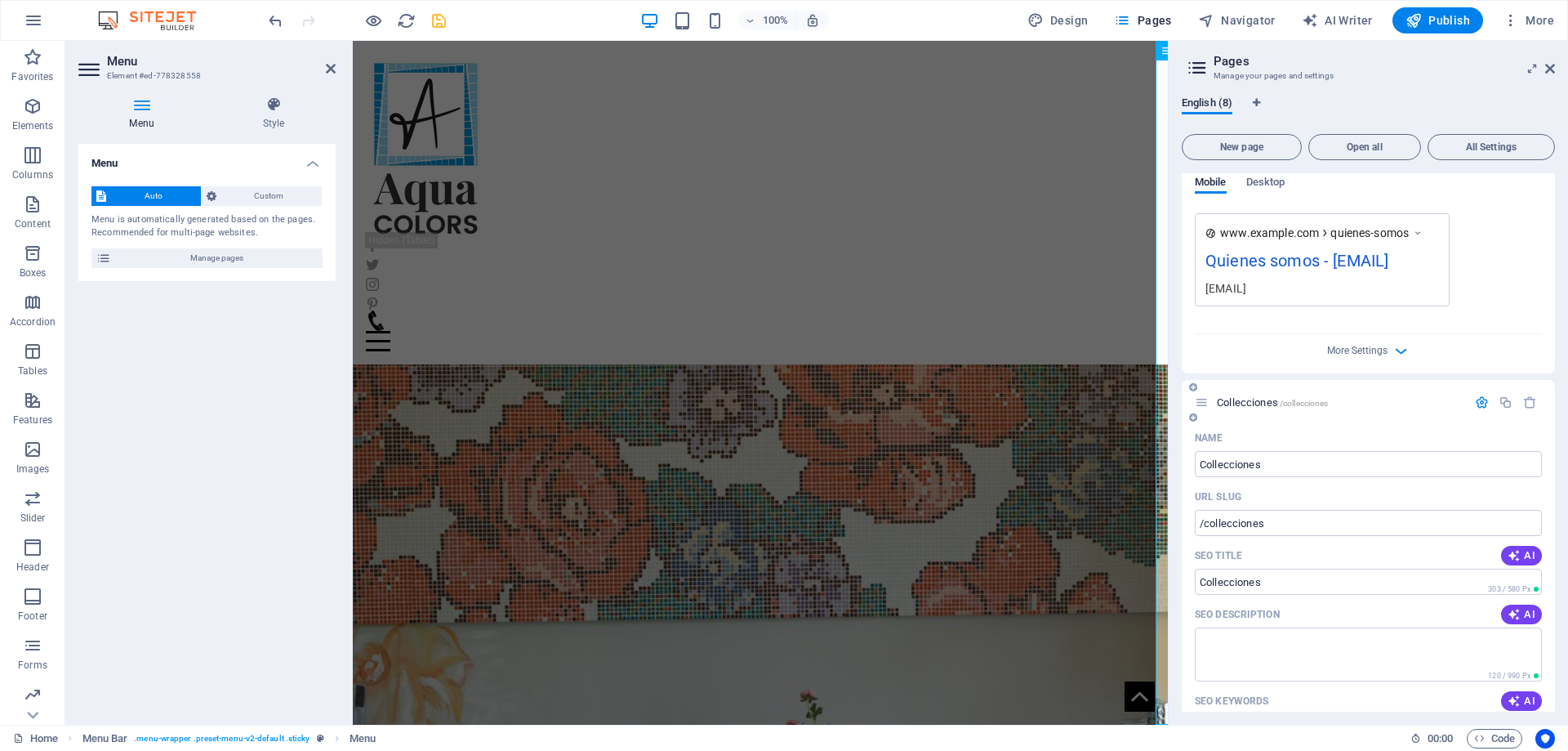 click on "Collecciones /collecciones" at bounding box center (1272, 402) 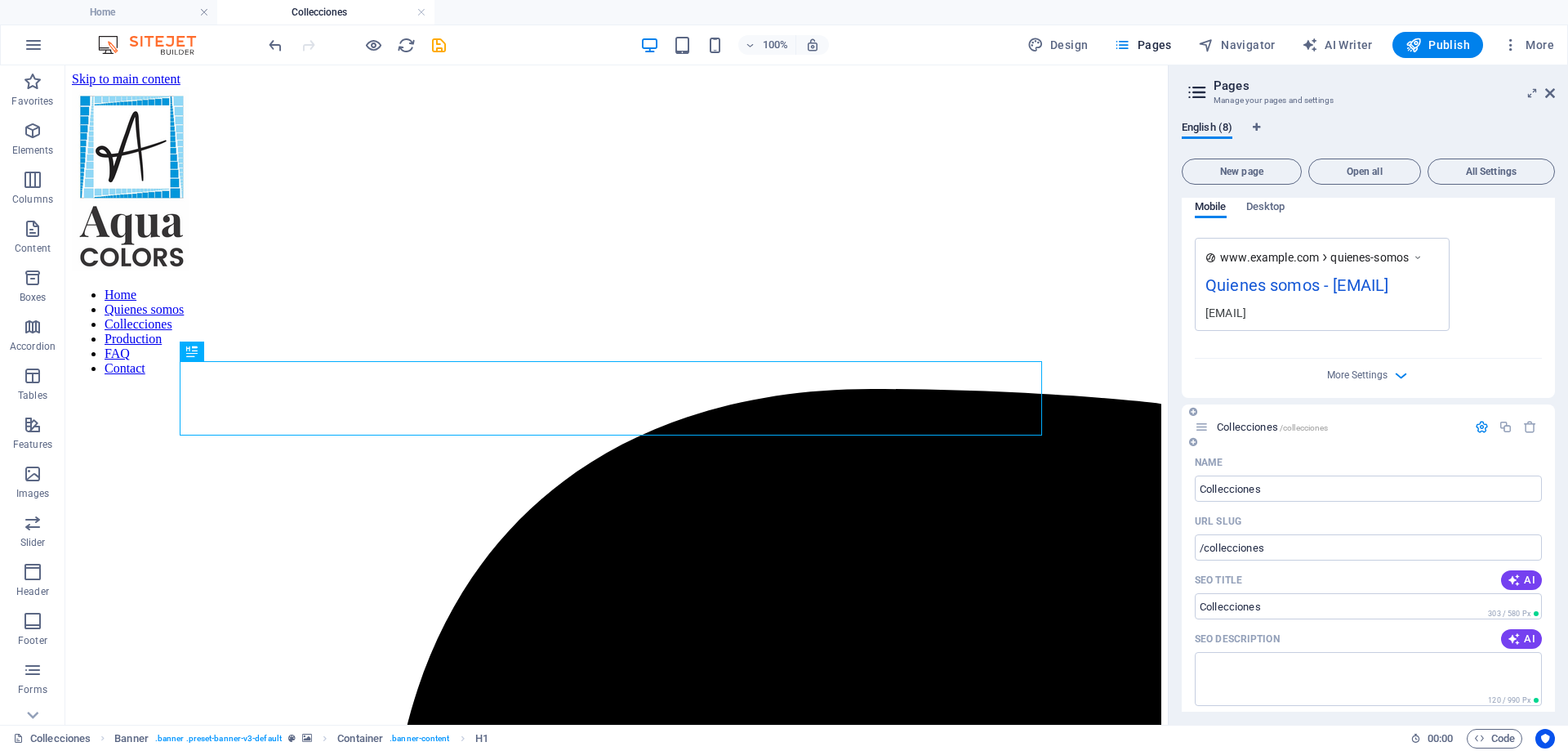 scroll, scrollTop: 0, scrollLeft: 0, axis: both 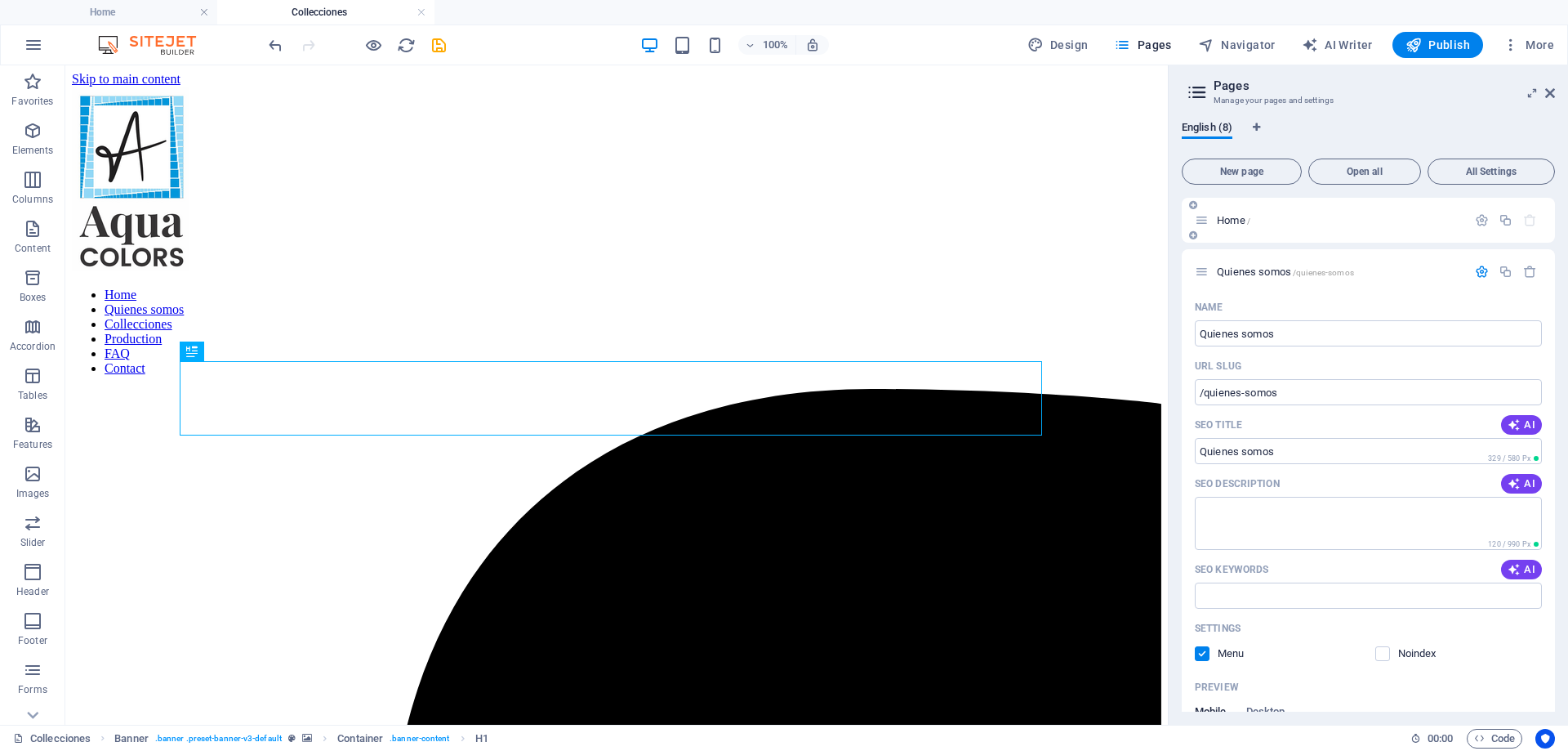 click on "Home /" at bounding box center (1233, 220) 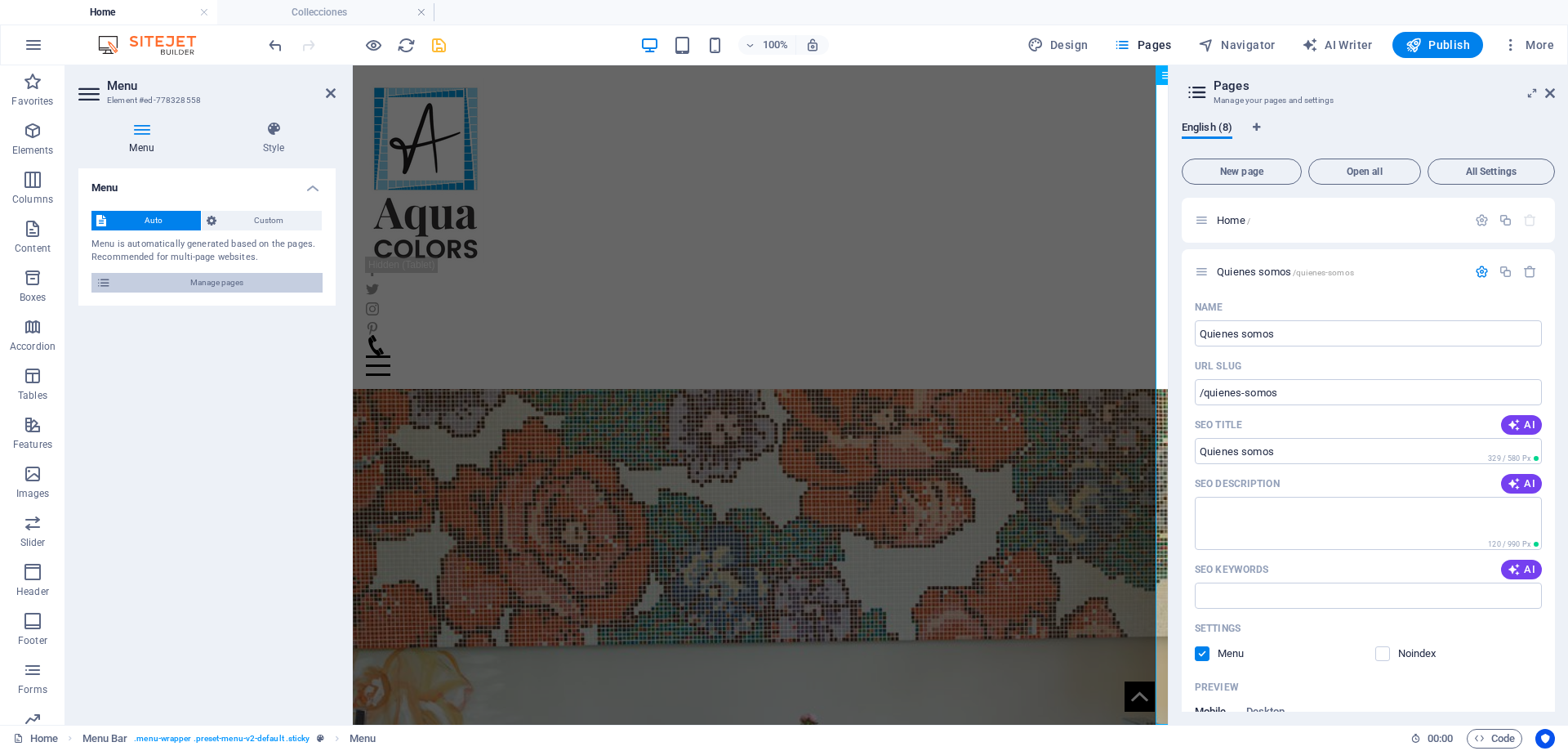 click on "Manage pages" at bounding box center [216, 283] 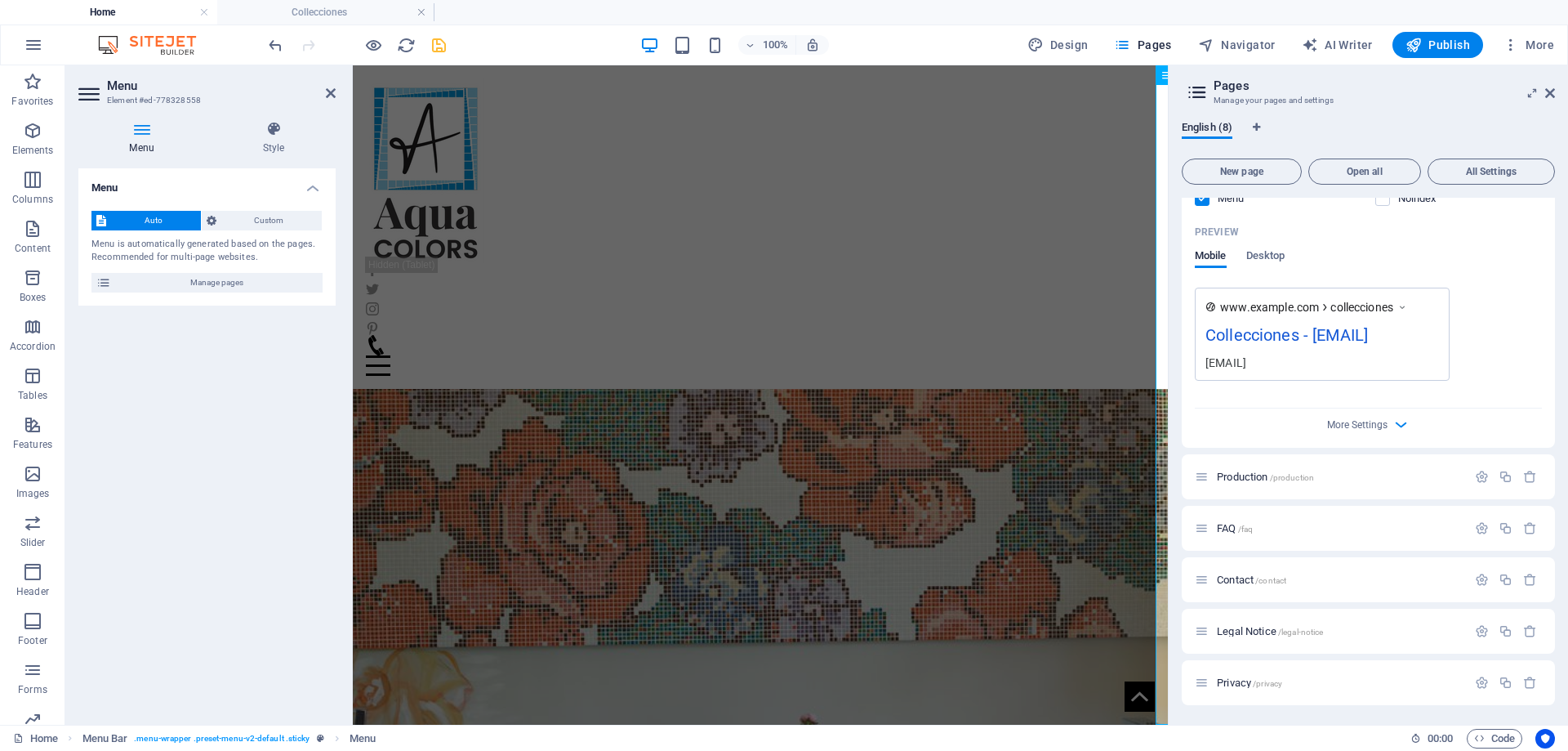 scroll, scrollTop: 1162, scrollLeft: 0, axis: vertical 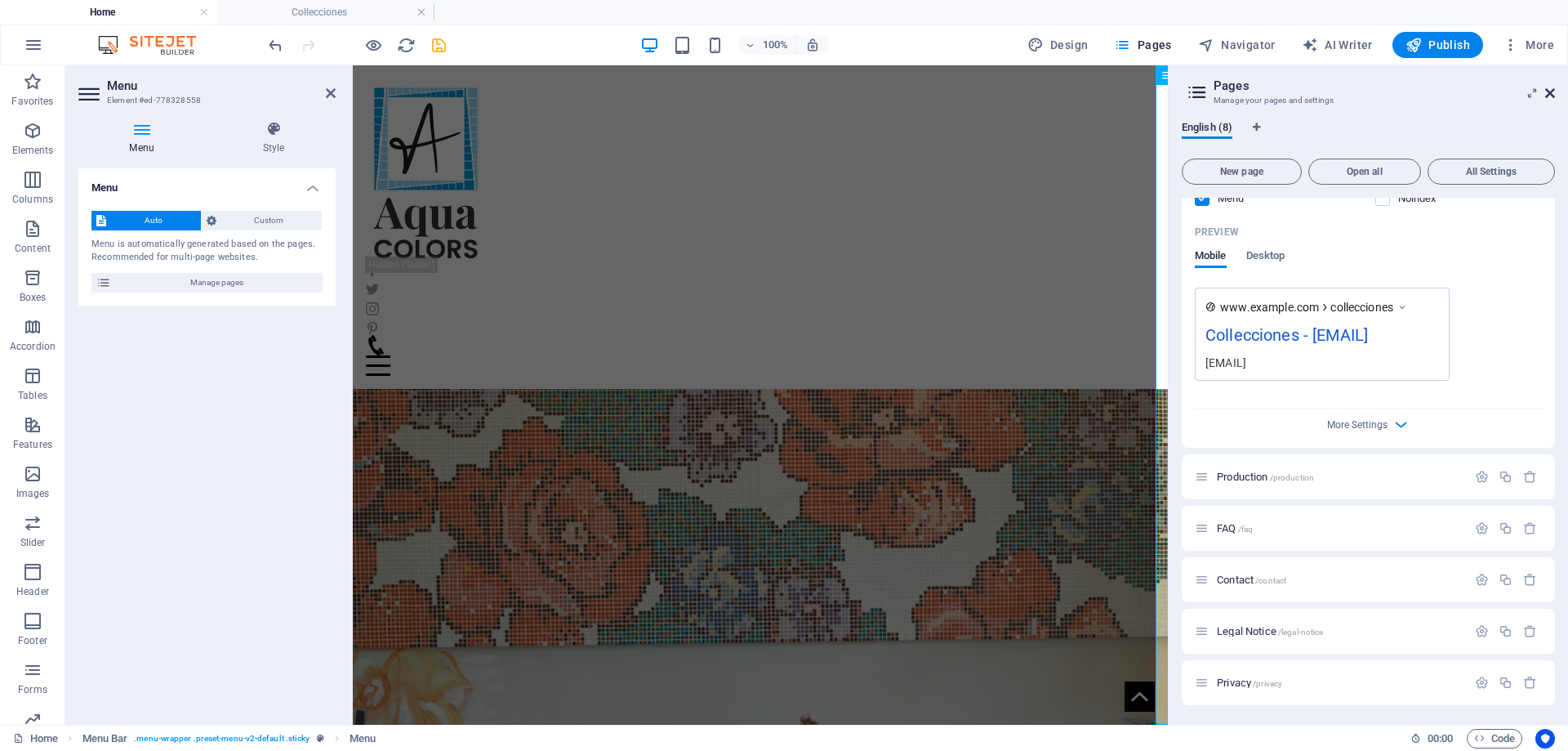 click at bounding box center (1550, 93) 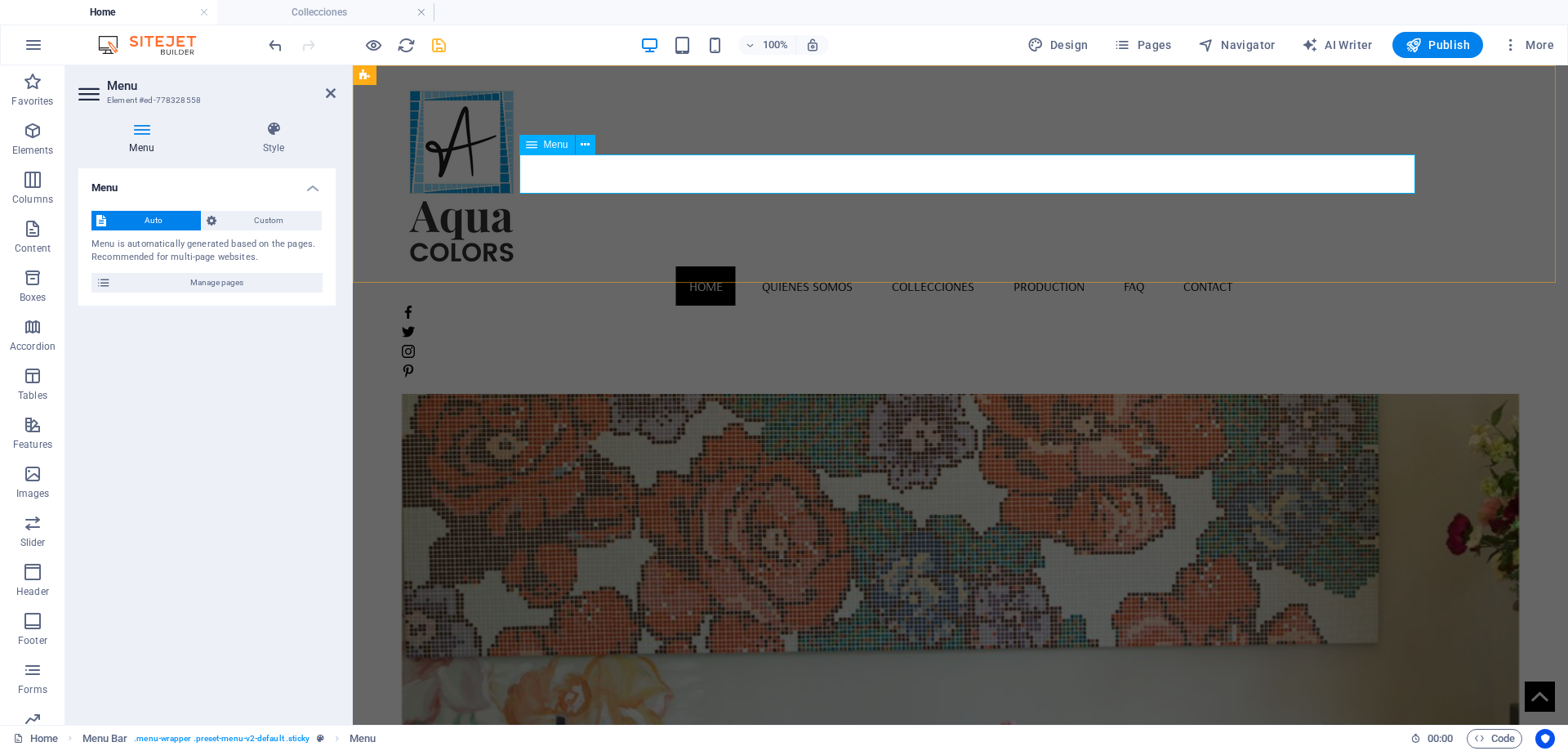 click on "Home Quienes somos Collecciones Production FAQ Contact" at bounding box center [960, 286] 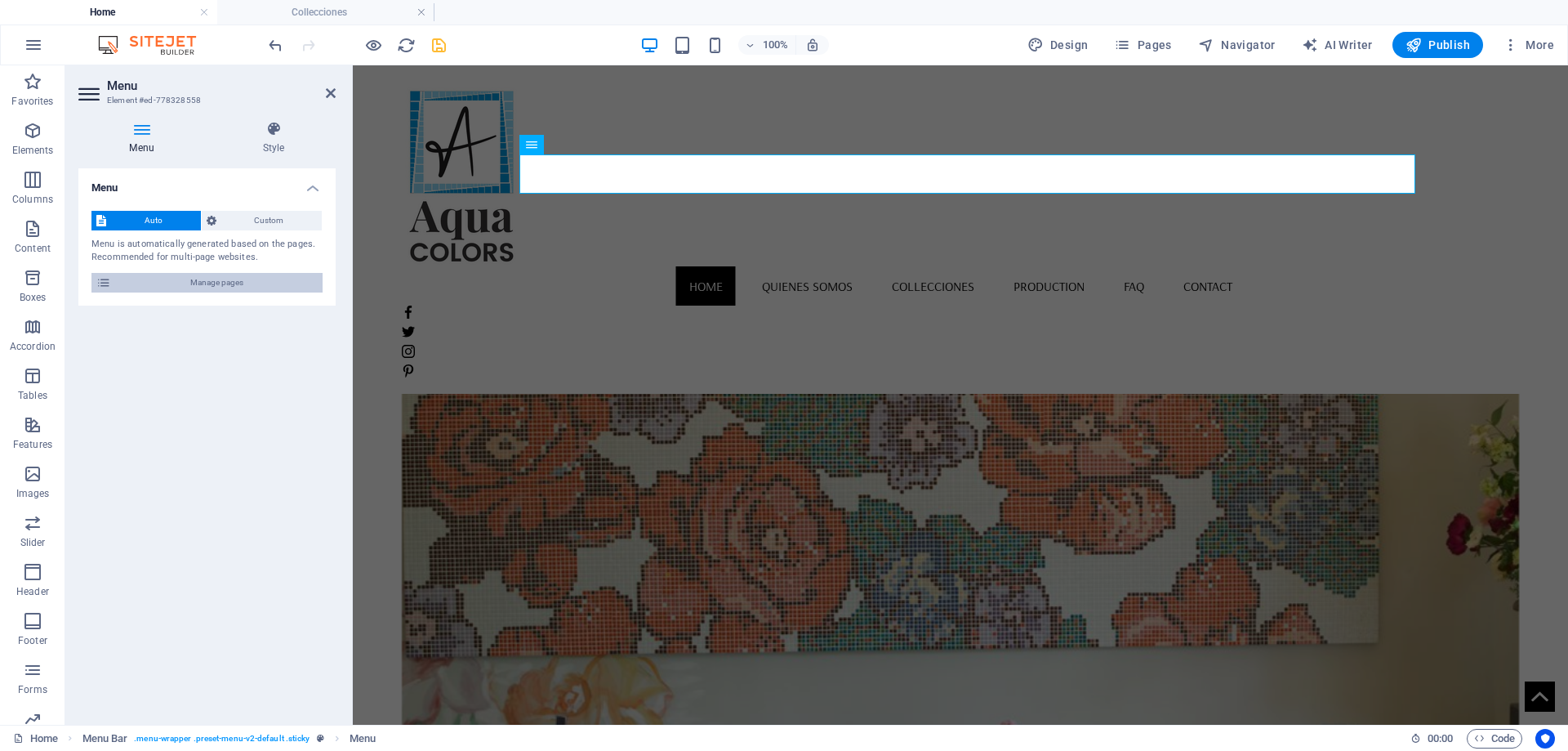 click on "Manage pages" at bounding box center [216, 283] 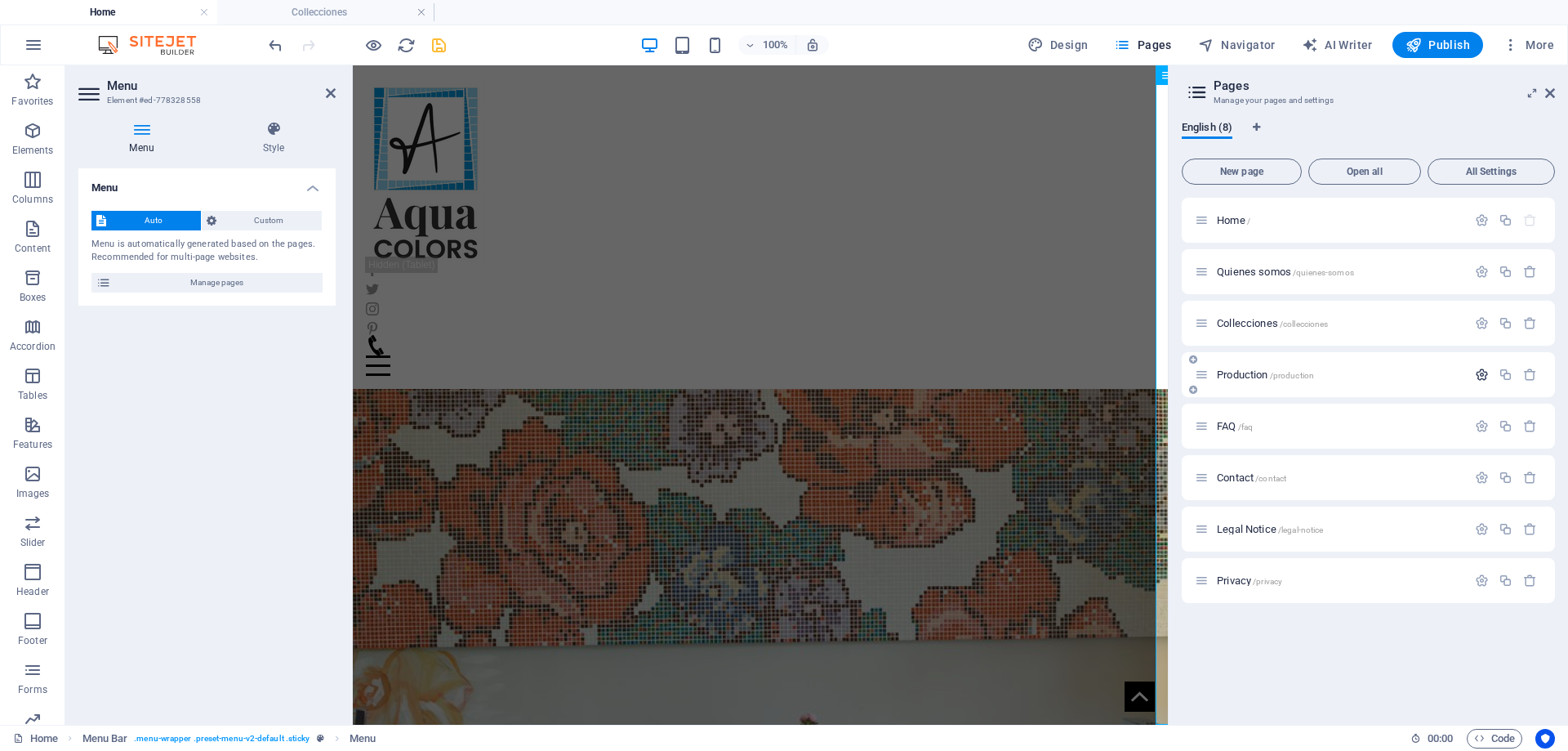 click at bounding box center [1481, 374] 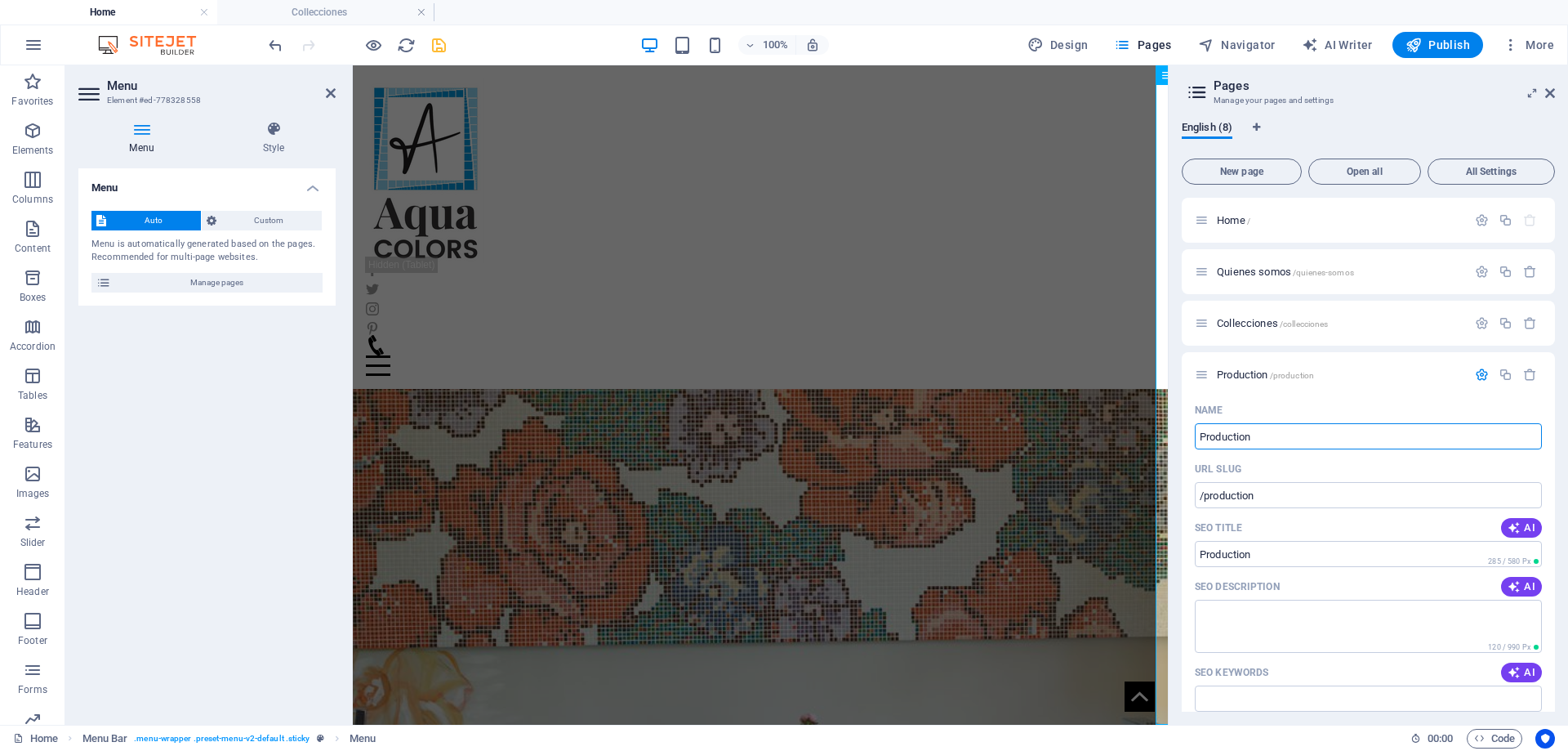 drag, startPoint x: 1631, startPoint y: 507, endPoint x: 1134, endPoint y: 424, distance: 503.8829 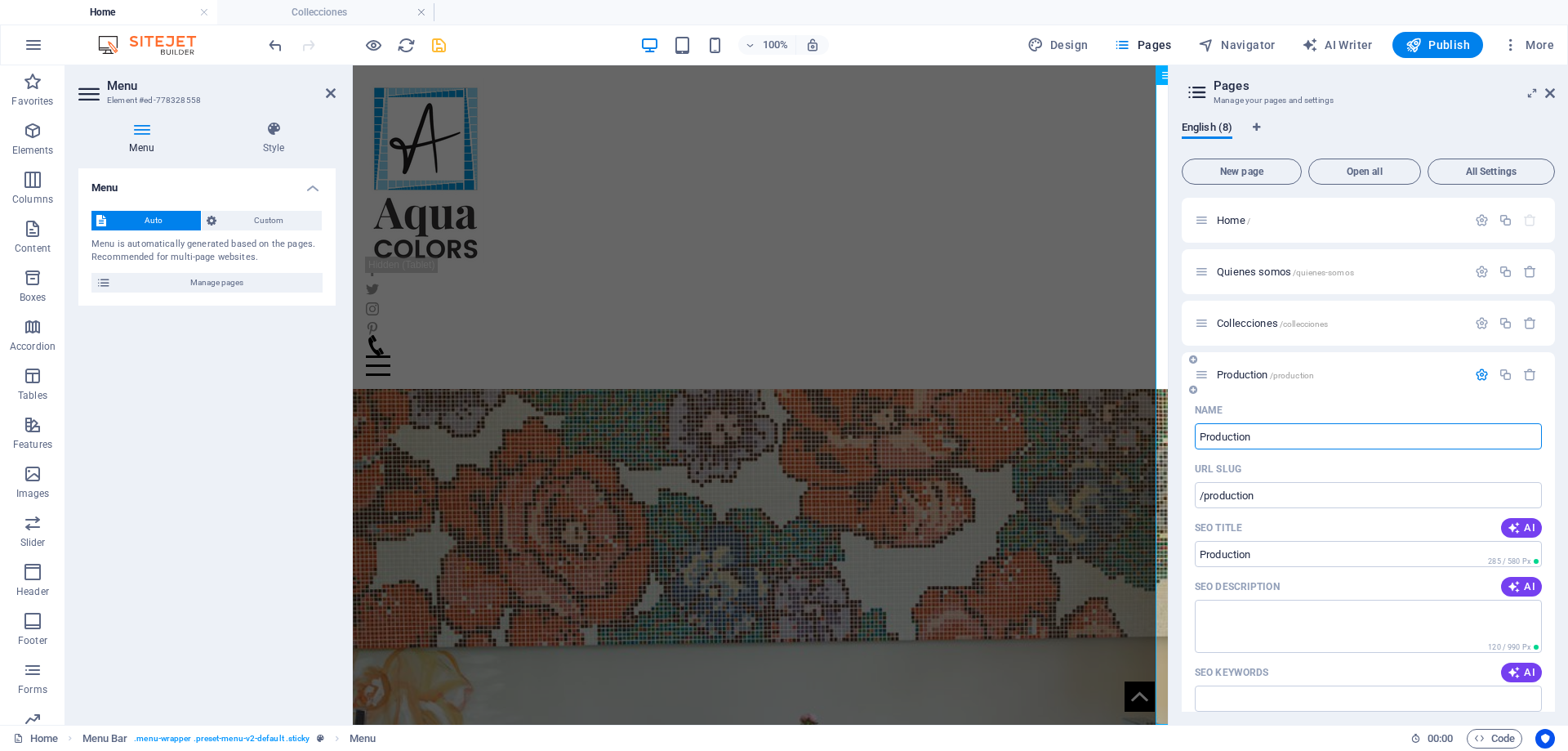 click on "Production" at bounding box center [1368, 436] 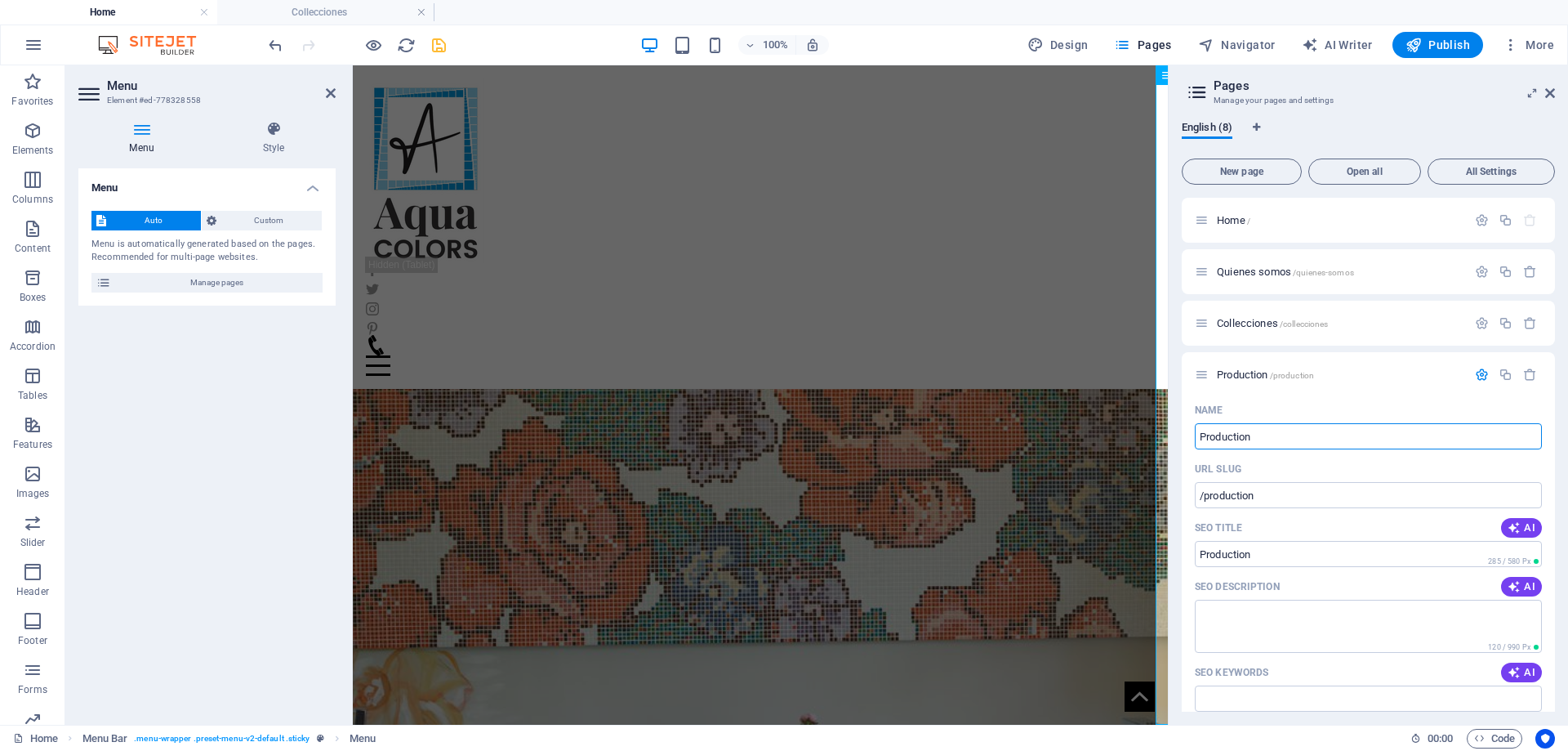 drag, startPoint x: 1286, startPoint y: 441, endPoint x: 1170, endPoint y: 425, distance: 117.09825 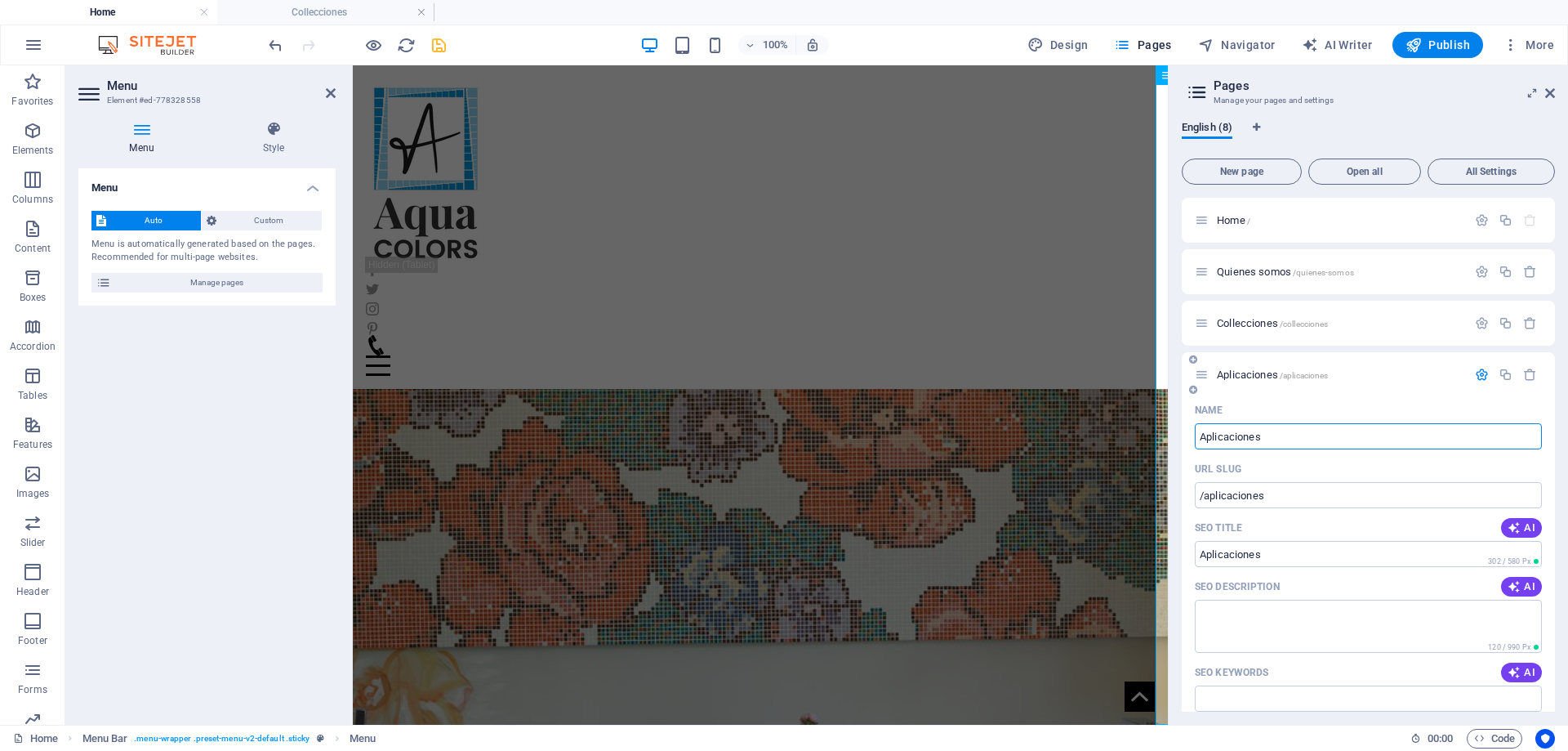 type on "Aplicaciones" 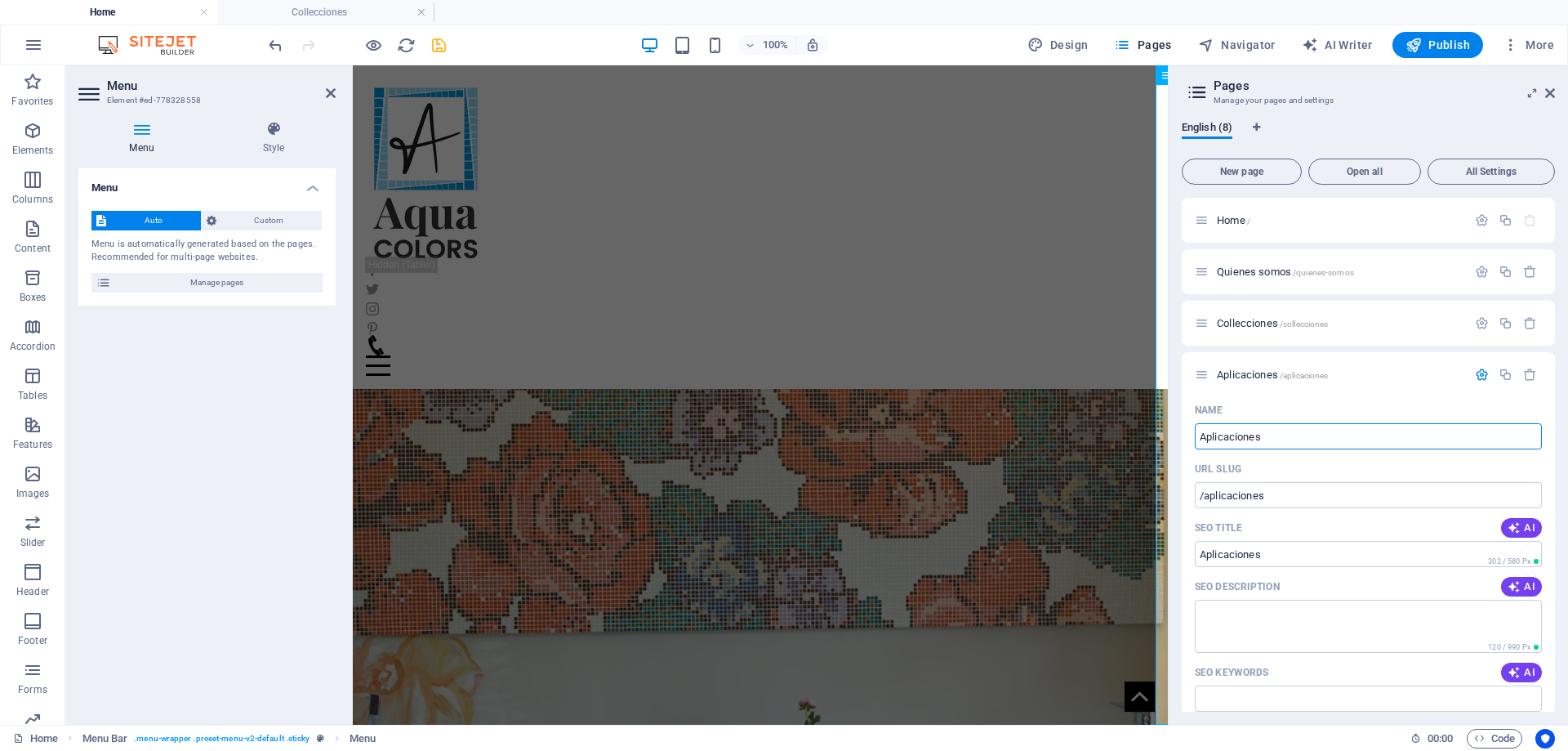 drag, startPoint x: 1628, startPoint y: 503, endPoint x: 1149, endPoint y: 436, distance: 483.66311 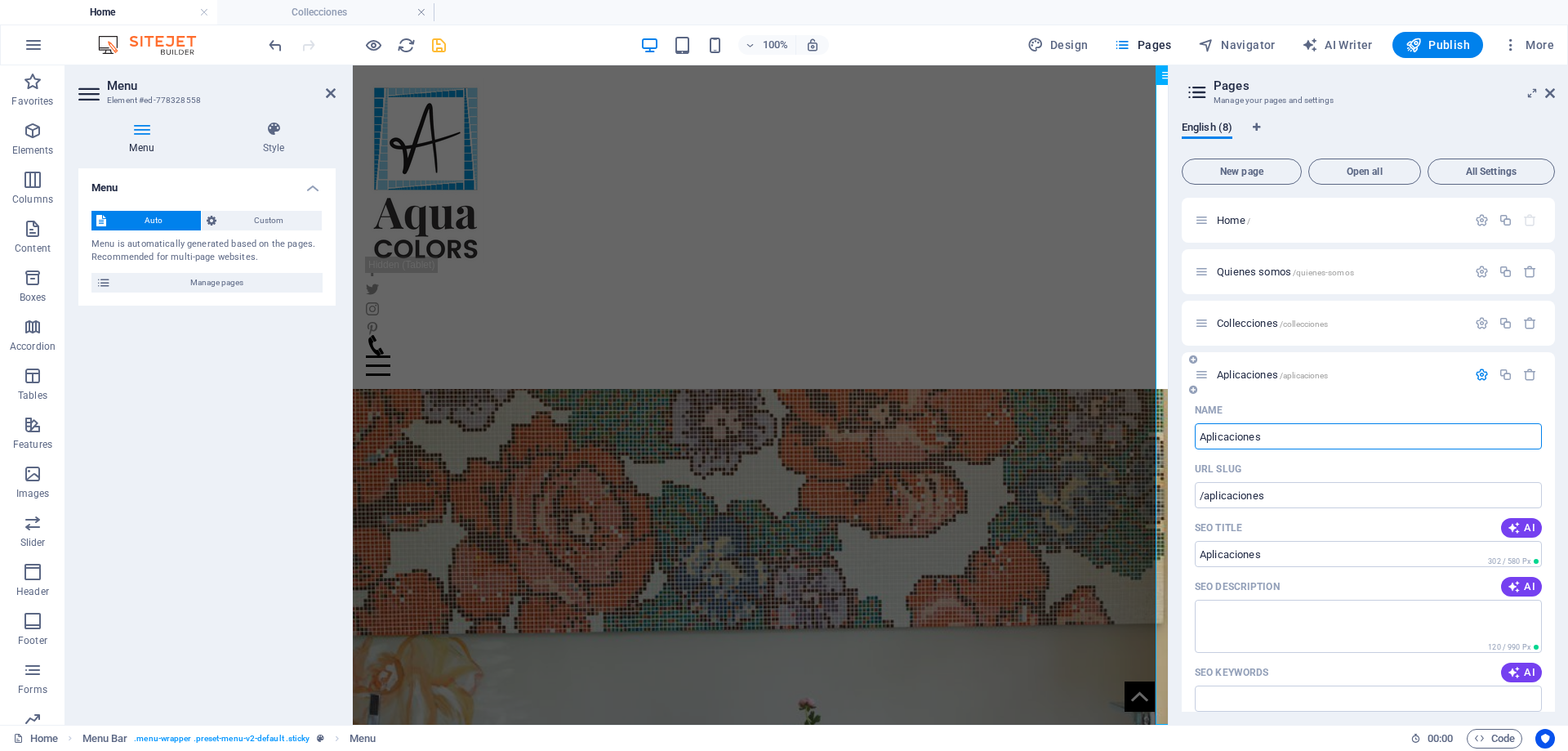 drag, startPoint x: 1264, startPoint y: 438, endPoint x: 1193, endPoint y: 427, distance: 71.84706 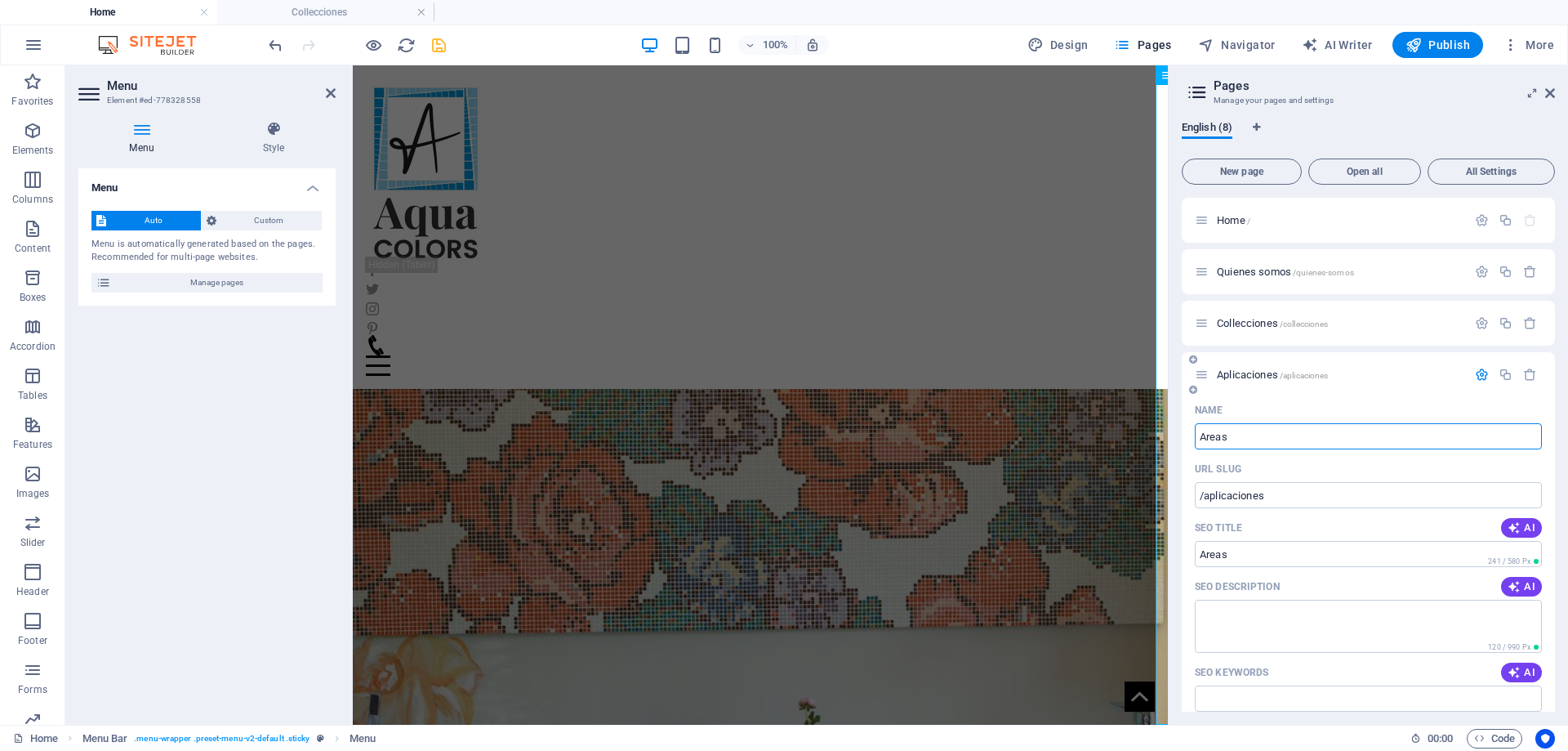 type on "Areas" 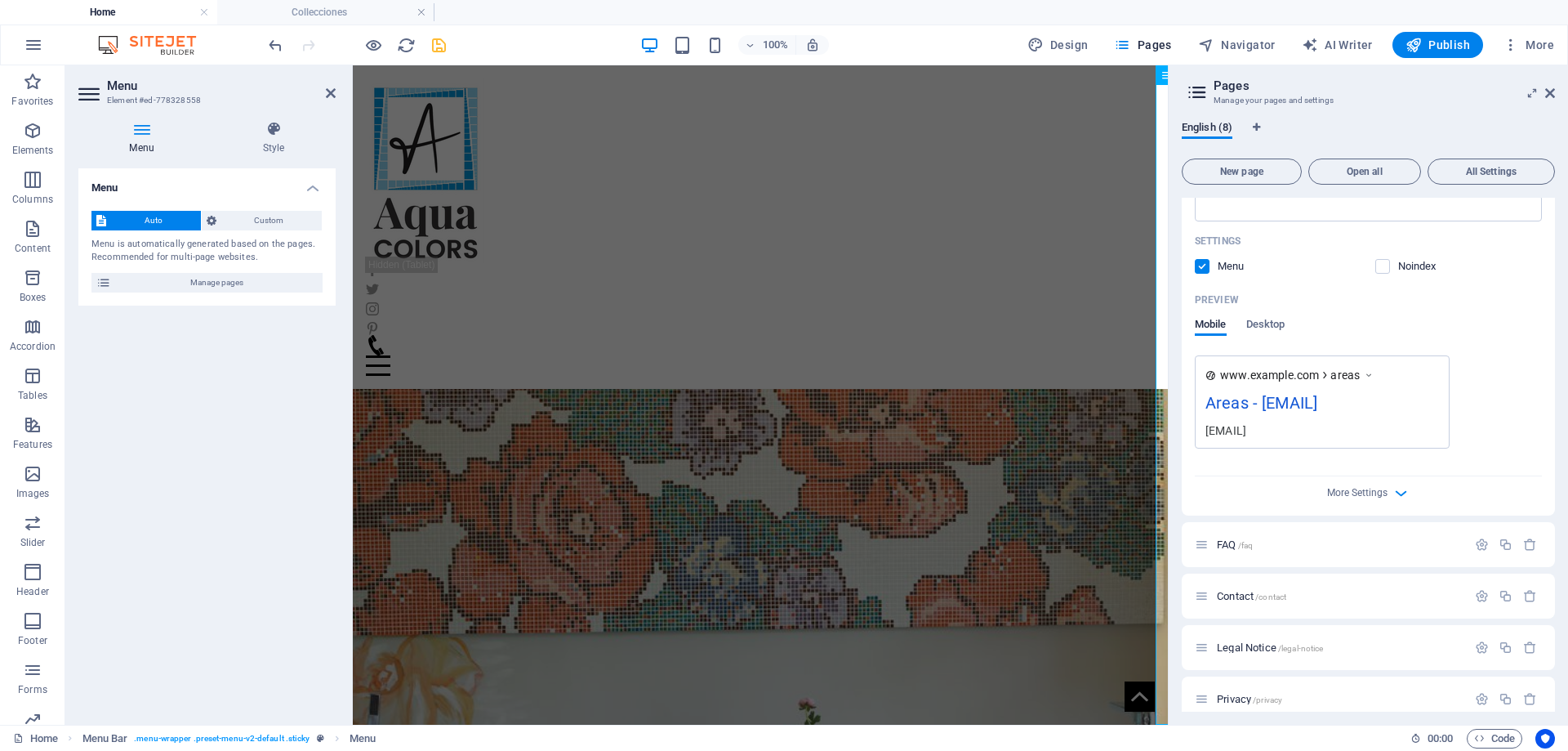 scroll, scrollTop: 507, scrollLeft: 0, axis: vertical 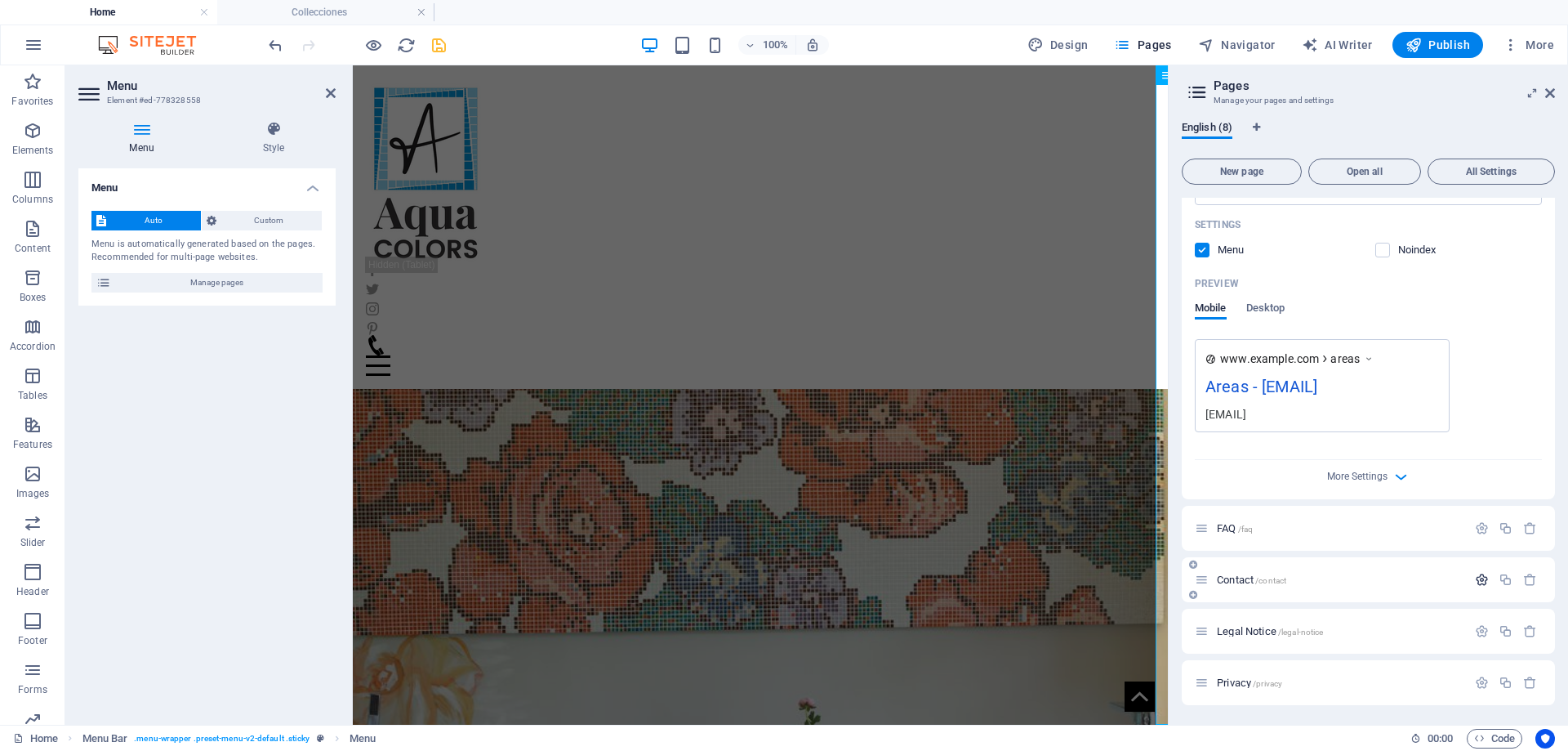 type on "Areas" 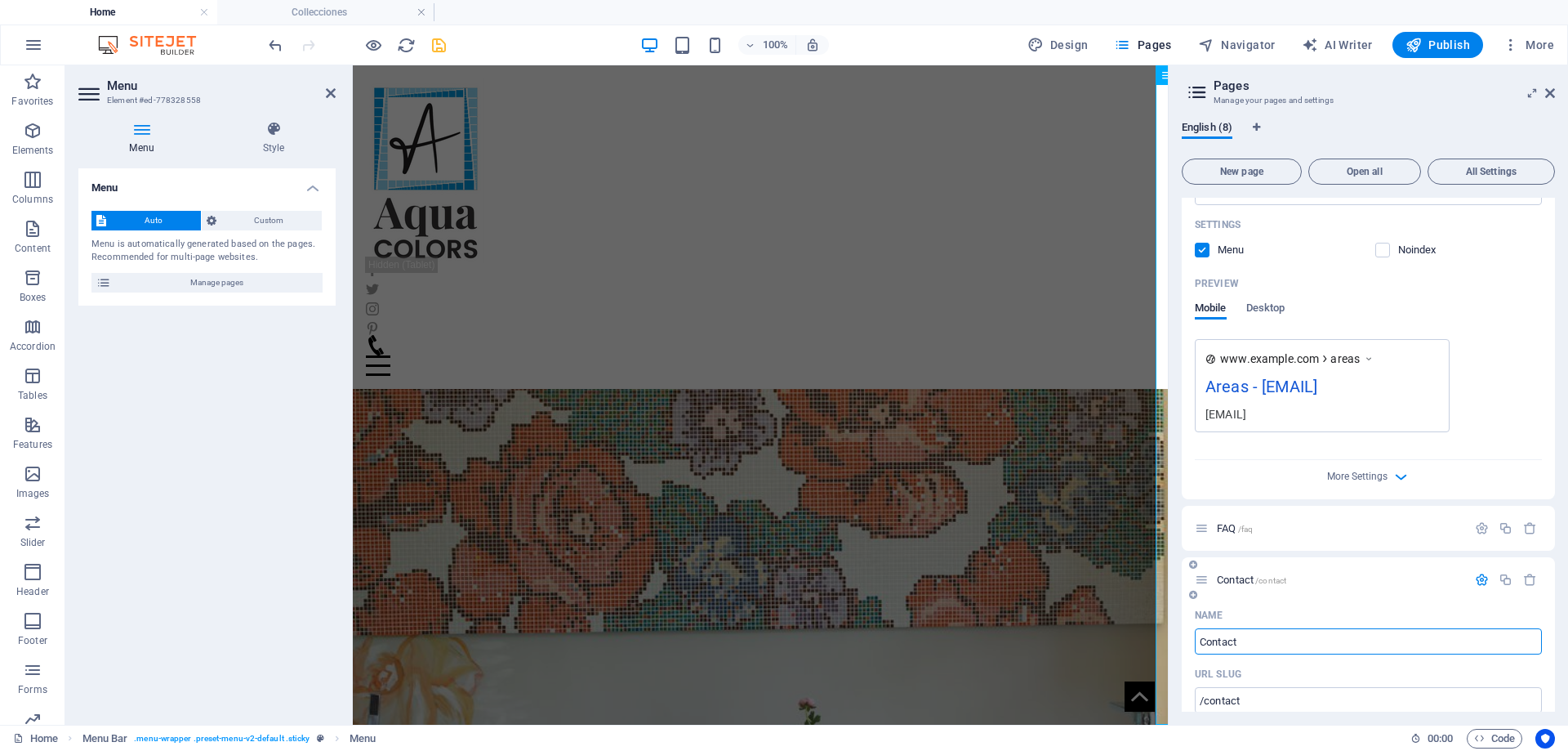 click on "Contact" at bounding box center [1368, 641] 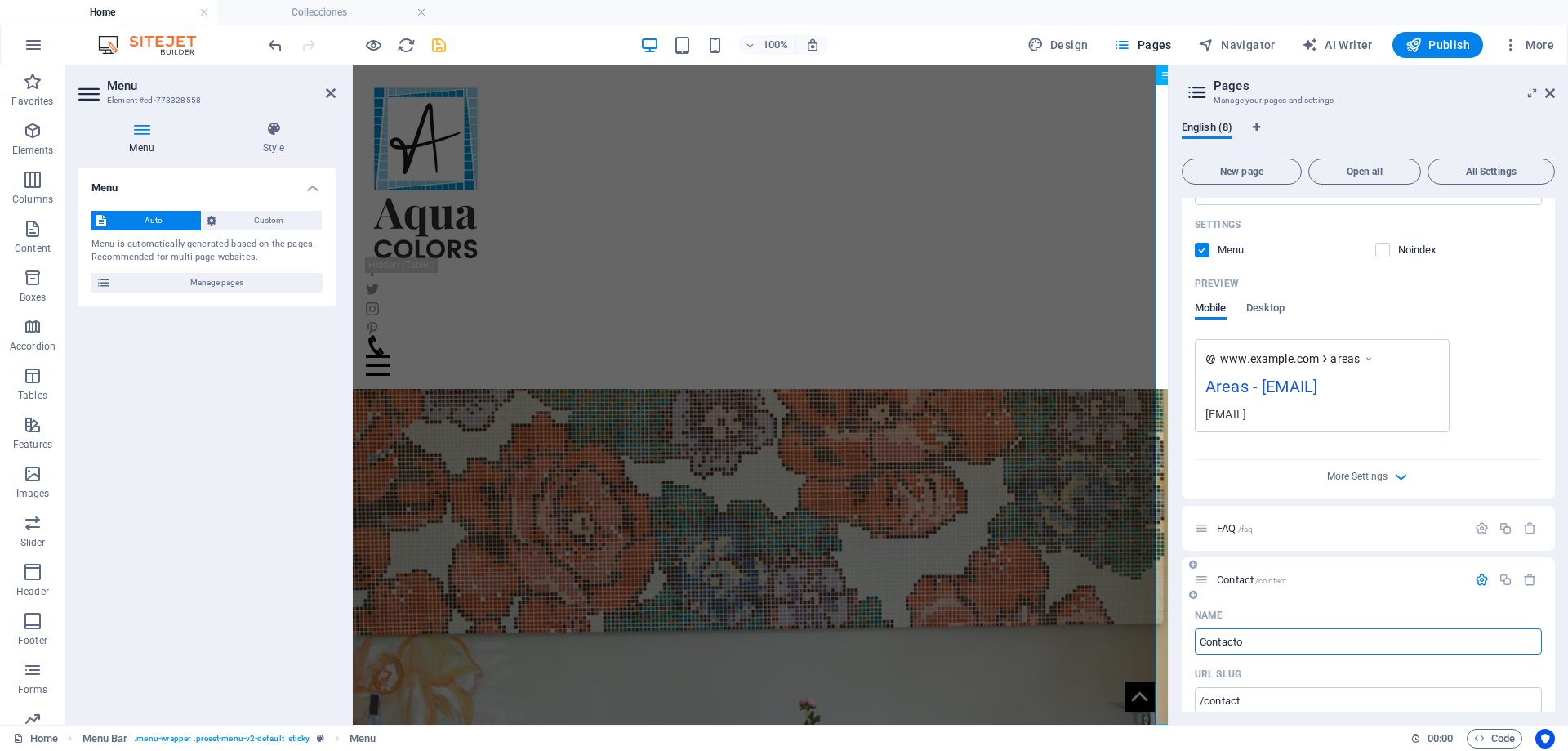 type on "Contacto" 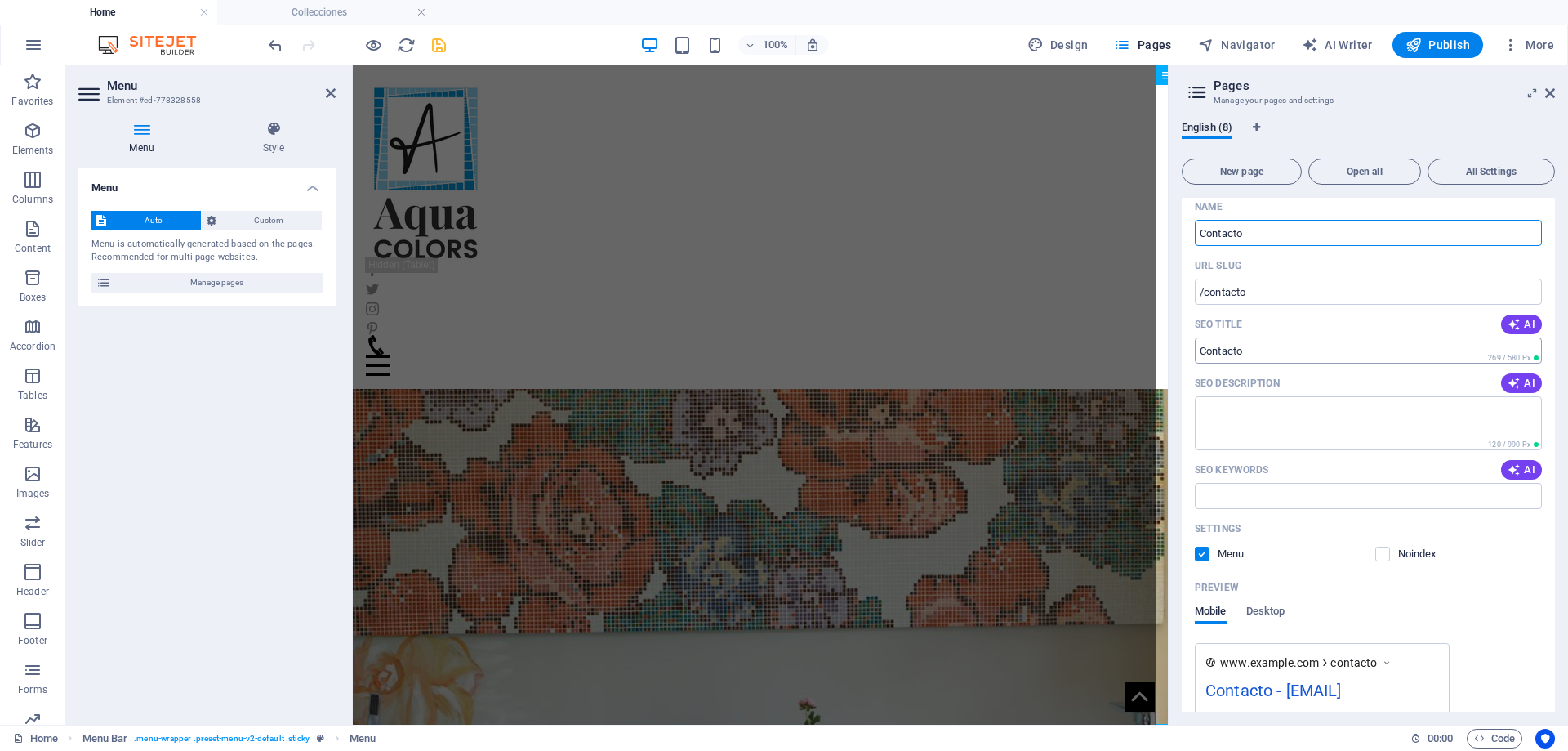 scroll, scrollTop: 1116, scrollLeft: 0, axis: vertical 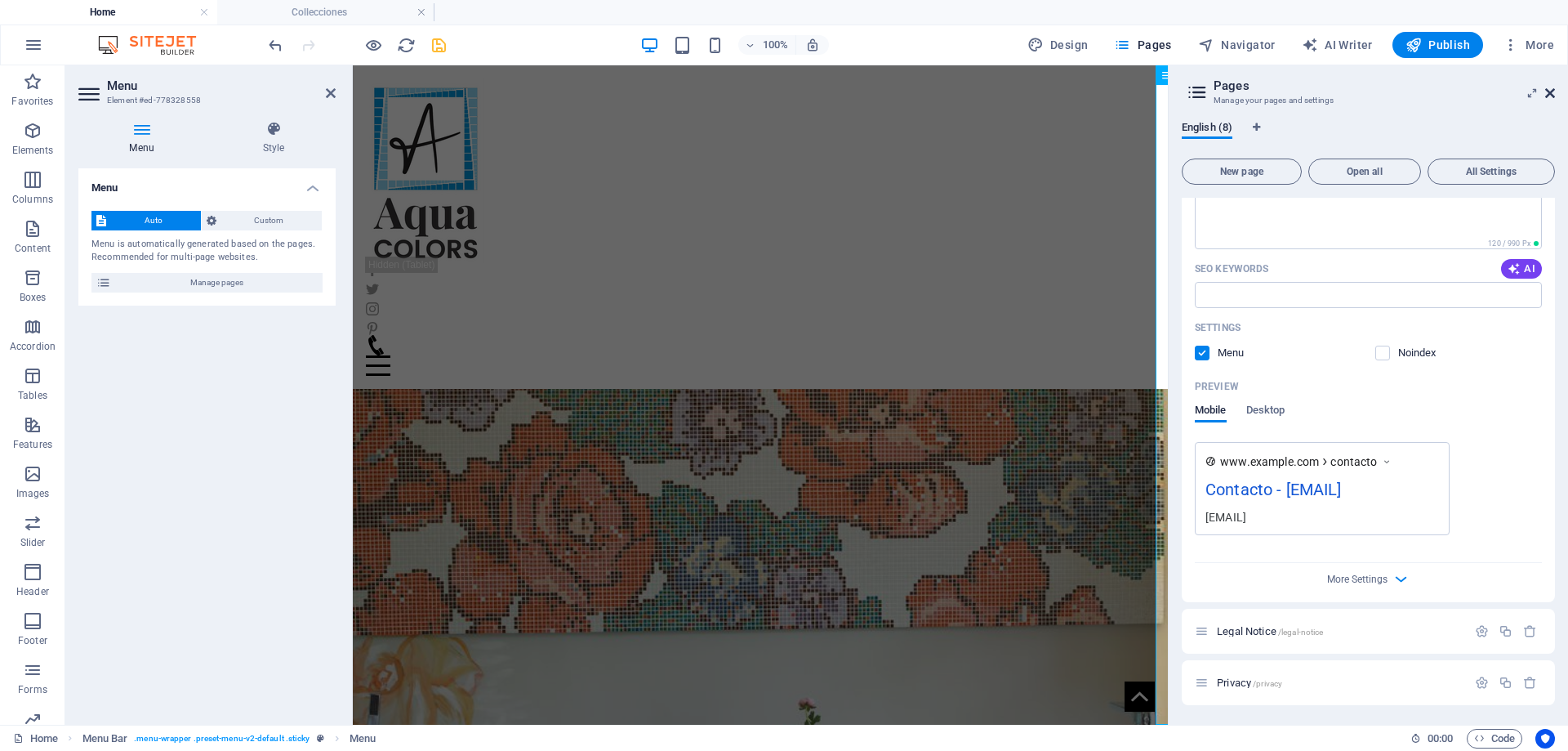 type on "Contacto" 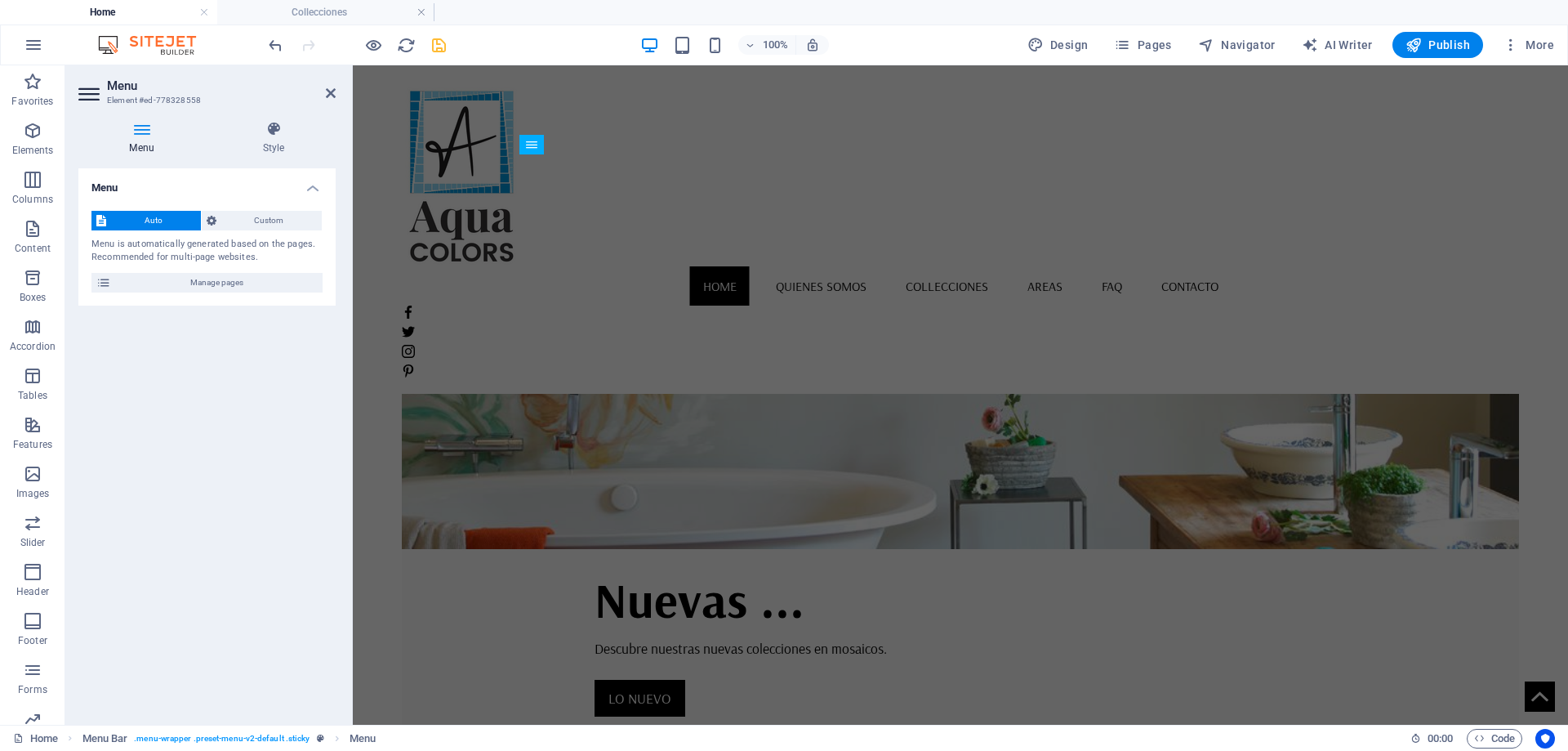 scroll, scrollTop: 409, scrollLeft: 0, axis: vertical 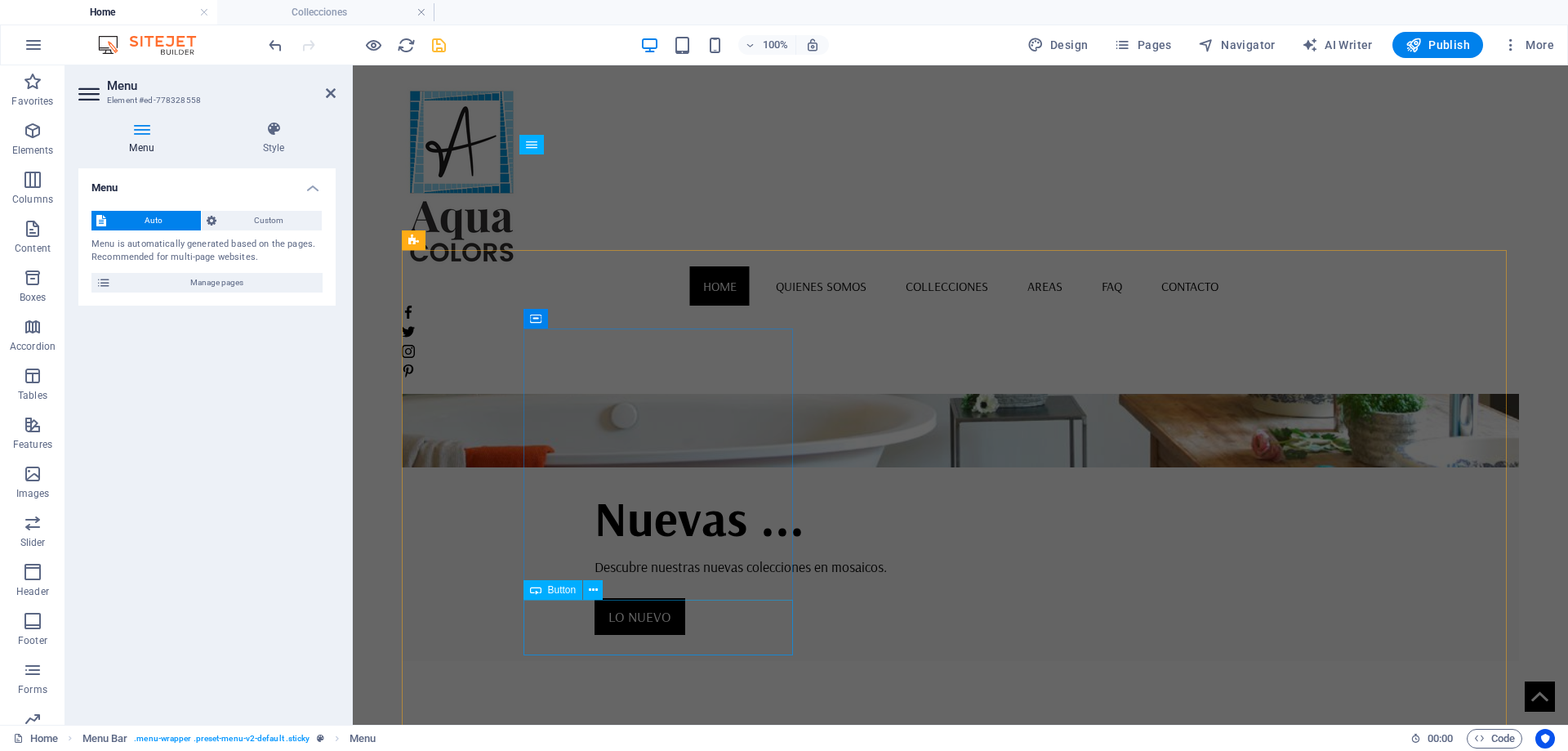 click on "Collection" at bounding box center [550, 1094] 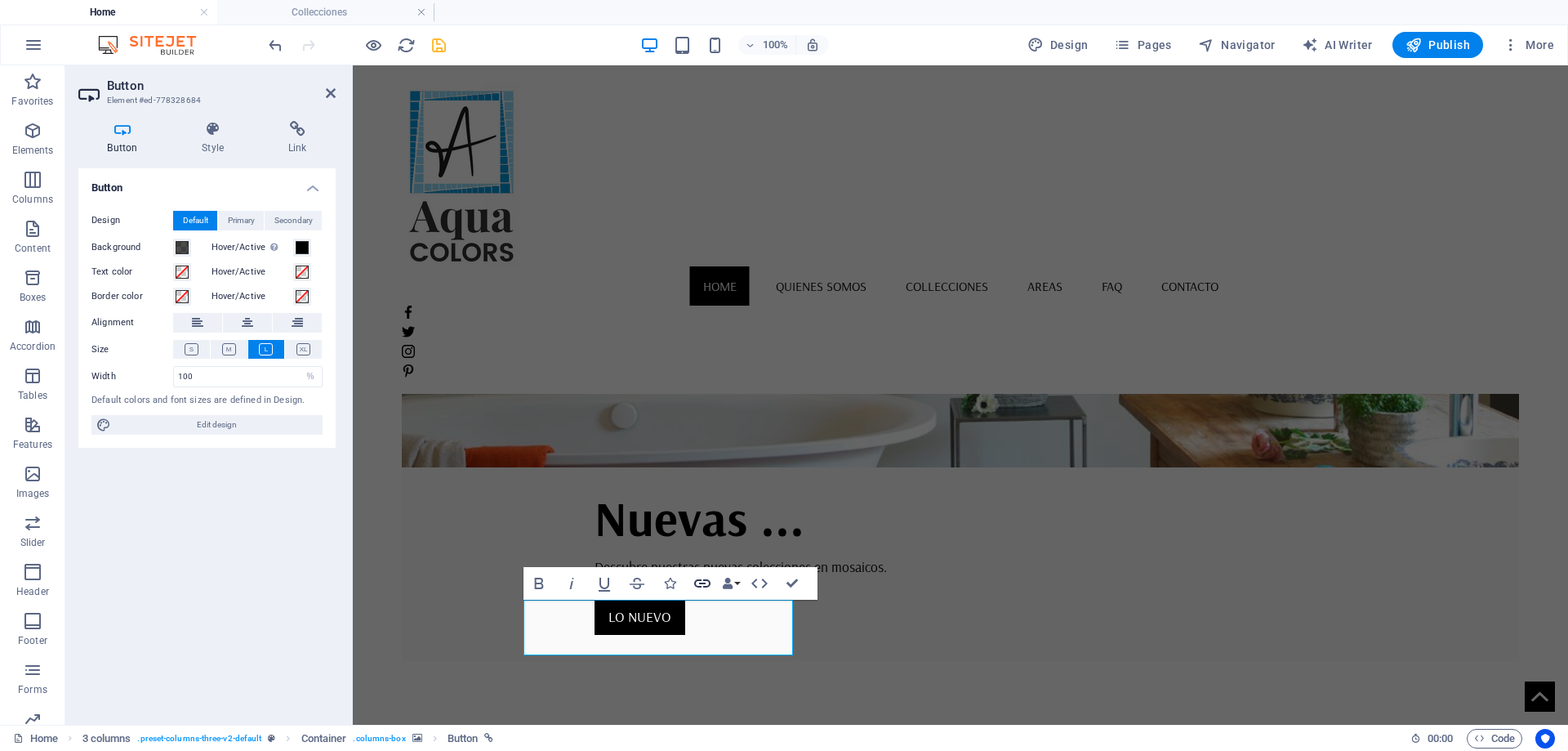 type 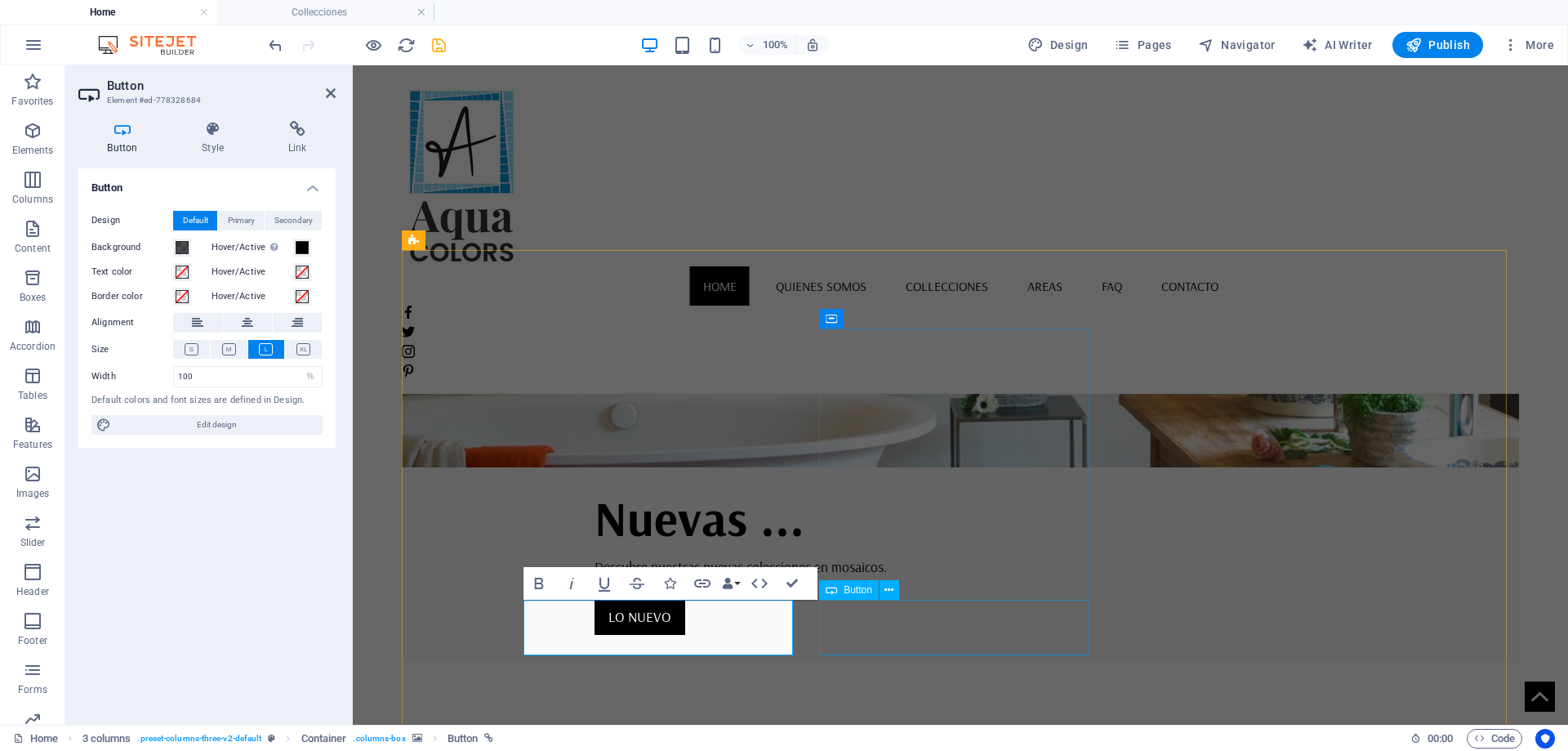 click on "Product" at bounding box center (550, 1490) 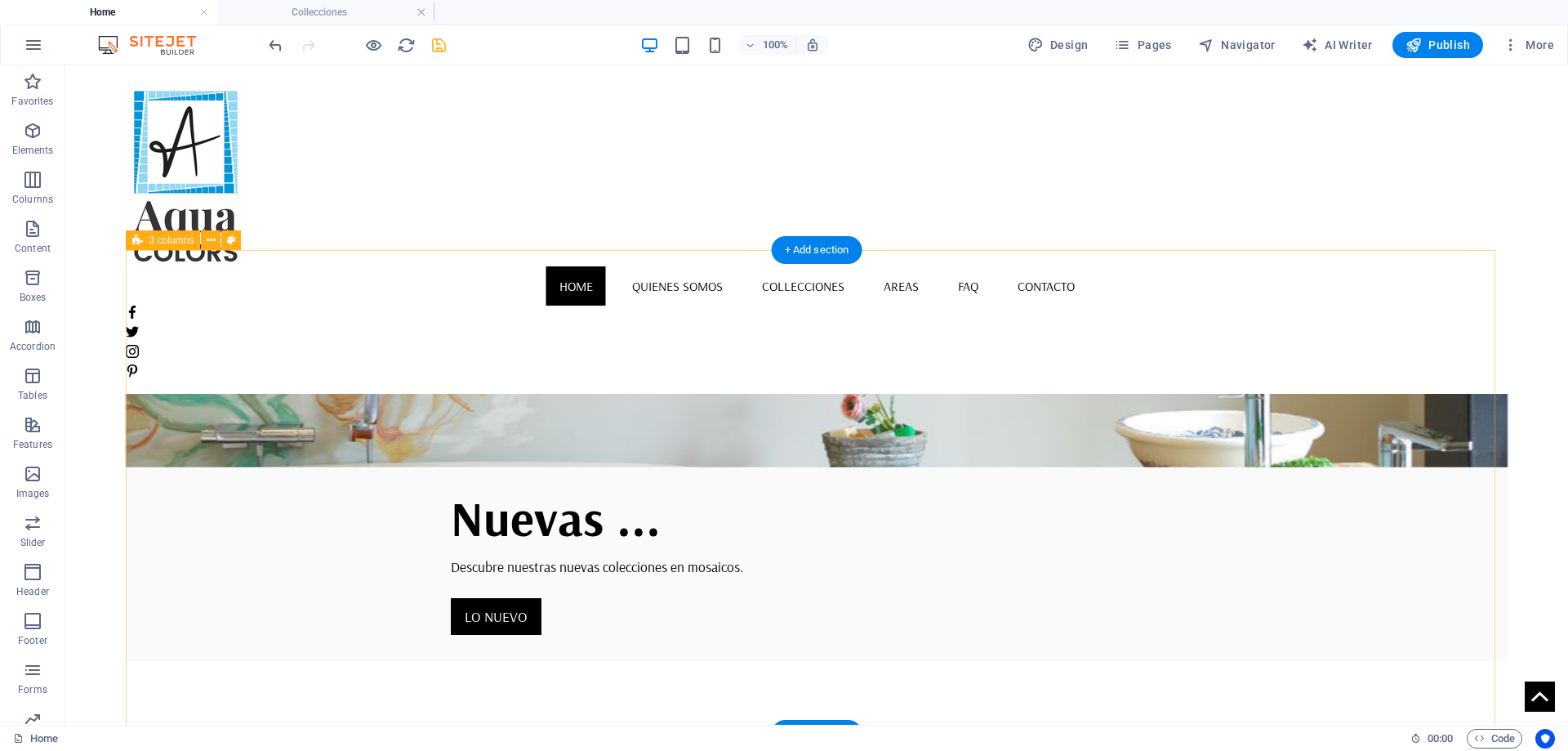 scroll, scrollTop: 490, scrollLeft: 0, axis: vertical 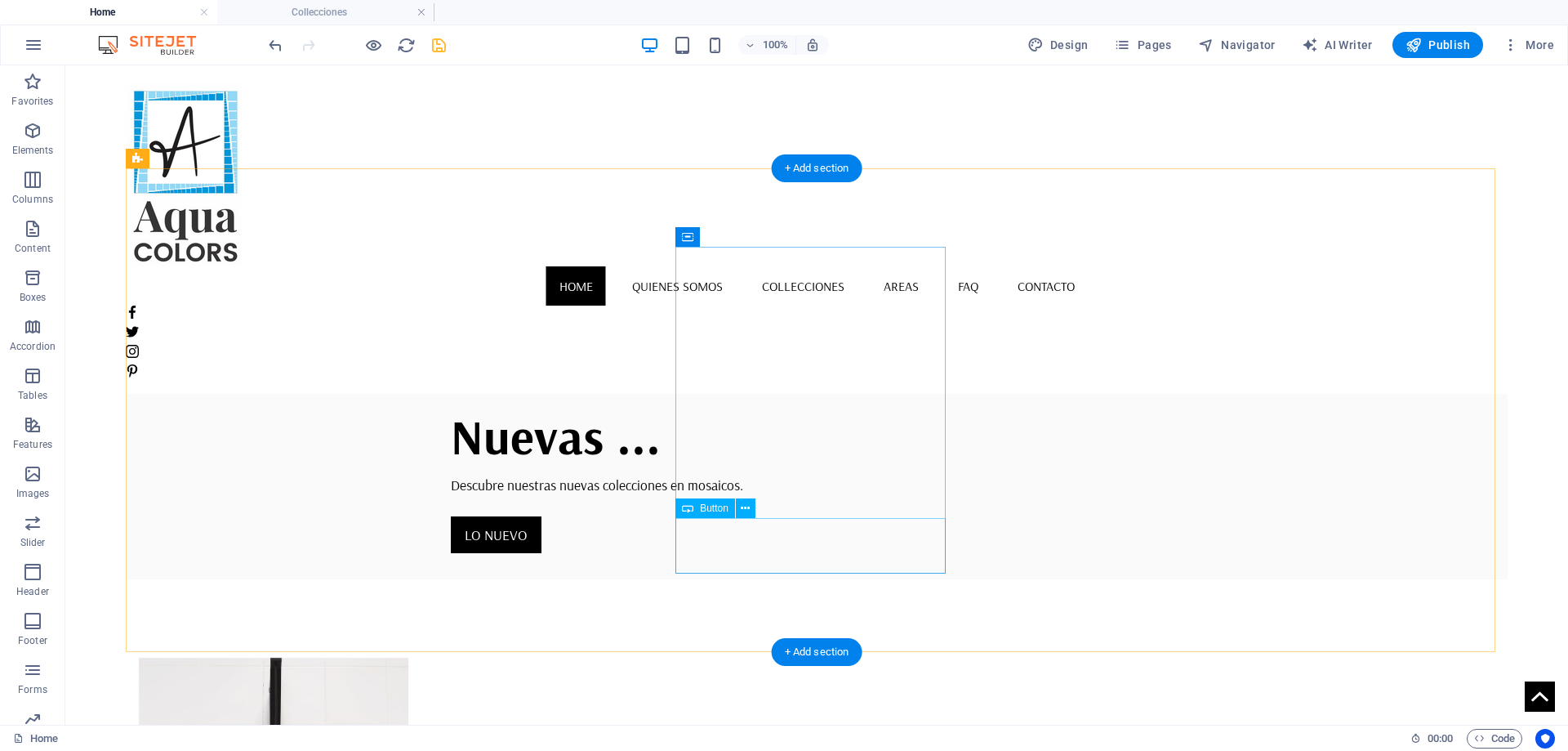 click on "Product" at bounding box center (274, 1408) 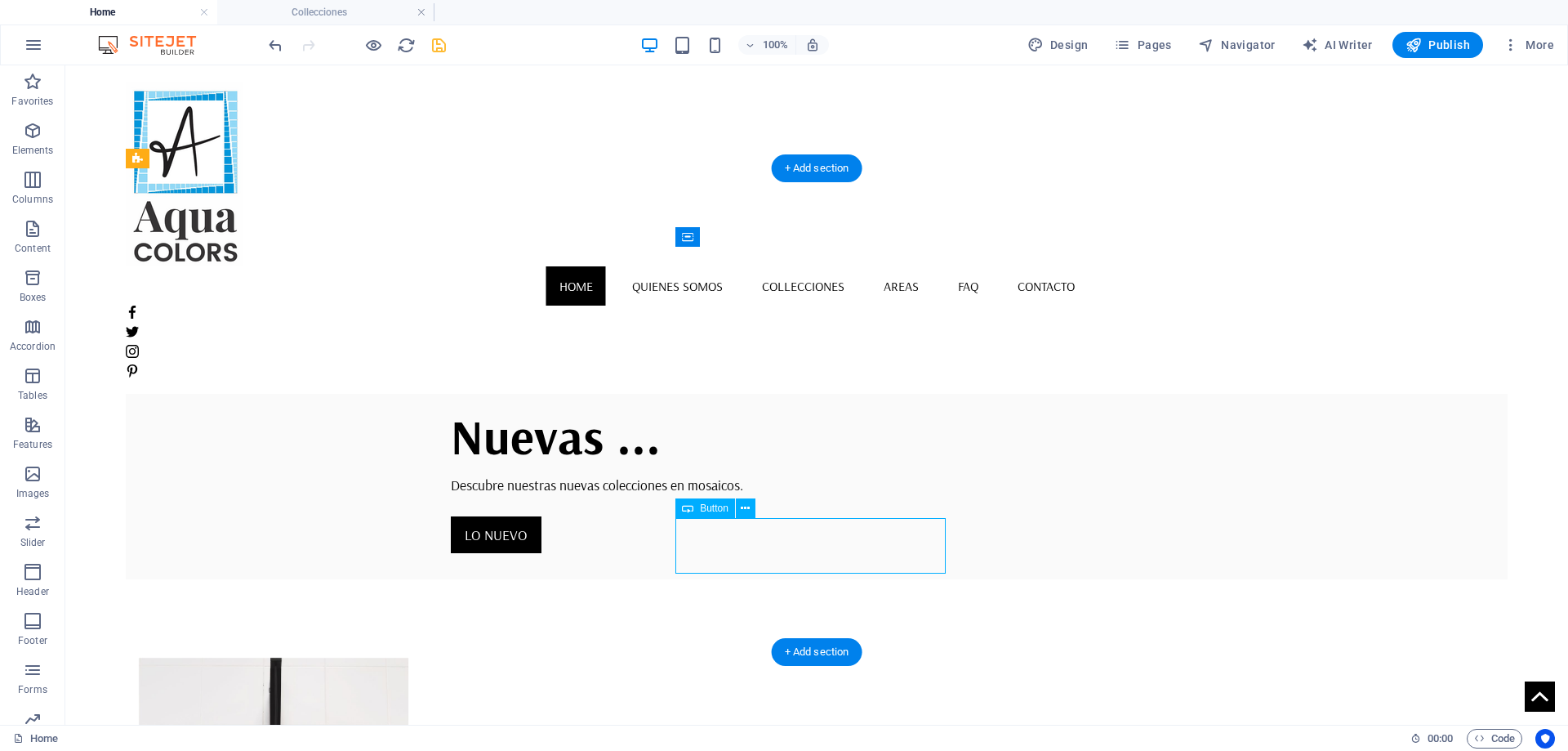 click on "Product" at bounding box center [274, 1408] 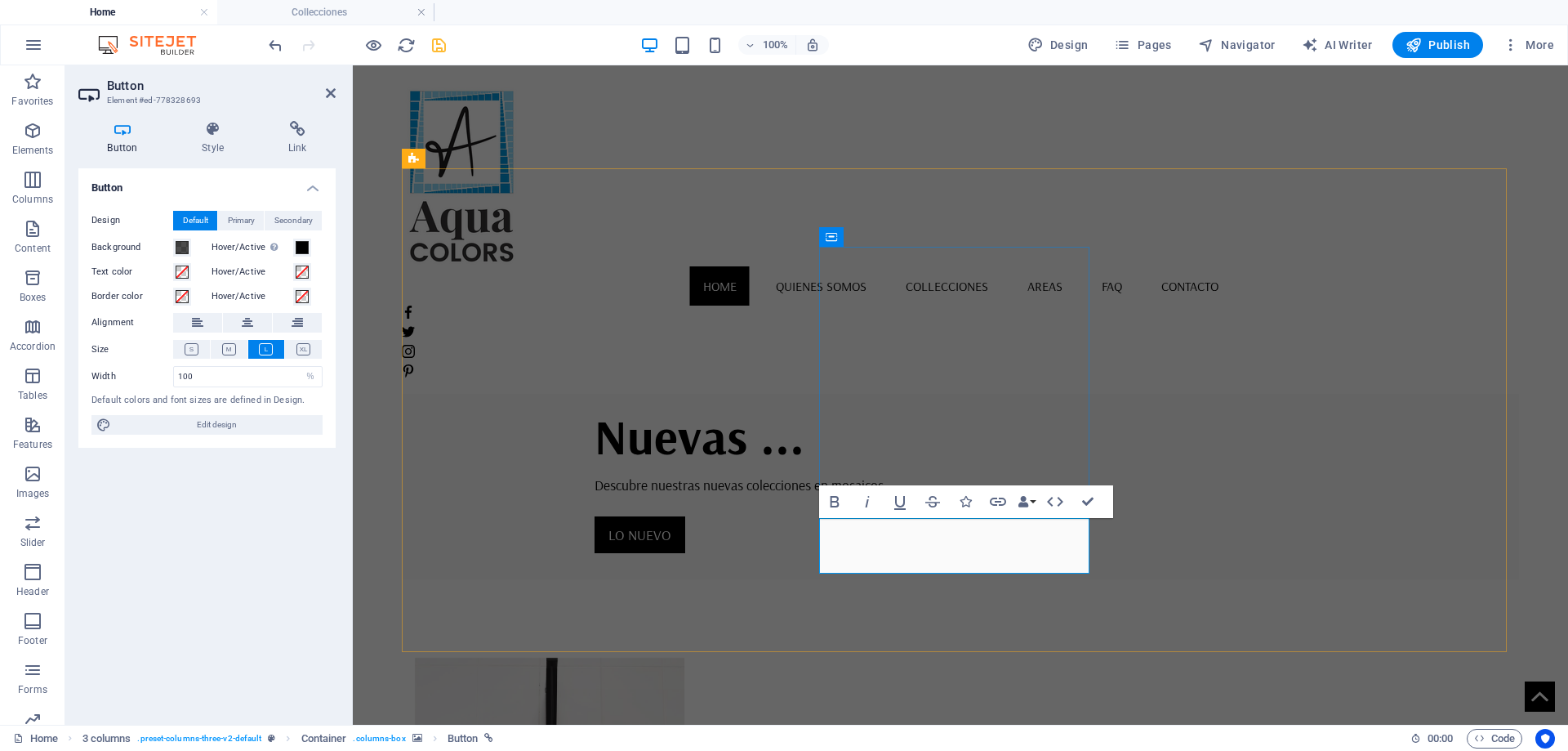 type 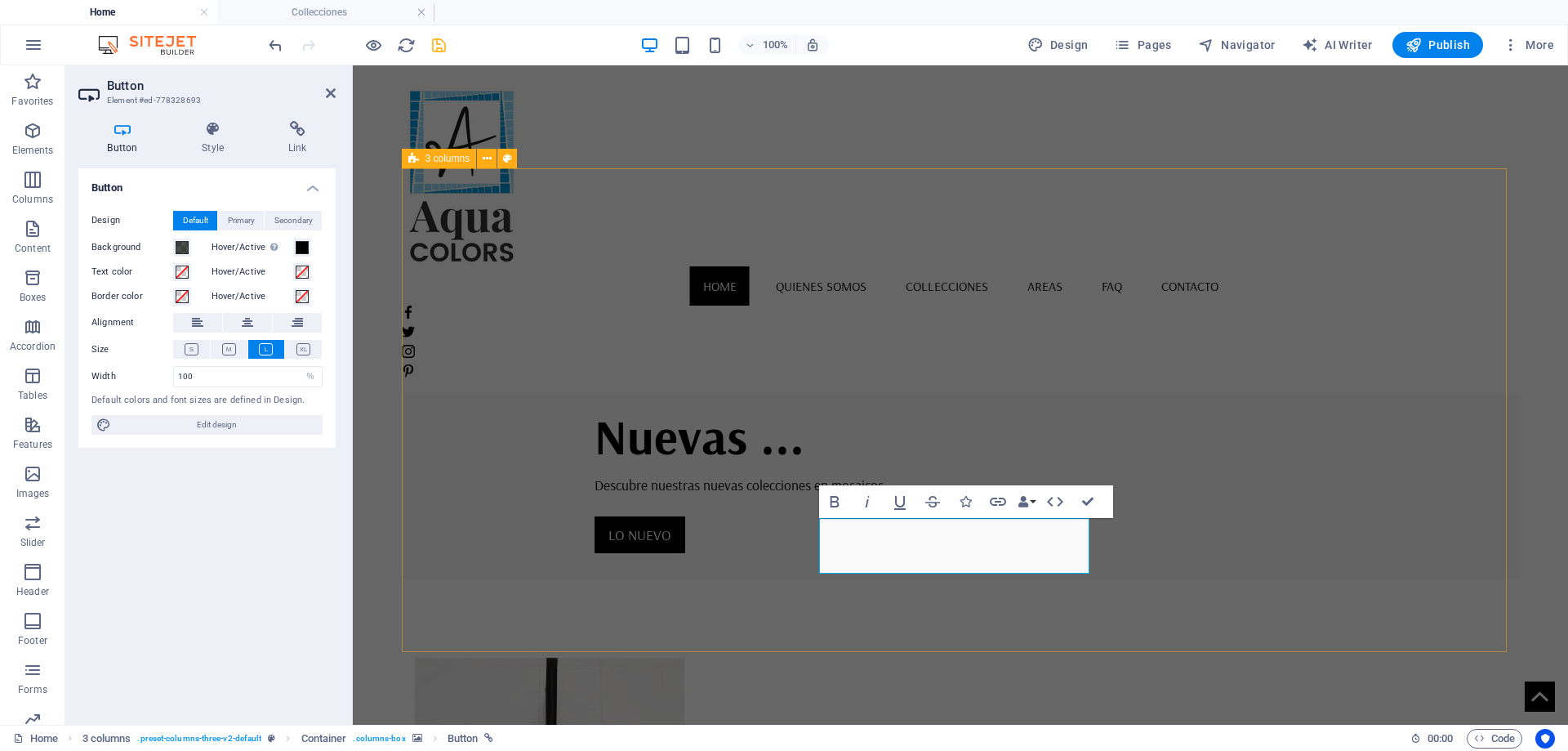 click on "Colecciones Areas Contact us" at bounding box center [960, 1245] 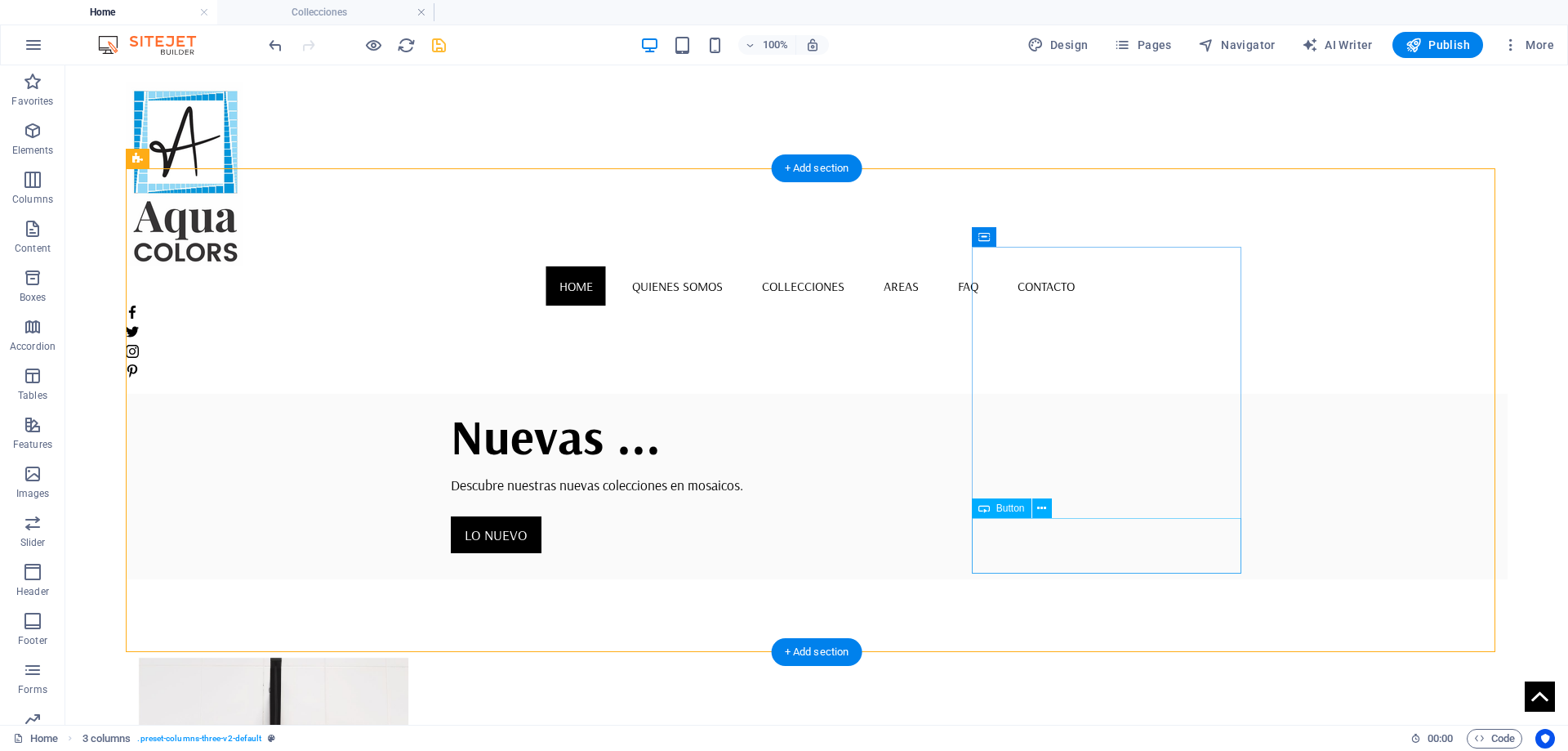 click on "Contact us" at bounding box center (274, 1804) 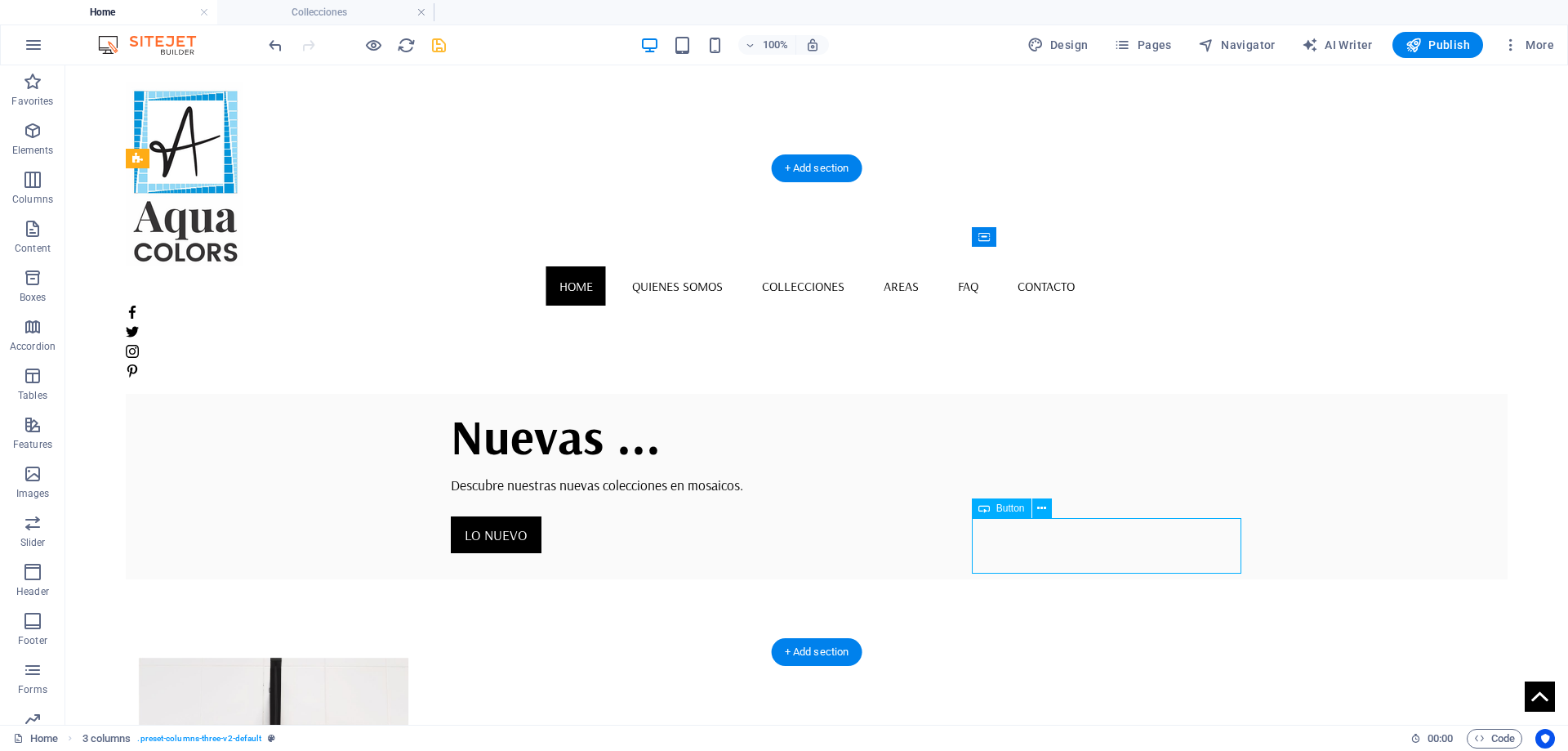 click on "Contact us" at bounding box center (274, 1804) 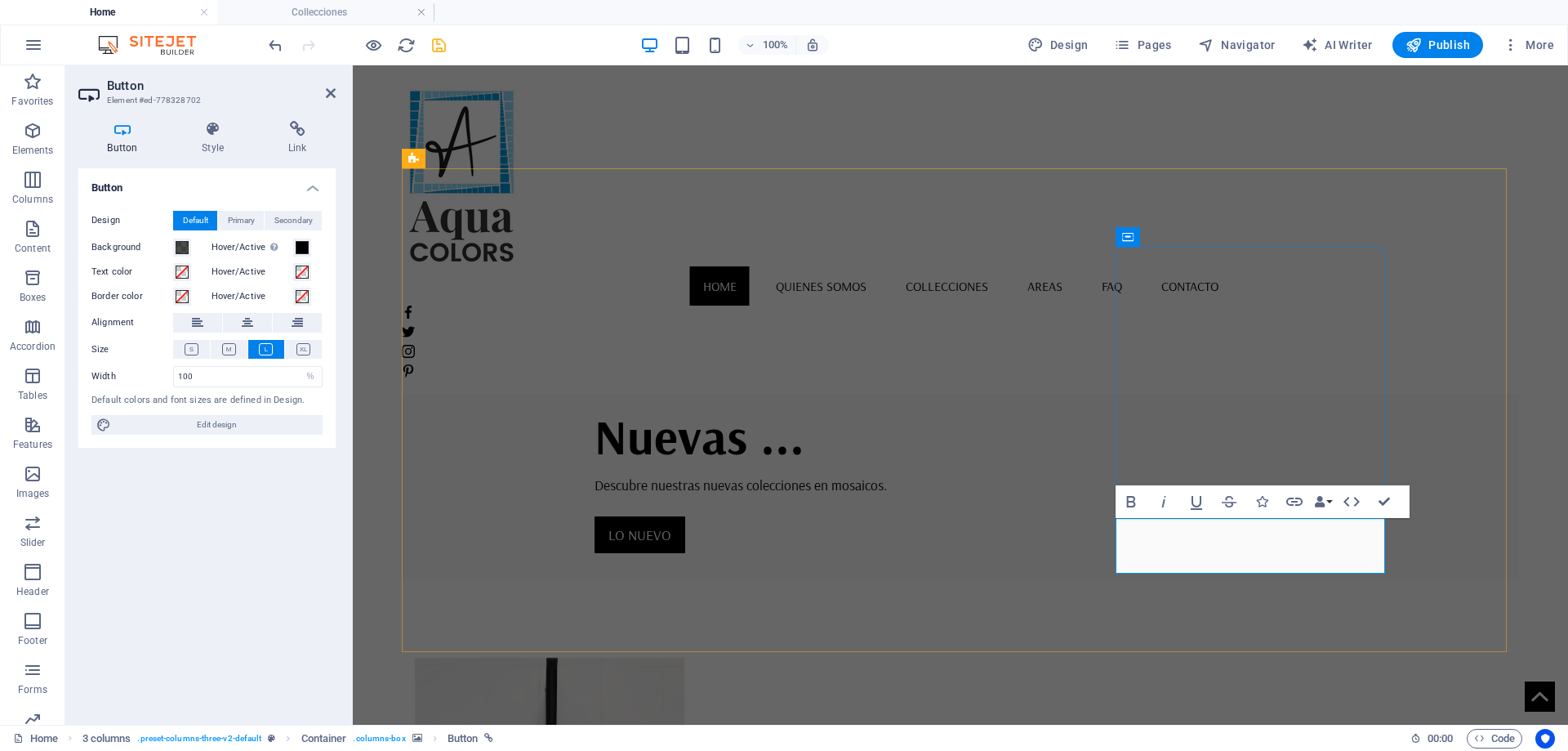 type 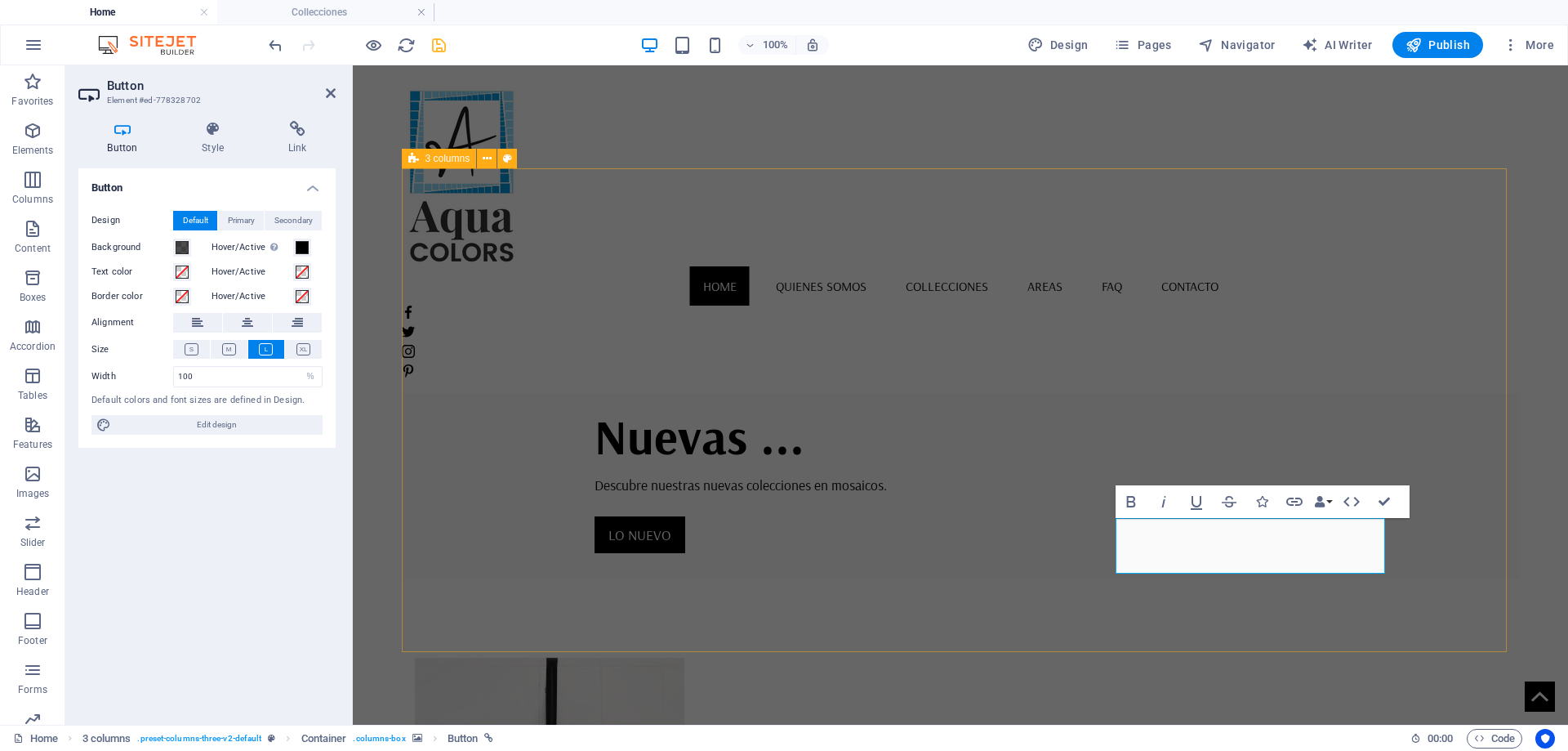 click on "Colecciones Areas Contacto" at bounding box center (960, 1245) 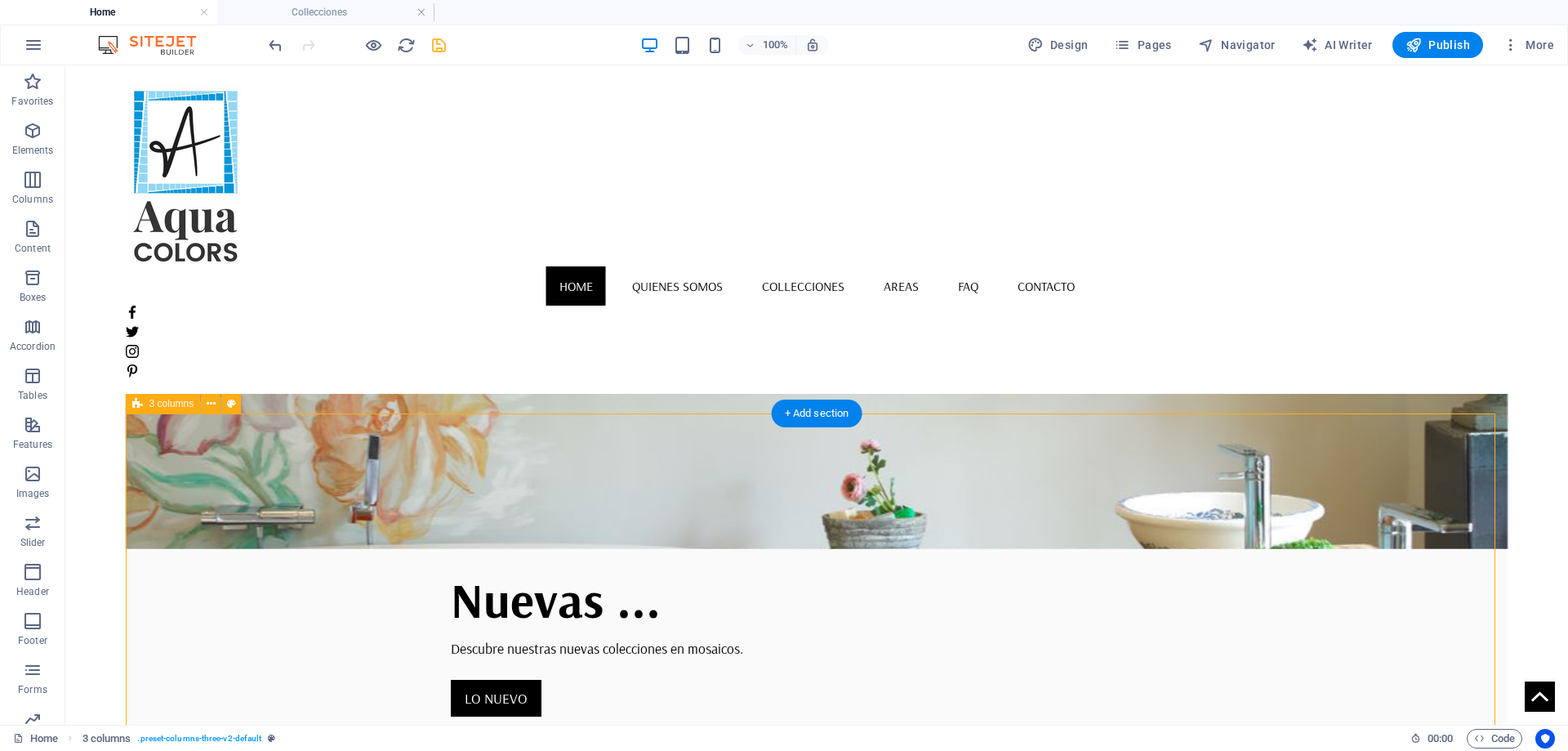 scroll, scrollTop: 0, scrollLeft: 0, axis: both 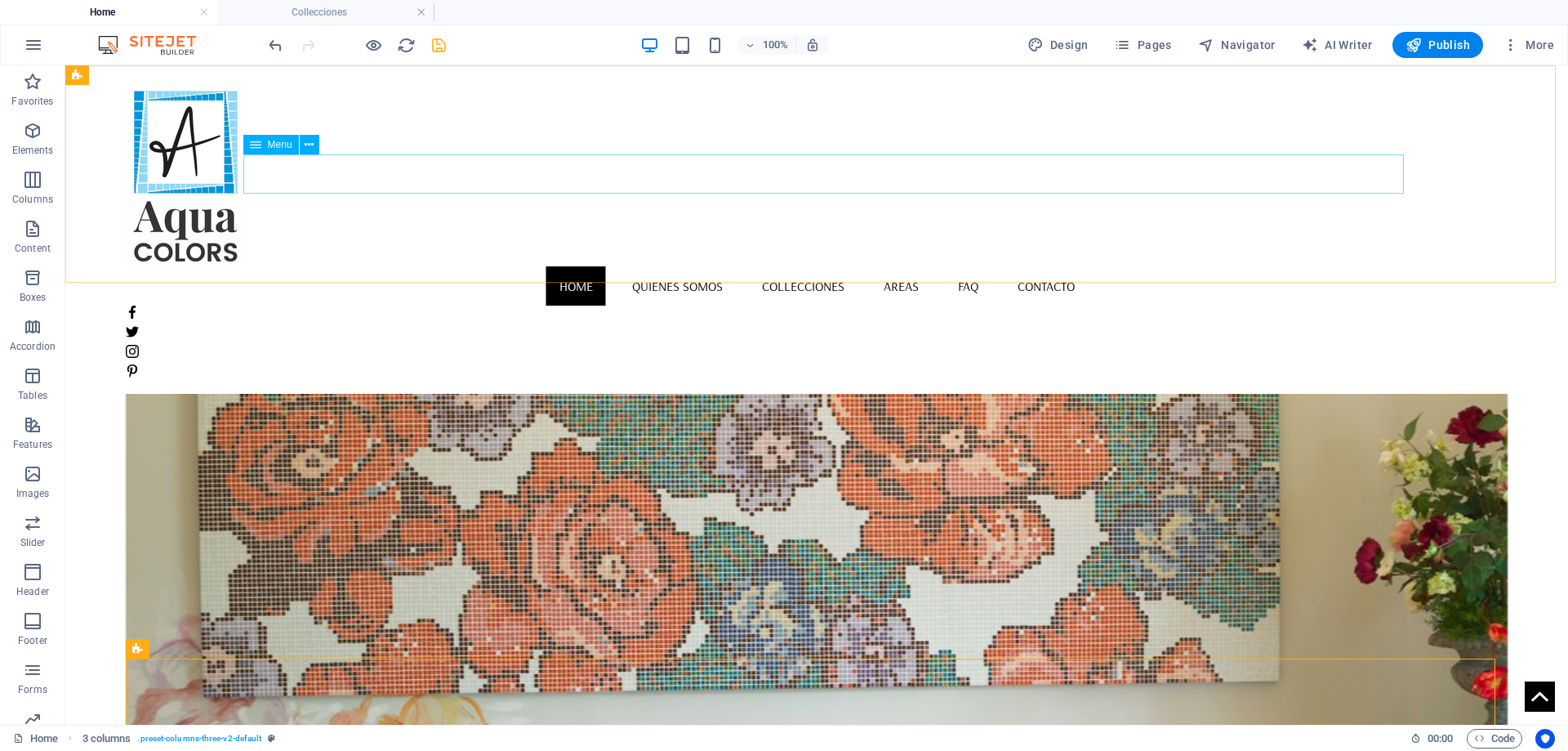 click on "Home Quienes somos Collecciones Areas FAQ Contacto" at bounding box center [817, 286] 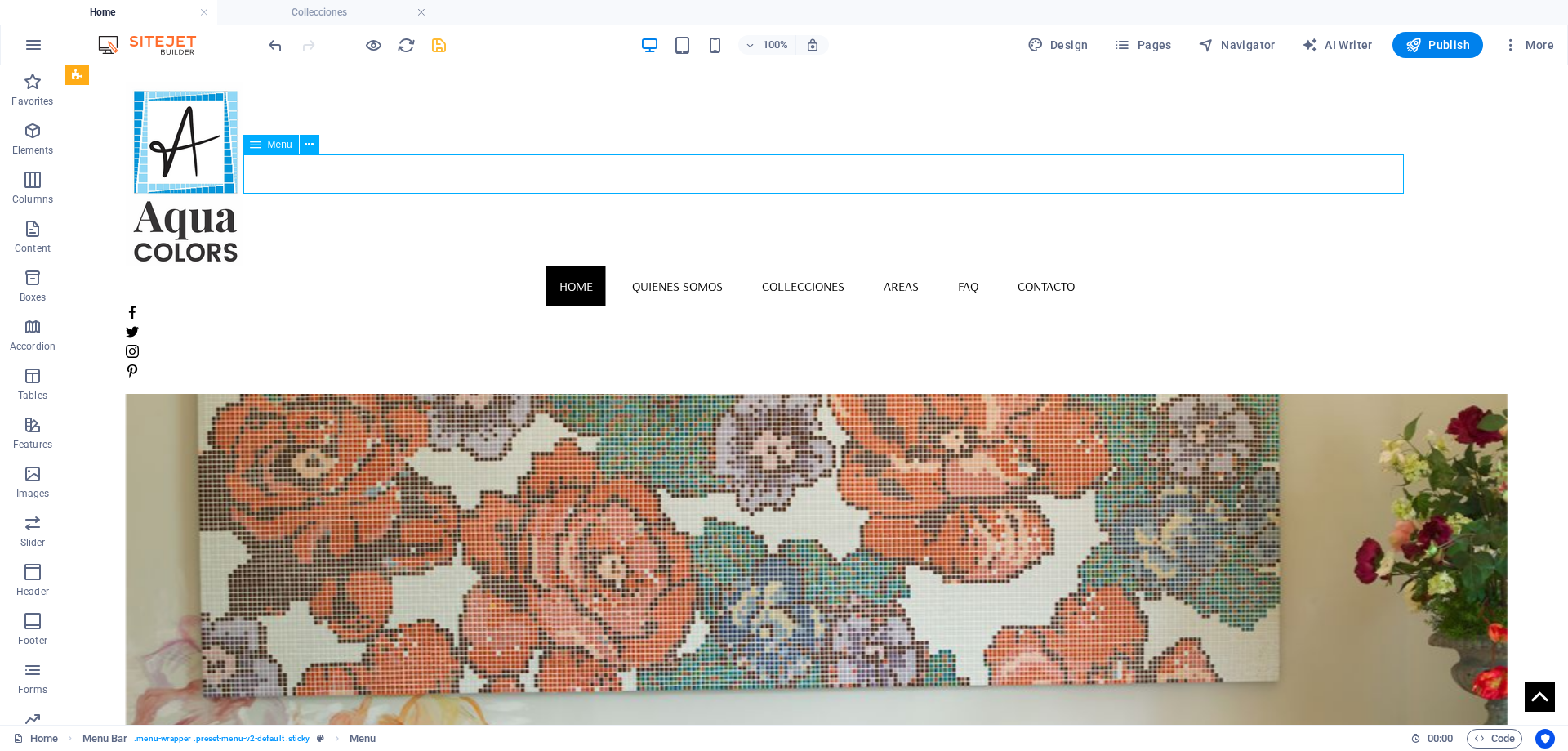click on "Home Quienes somos Collecciones Areas FAQ Contacto" at bounding box center (817, 286) 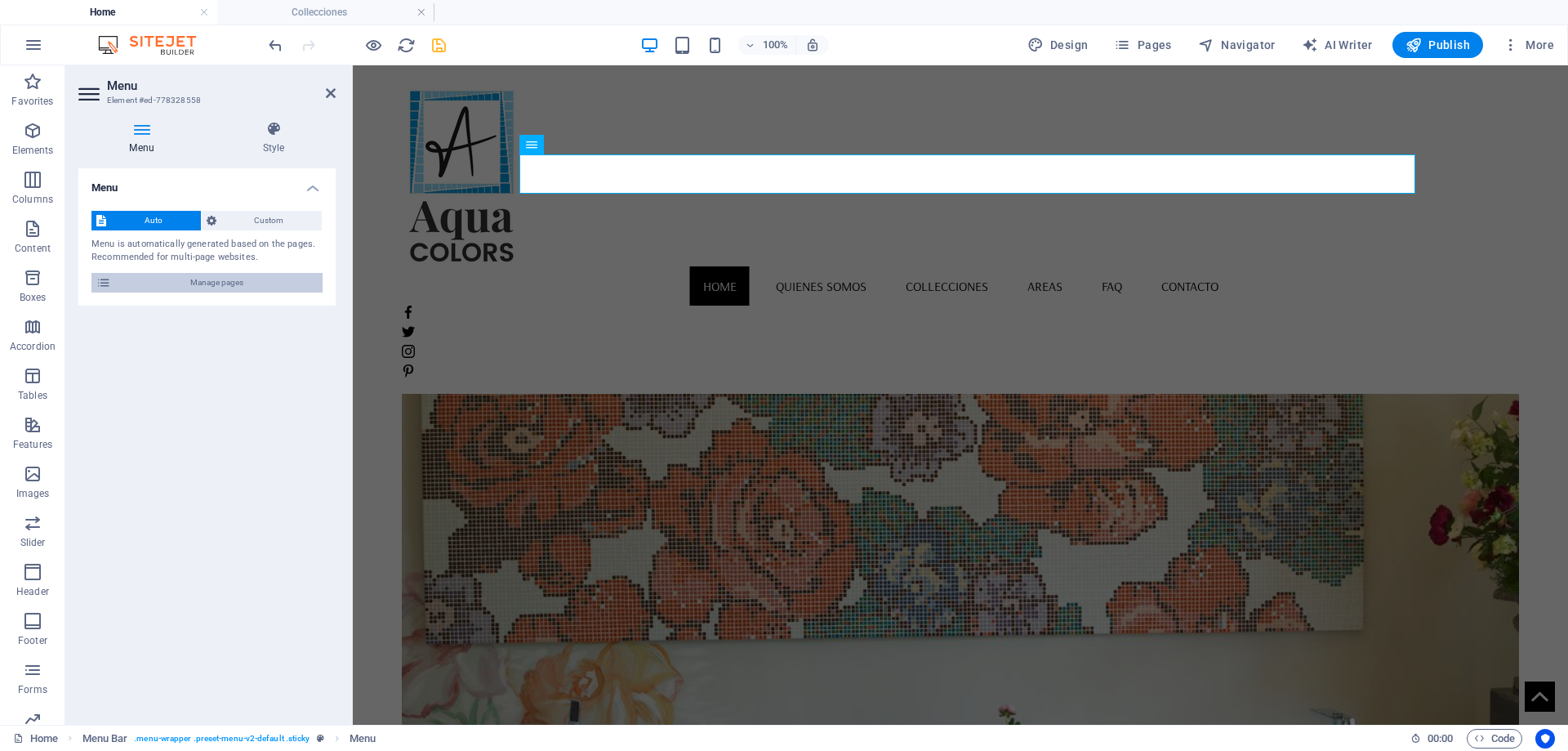 click on "Manage pages" at bounding box center (216, 283) 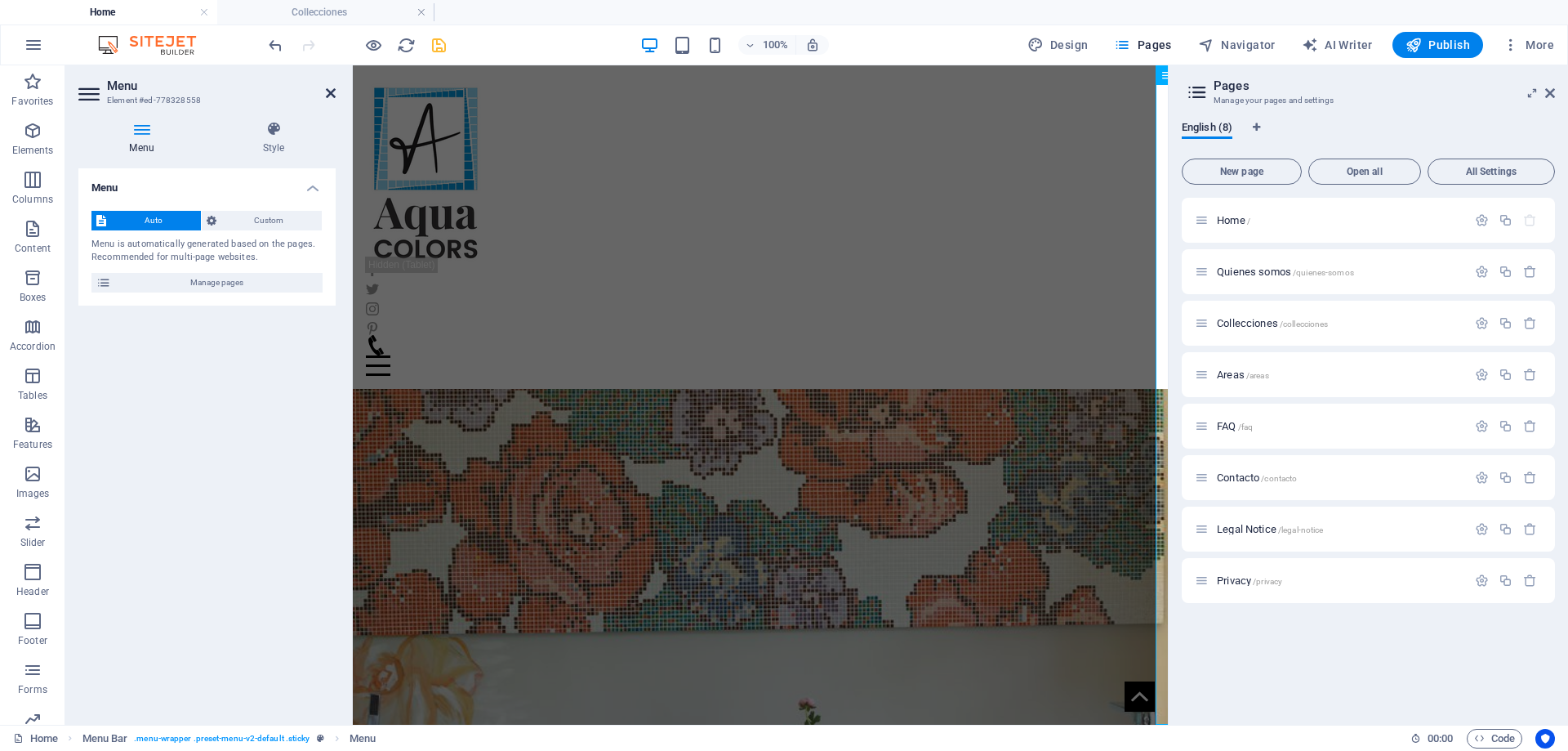 click at bounding box center (331, 93) 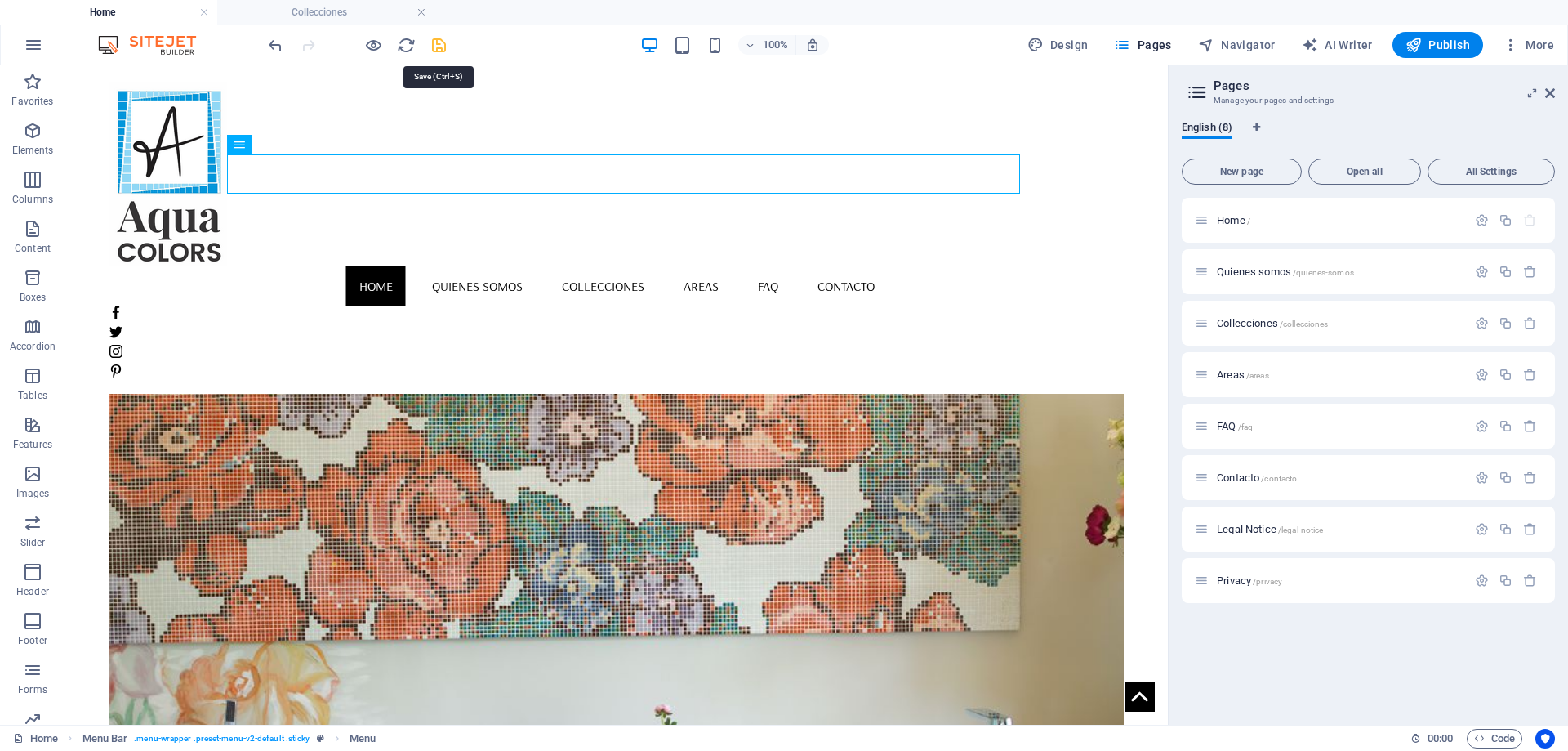 click at bounding box center (439, 45) 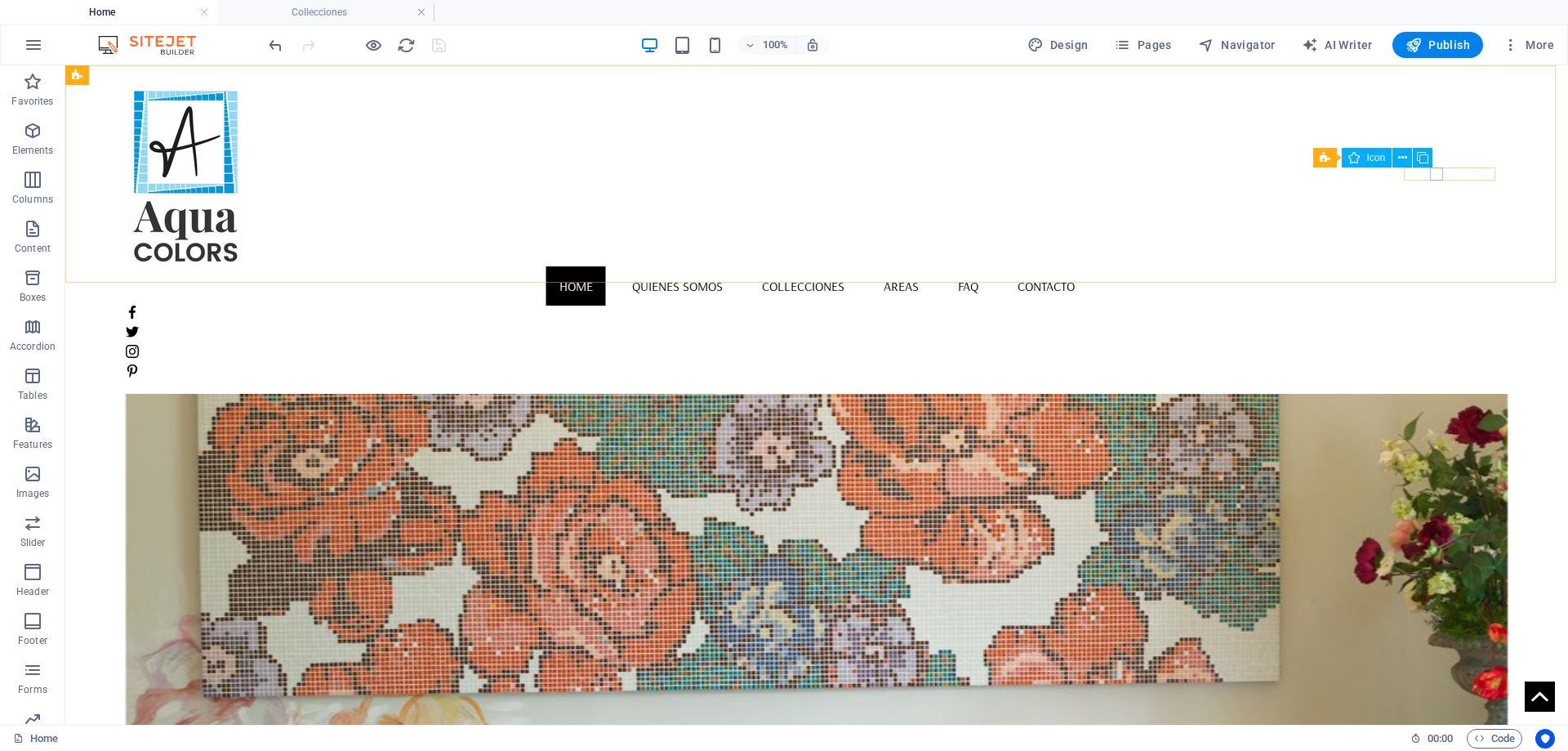 click at bounding box center [817, 332] 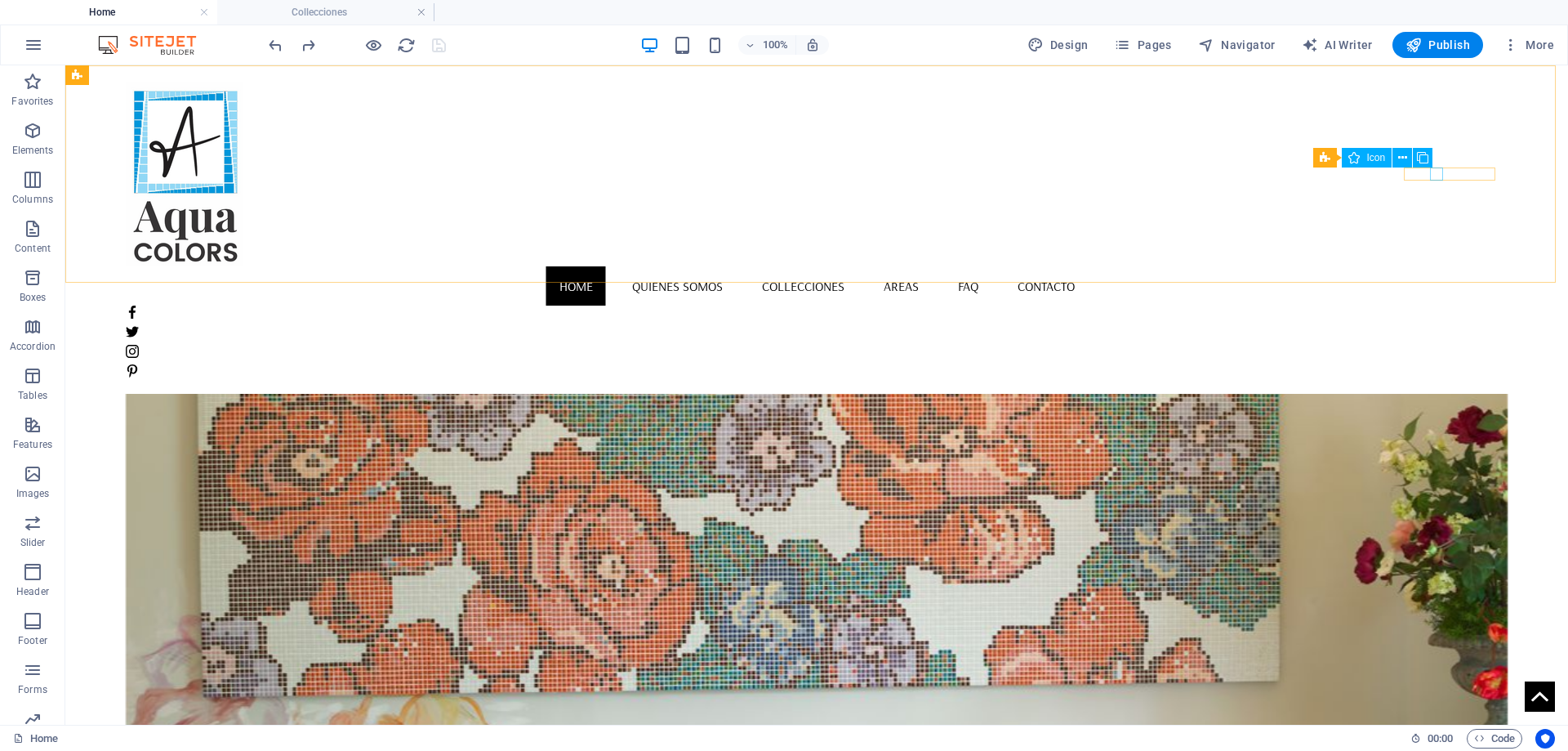 click at bounding box center [817, 332] 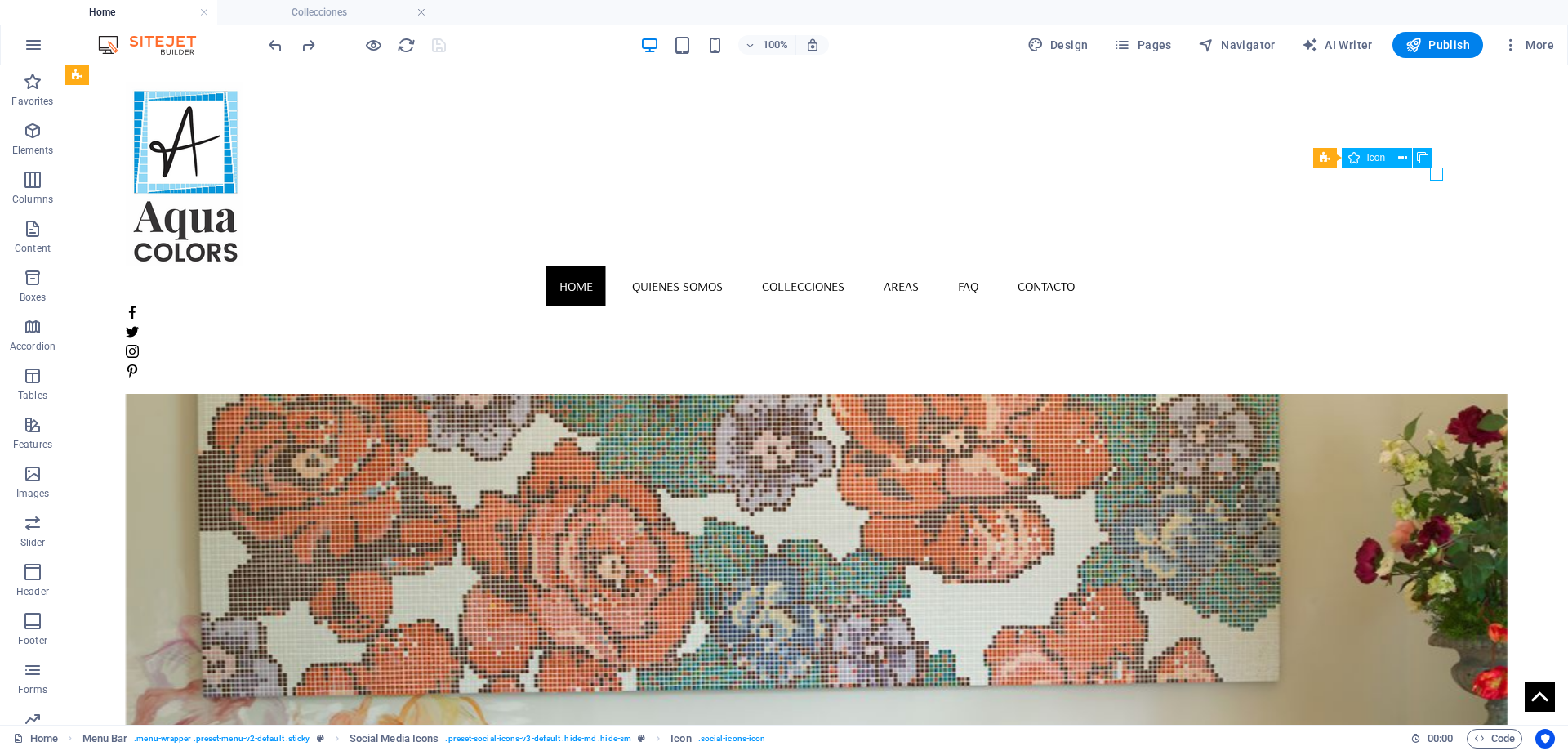 click at bounding box center [817, 332] 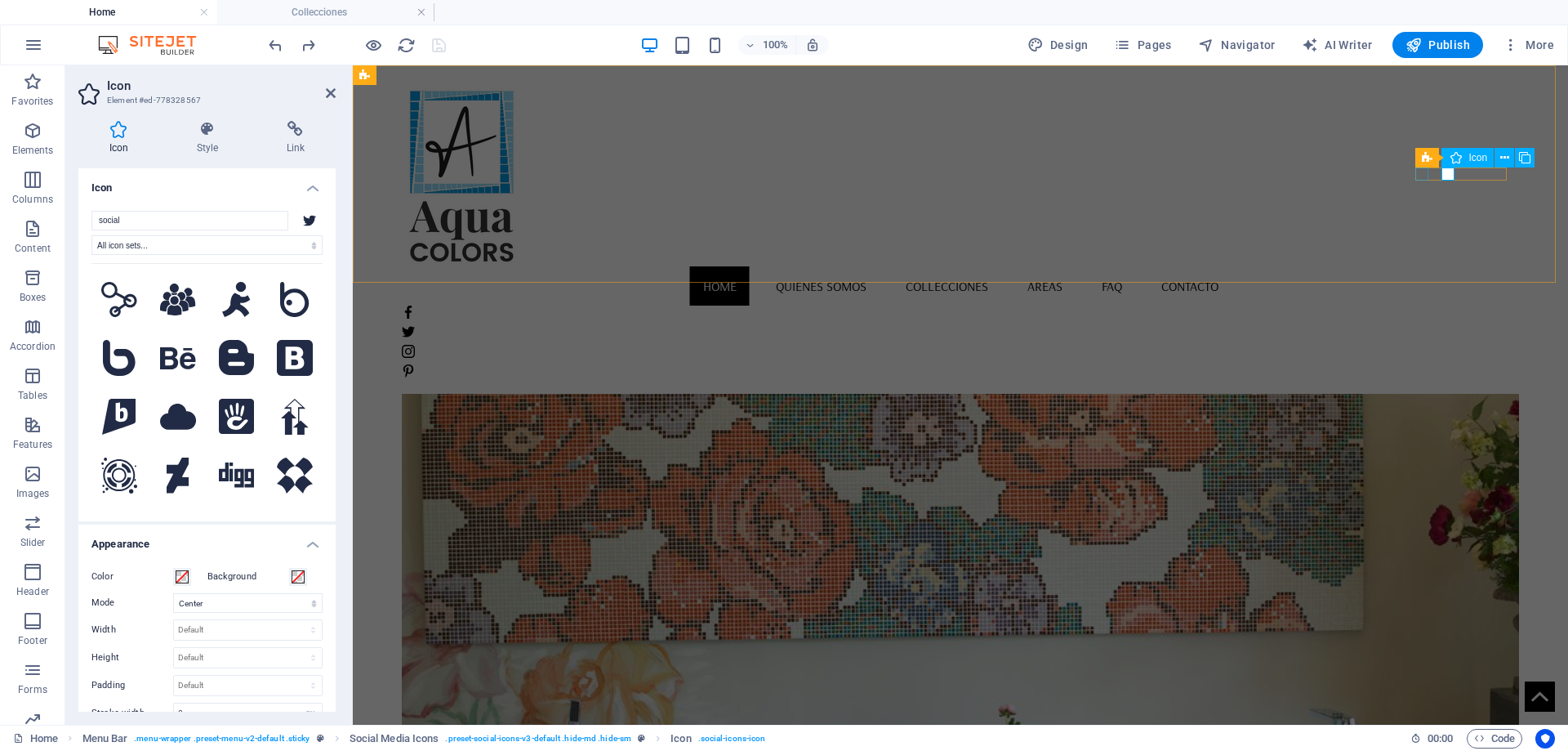 click at bounding box center (960, 312) 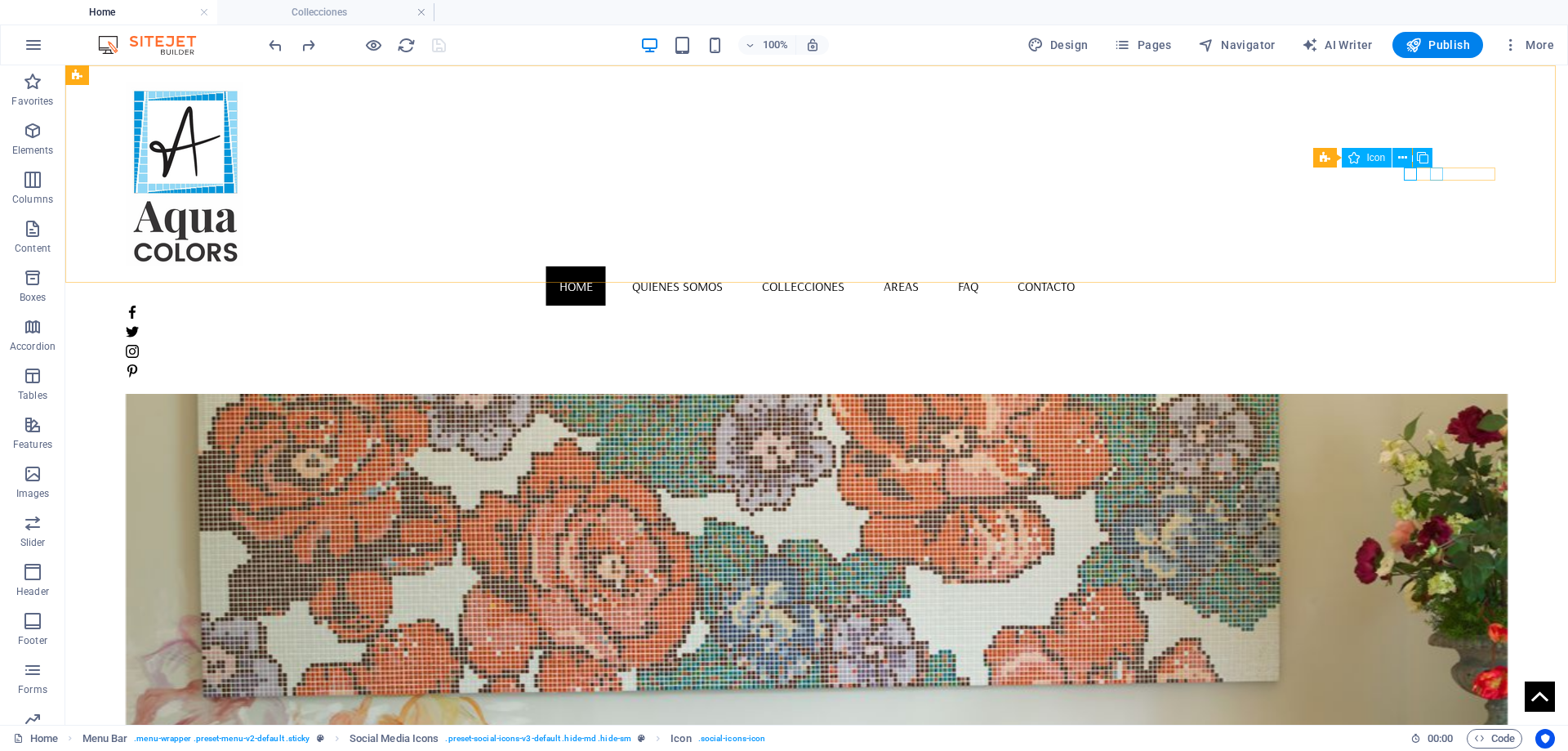 click at bounding box center [817, 332] 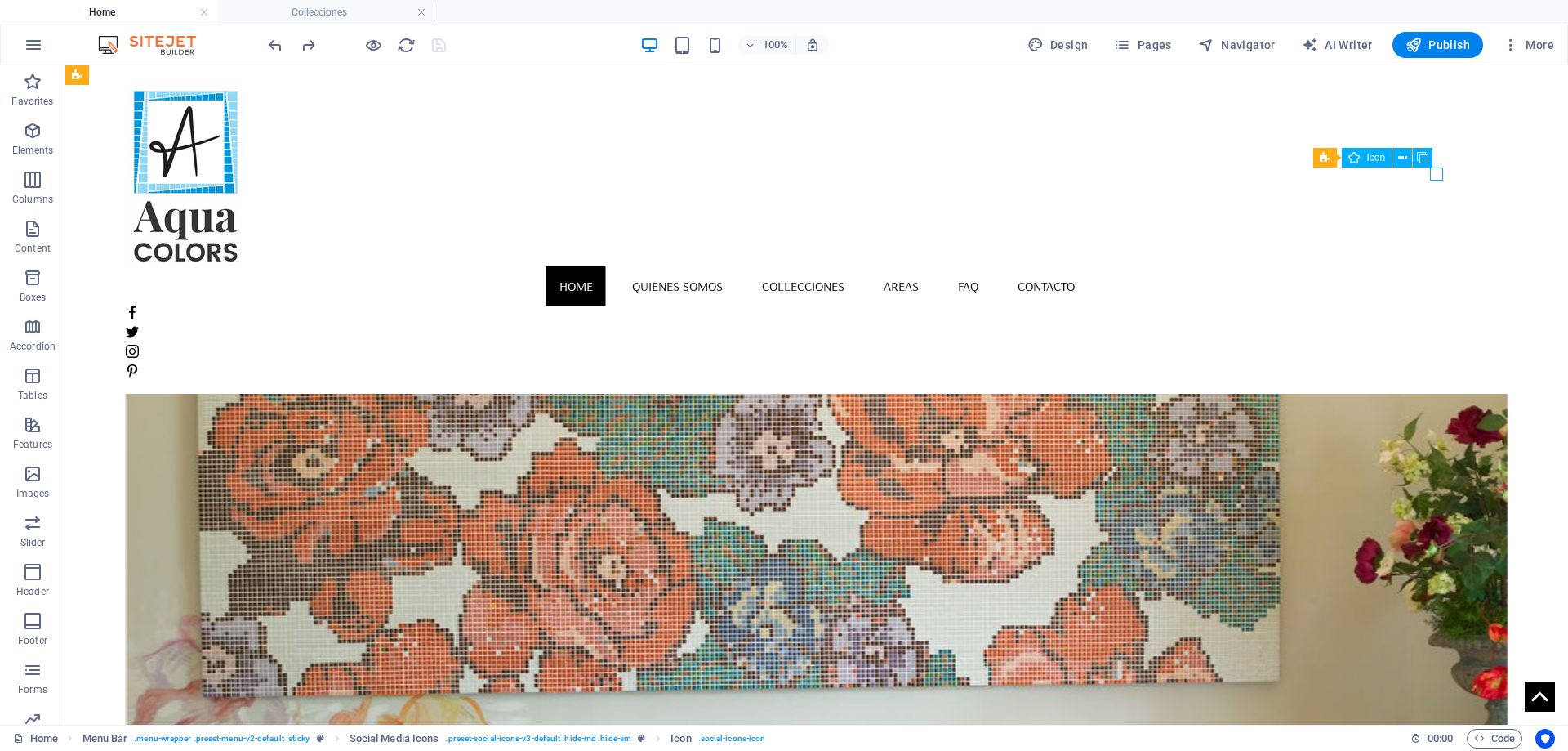 click at bounding box center [817, 332] 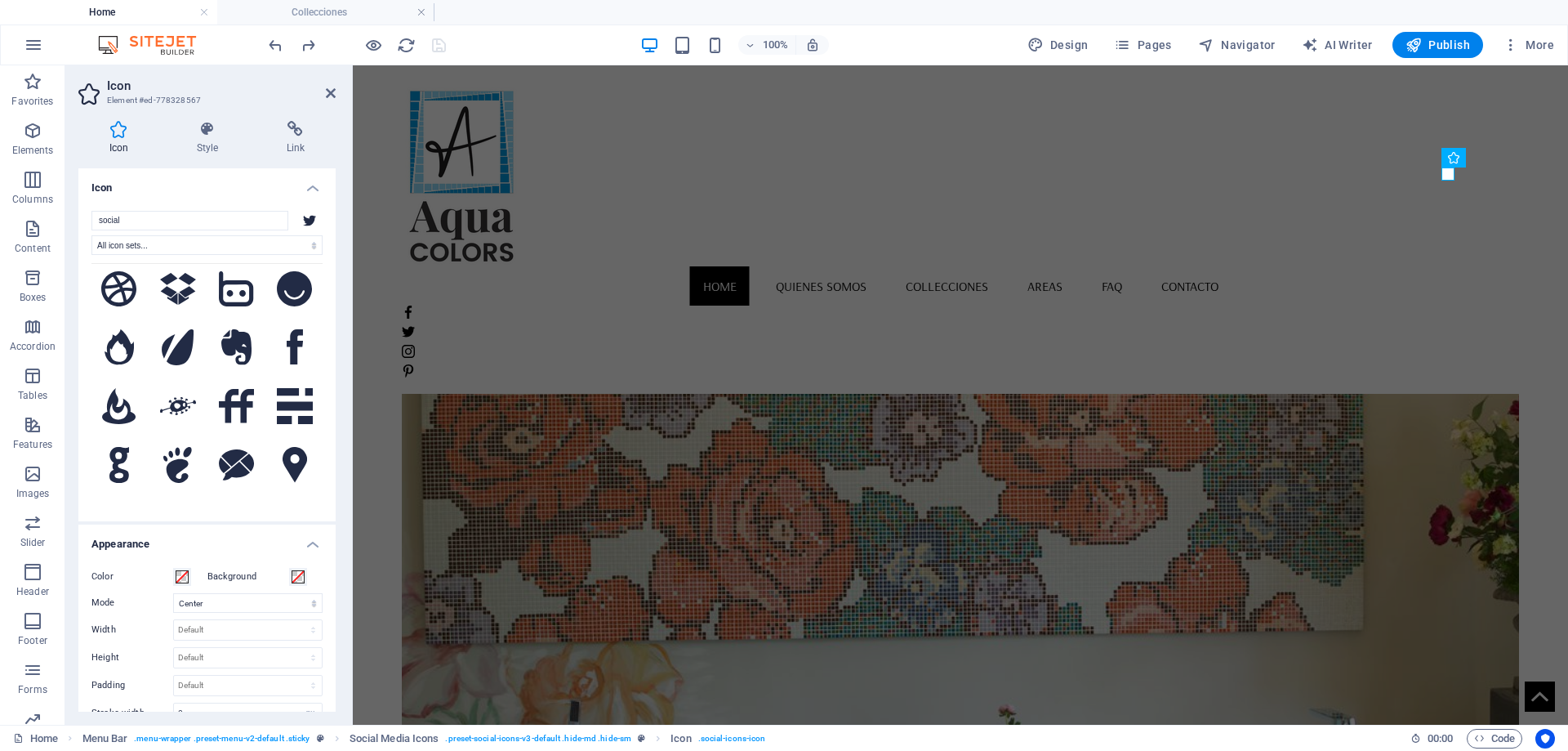 scroll, scrollTop: 327, scrollLeft: 0, axis: vertical 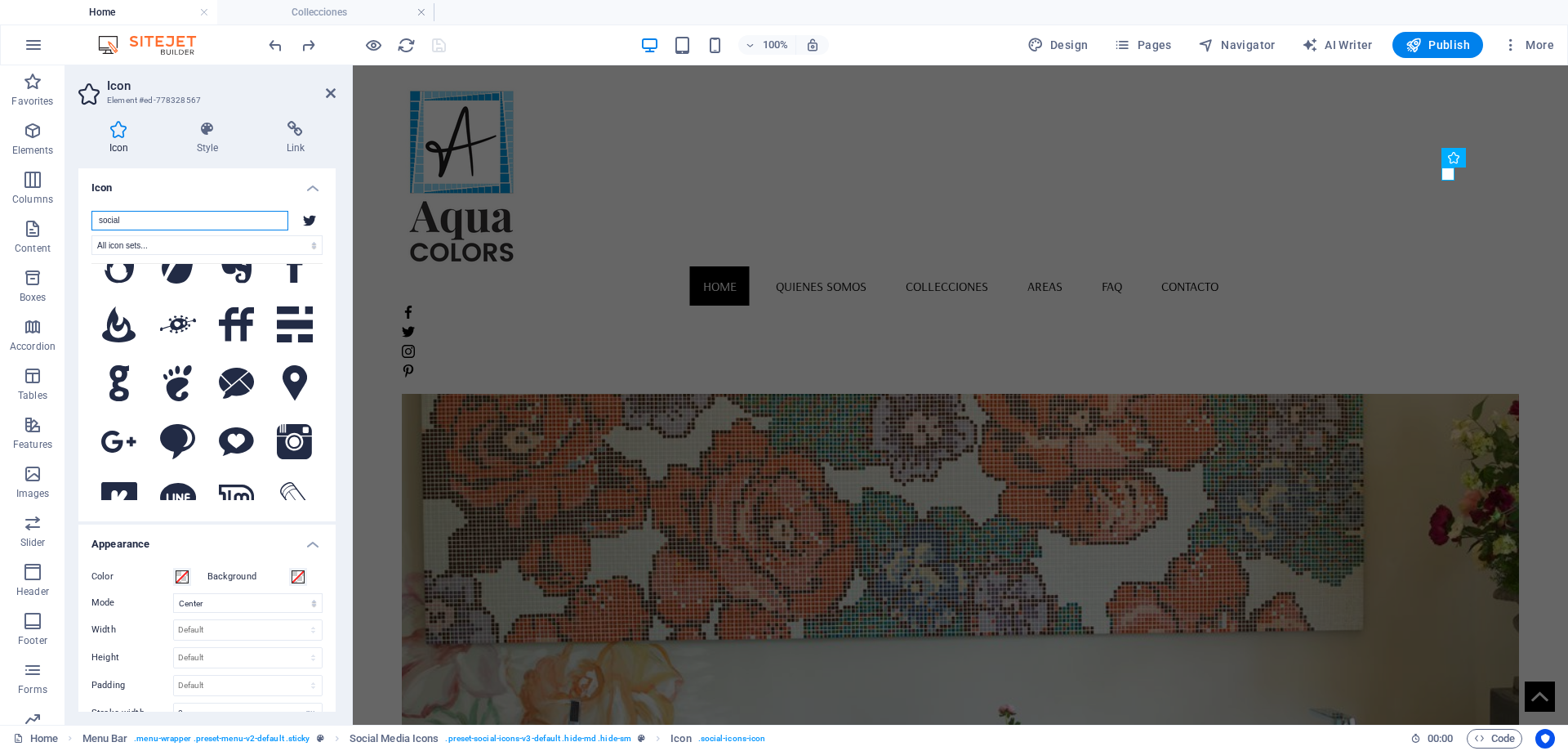 click on "social" at bounding box center (189, 221) 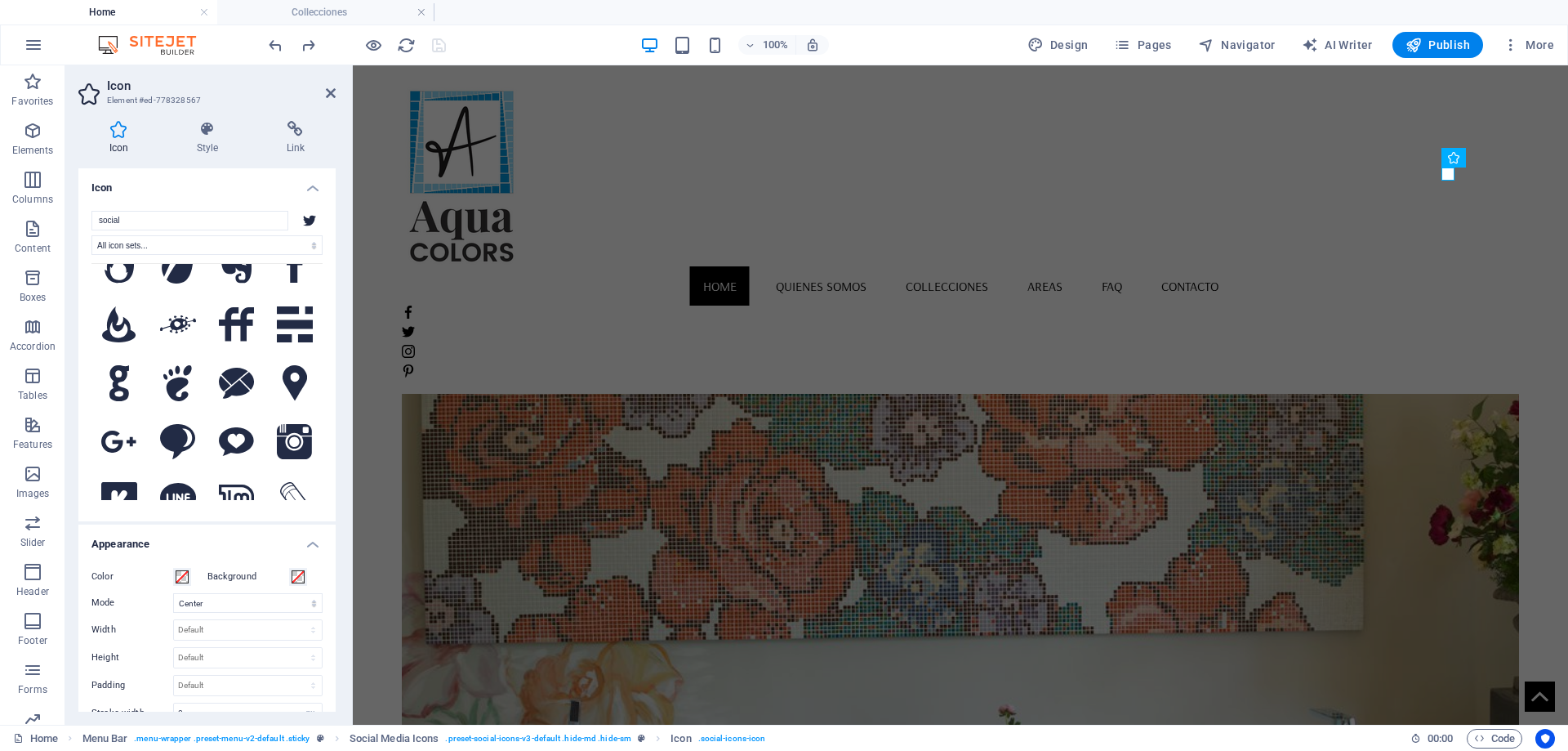 click 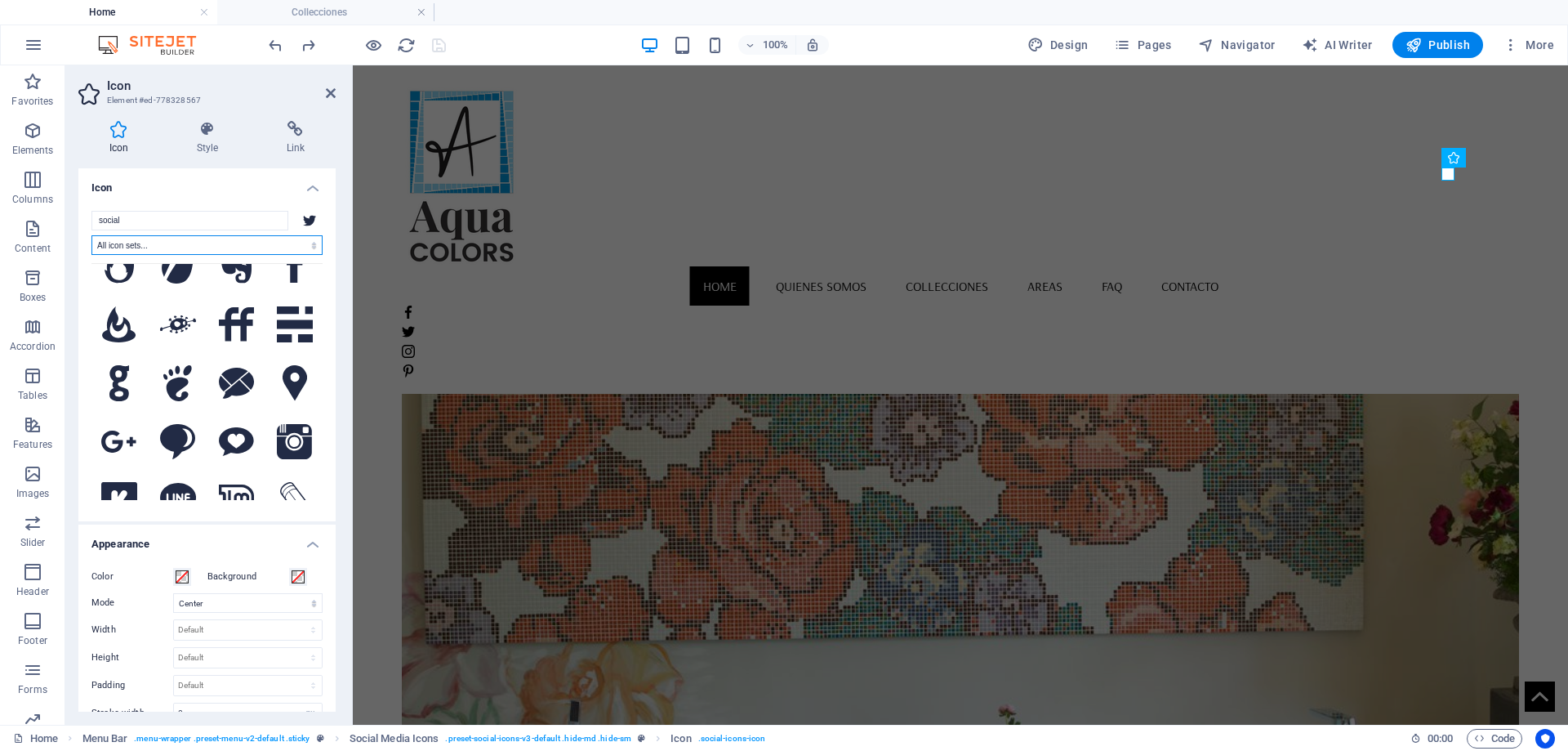 click on "All icon sets... IcoFont Ionicons FontAwesome Brands FontAwesome Duotone FontAwesome Solid FontAwesome Regular FontAwesome Light FontAwesome Thin FontAwesome Sharp Solid FontAwesome Sharp Regular FontAwesome Sharp Light FontAwesome Sharp Thin" at bounding box center [207, 245] 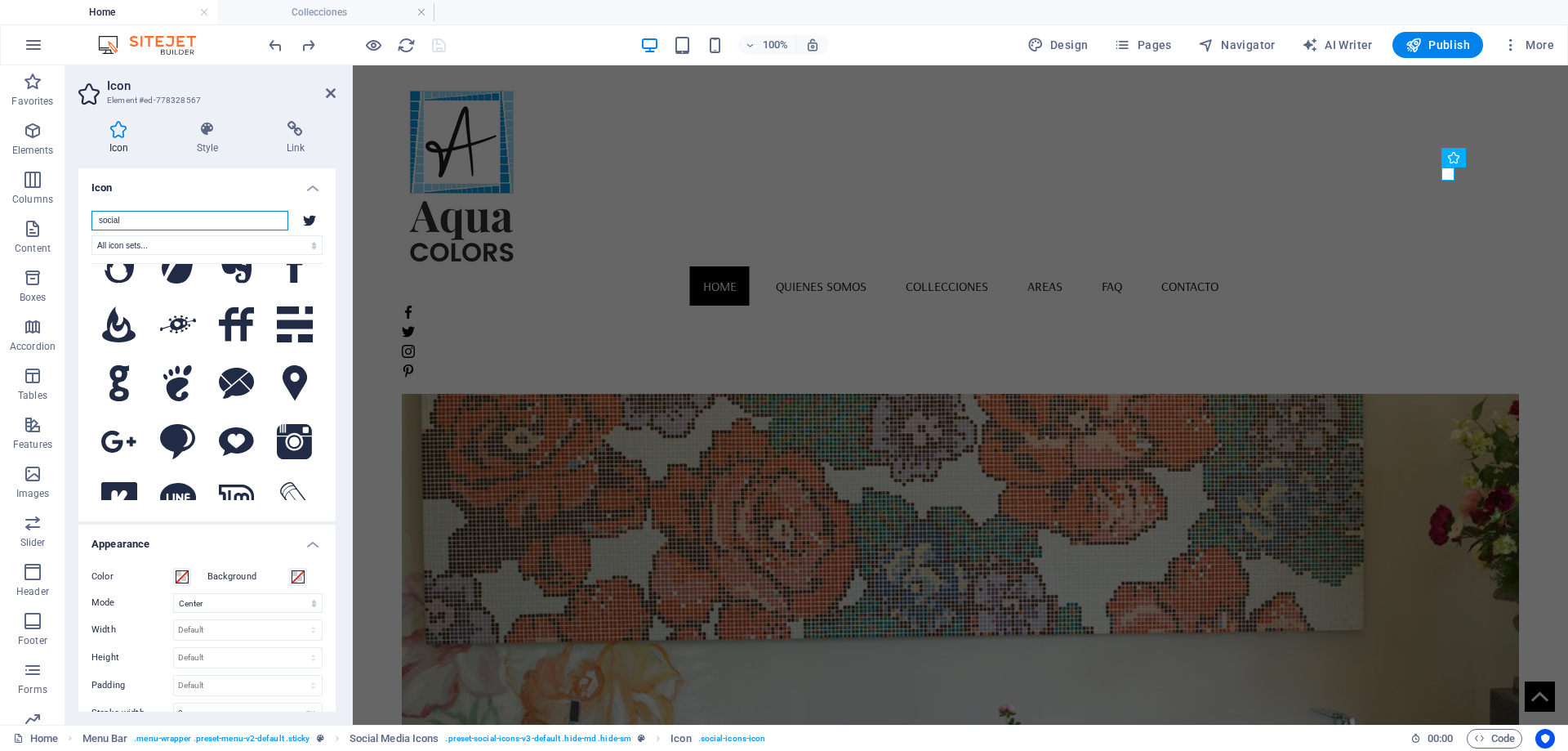 click on "social" at bounding box center (189, 221) 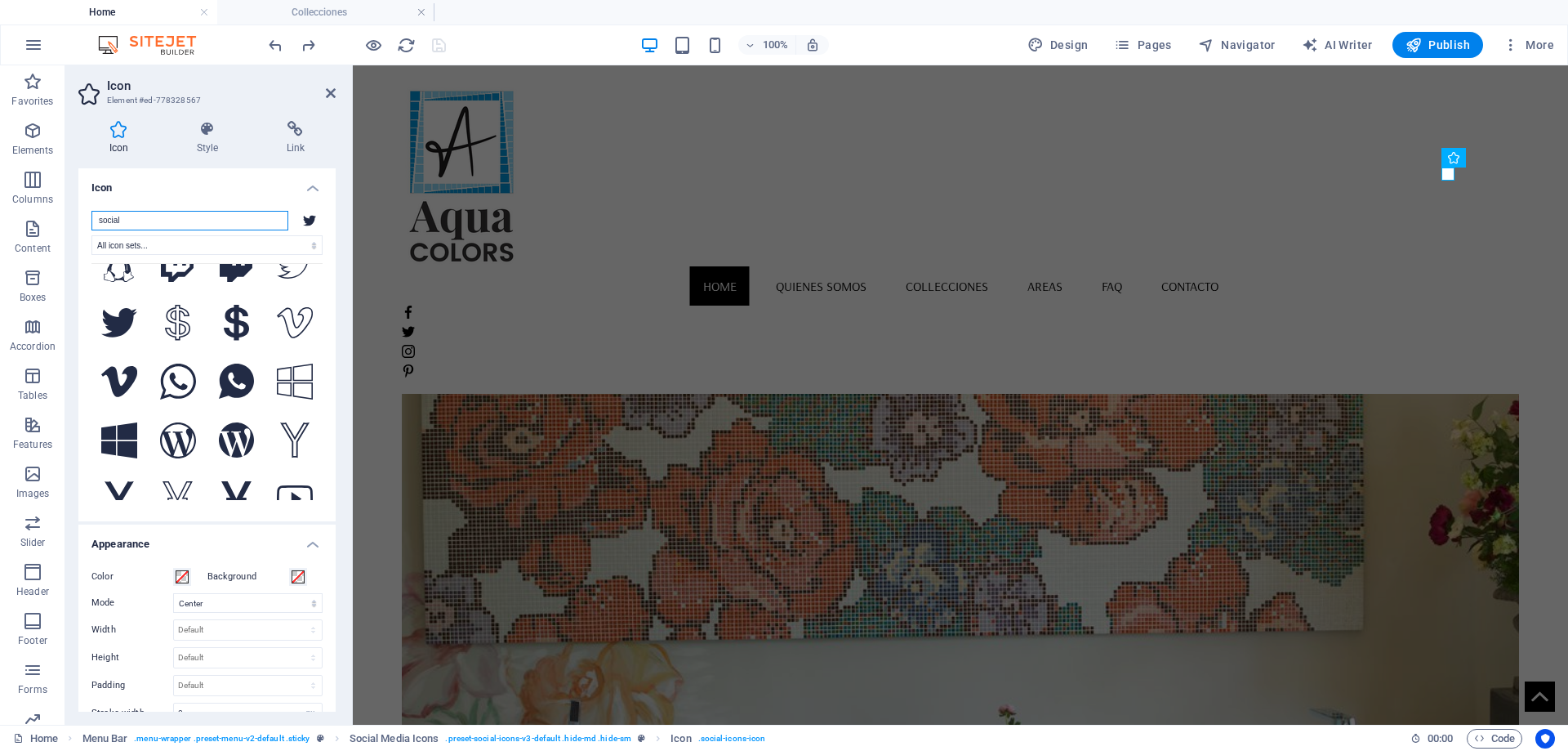 scroll, scrollTop: 2618, scrollLeft: 0, axis: vertical 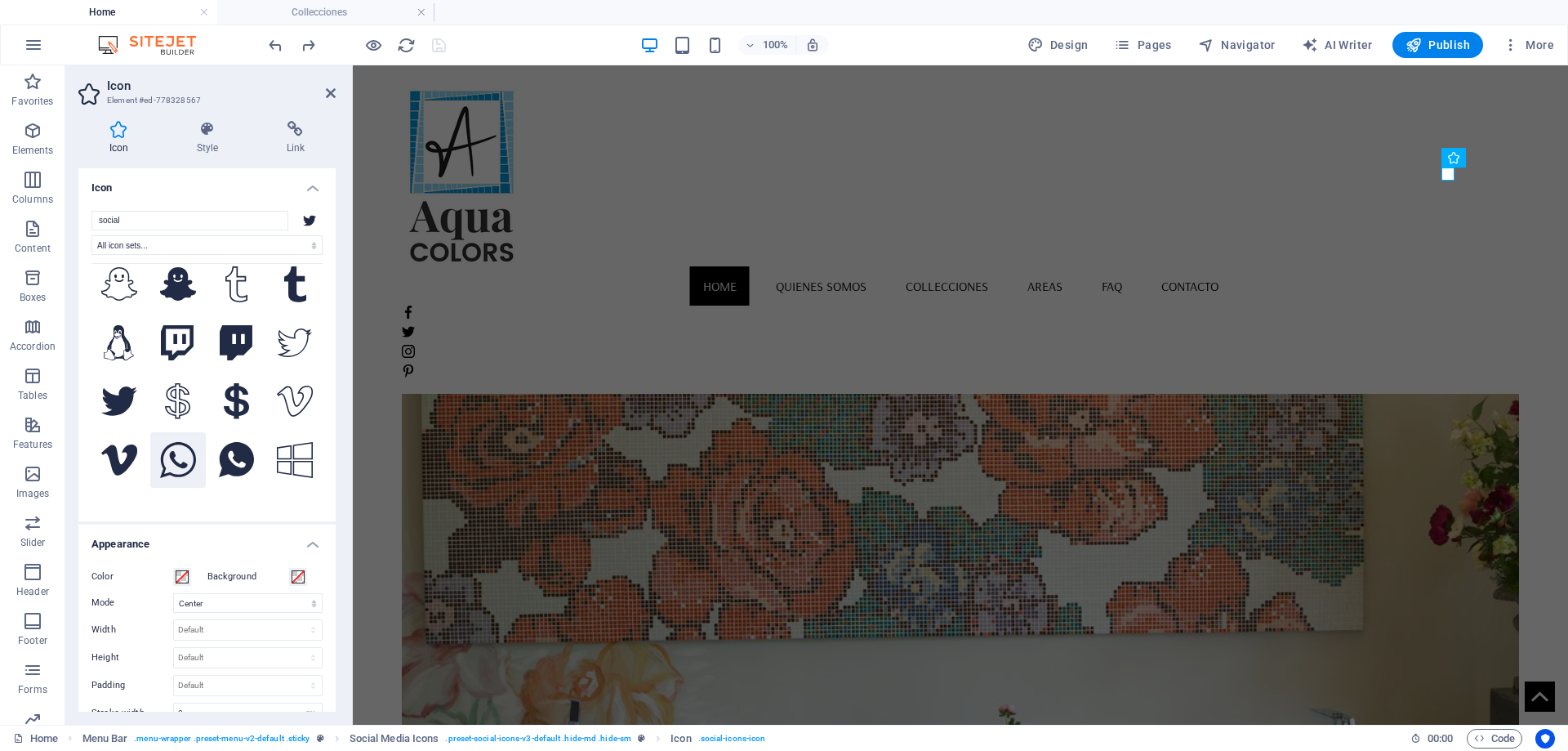 click 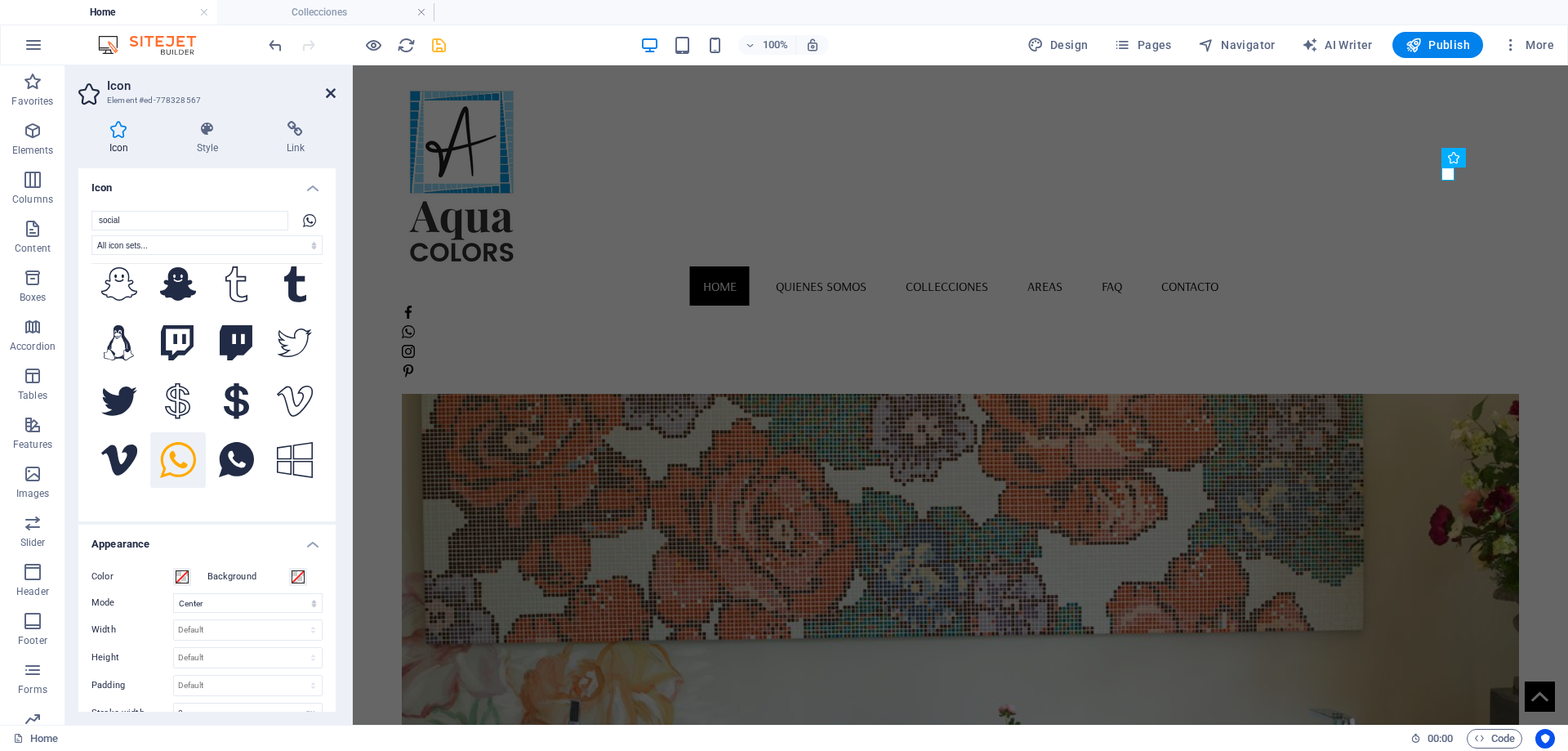 click at bounding box center (331, 93) 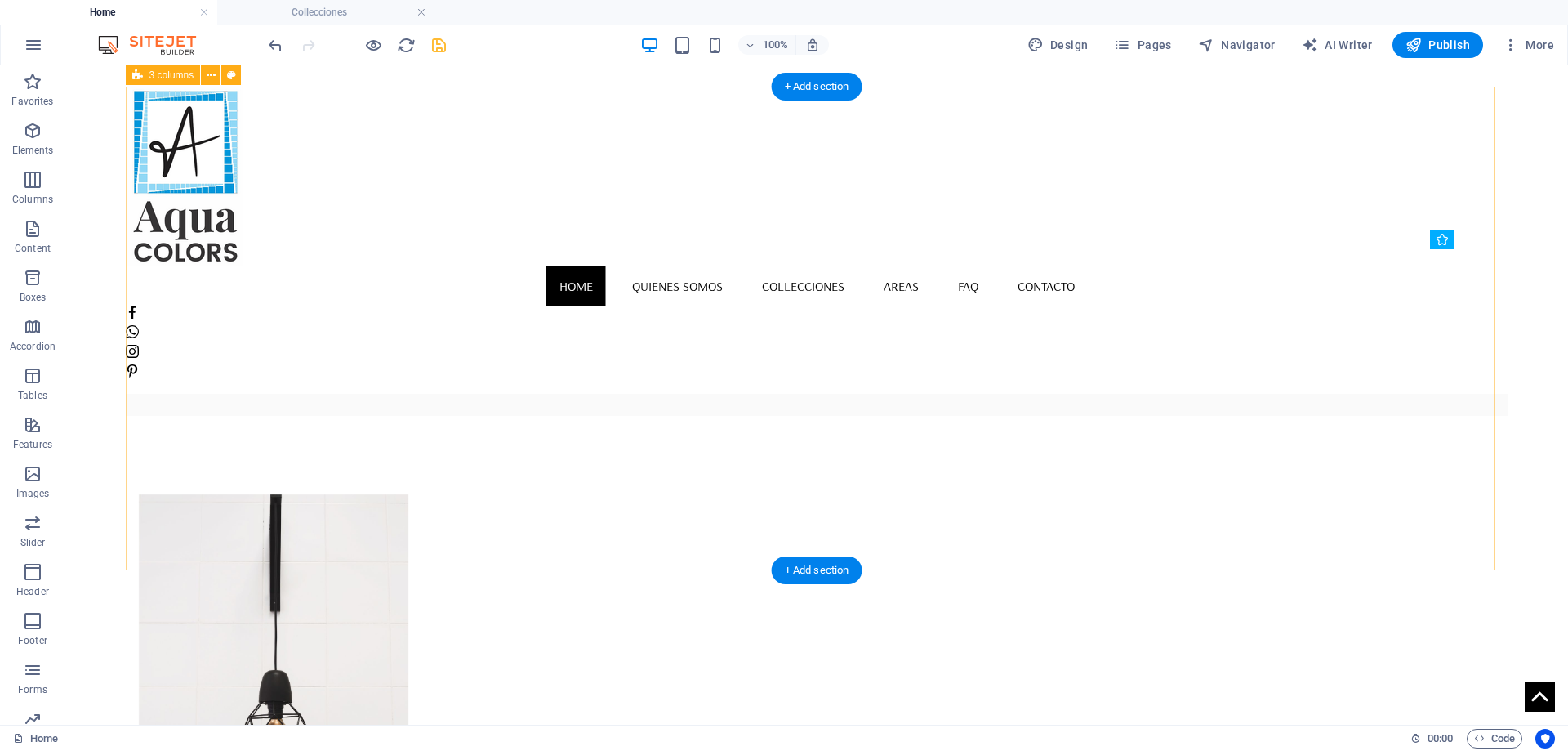 scroll, scrollTop: 490, scrollLeft: 0, axis: vertical 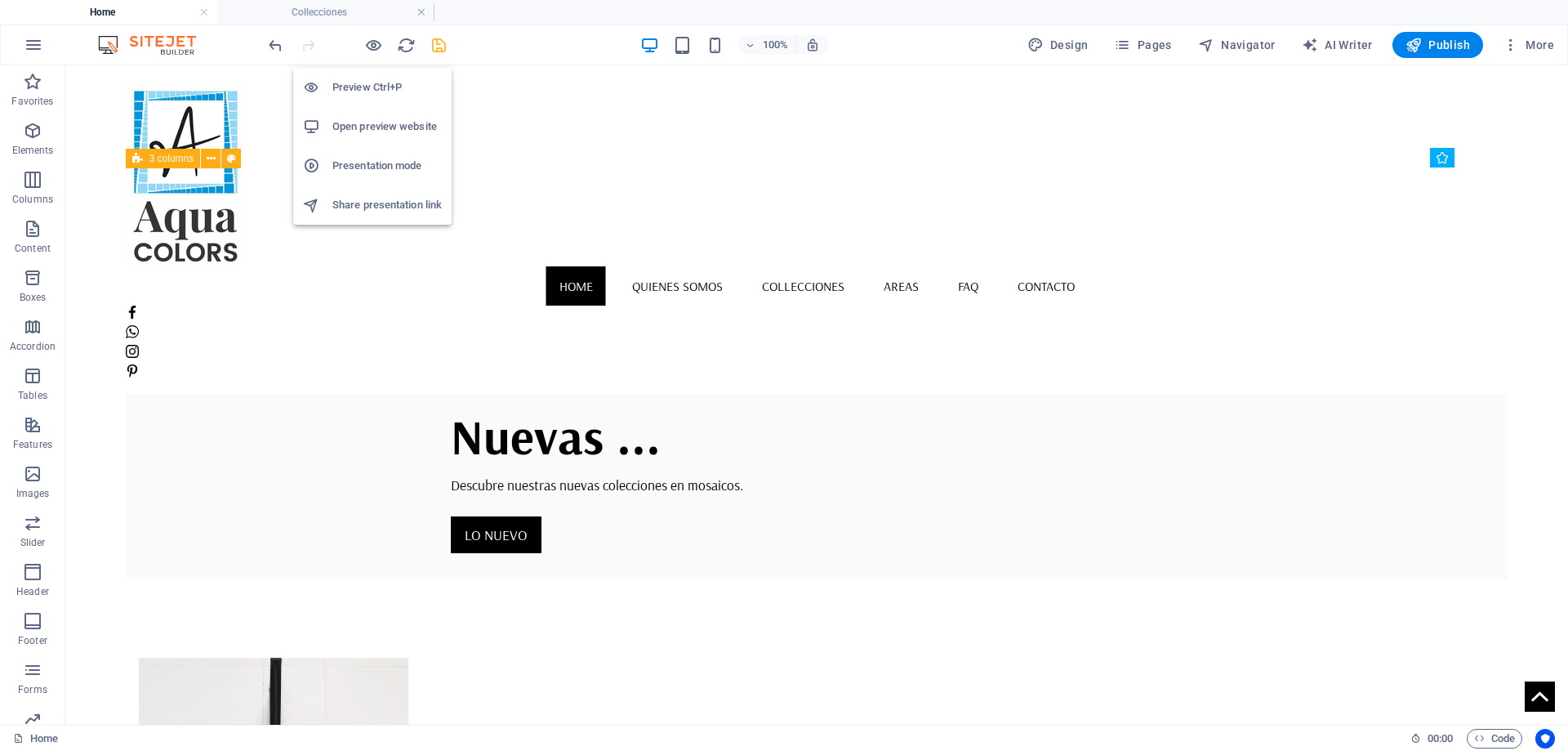 click on "Preview Ctrl+P" at bounding box center [387, 87] 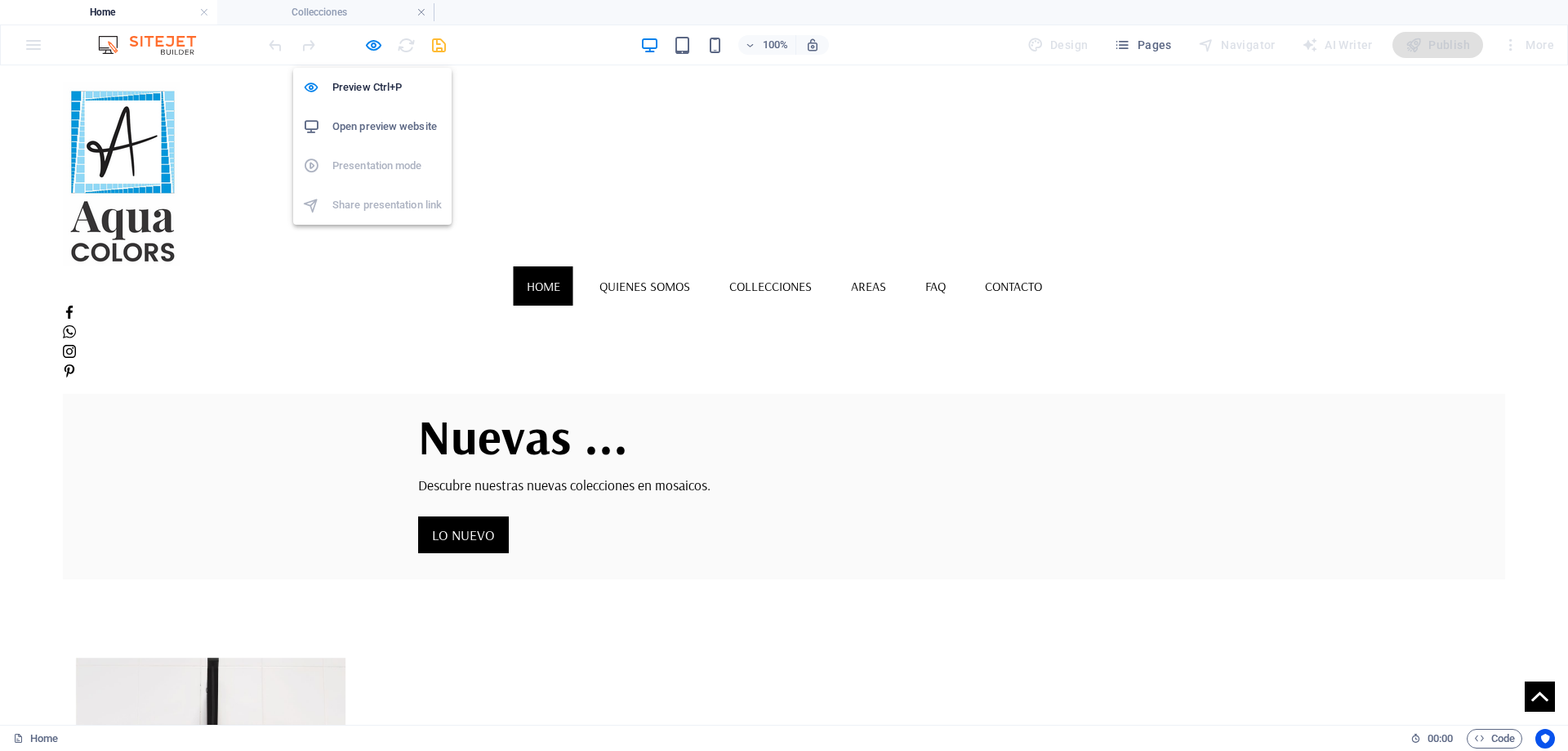 click on "Open preview website" at bounding box center [387, 127] 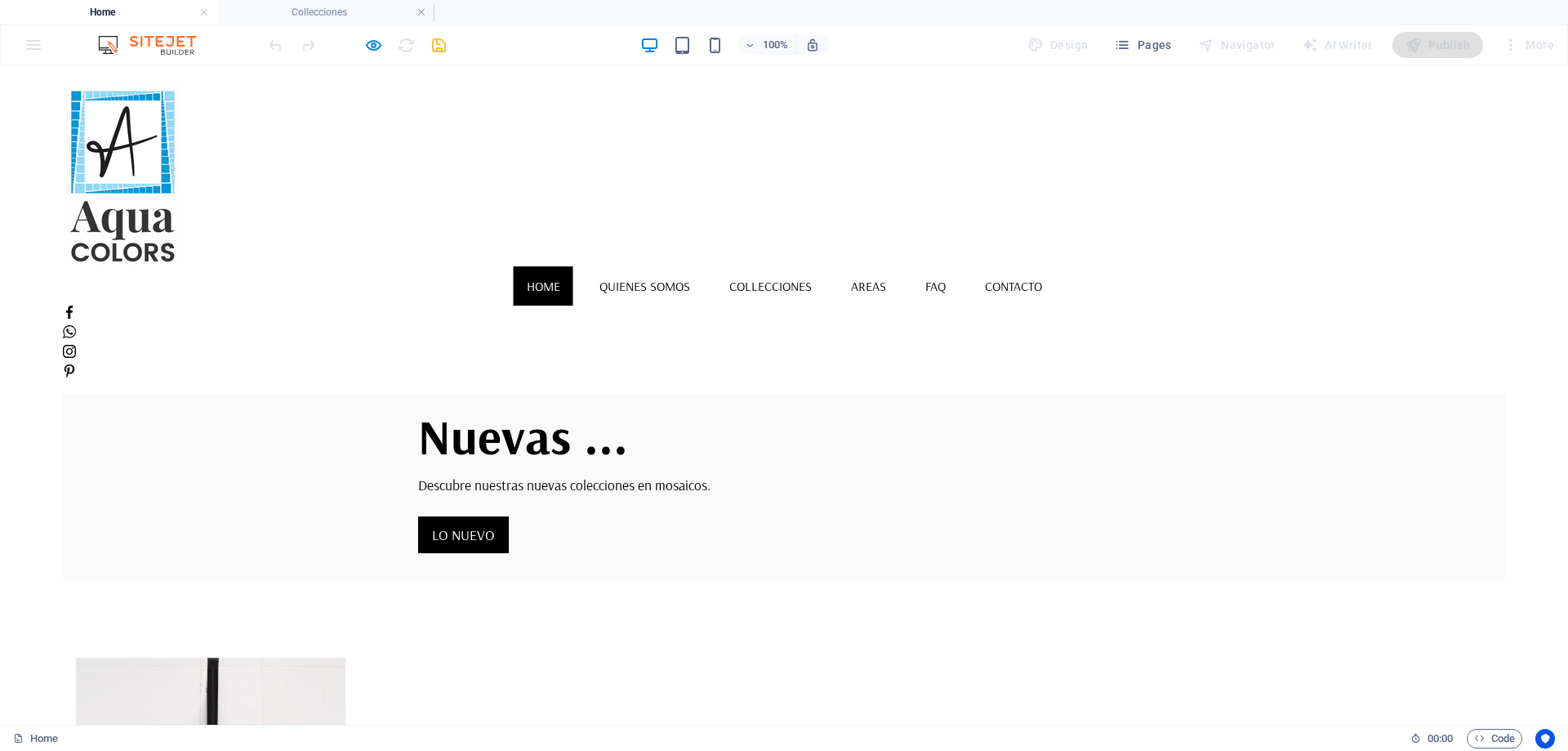 scroll, scrollTop: 0, scrollLeft: 0, axis: both 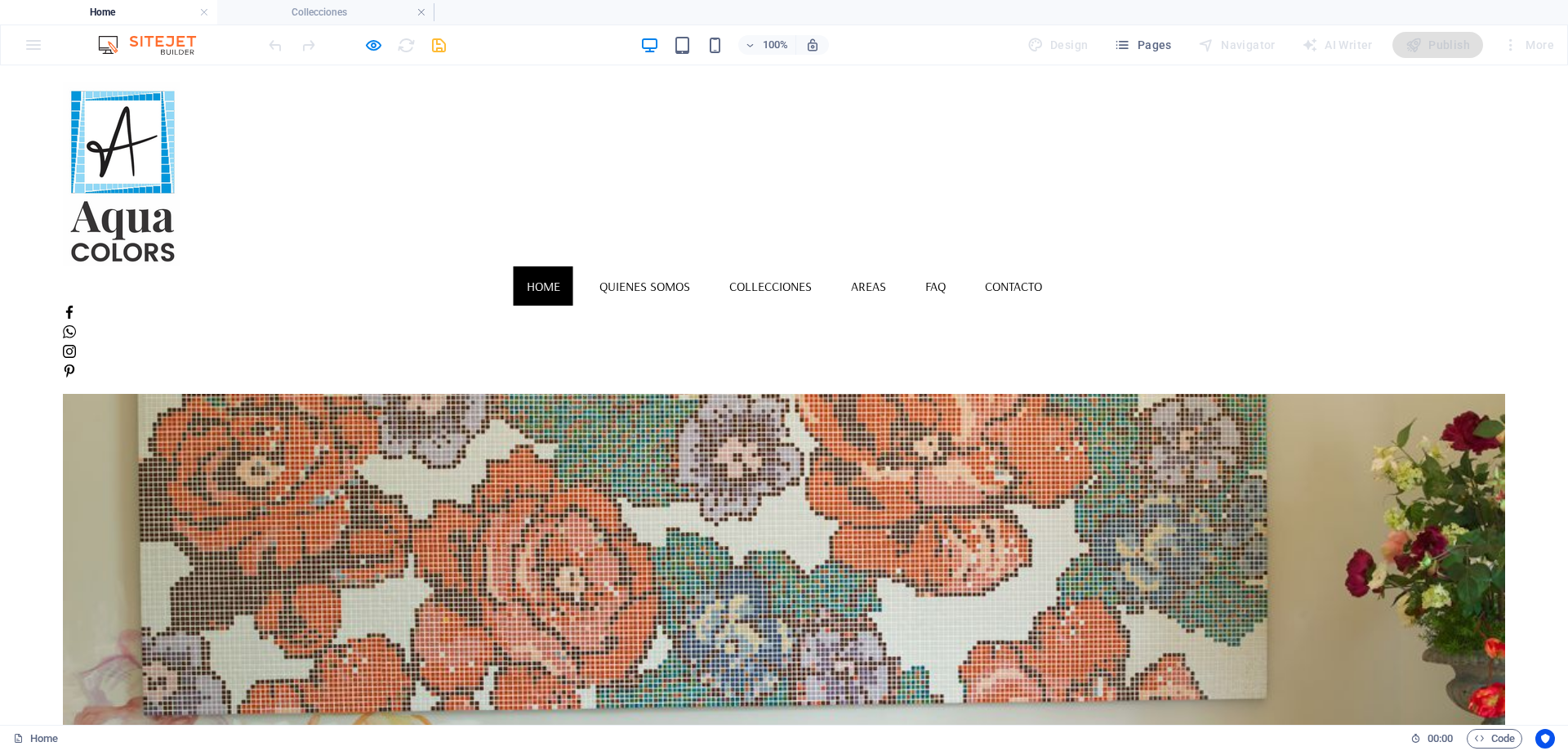 click at bounding box center [784, 579] 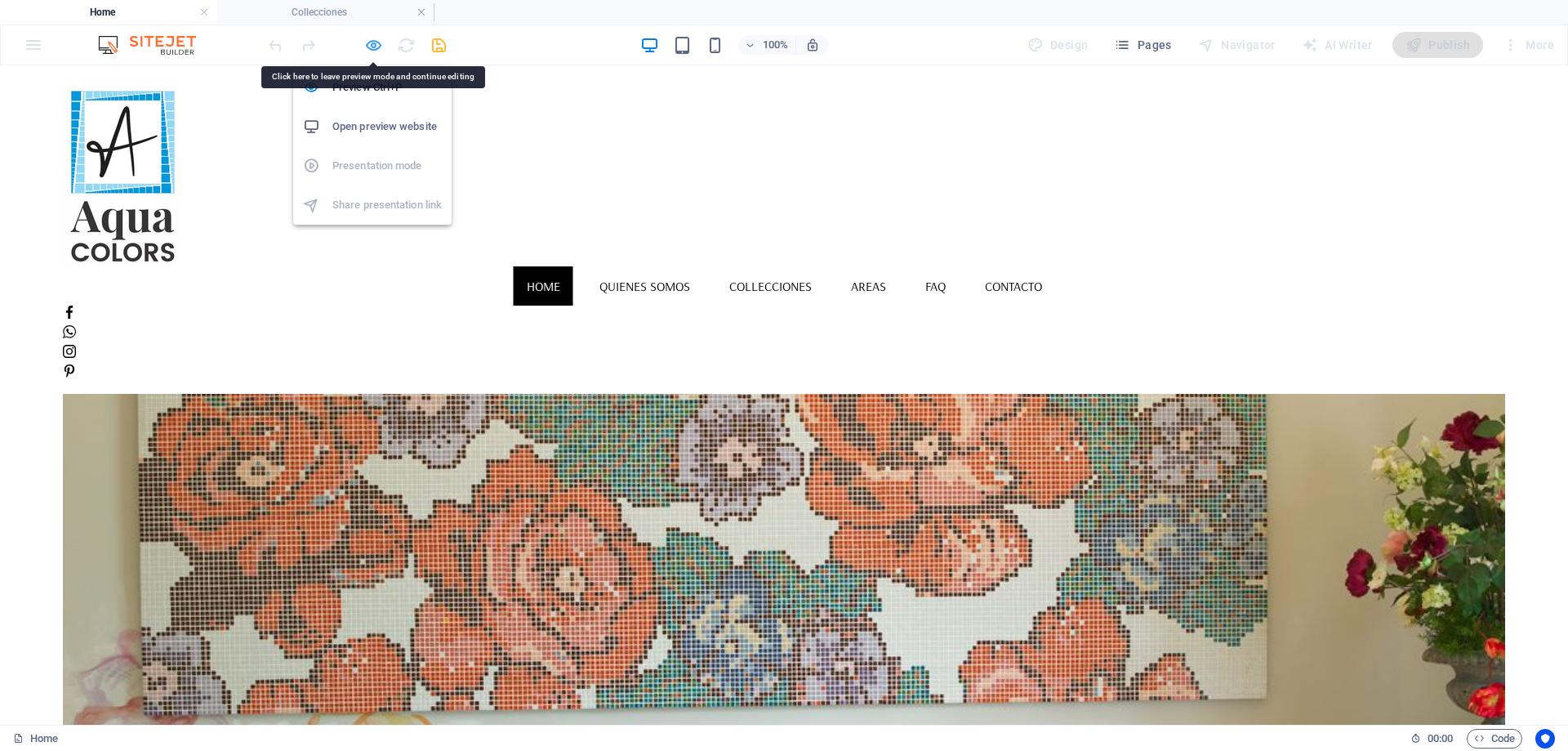 click at bounding box center (373, 45) 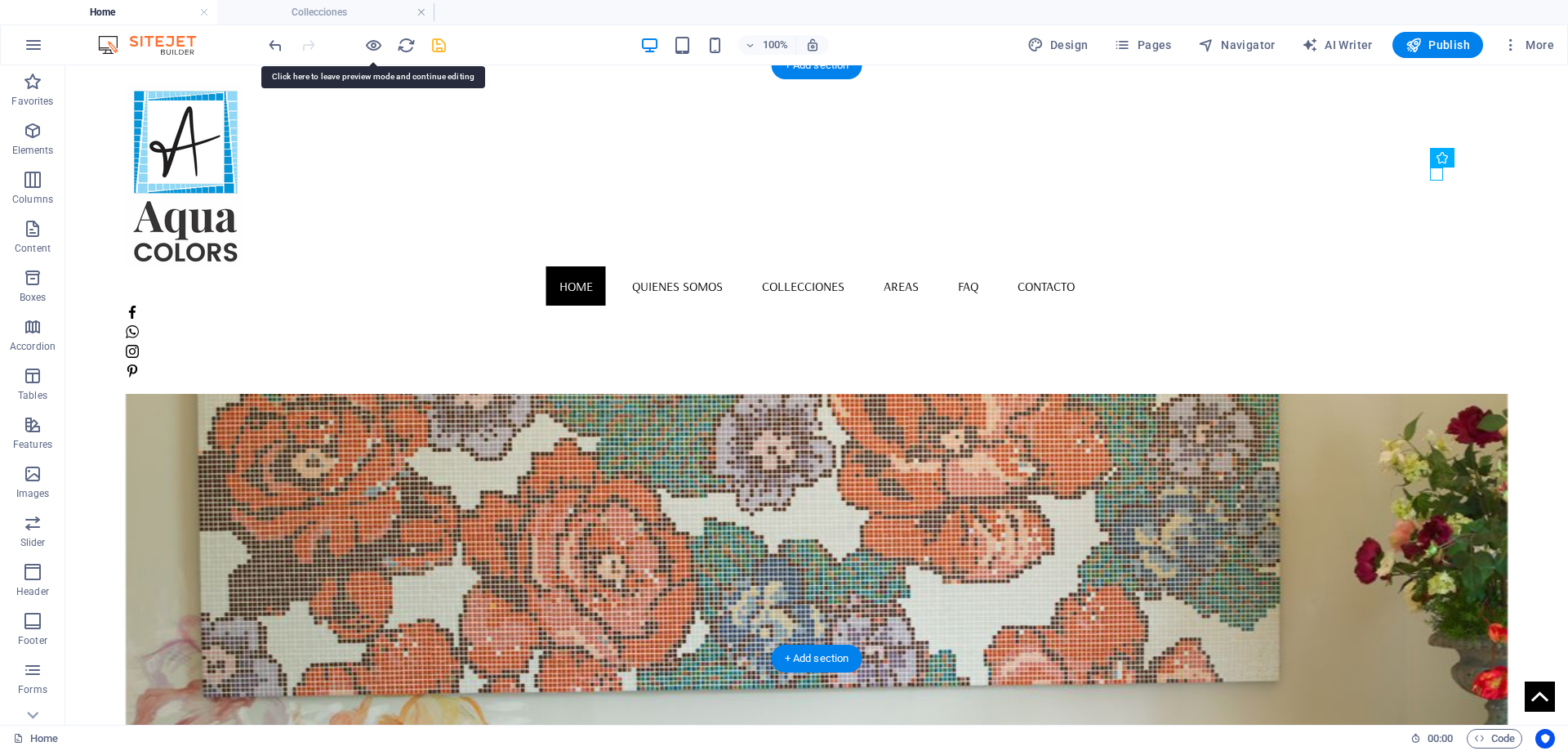 click at bounding box center [817, 579] 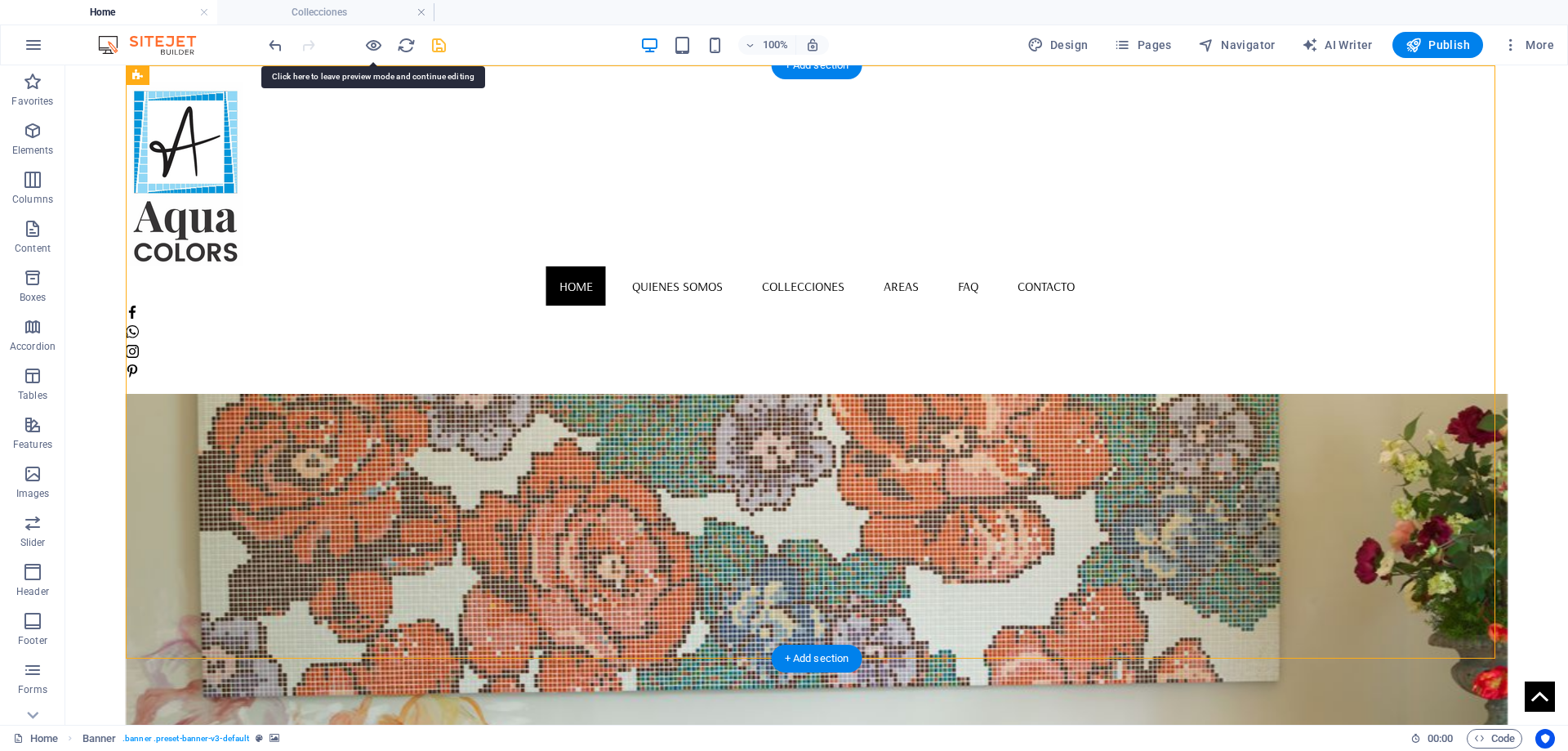click at bounding box center [817, 579] 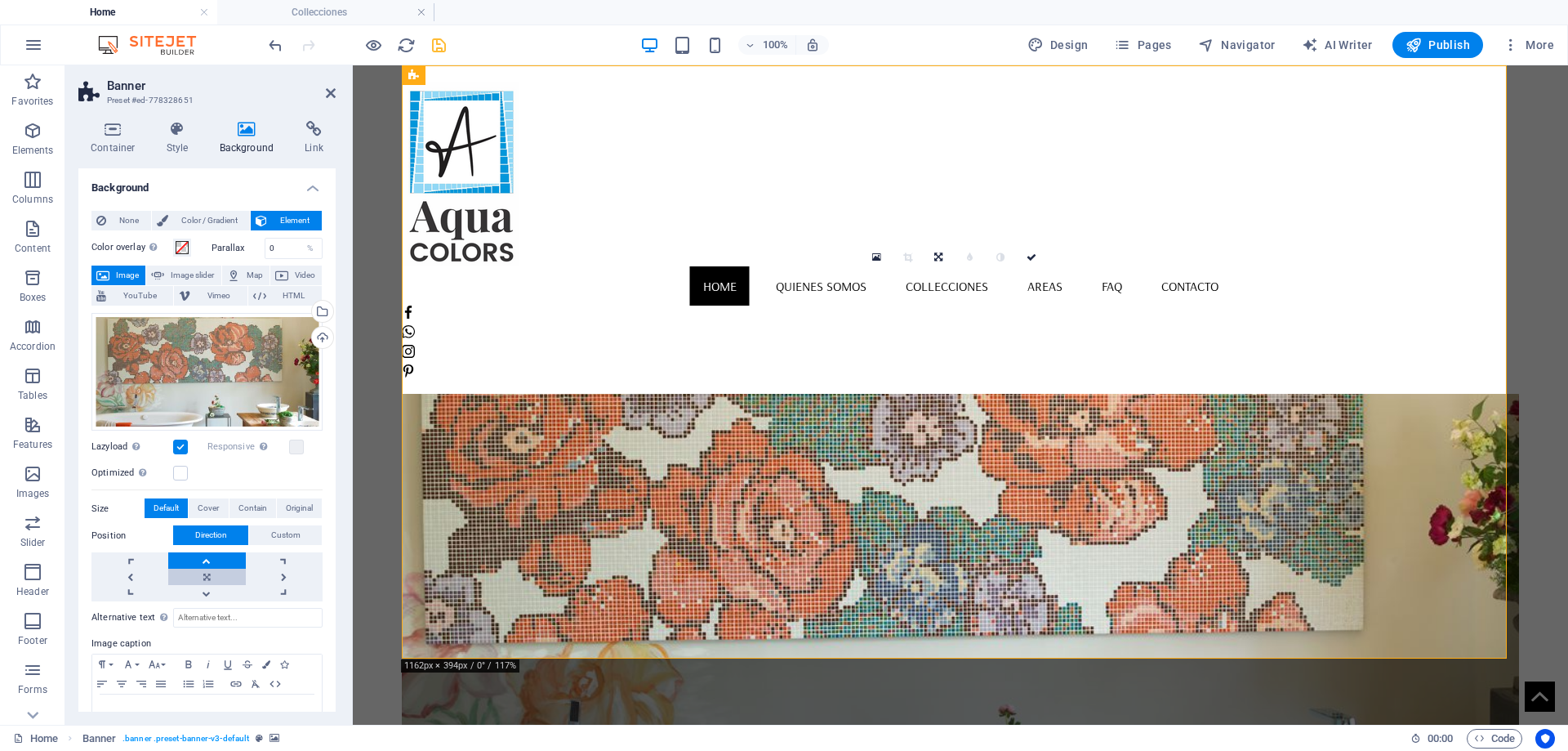 click at bounding box center [207, 577] 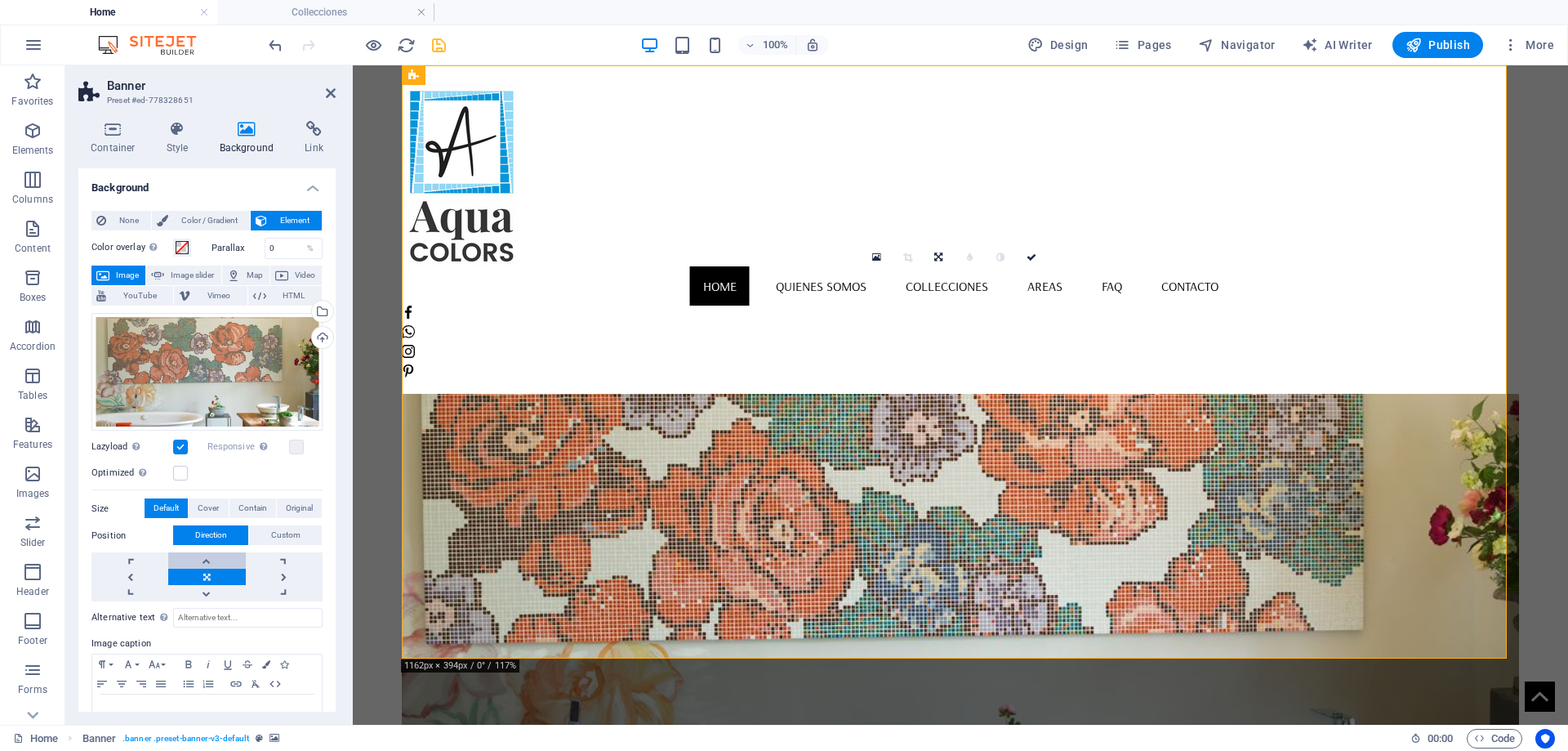 click at bounding box center (207, 561) 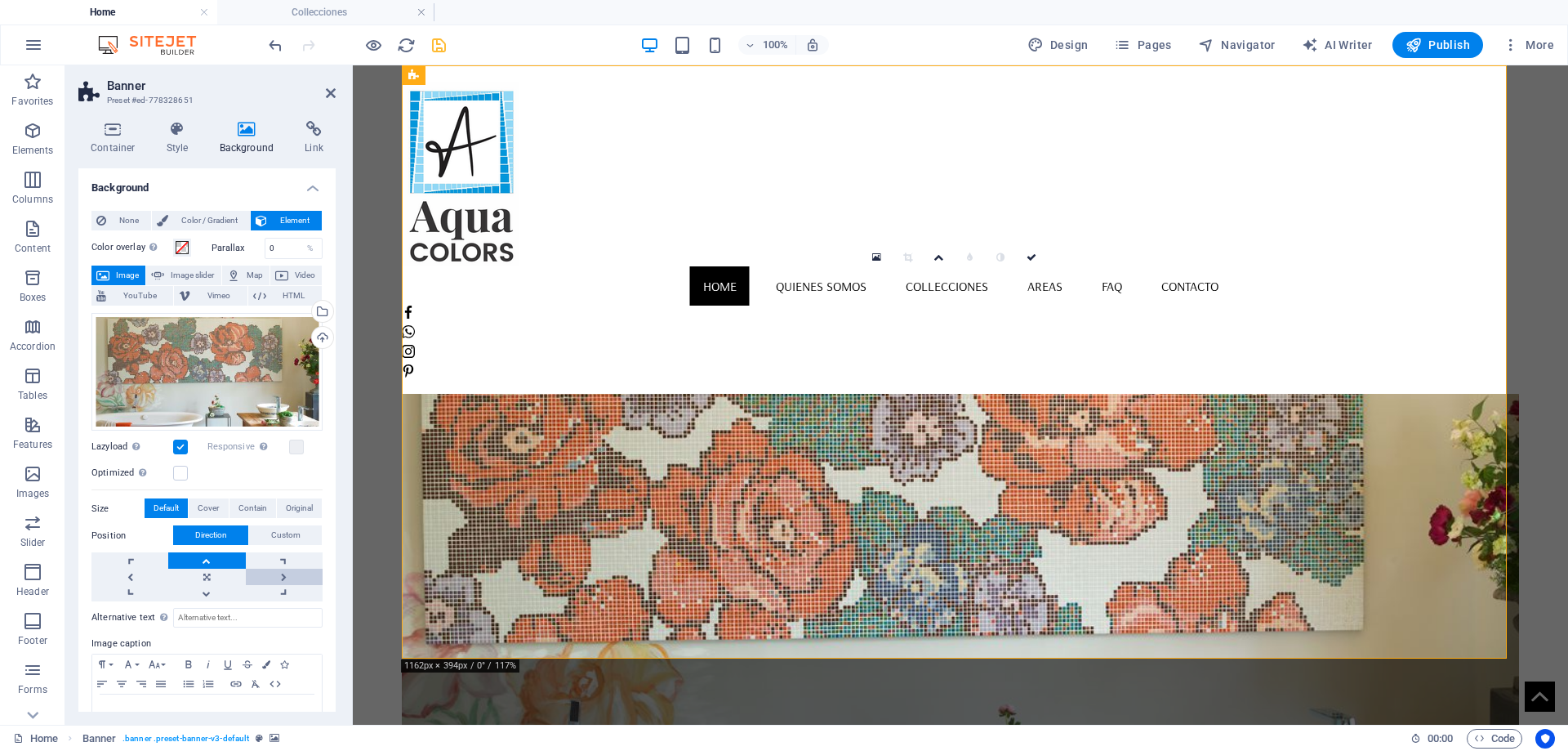 click at bounding box center (284, 577) 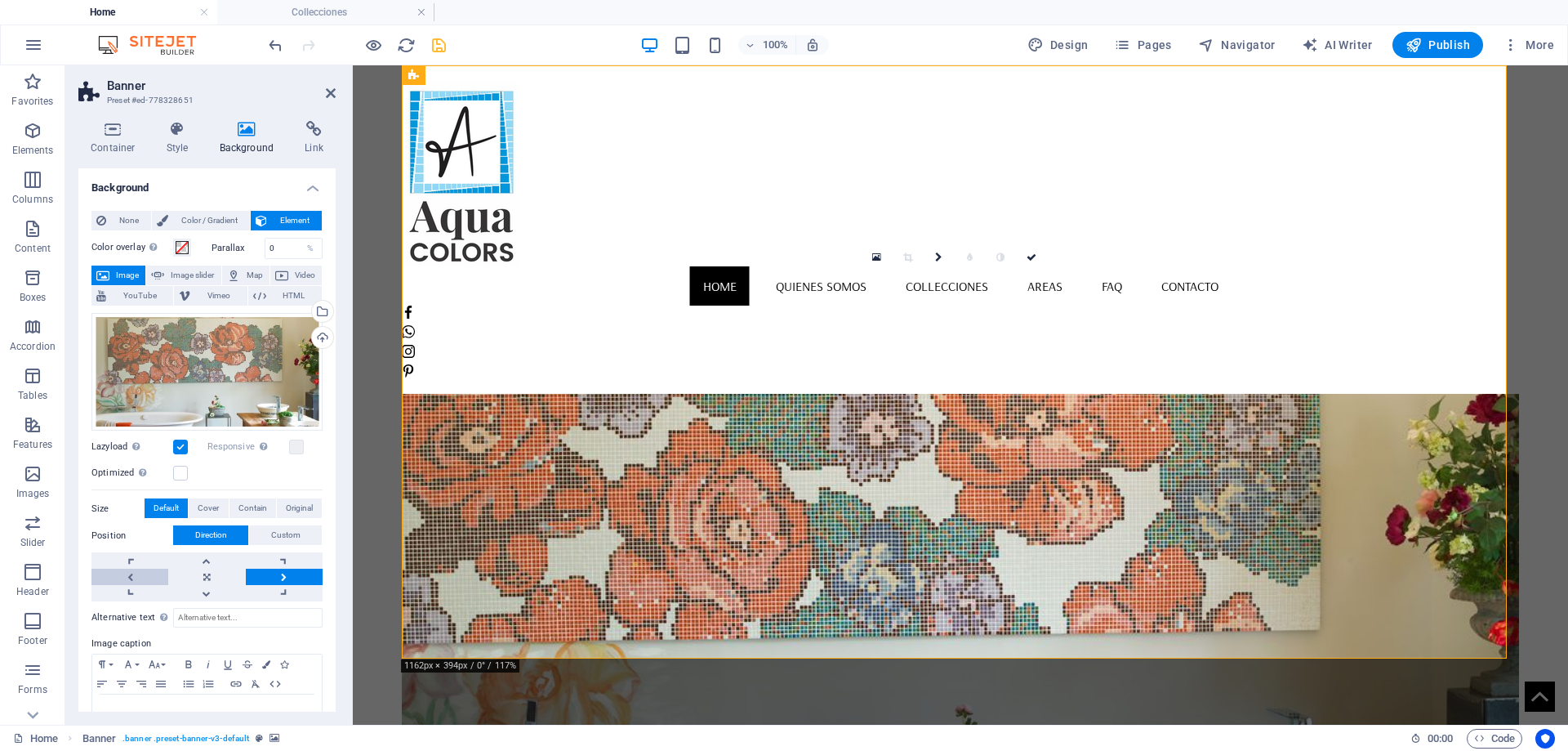 click at bounding box center (130, 577) 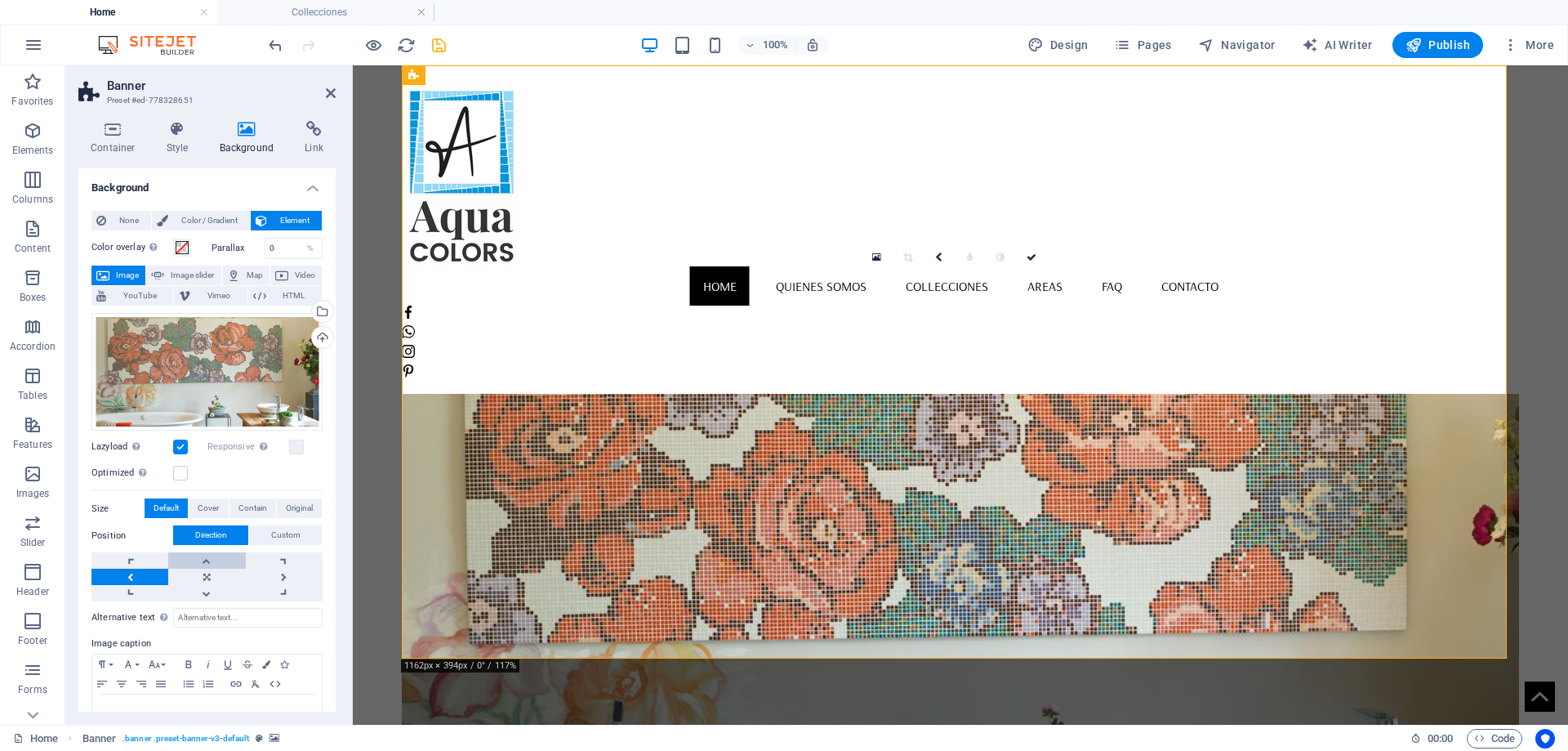 click at bounding box center [207, 561] 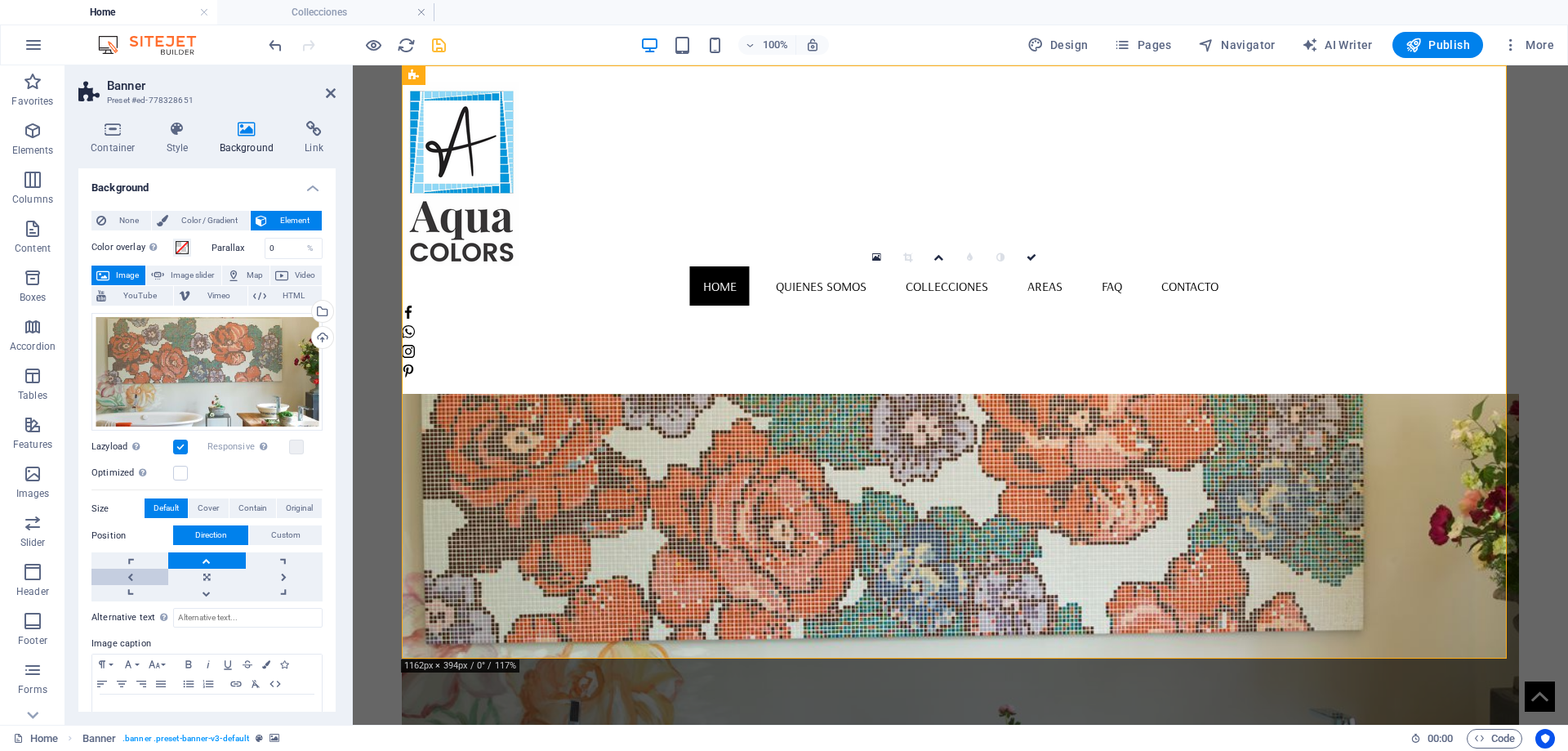click at bounding box center (130, 577) 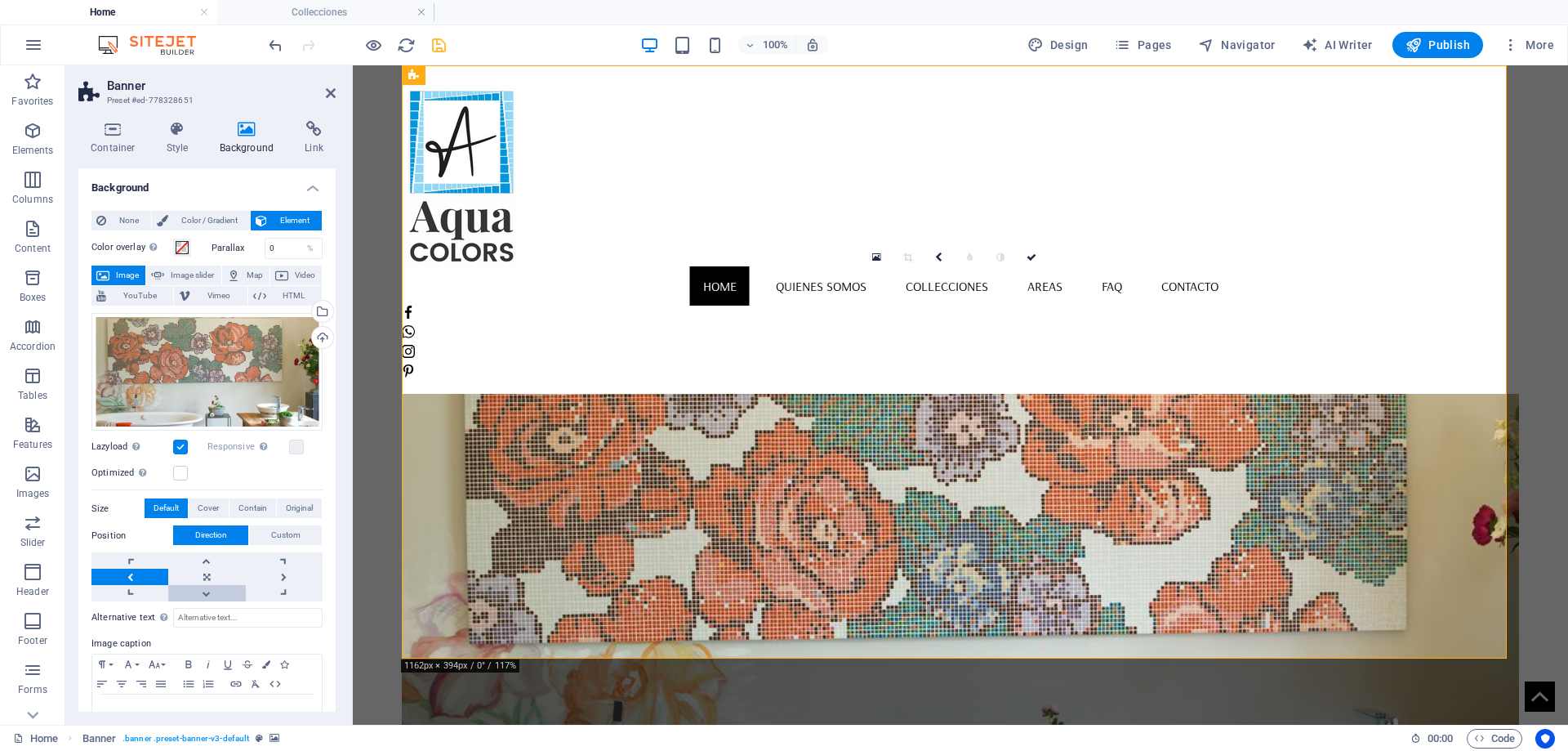 click at bounding box center [207, 593] 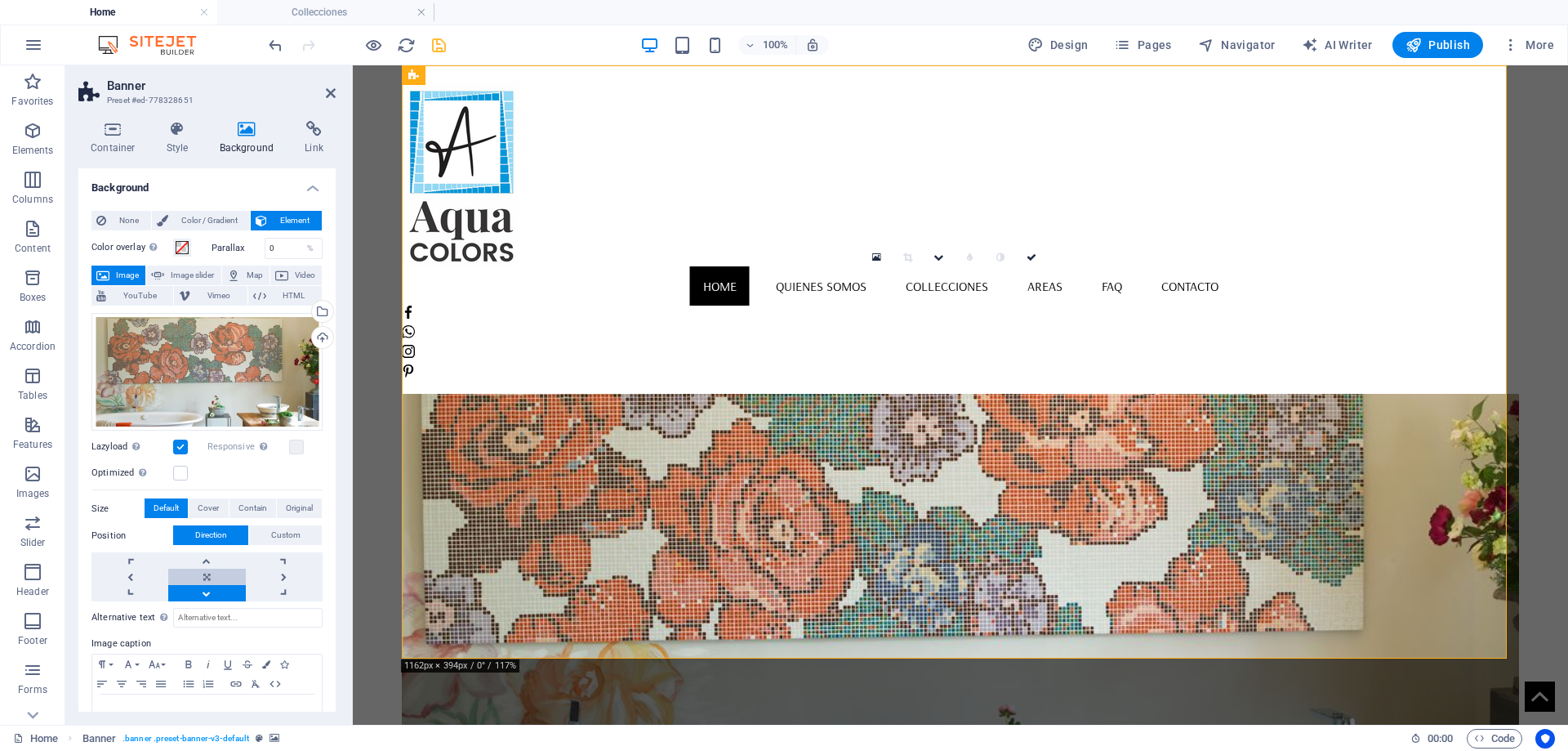 click at bounding box center [207, 577] 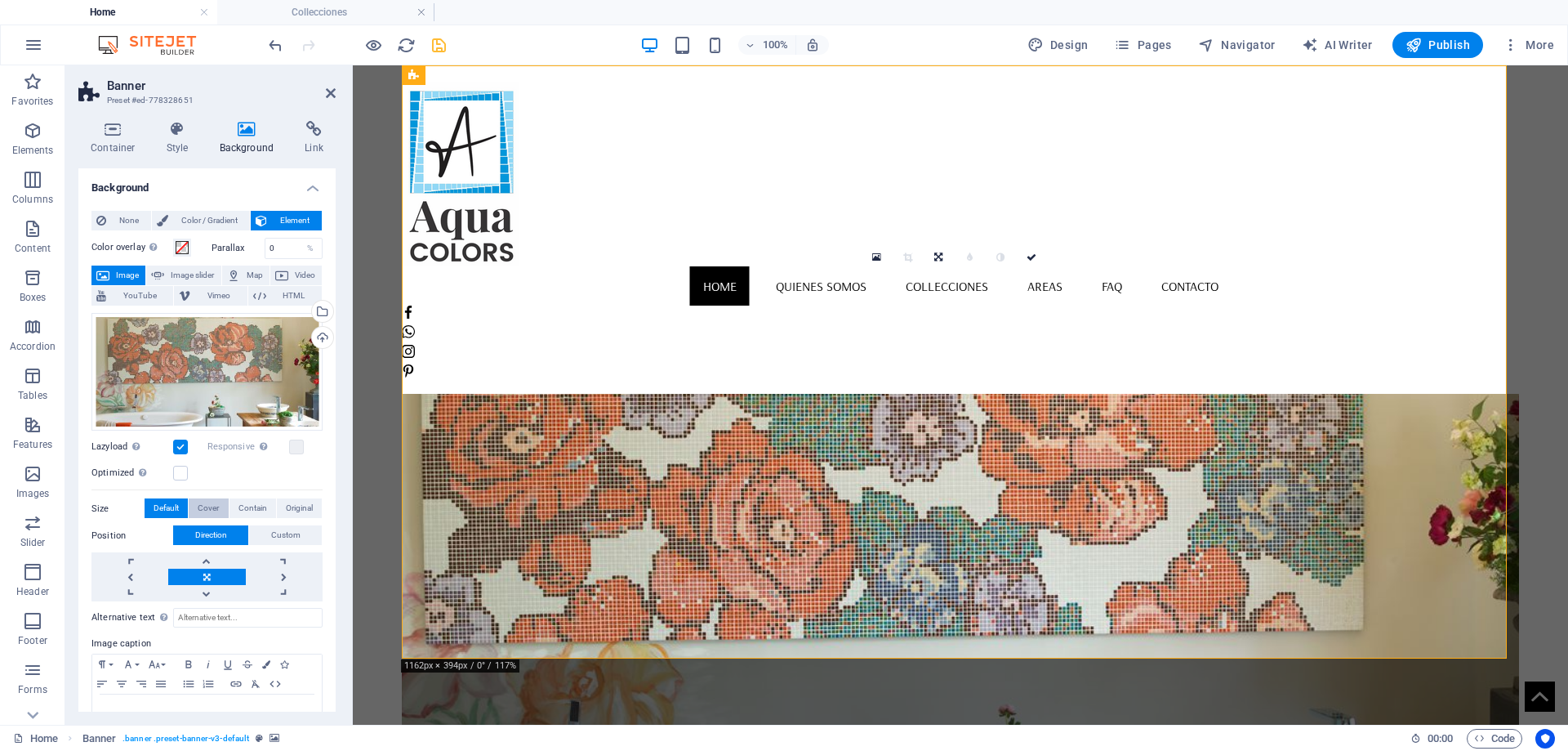 click on "Cover" at bounding box center [208, 508] 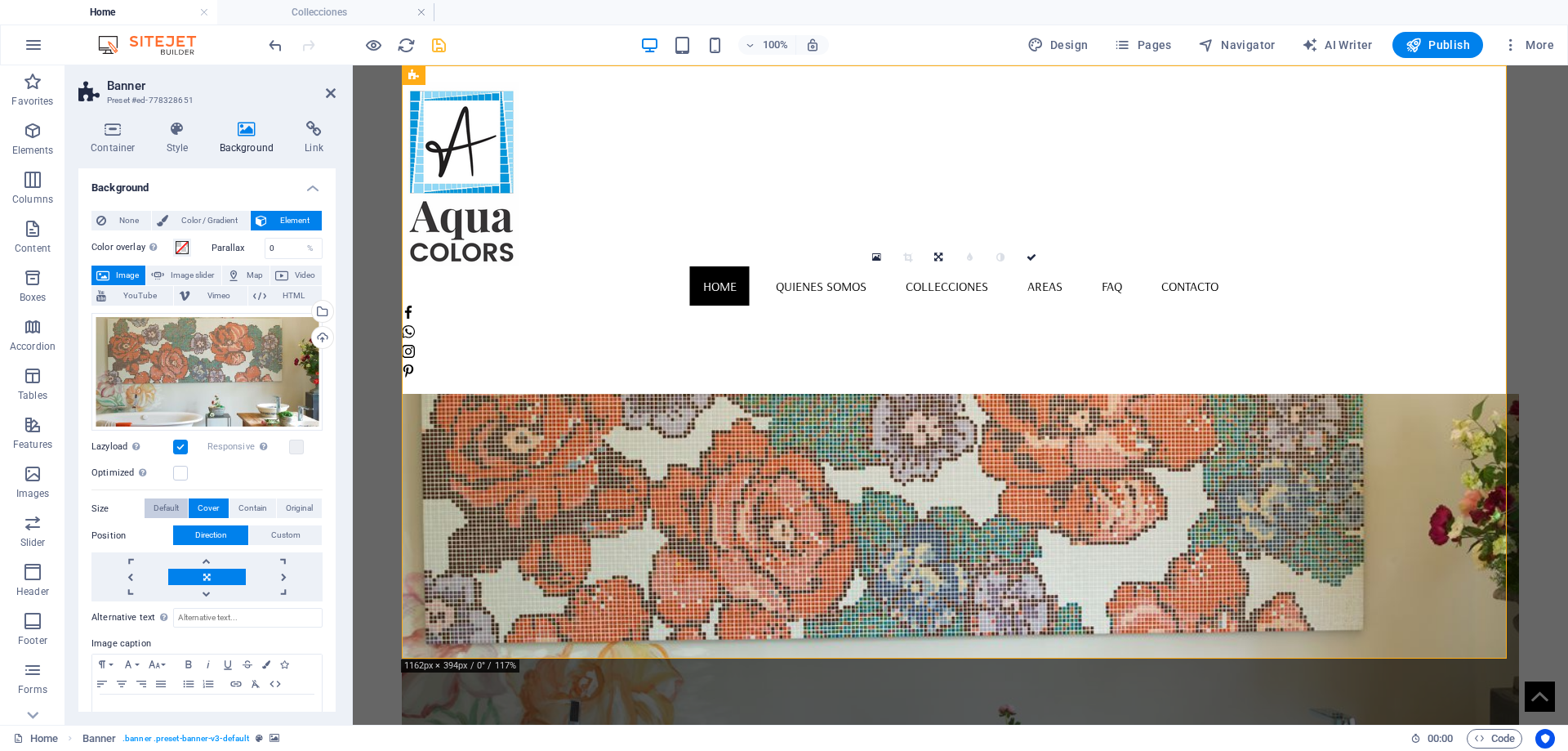 click on "Default" at bounding box center [166, 508] 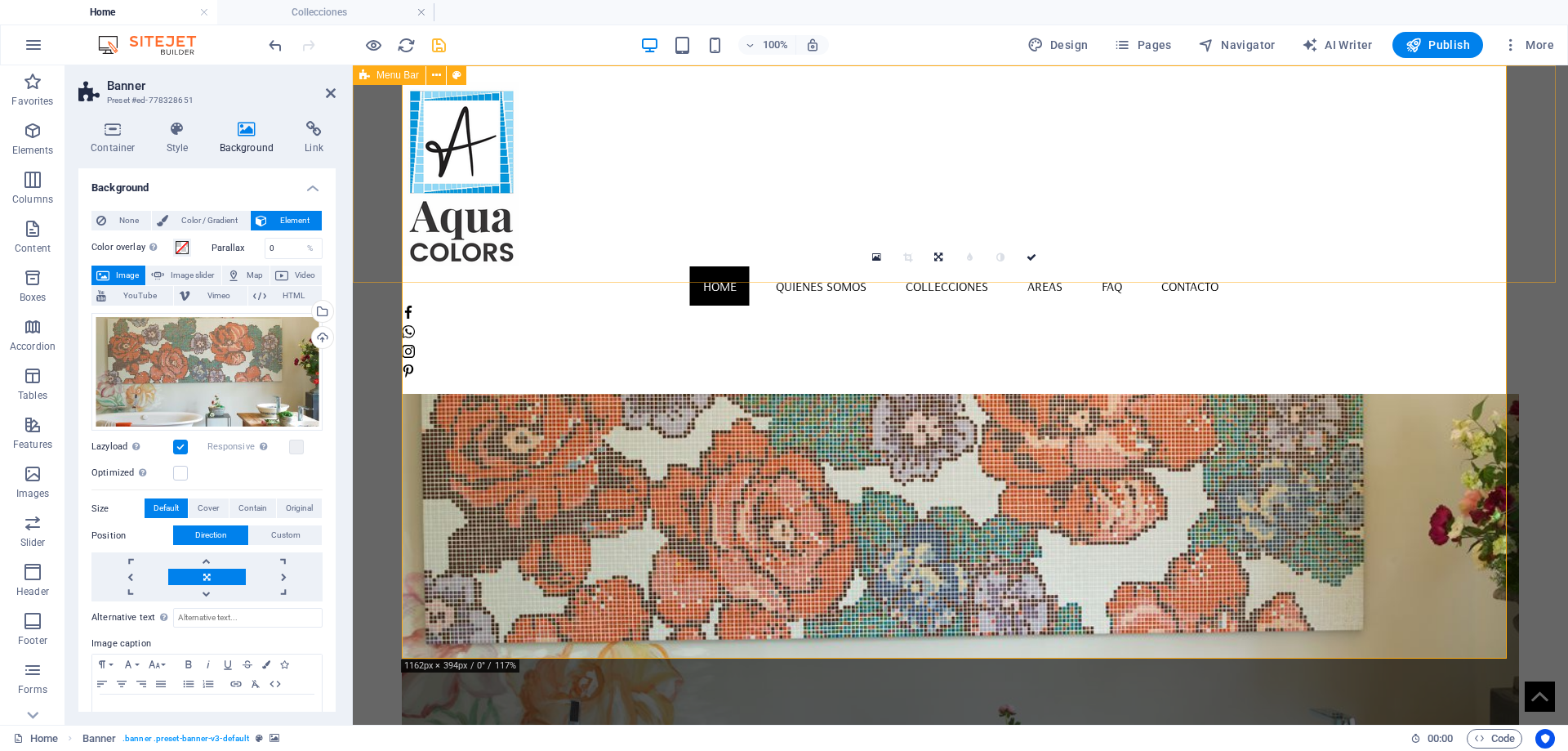 click on "Home Quienes somos Collecciones Areas FAQ Contacto" at bounding box center (960, 230) 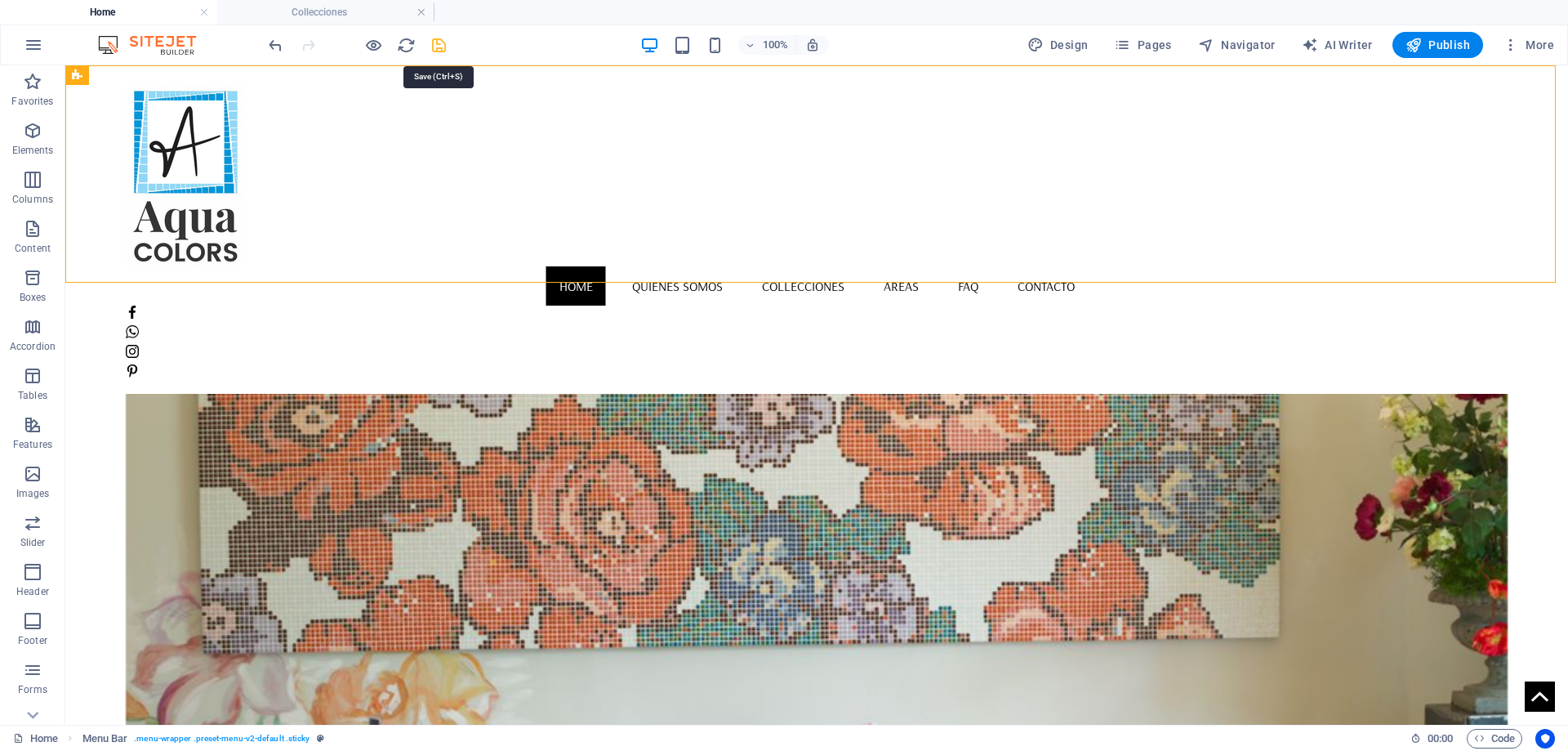 click at bounding box center (439, 45) 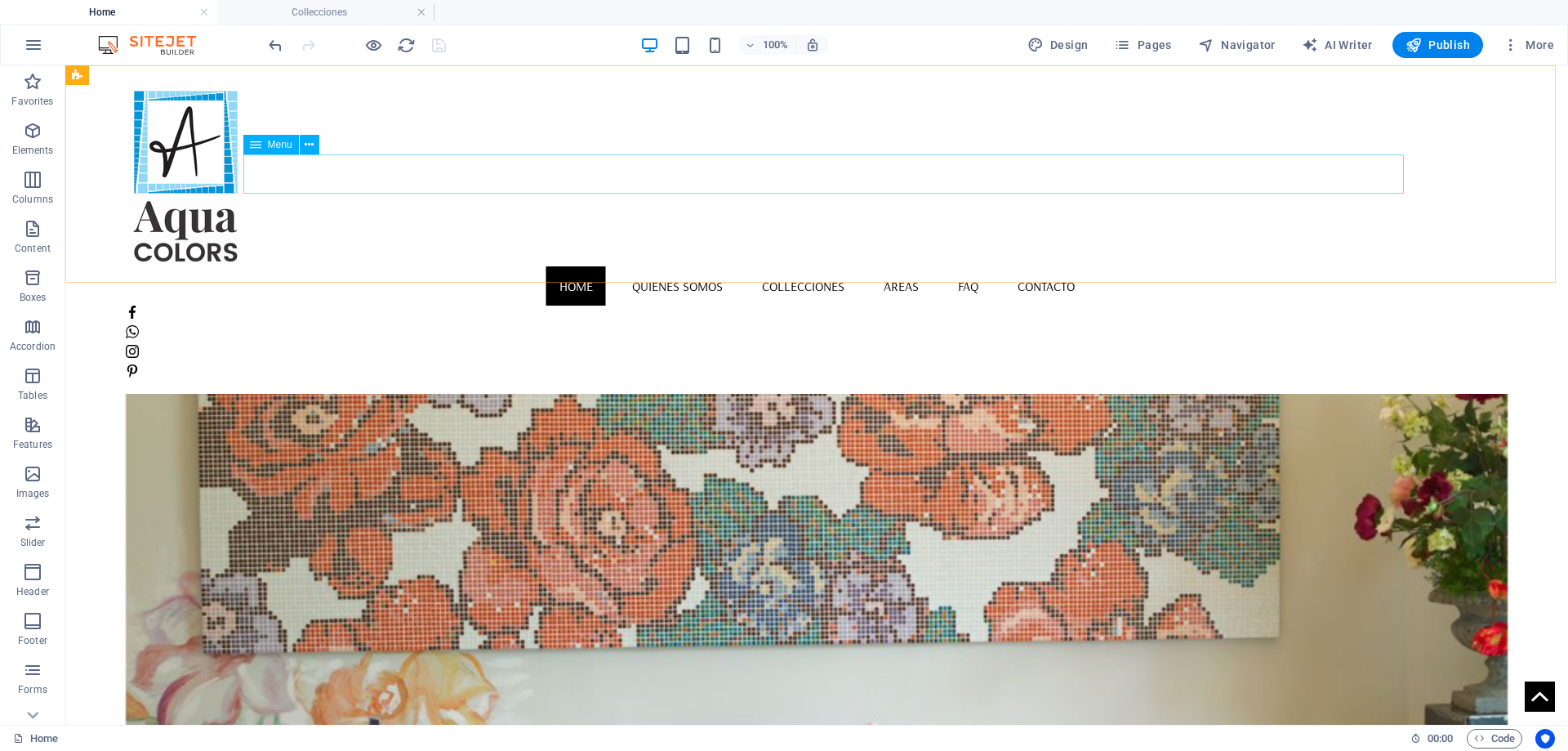 click on "Home Quienes somos Collecciones Areas FAQ Contacto" at bounding box center (817, 286) 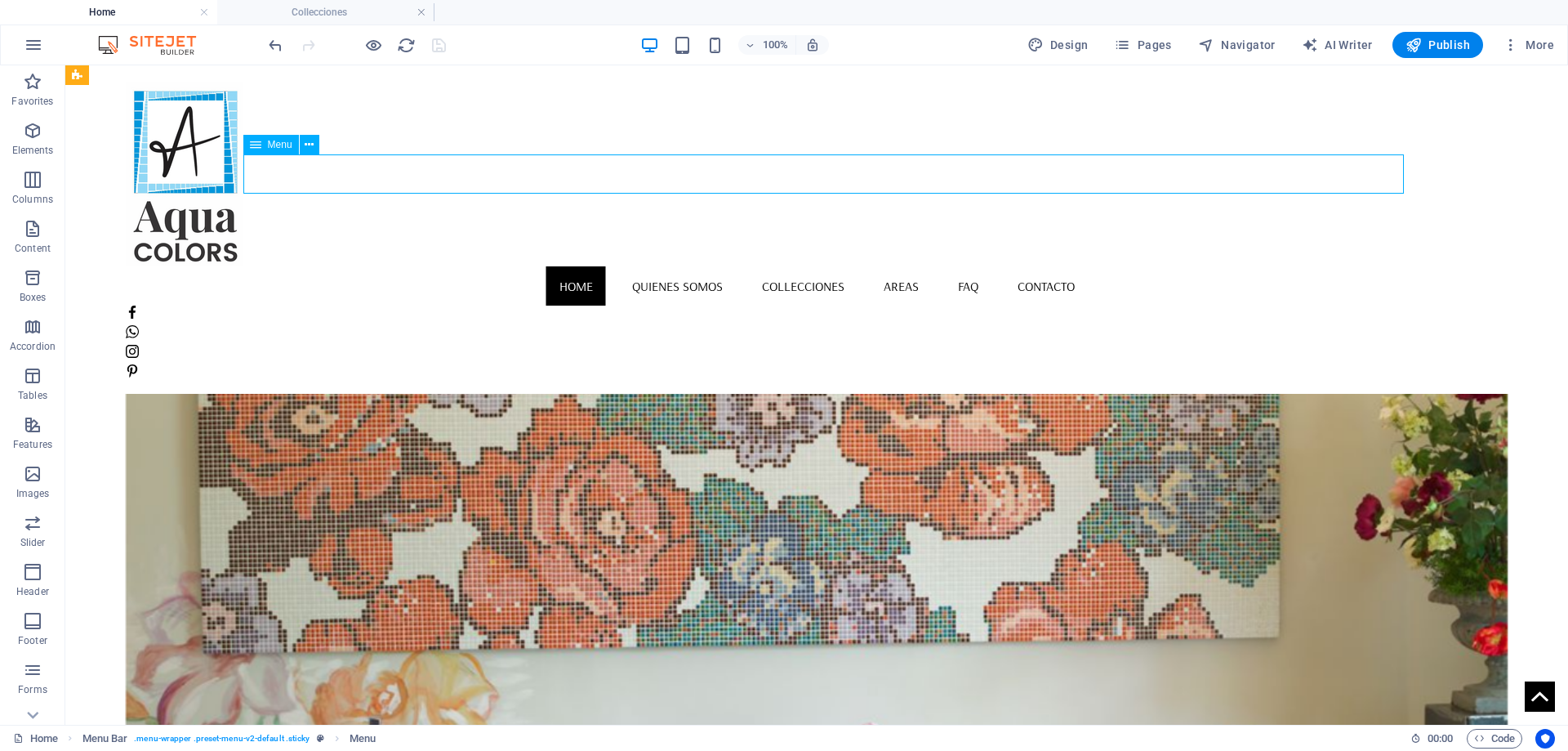 click on "Home Quienes somos Collecciones Areas FAQ Contacto" at bounding box center (817, 286) 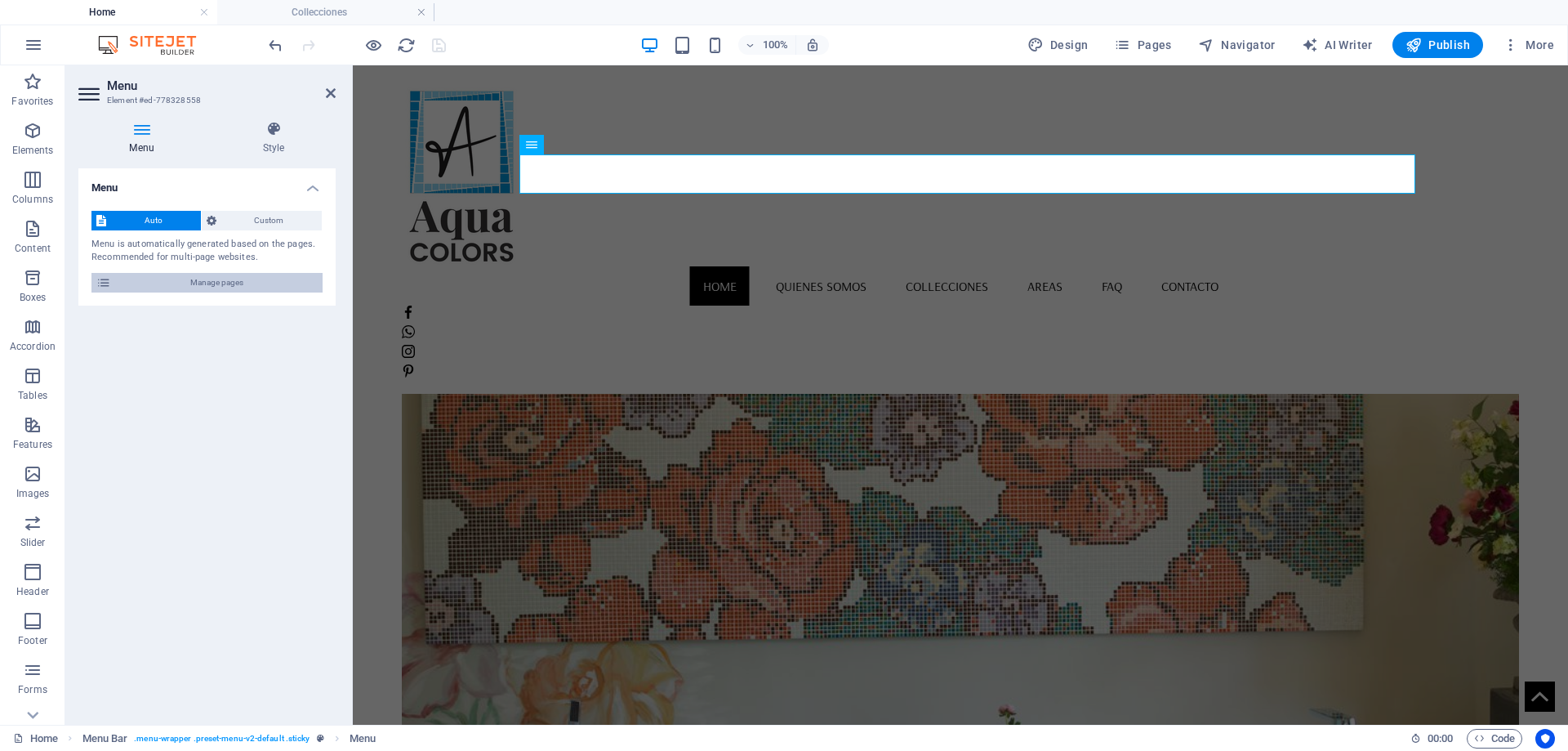 click on "Manage pages" at bounding box center [216, 283] 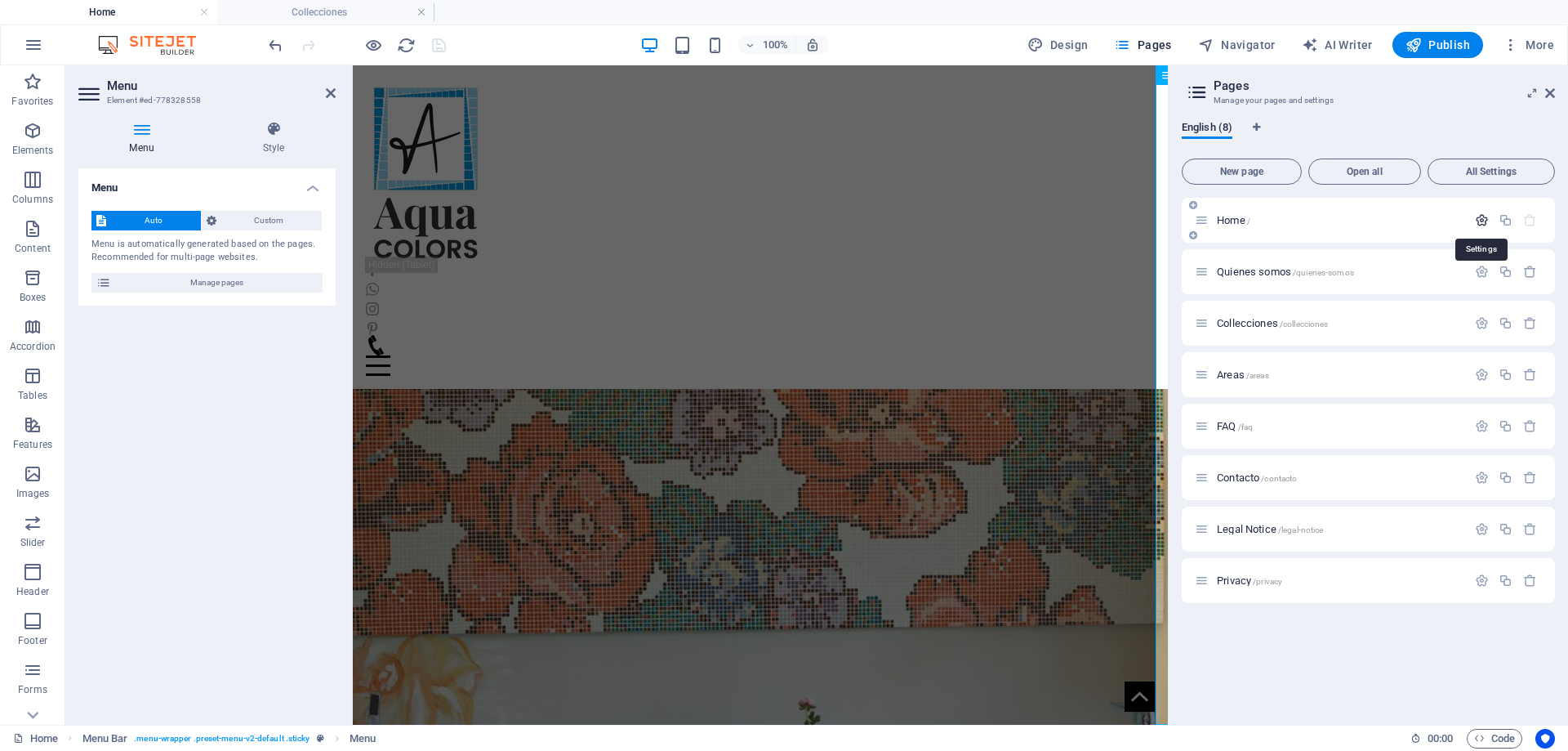 click at bounding box center [1481, 220] 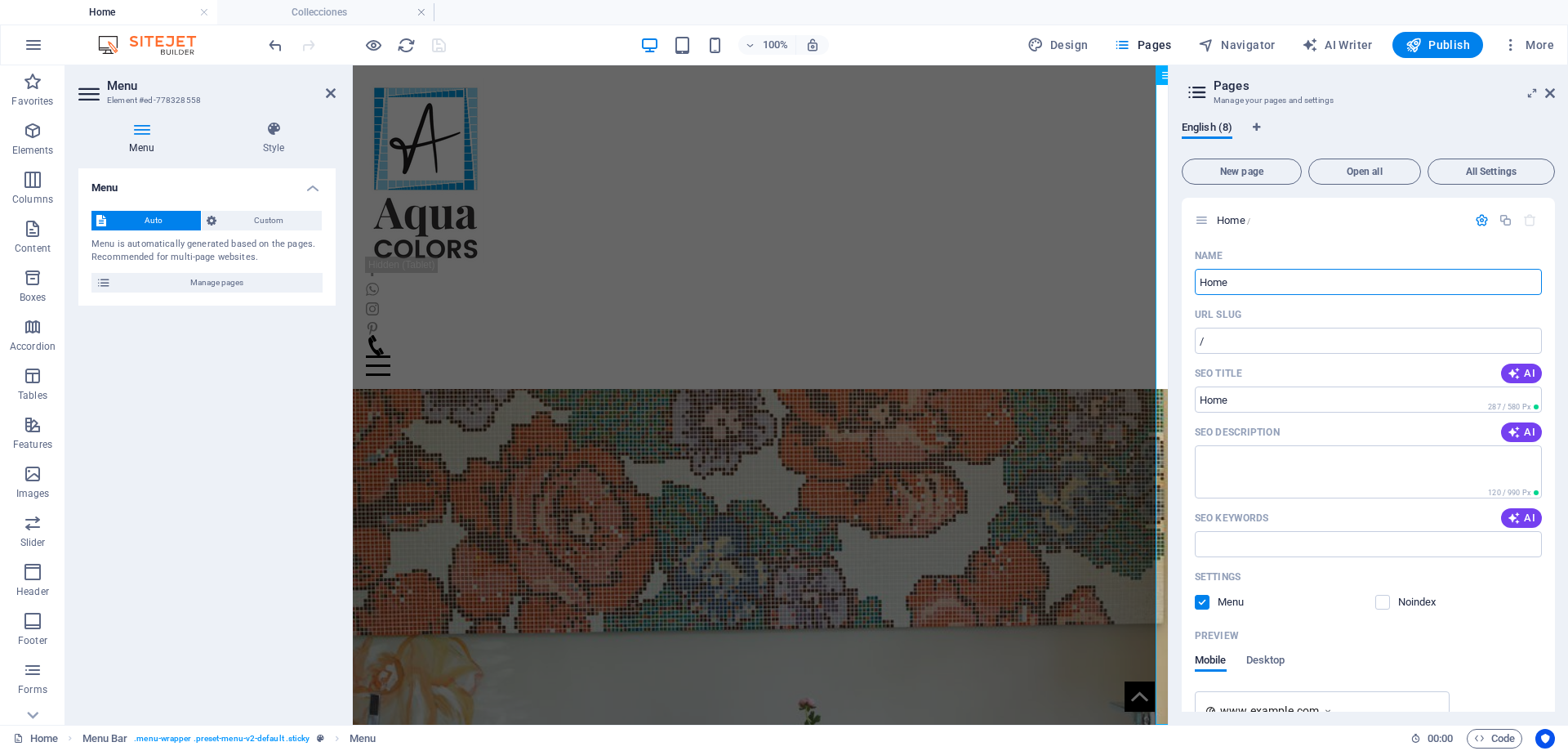 drag, startPoint x: 1599, startPoint y: 345, endPoint x: 1136, endPoint y: 279, distance: 467.6804 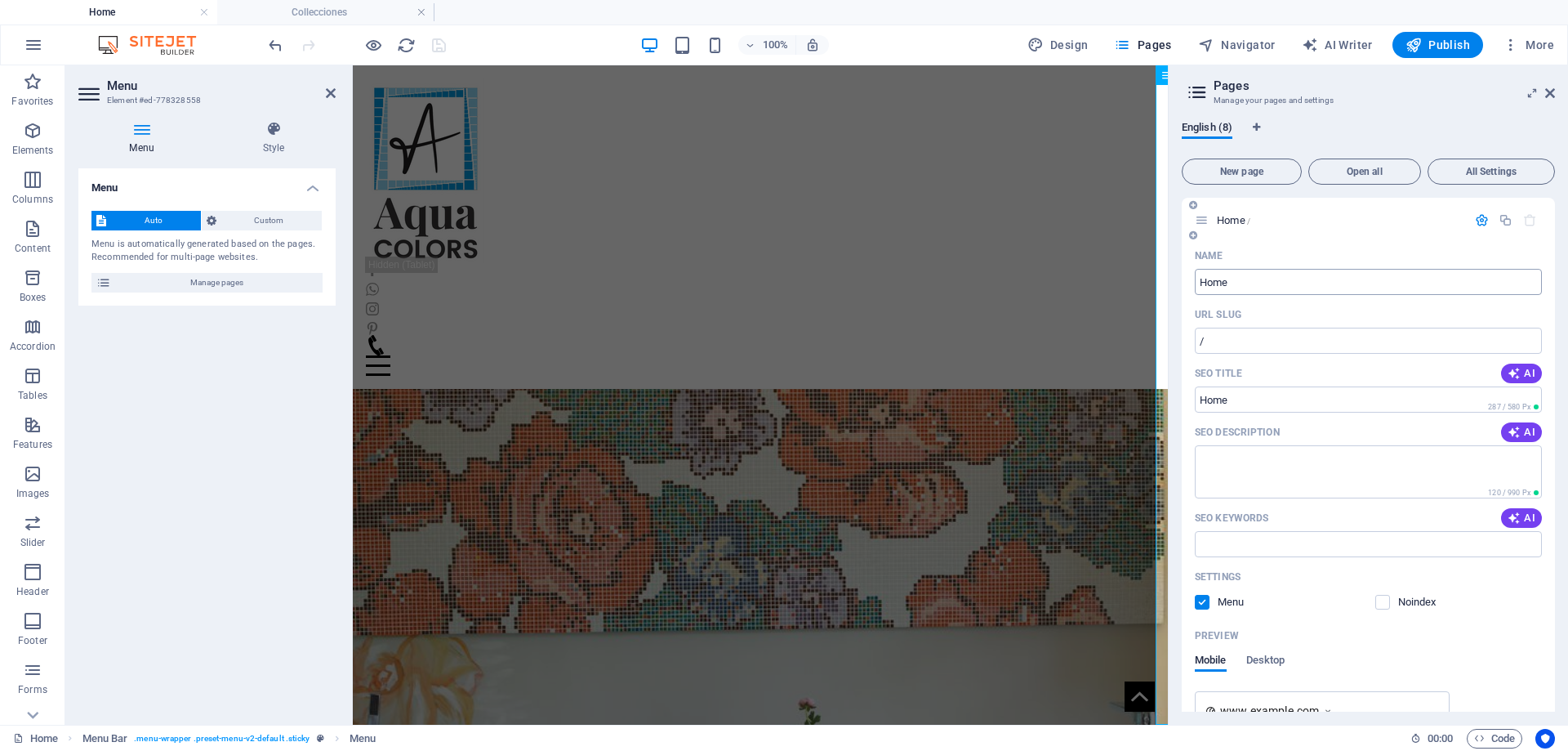 click on "Home" at bounding box center (1368, 282) 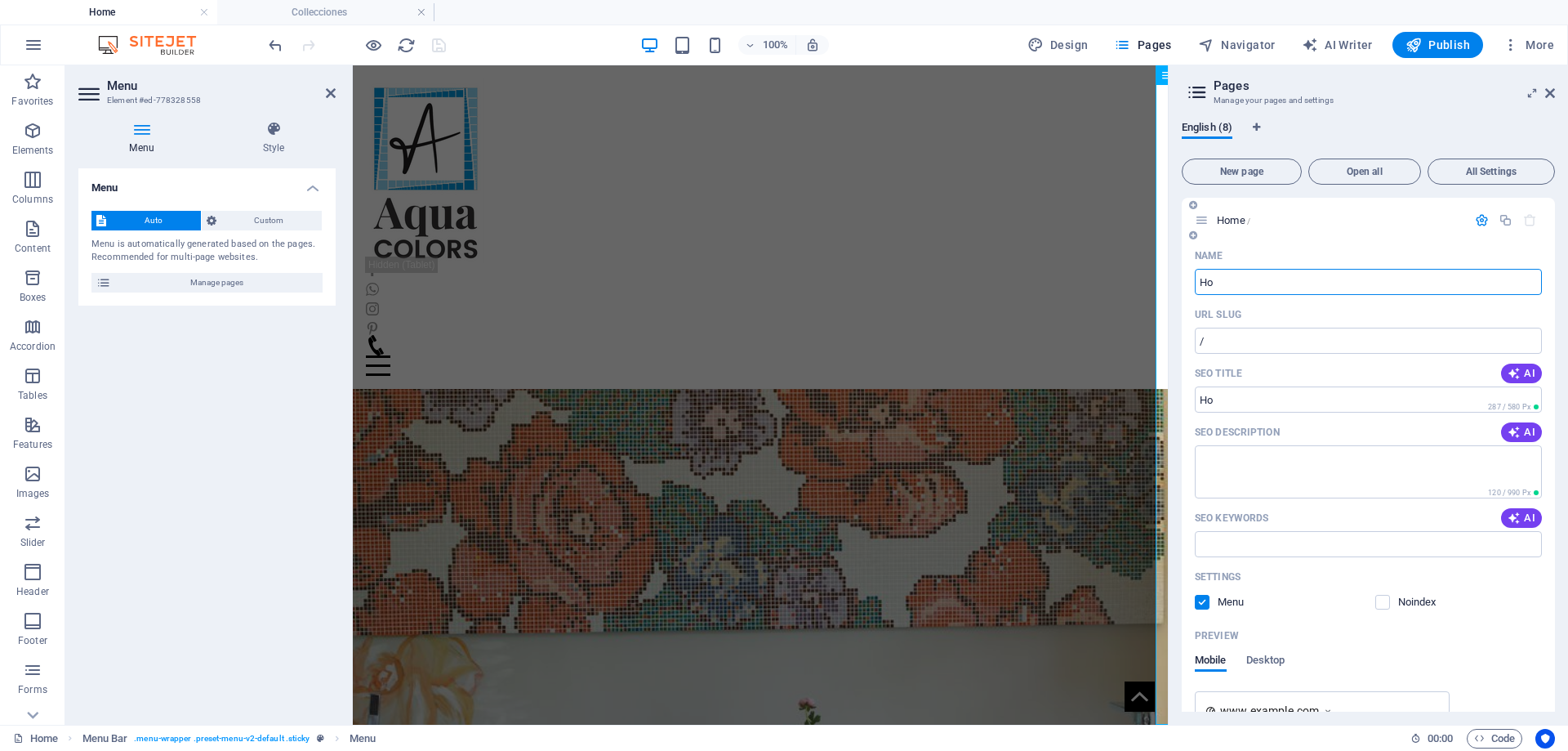 type on "H" 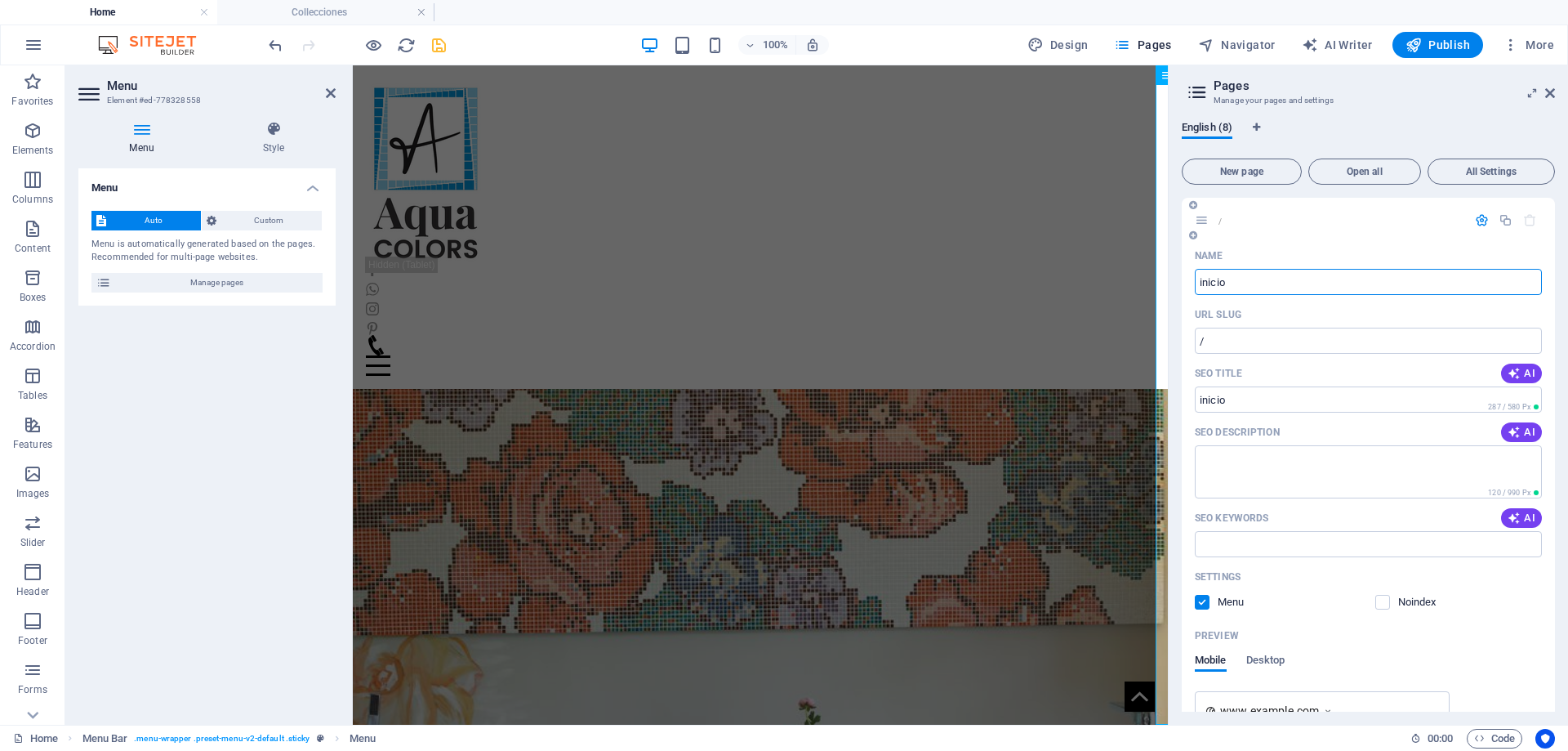 type on "inicio" 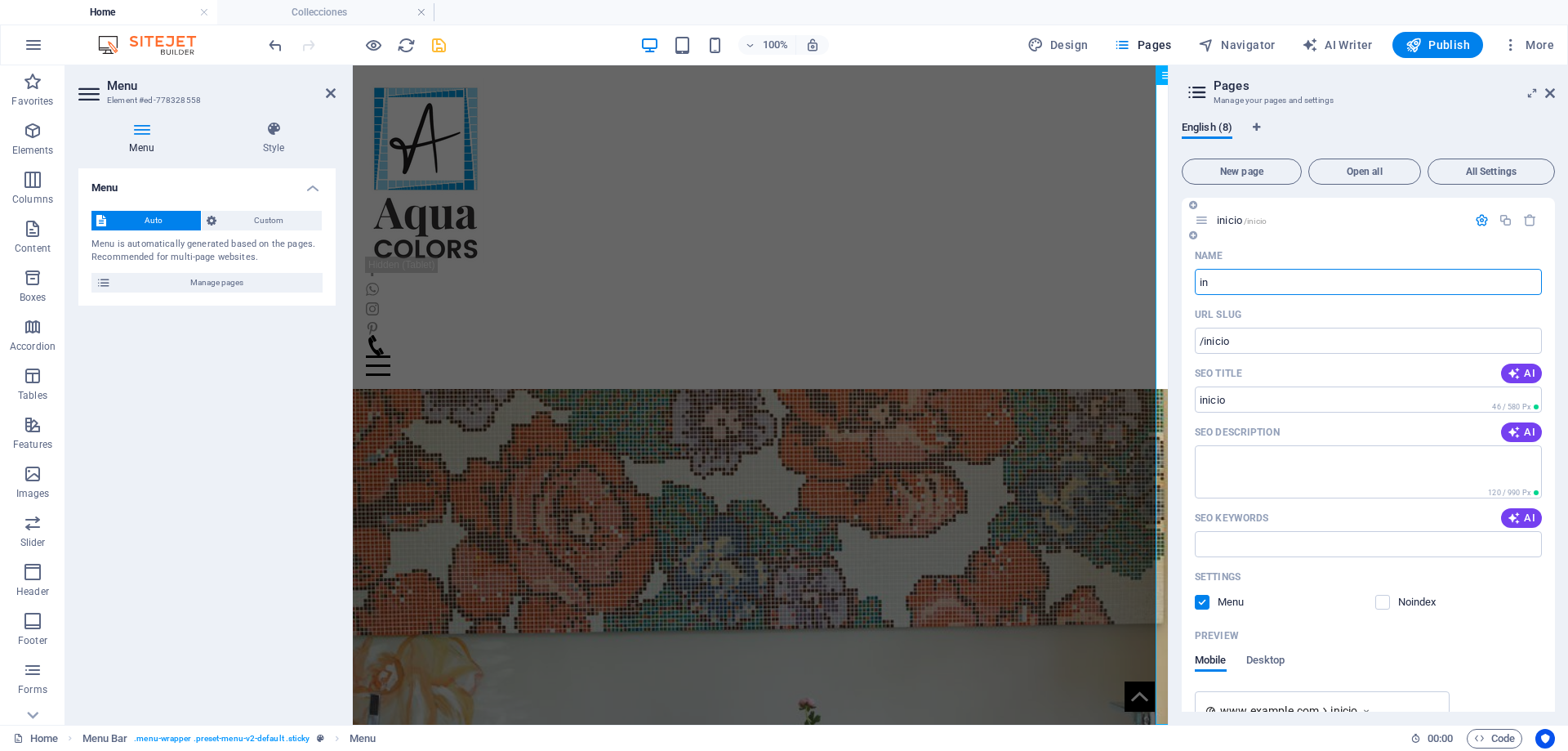 type on "i" 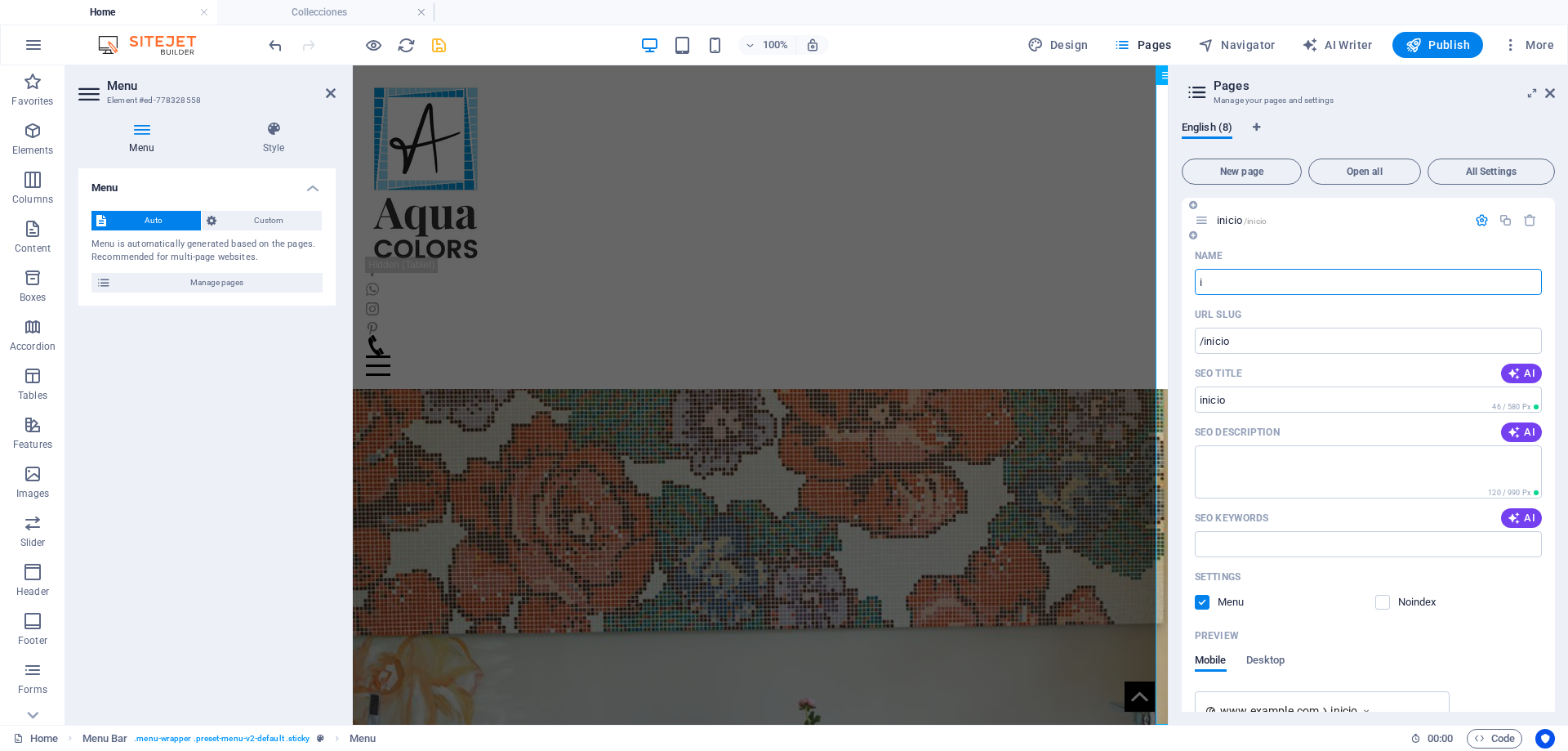 type 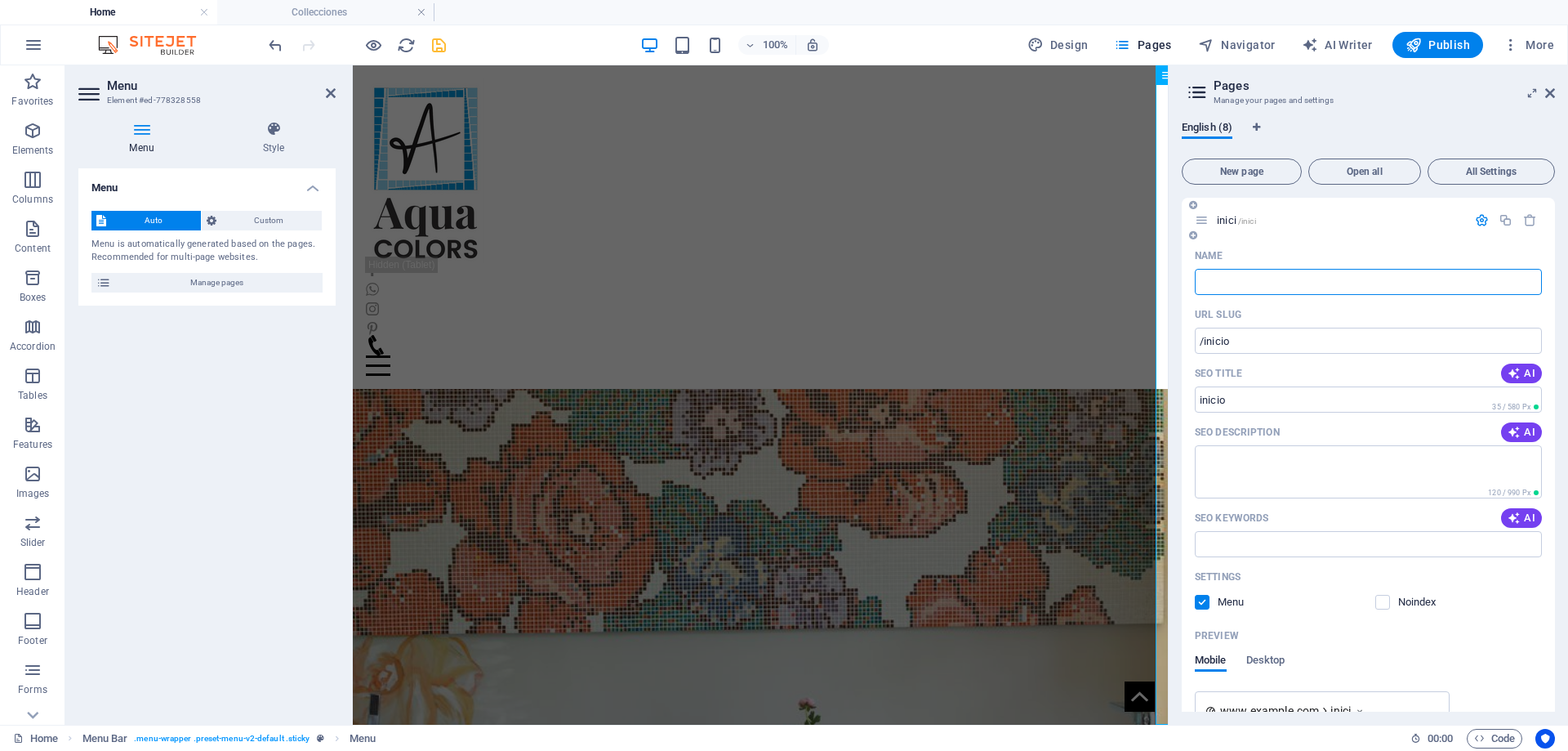 type on "/inici" 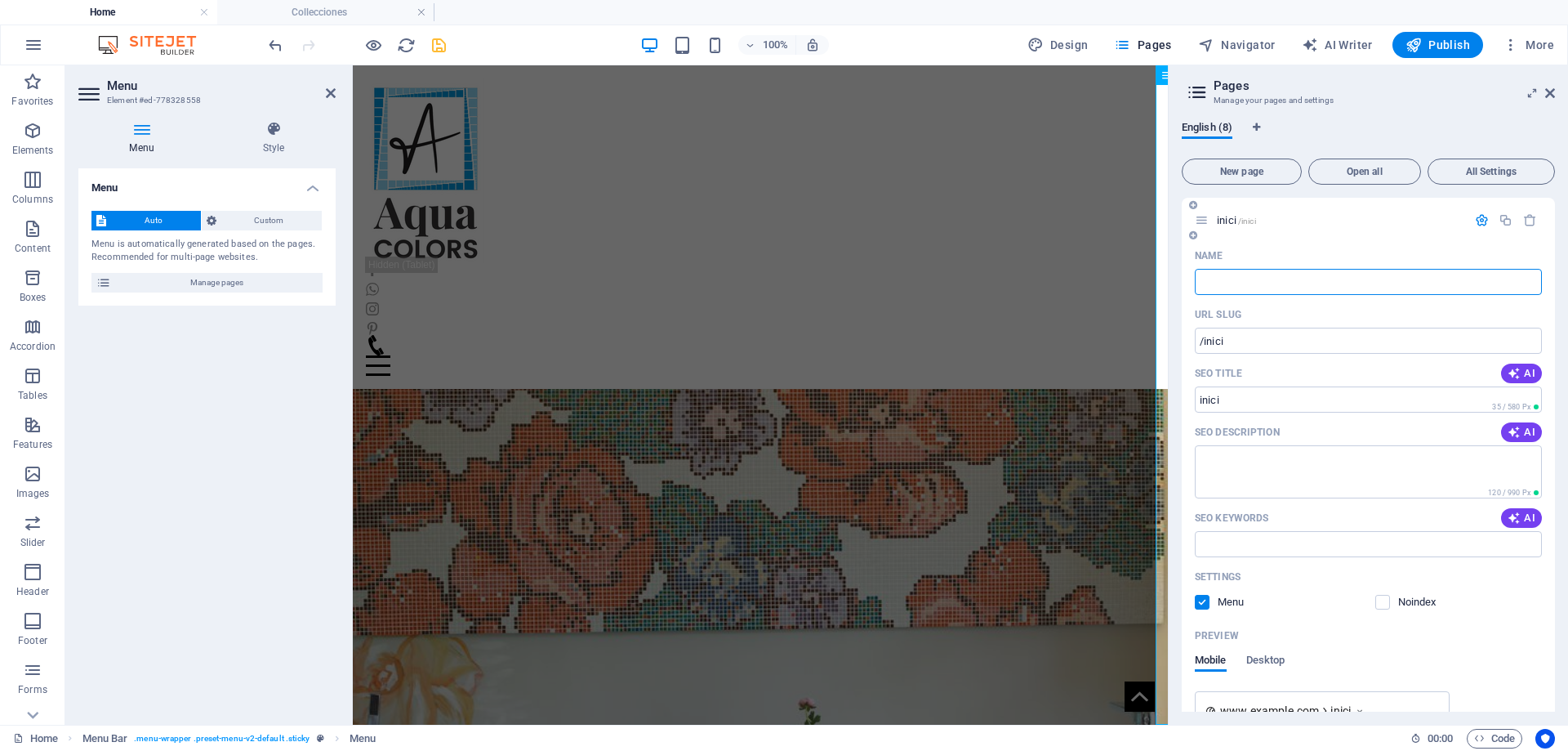 type 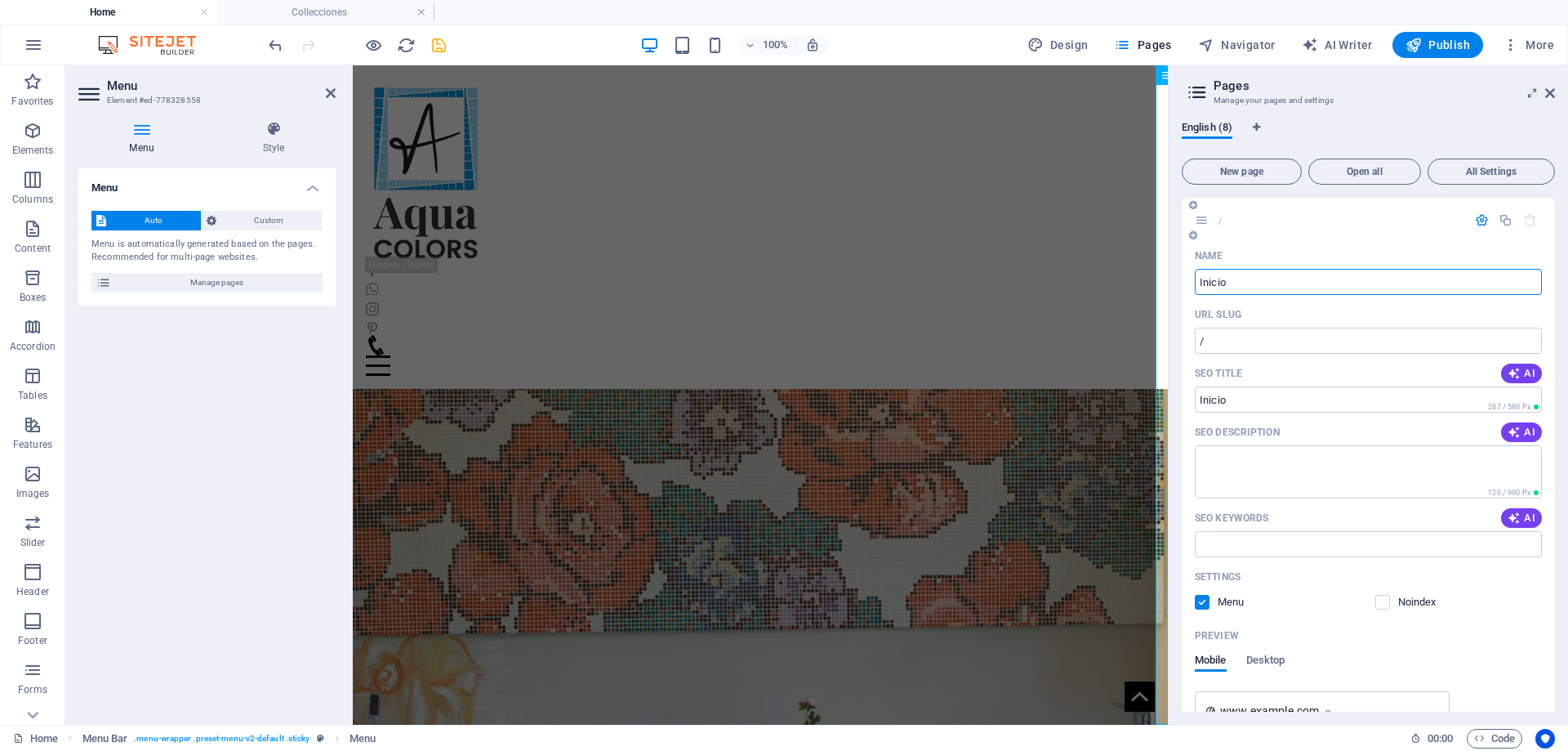 type on "Inicio" 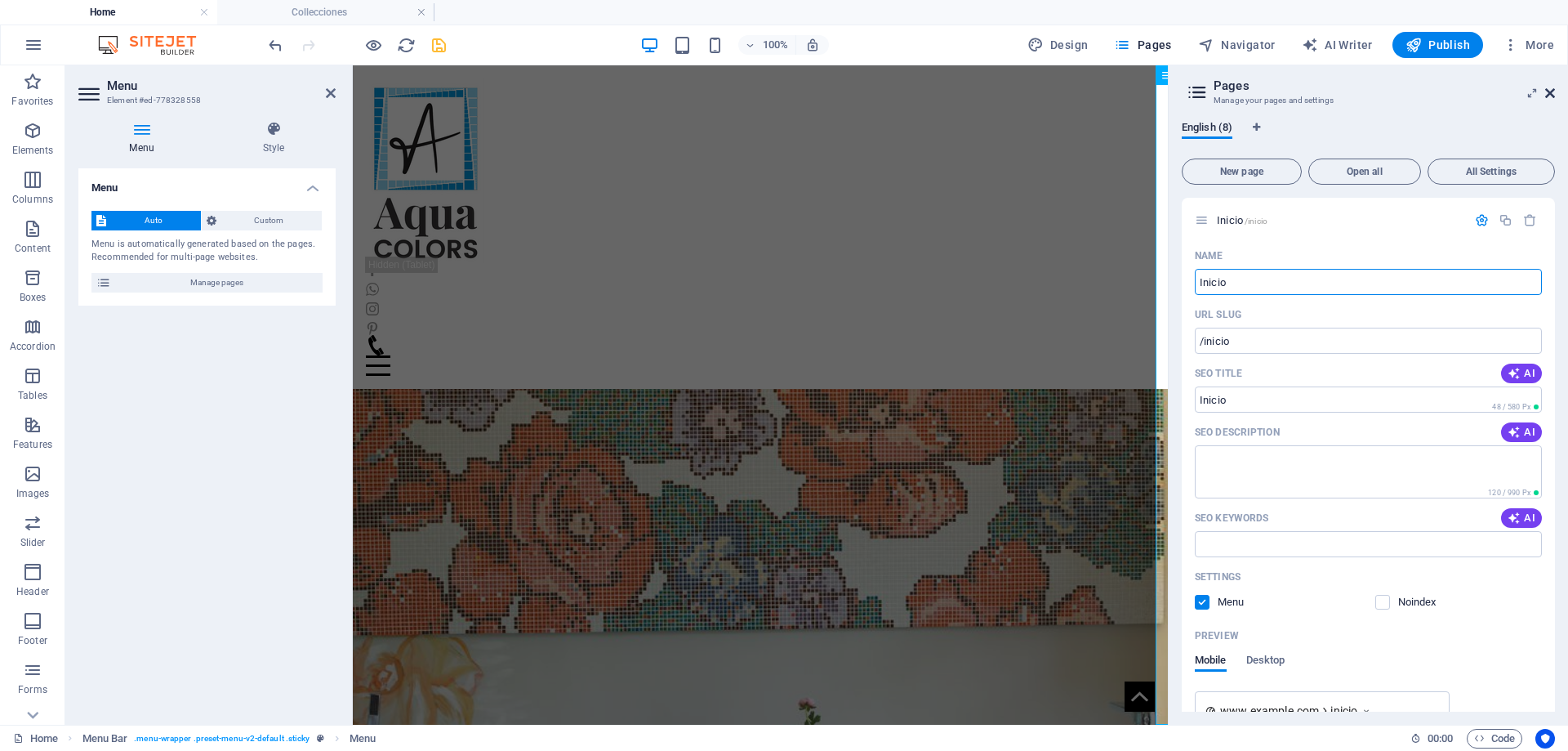 type on "Inicio" 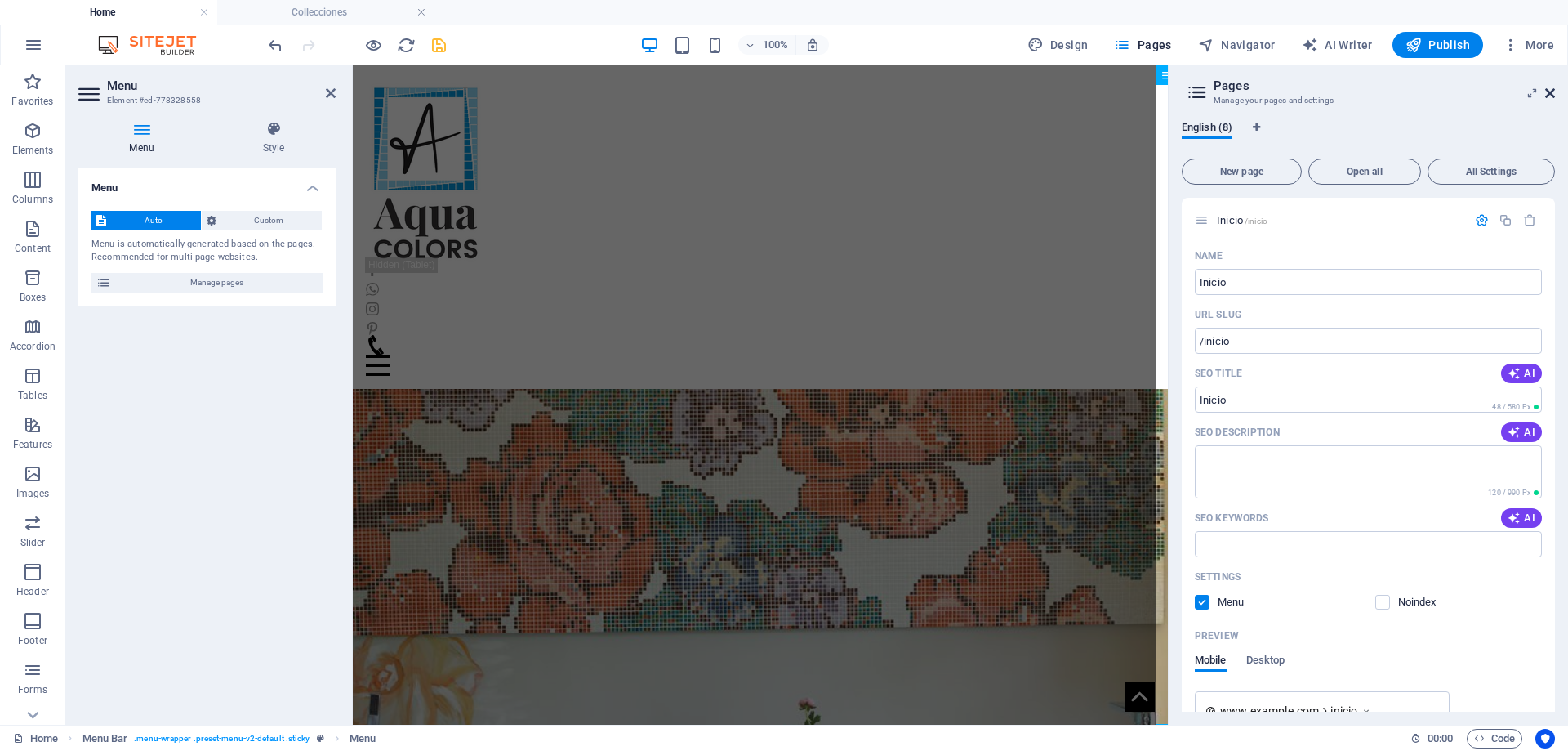 click at bounding box center [1550, 93] 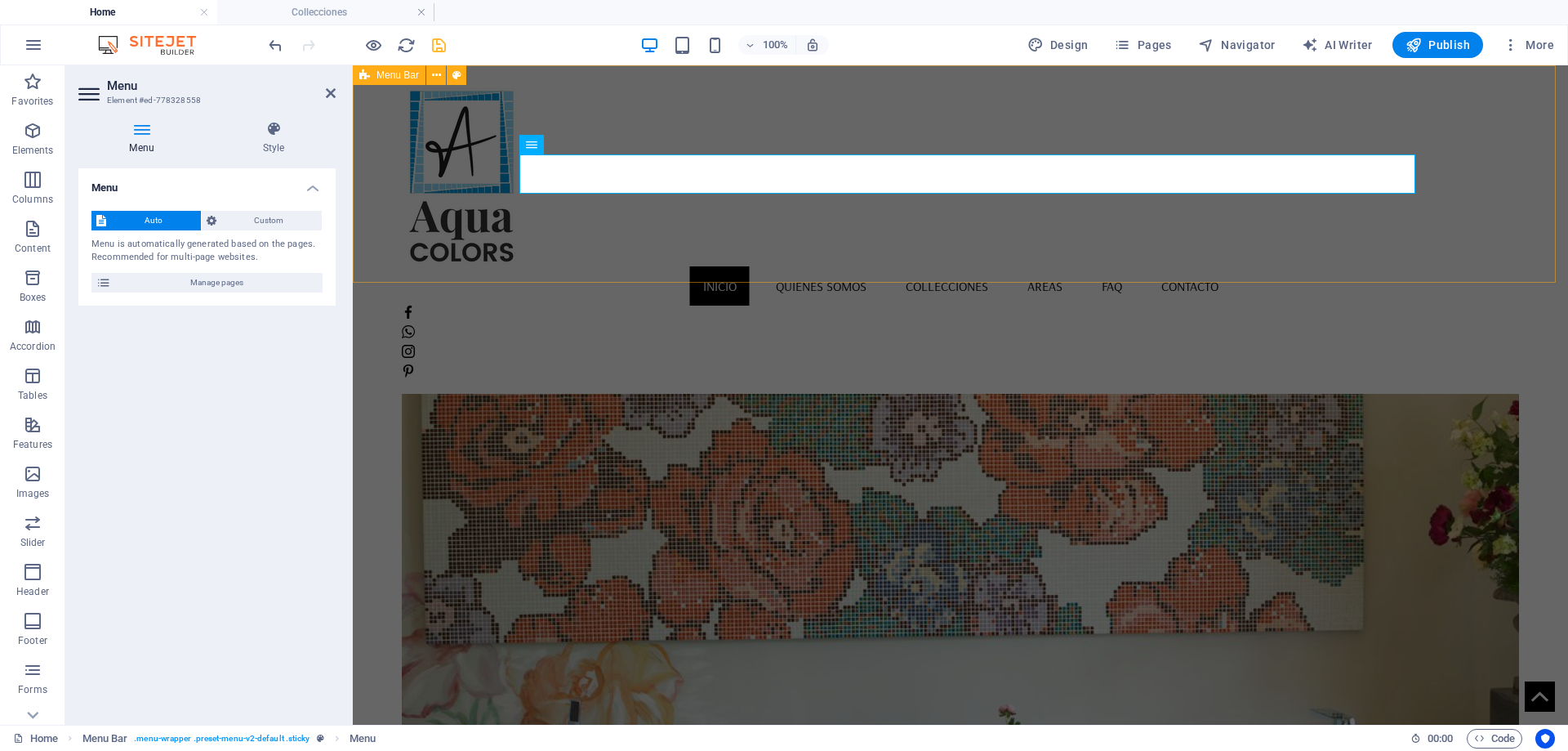 click on "Inicio Quienes somos Collecciones Areas FAQ Contacto" at bounding box center [960, 230] 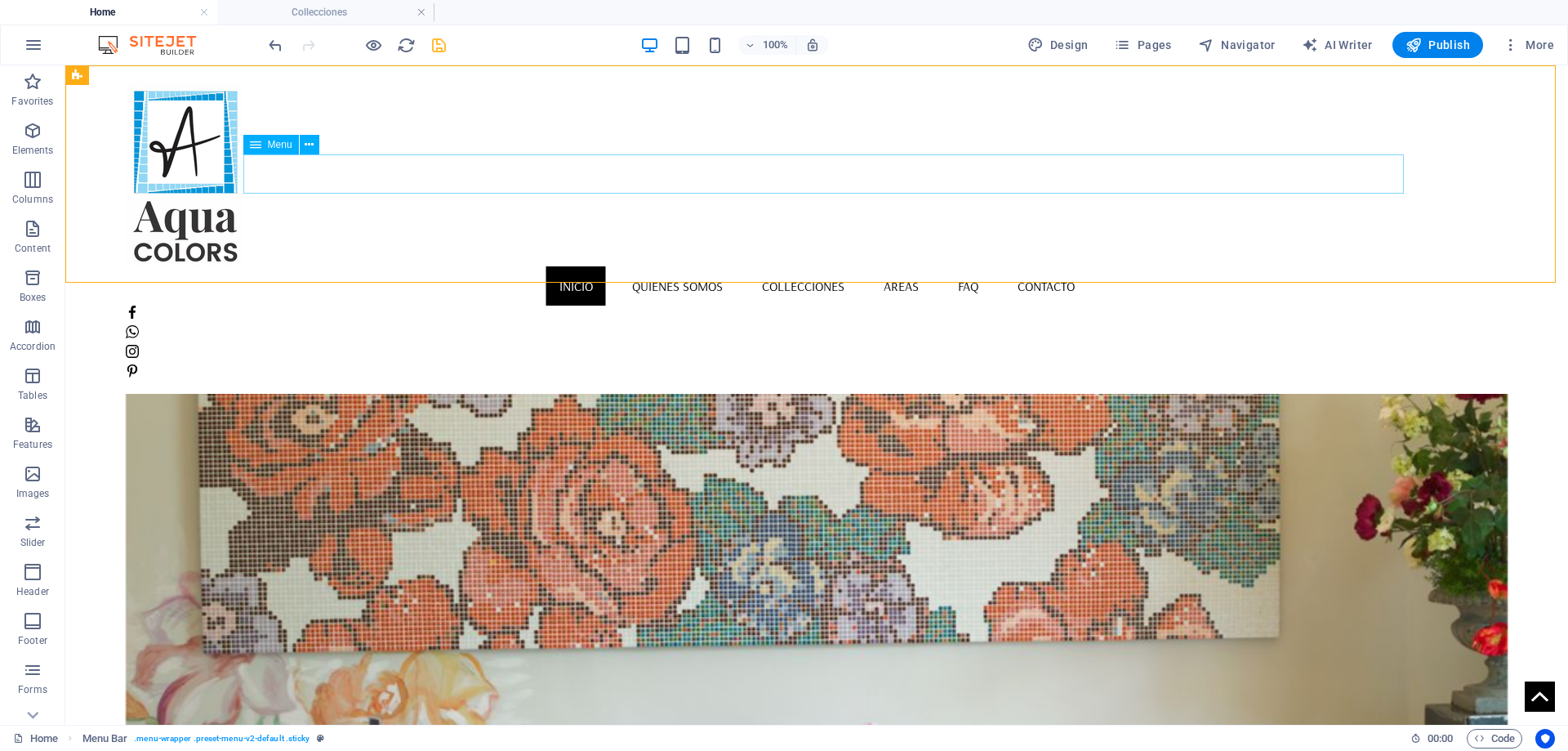 click on "Inicio Quienes somos Collecciones Areas FAQ Contacto" at bounding box center (817, 286) 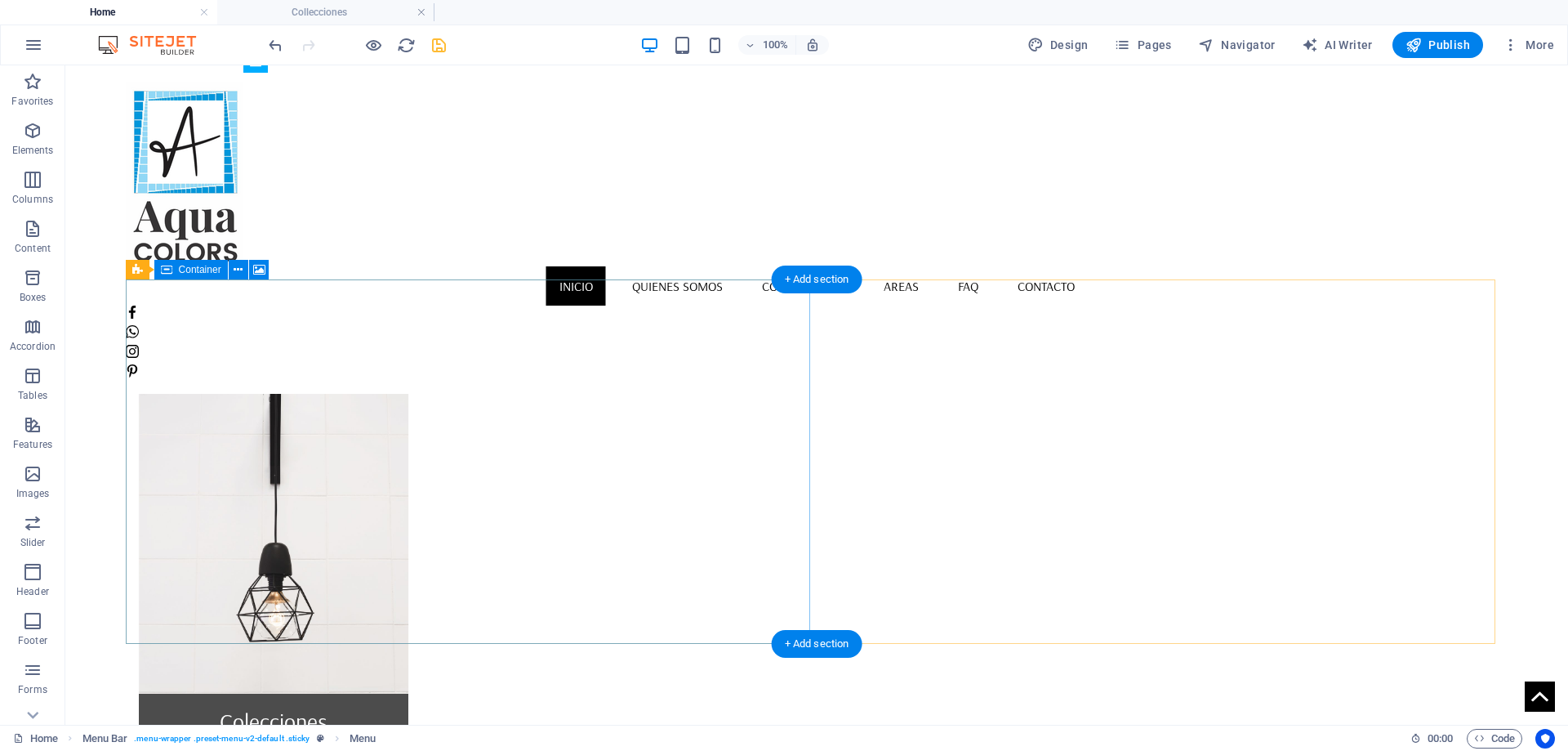 scroll, scrollTop: 863, scrollLeft: 0, axis: vertical 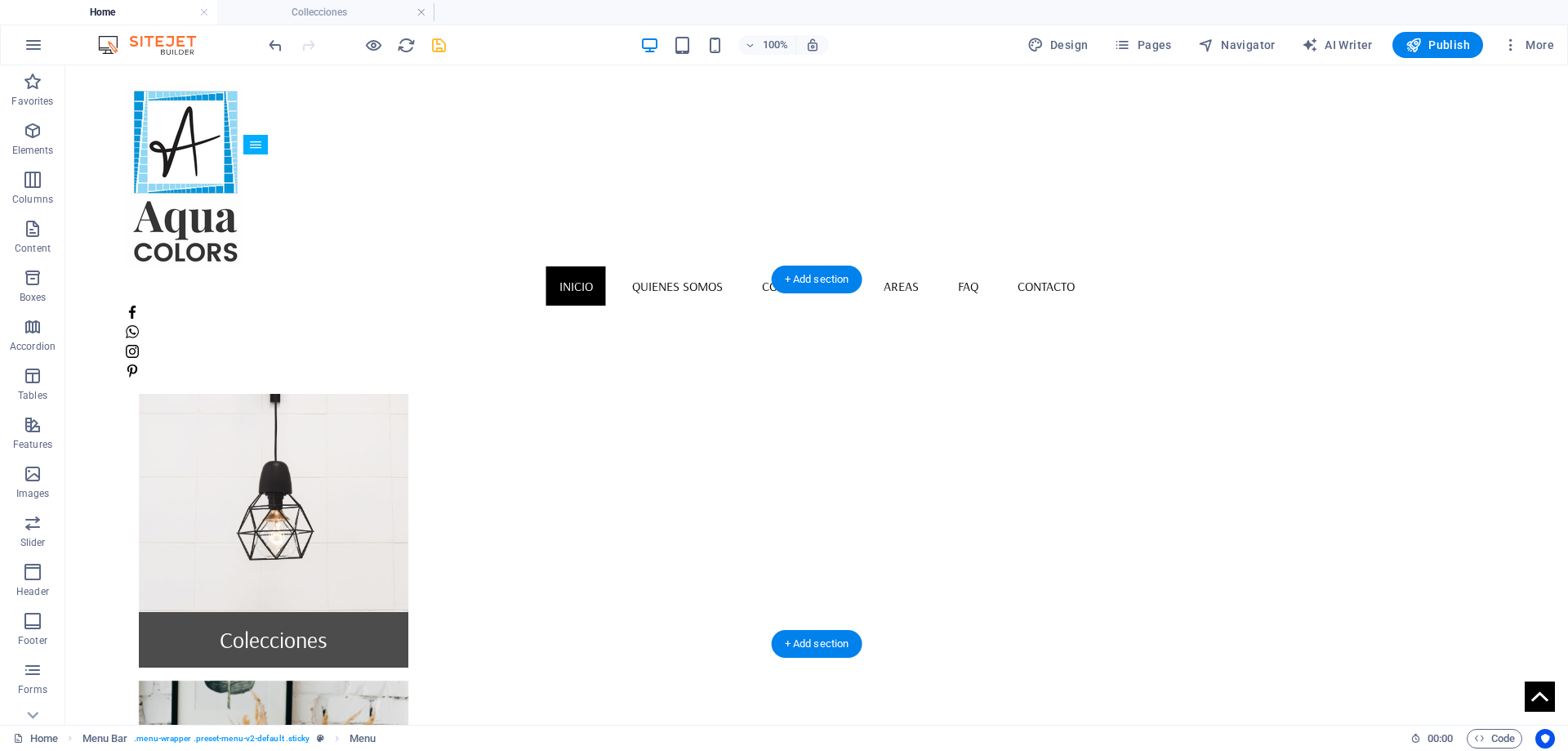 click at bounding box center (817, 1719) 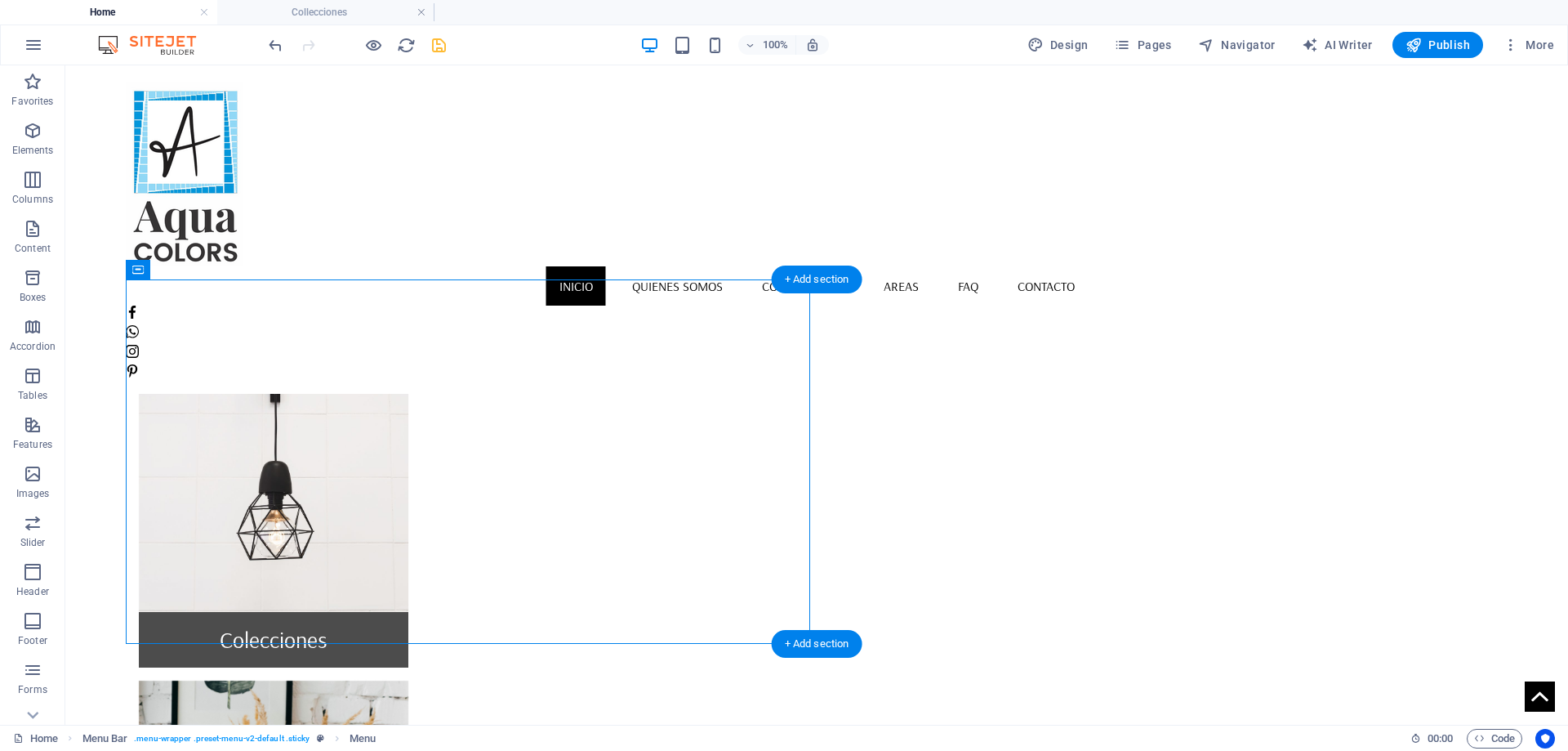 click at bounding box center (817, 1719) 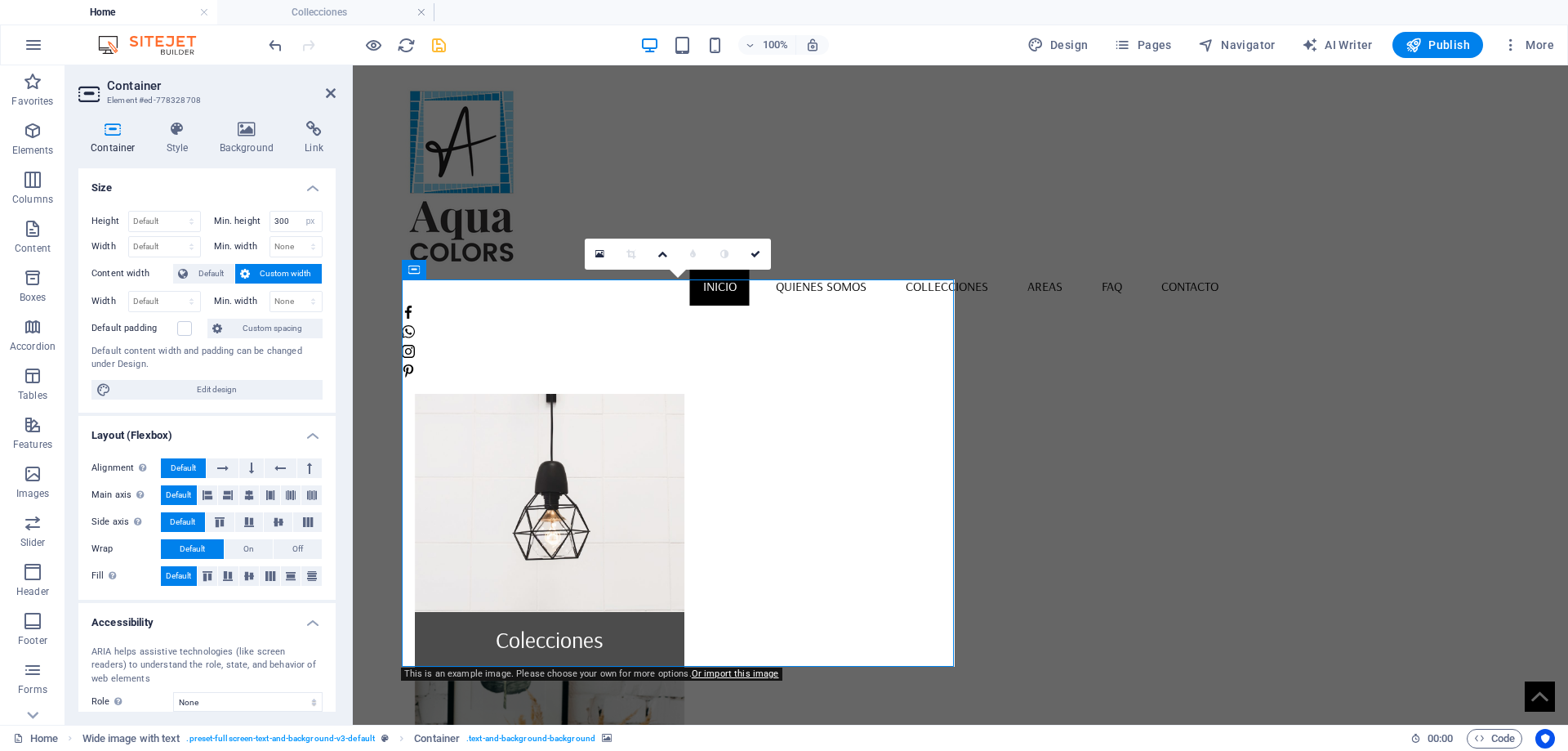 click at bounding box center [960, 1719] 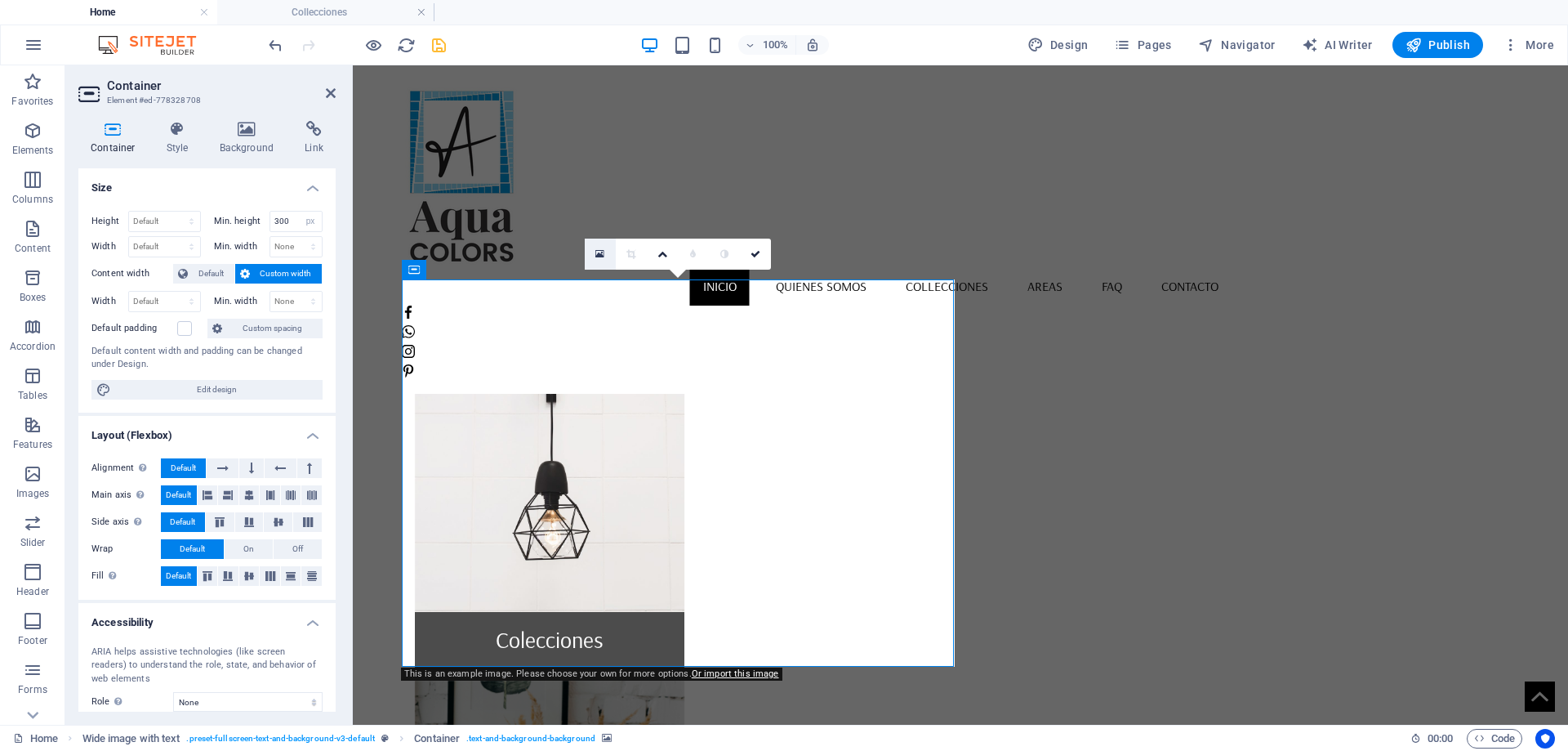 click at bounding box center [599, 254] 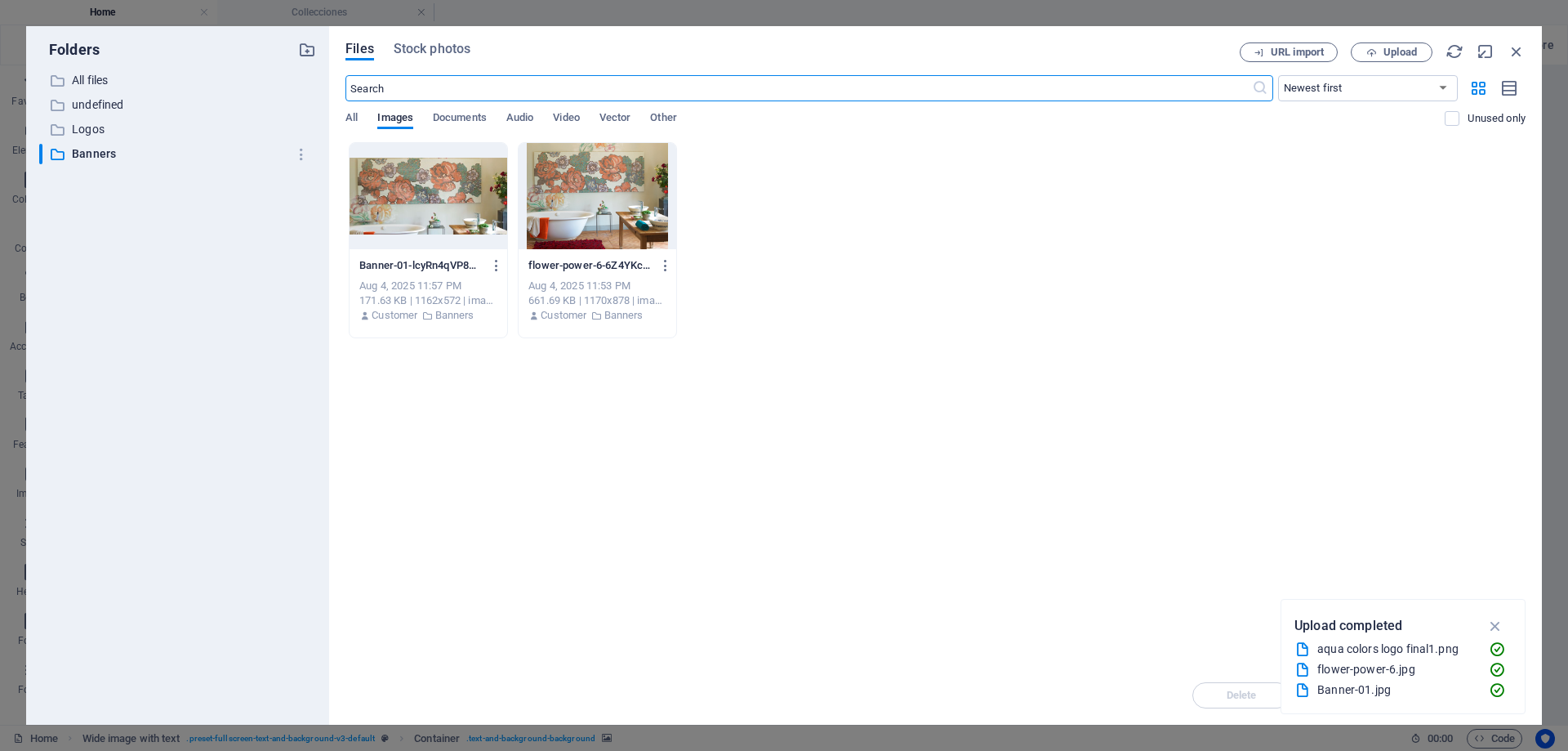 click at bounding box center [597, 196] 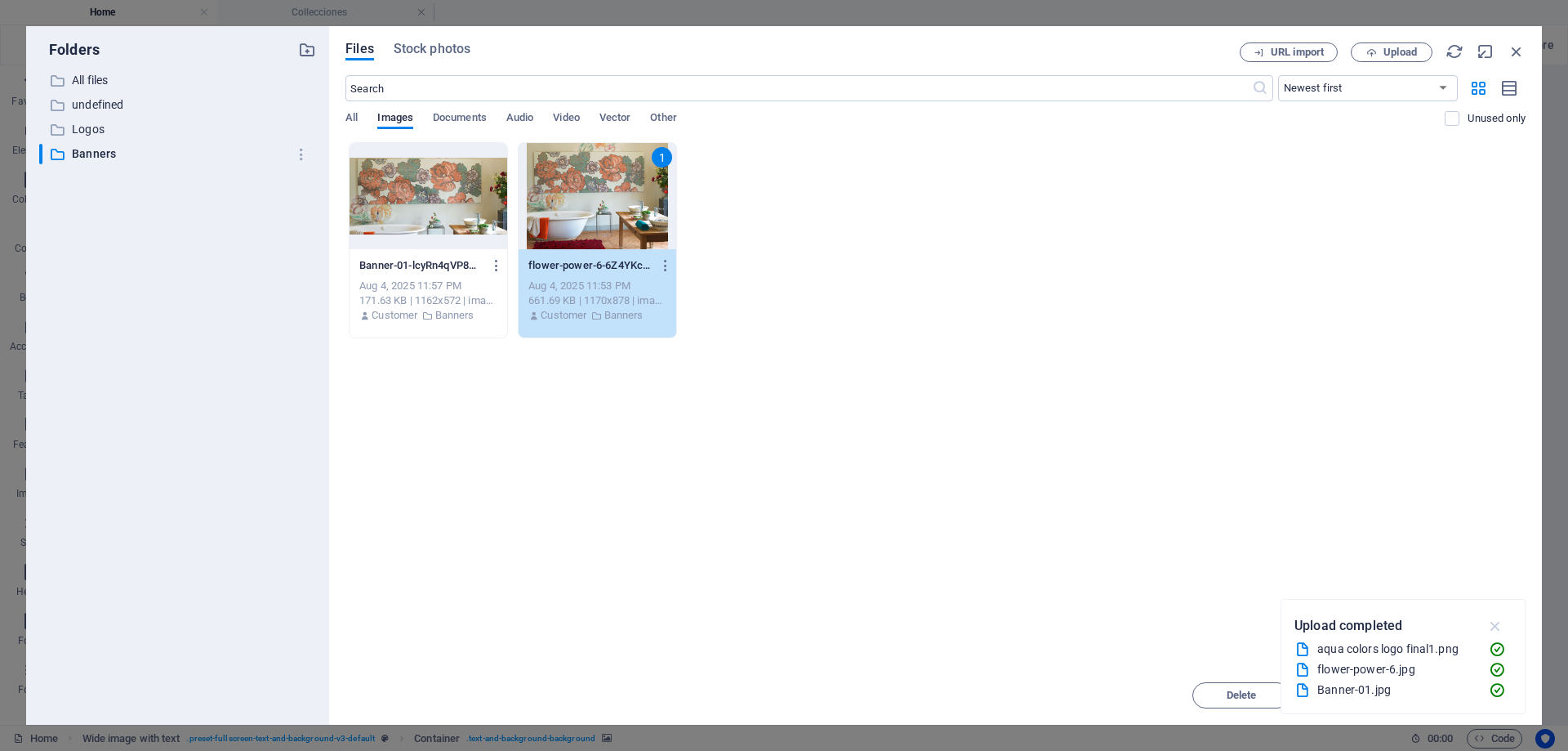 click at bounding box center [1495, 626] 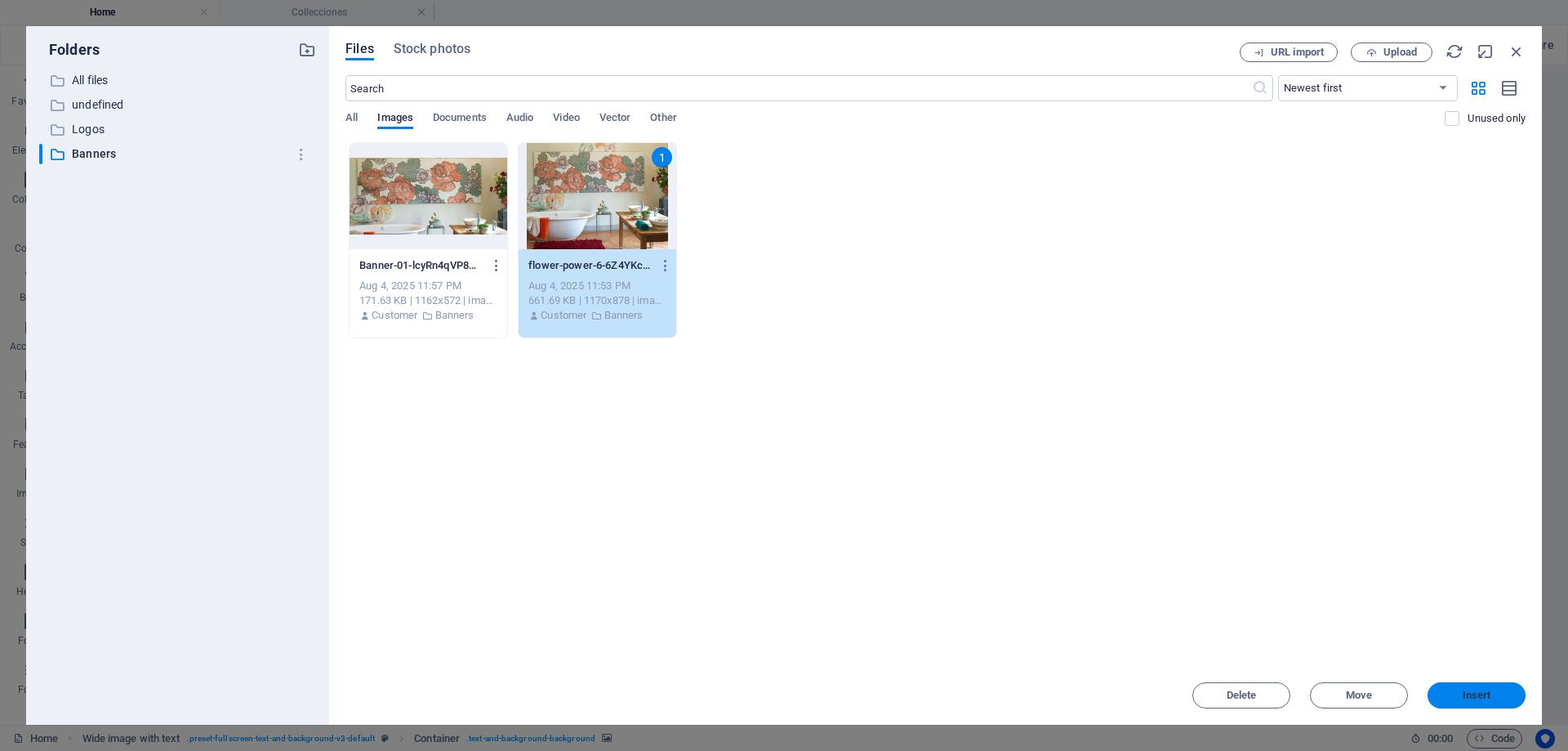 click on "Insert" at bounding box center [1477, 695] 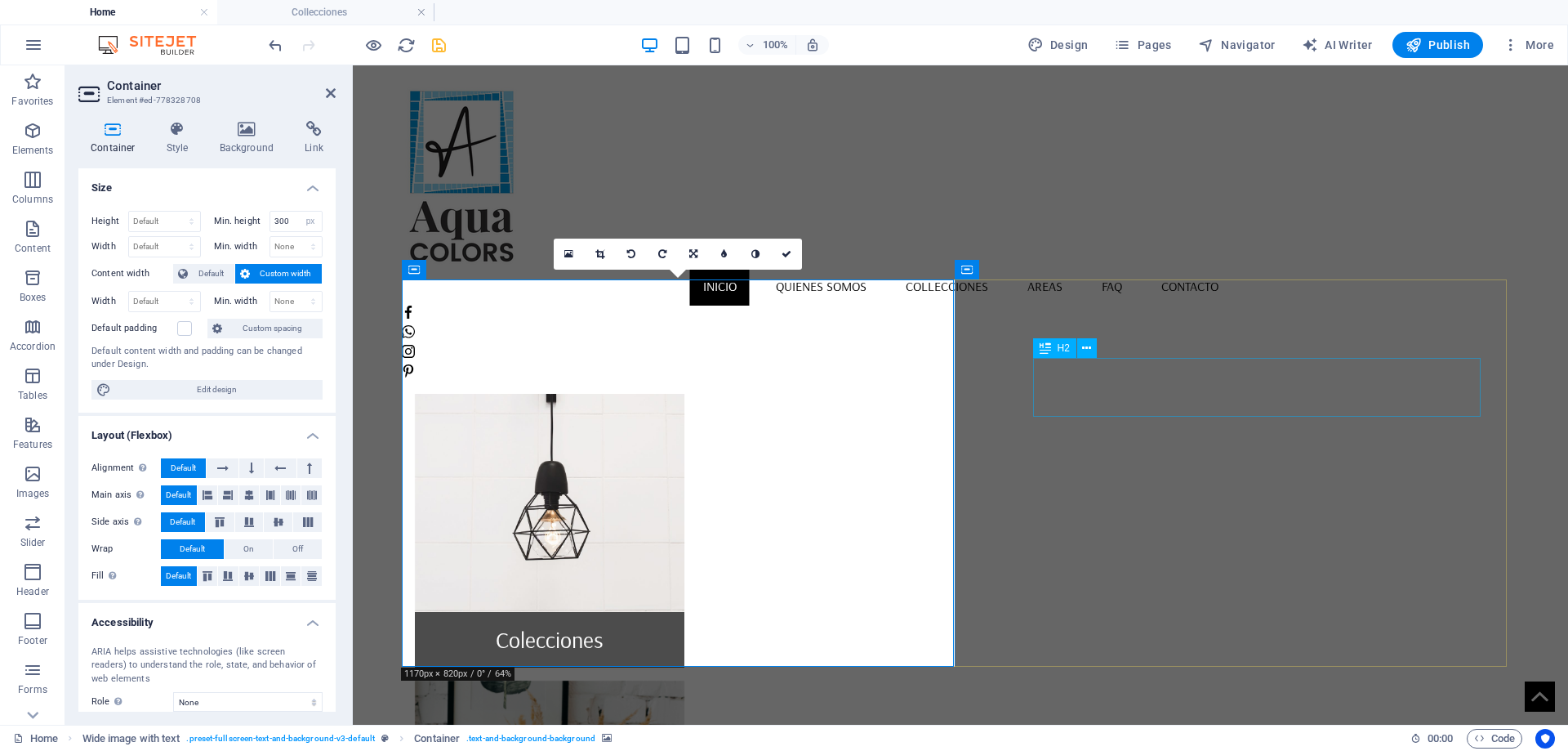 click on "10% Discount" at bounding box center (987, 2148) 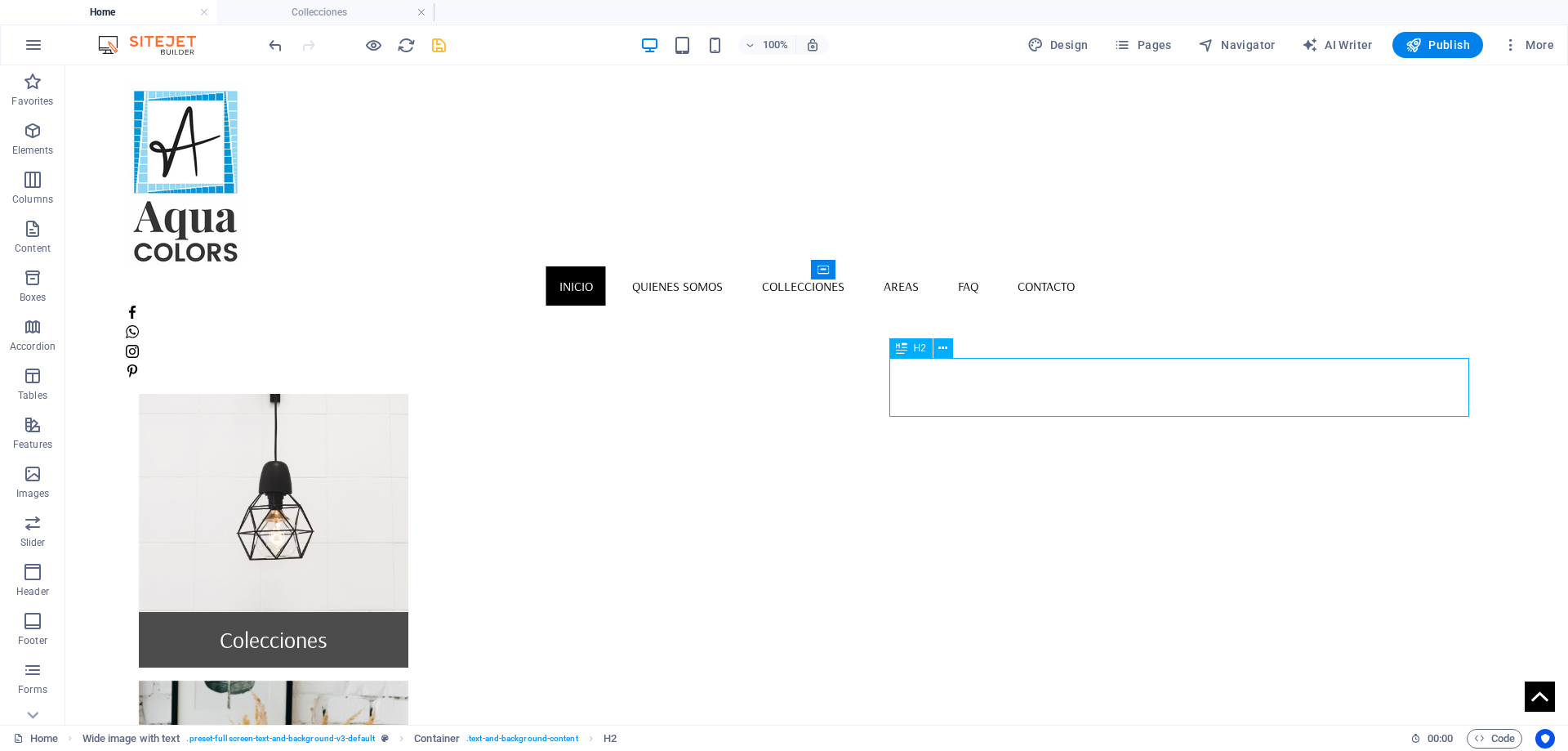 click on "10% Discount" at bounding box center [843, 2148] 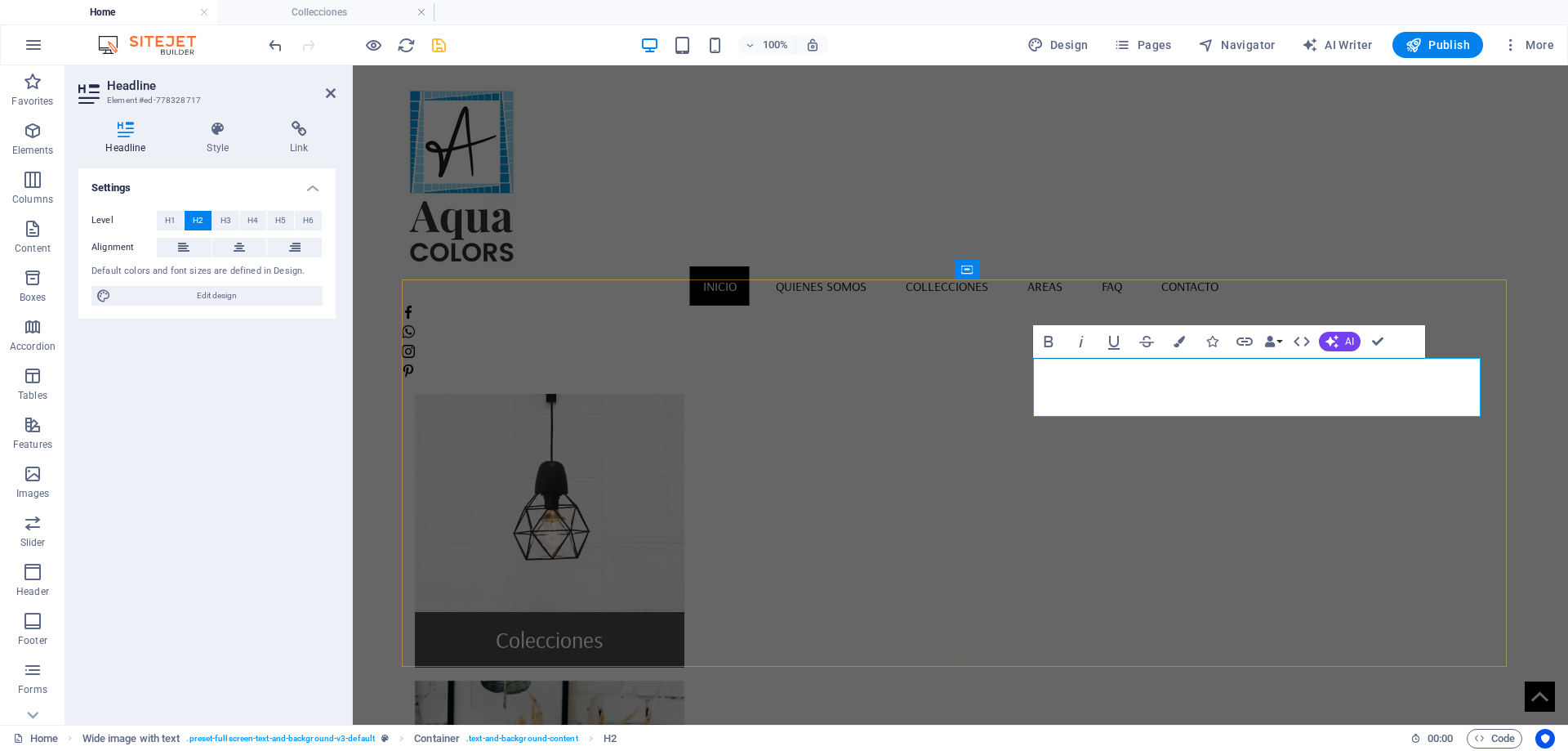type 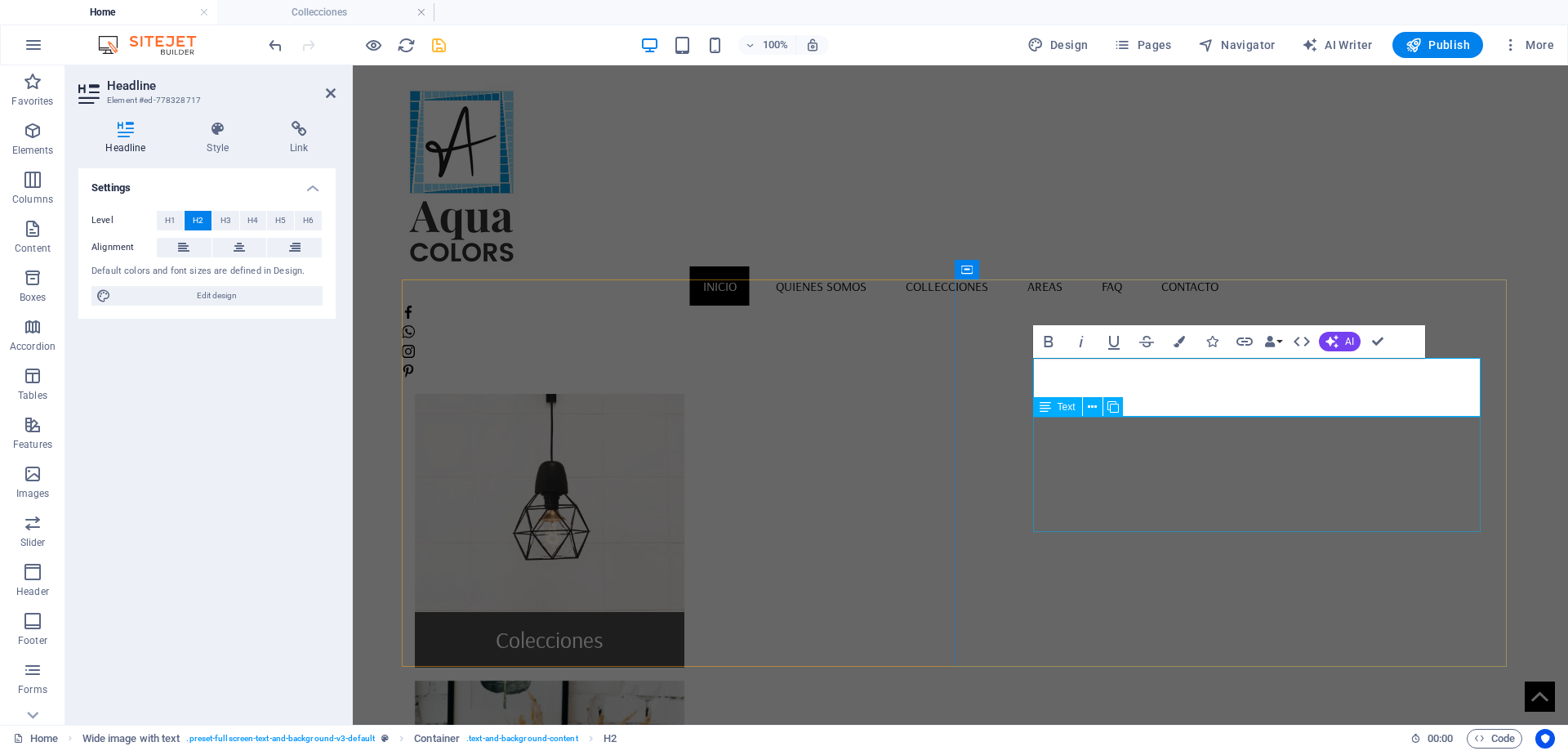 click on "Lorem ipsum dolor sit amet, consectetuer adipiscing elit. Aenean commodo ligula eget dolor. Aenean massa. Cum sociis natoque penatibus et magnis dis parturient montes. Lorem ipsum dolor sit amet, consectetuer adipiscing elit. Aenean commodo ligula eget dolor. Aenean massa. Cum sociis natoque penatibus et magnis dis parturient montes." at bounding box center [987, 2212] 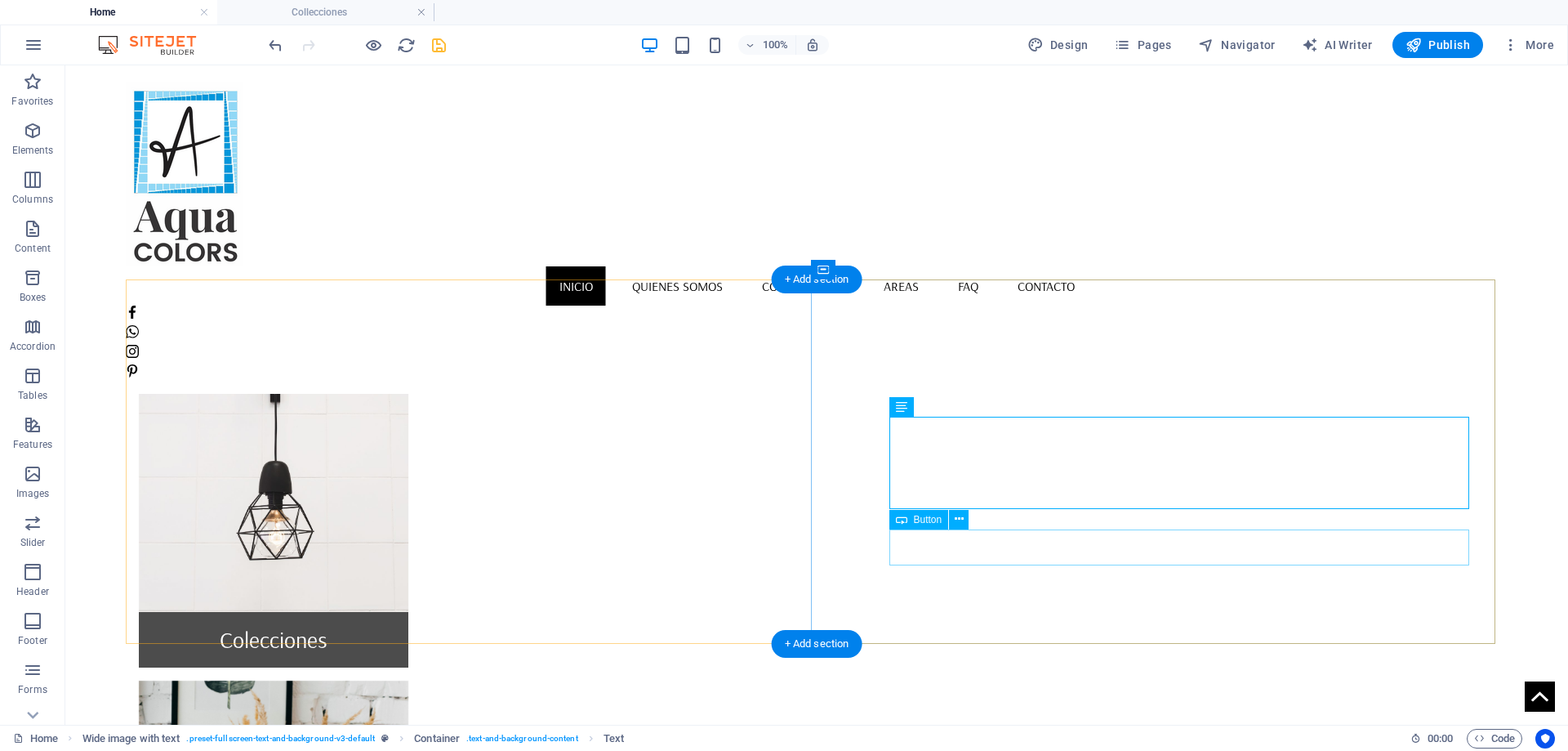 click on "Get your Member Card" at bounding box center [843, 2262] 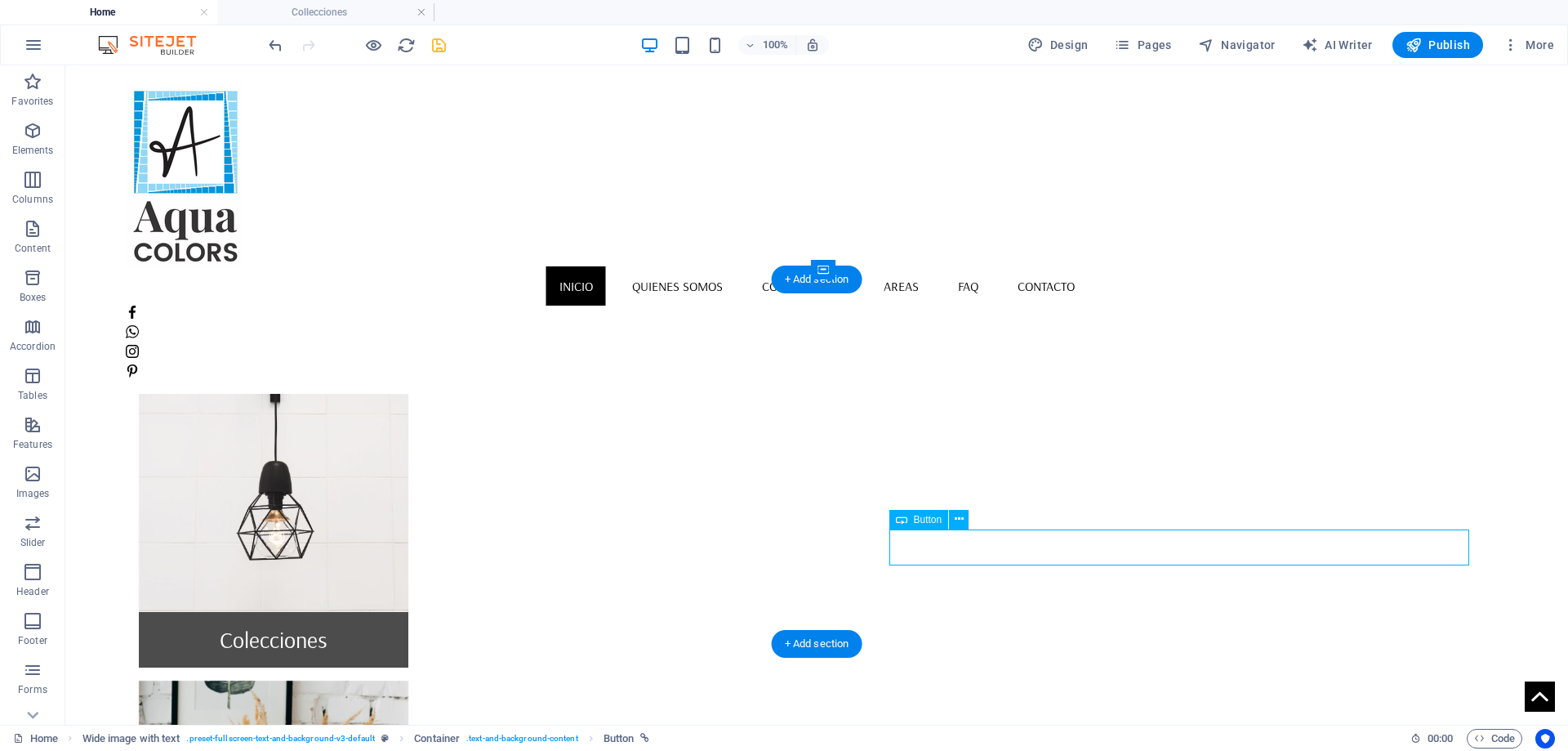 click on "Get your Member Card" at bounding box center (843, 2262) 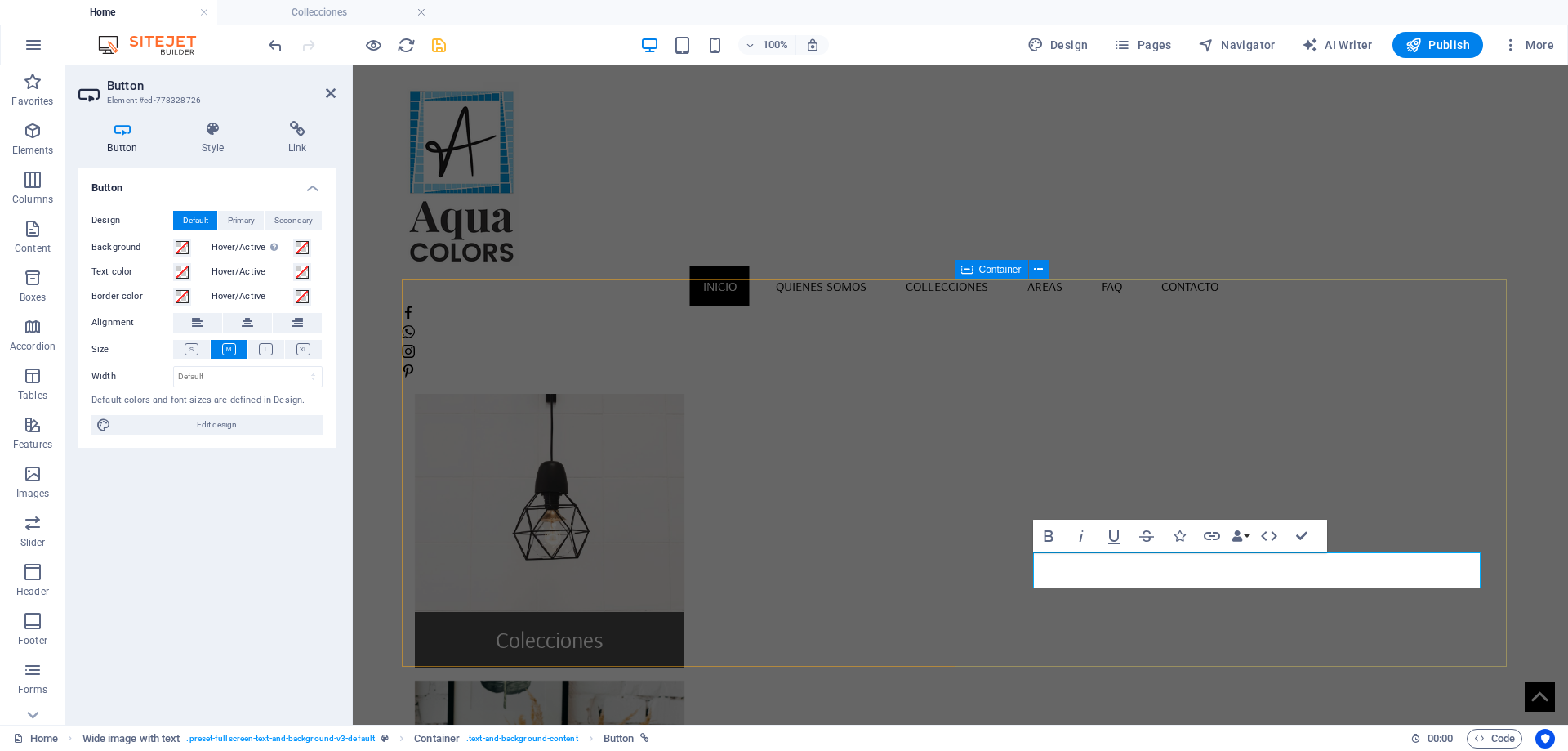 click on "No hay limite Lorem ipsum dolor sit amet, consectetuer adipiscing elit. Aenean commodo ligula eget dolor. Aenean massa. Cum sociis natoque penatibus et magnis dis parturient montes. Lorem ipsum dolor sit amet, consectetuer adipiscing elit. Aenean commodo ligula eget dolor. Aenean massa. Cum sociis natoque penatibus et magnis dis parturient montes. Get your Member Card" at bounding box center (960, 2188) 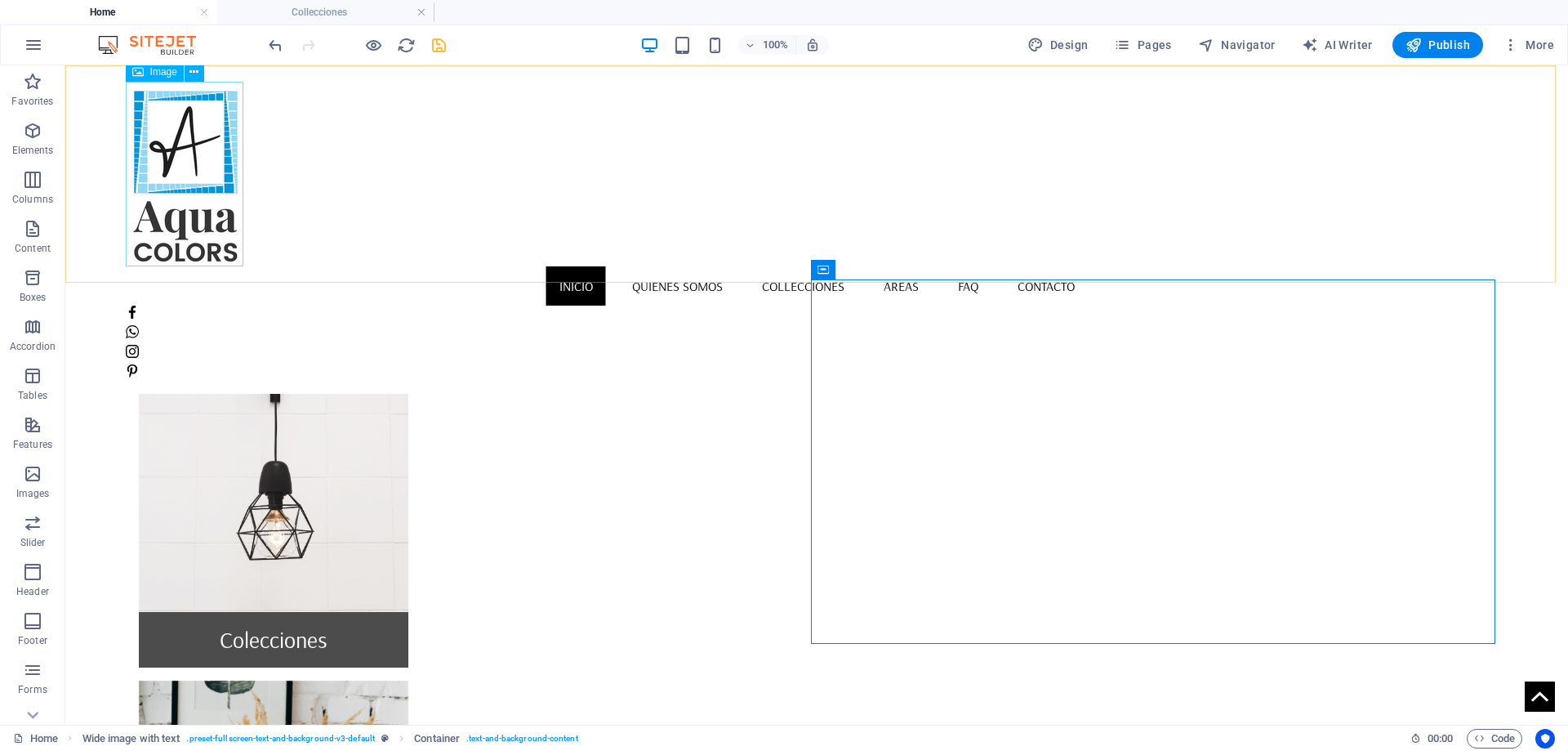 click at bounding box center [817, 174] 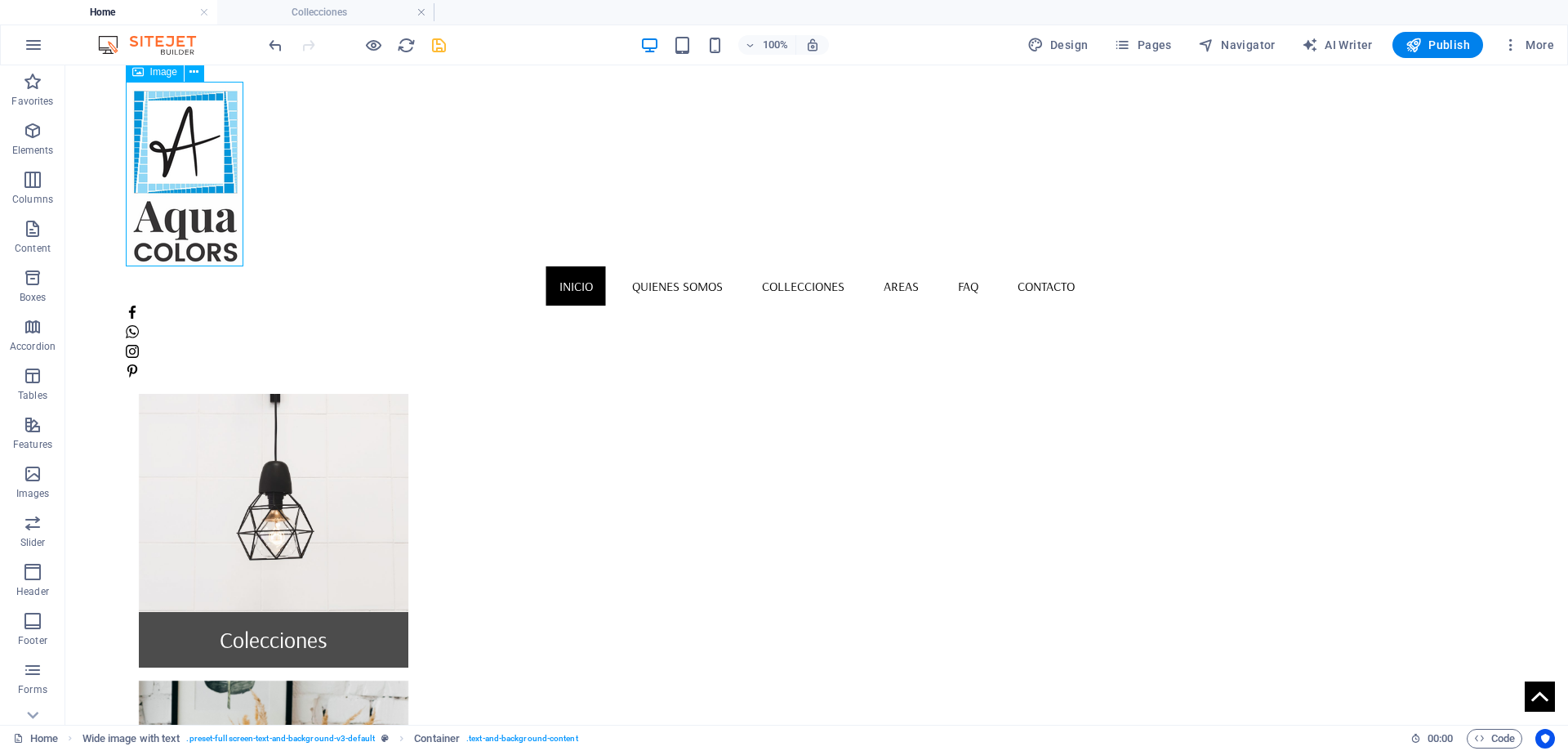 click at bounding box center (817, 174) 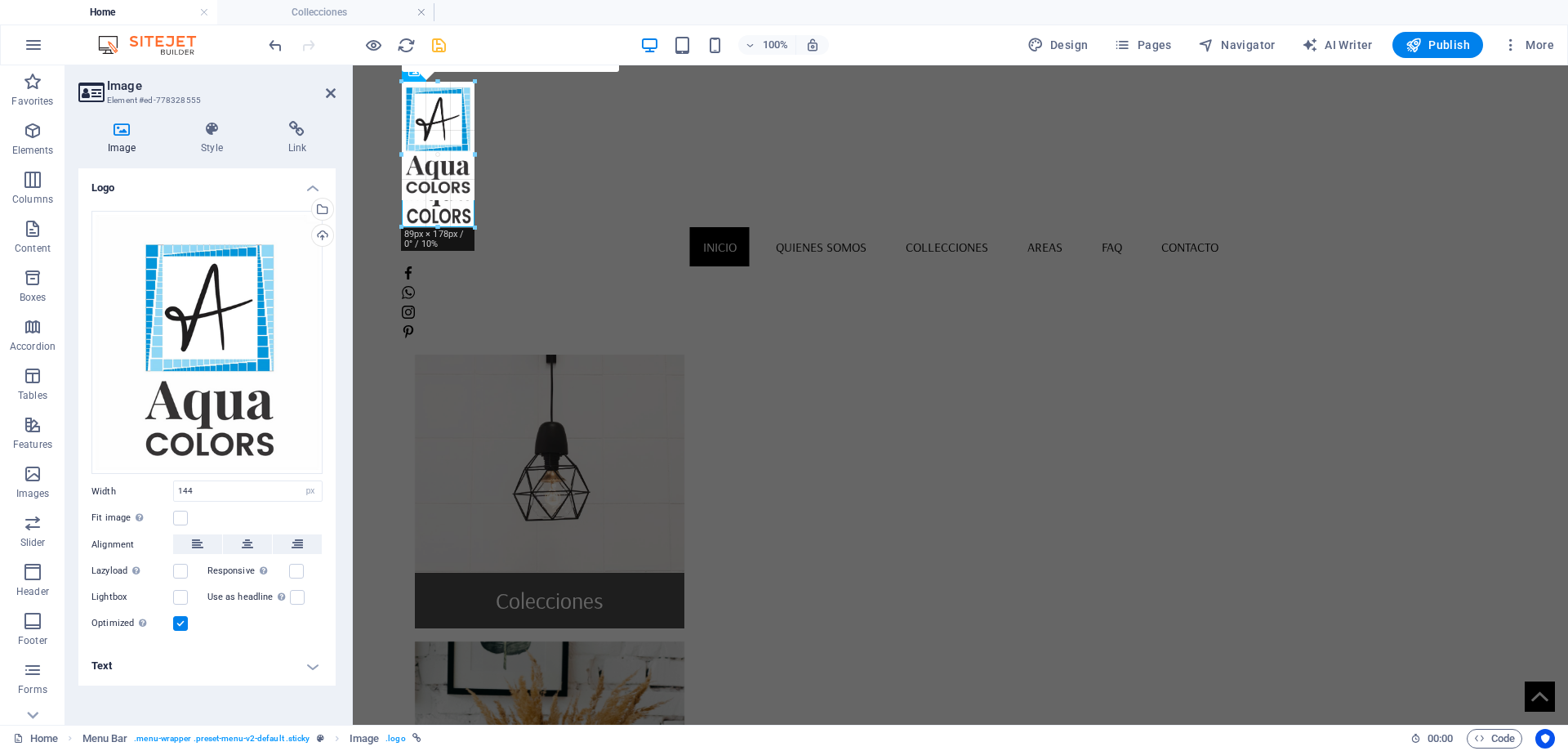 drag, startPoint x: 516, startPoint y: 269, endPoint x: 471, endPoint y: 175, distance: 104.21612 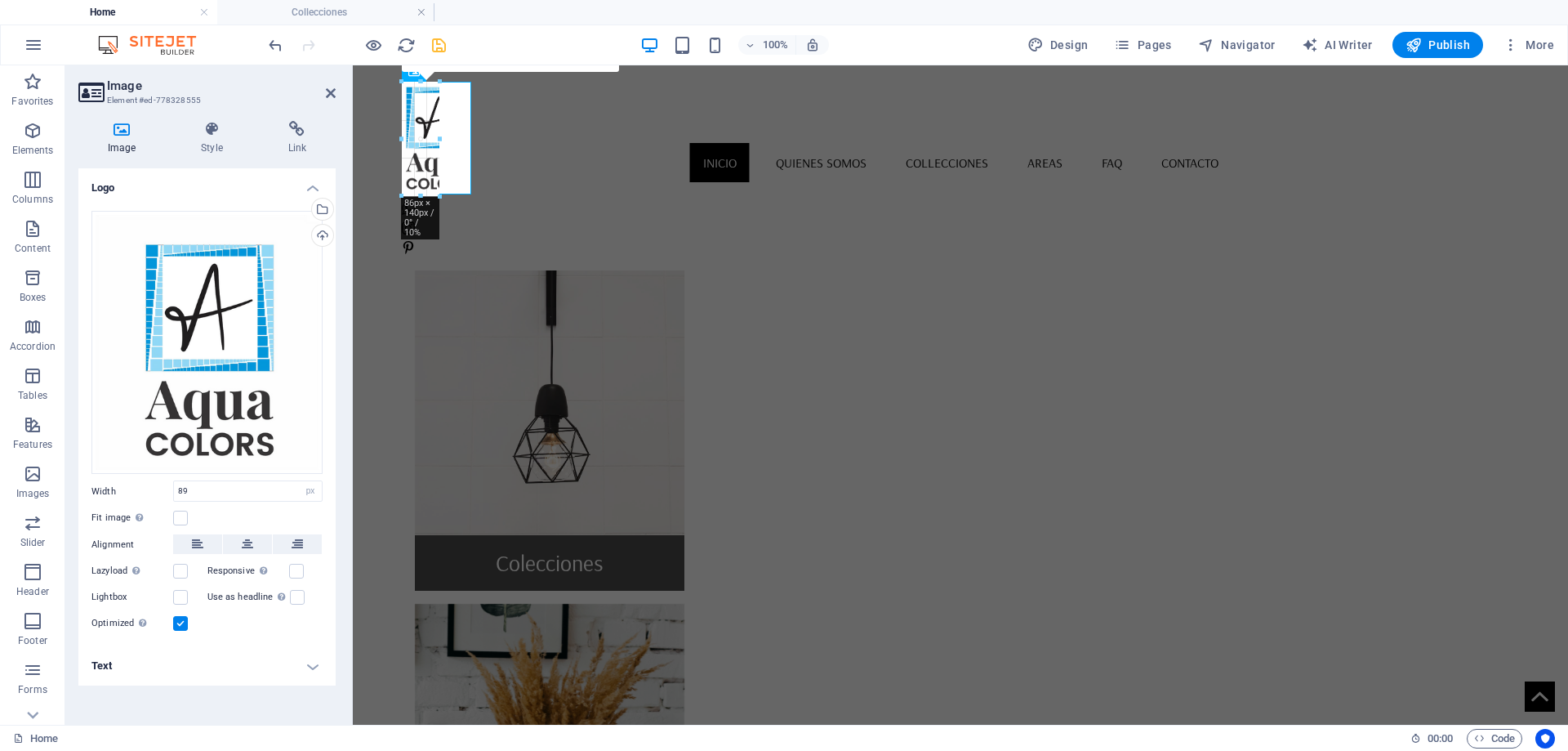 drag, startPoint x: 476, startPoint y: 195, endPoint x: 435, endPoint y: 142, distance: 67.007462 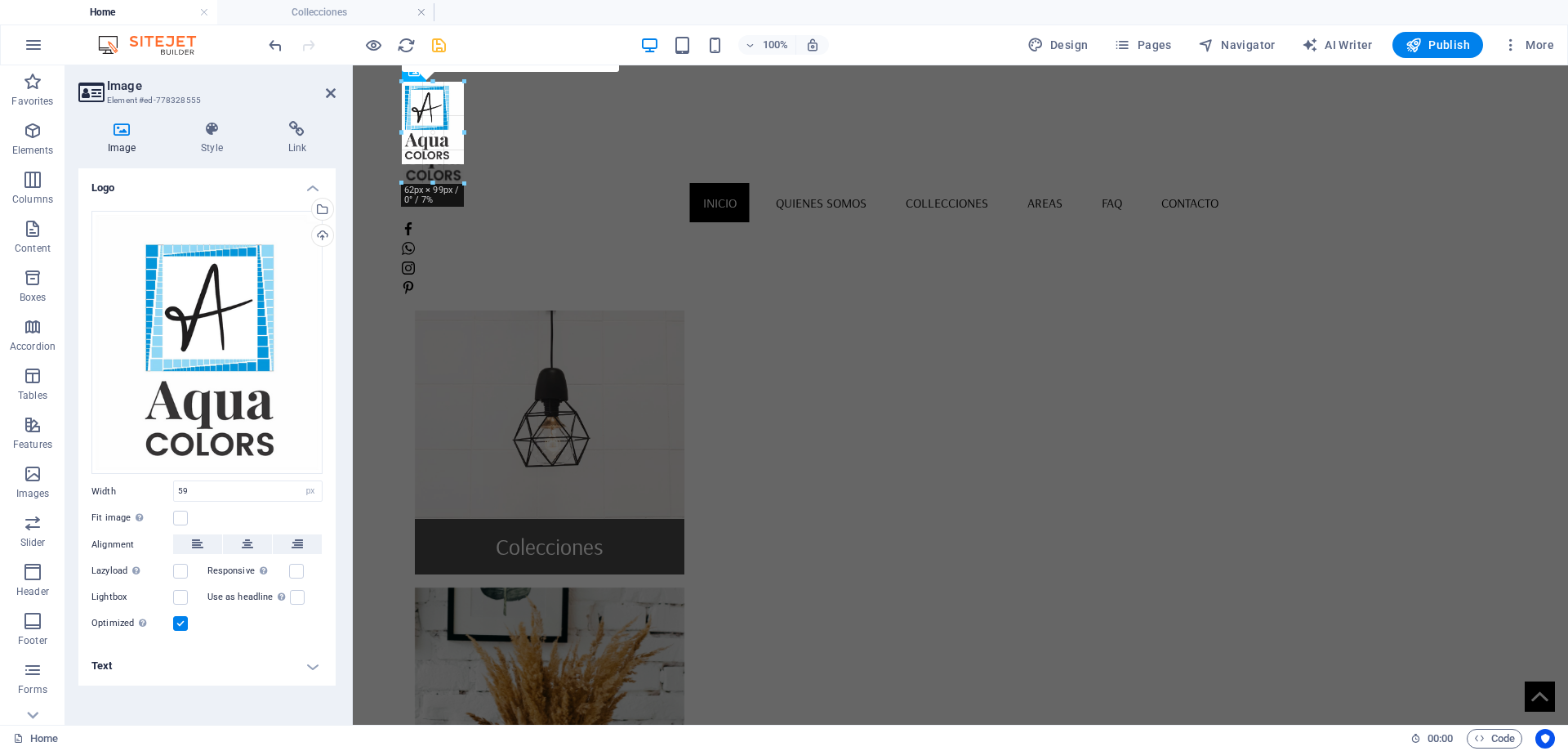 drag, startPoint x: 452, startPoint y: 159, endPoint x: 461, endPoint y: 168, distance: 12.7279 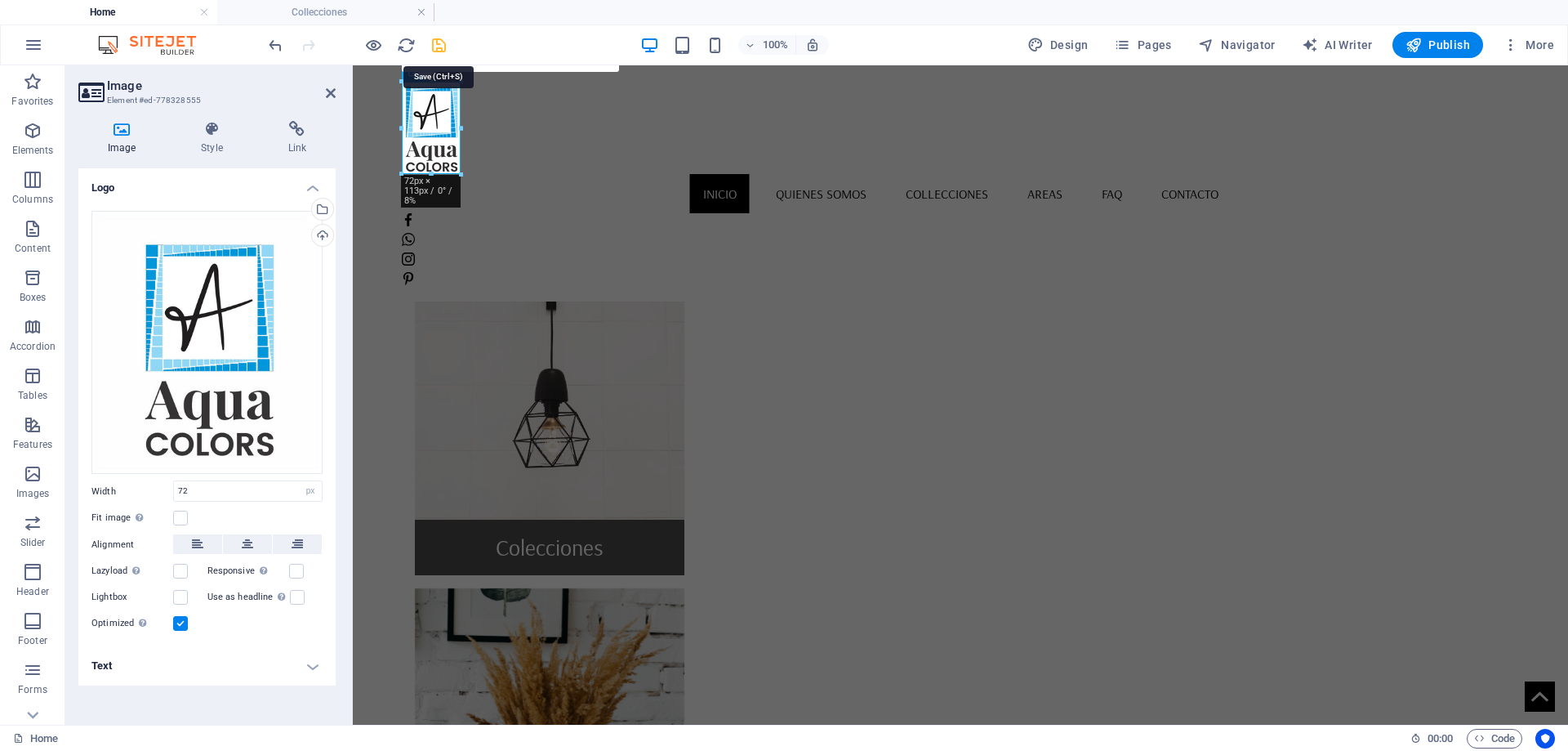 click at bounding box center (439, 45) 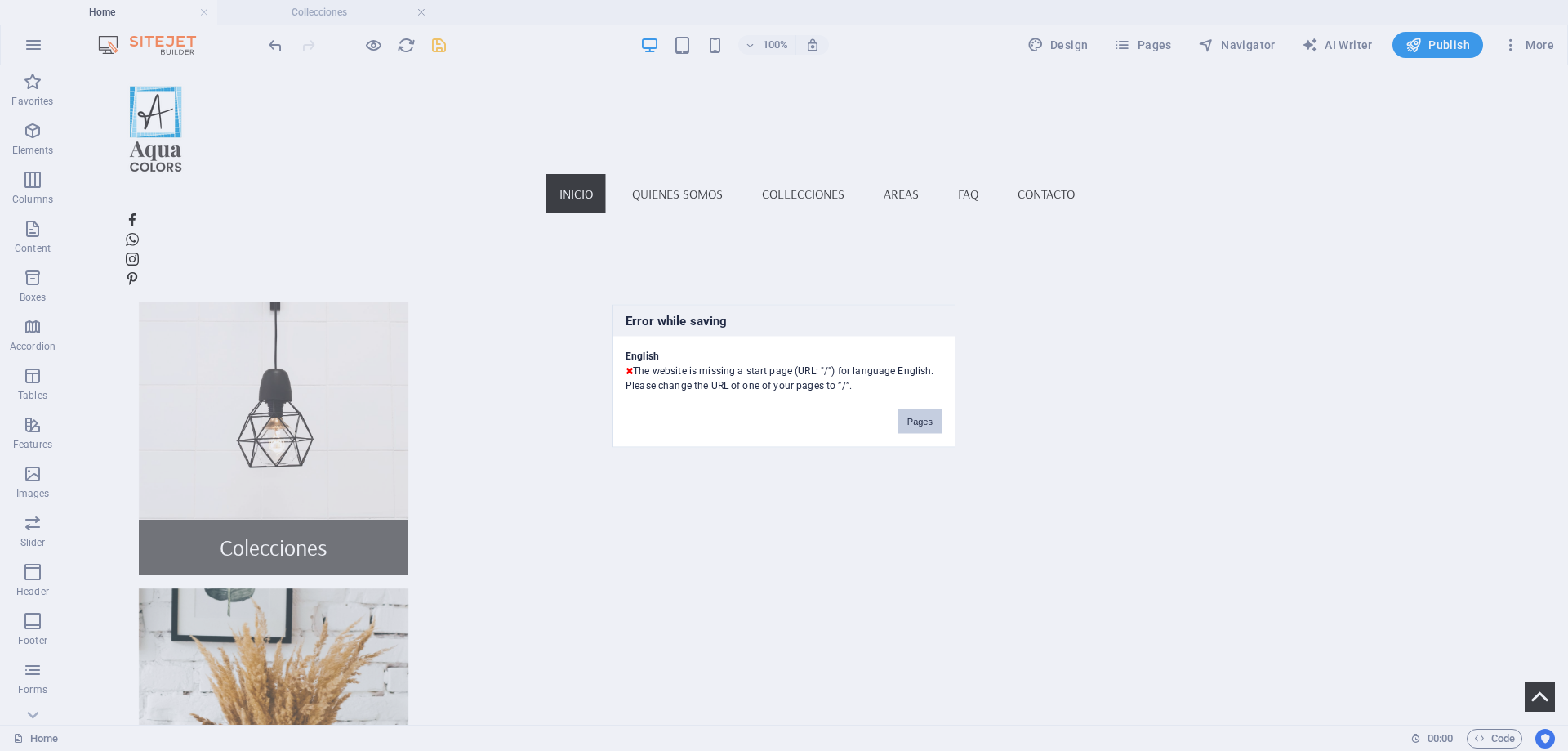 click on "Pages" at bounding box center (920, 421) 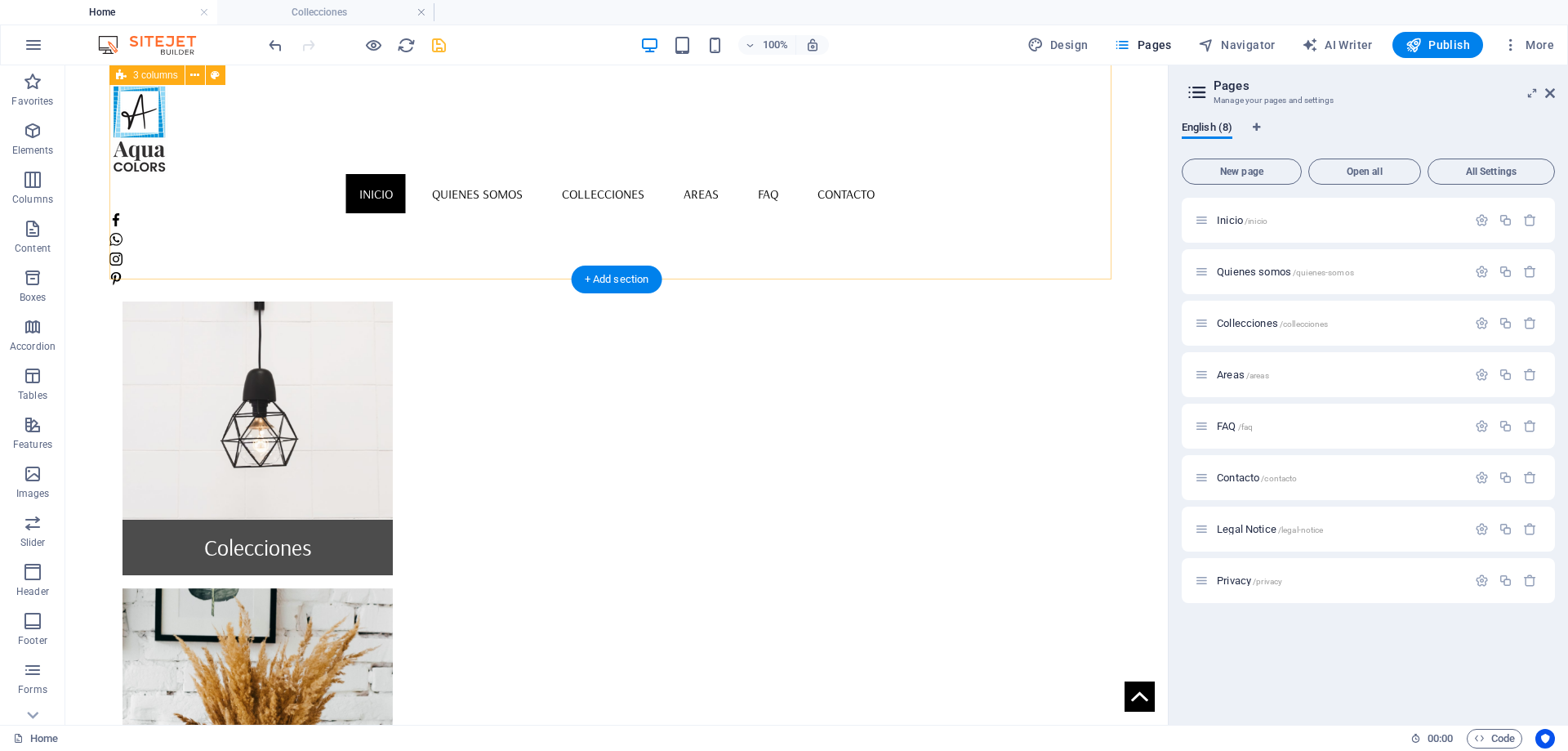 click on "Colecciones Areas Contacto" at bounding box center (617, 780) 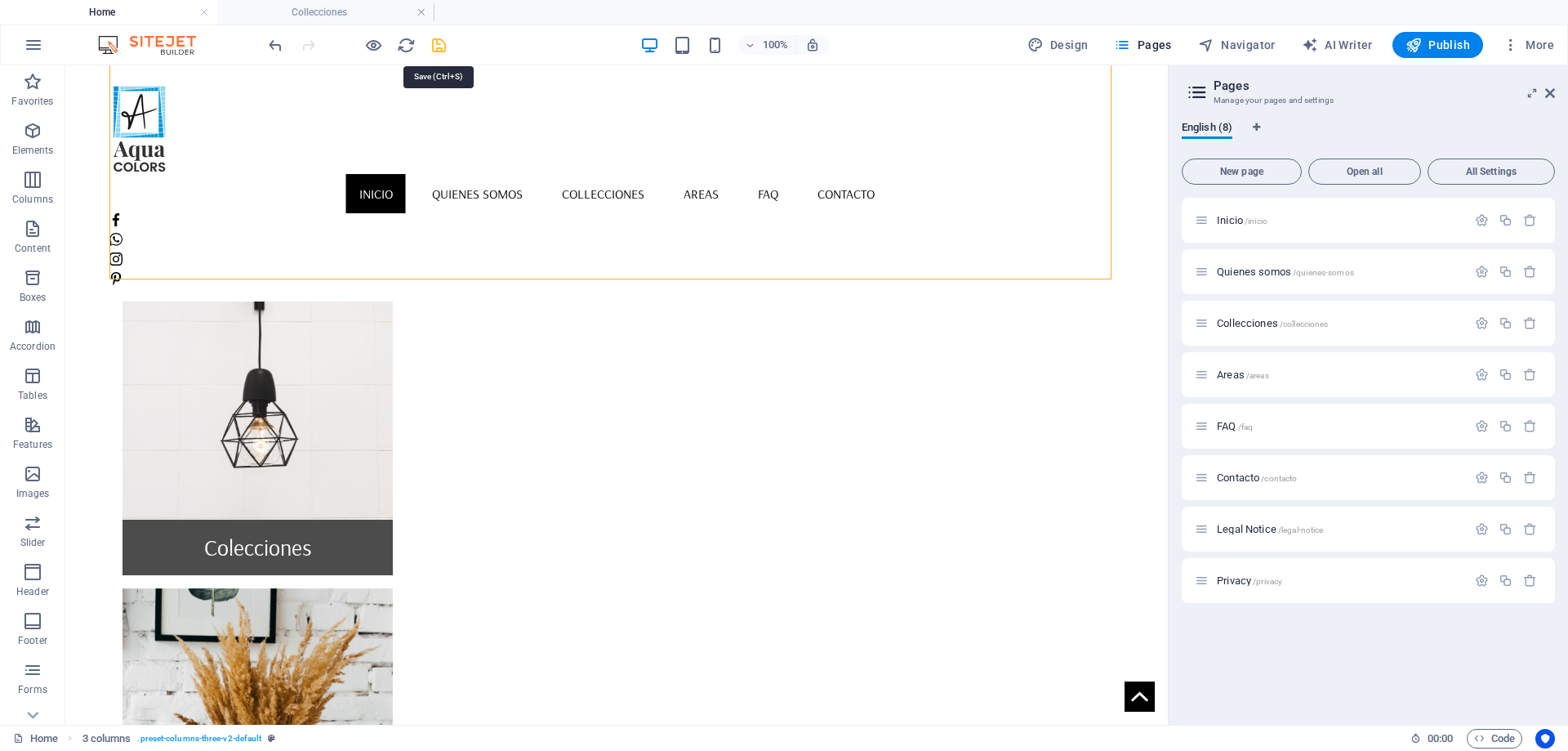 click at bounding box center (439, 45) 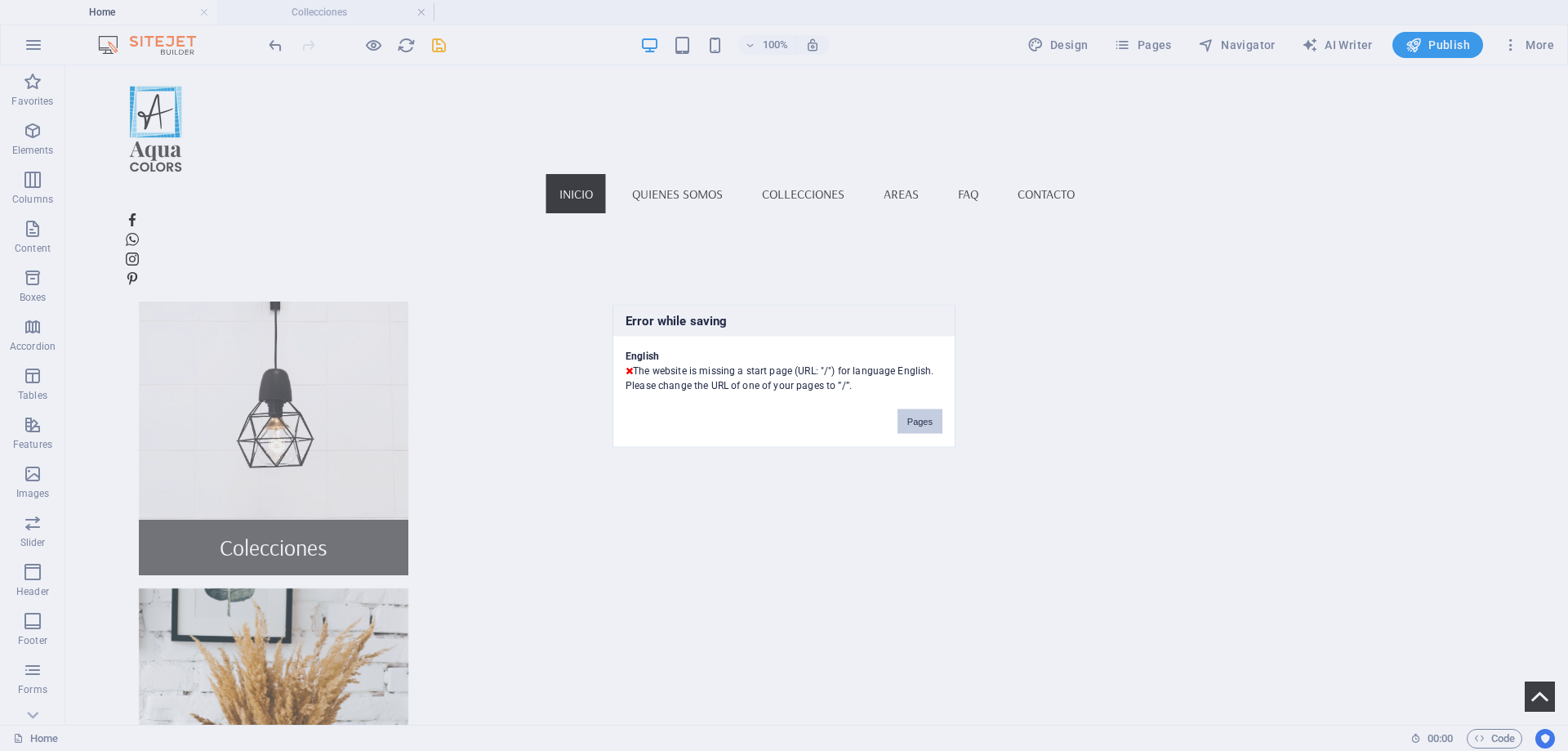 click on "Pages" at bounding box center (920, 421) 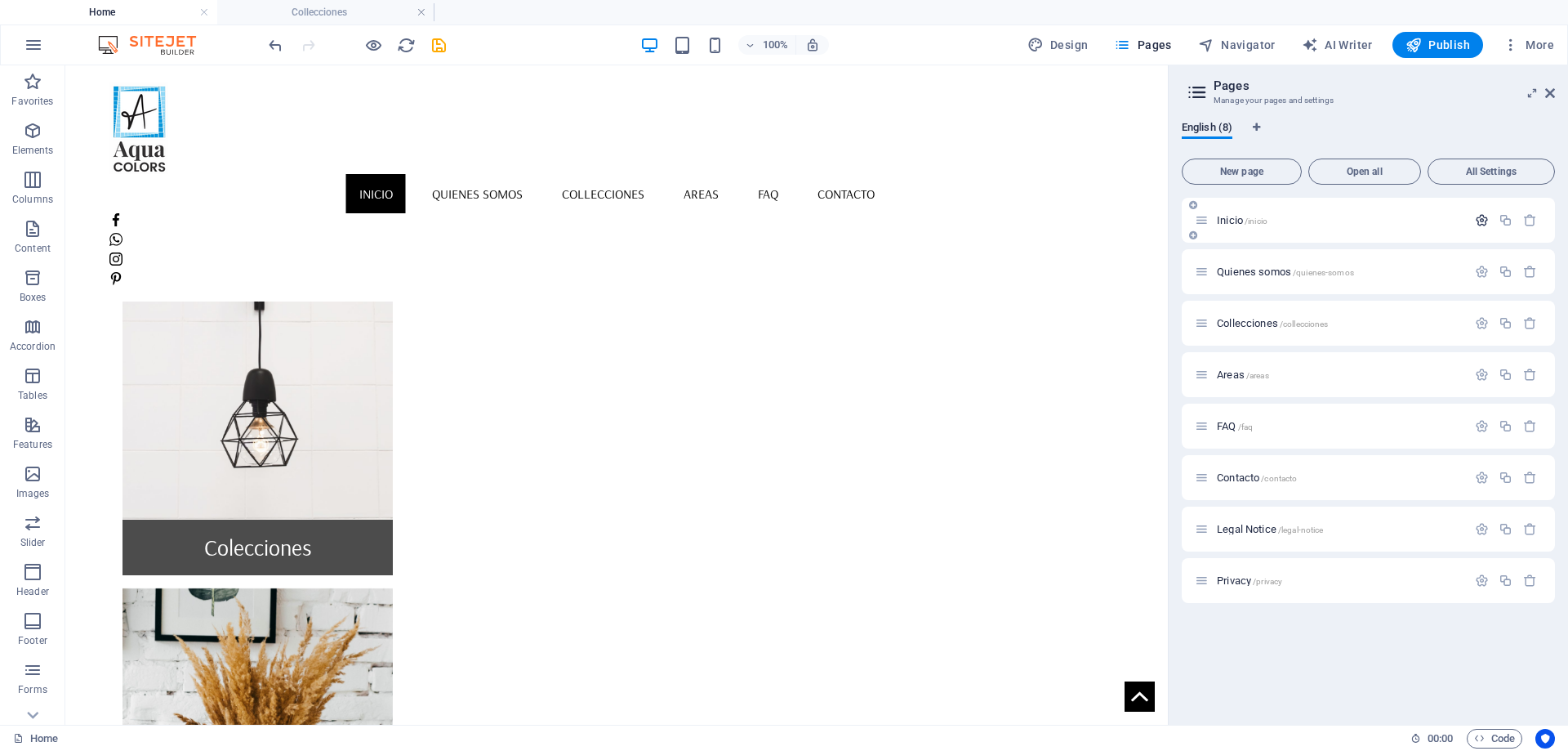 click at bounding box center (1481, 220) 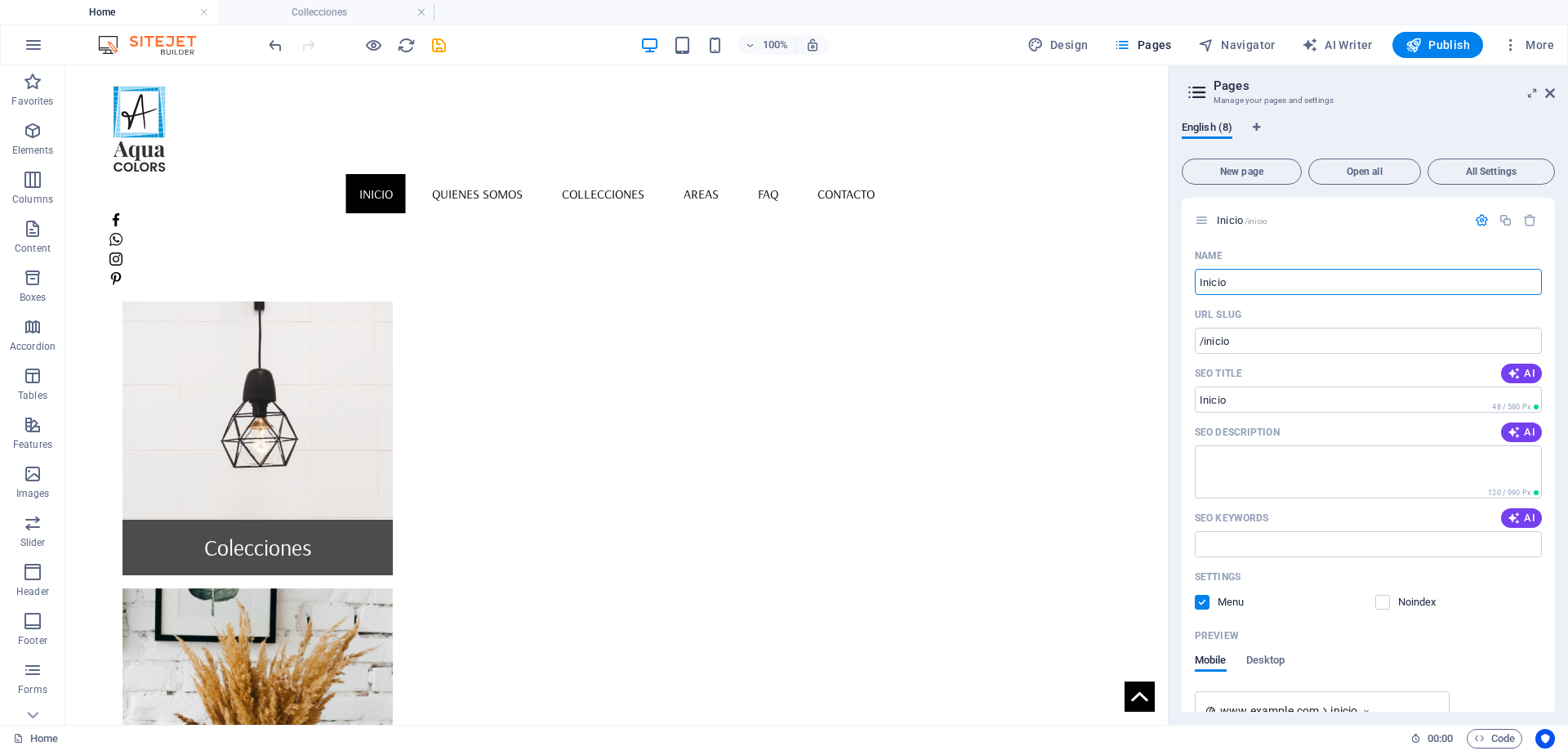 drag, startPoint x: 1305, startPoint y: 353, endPoint x: 1081, endPoint y: 280, distance: 235.595 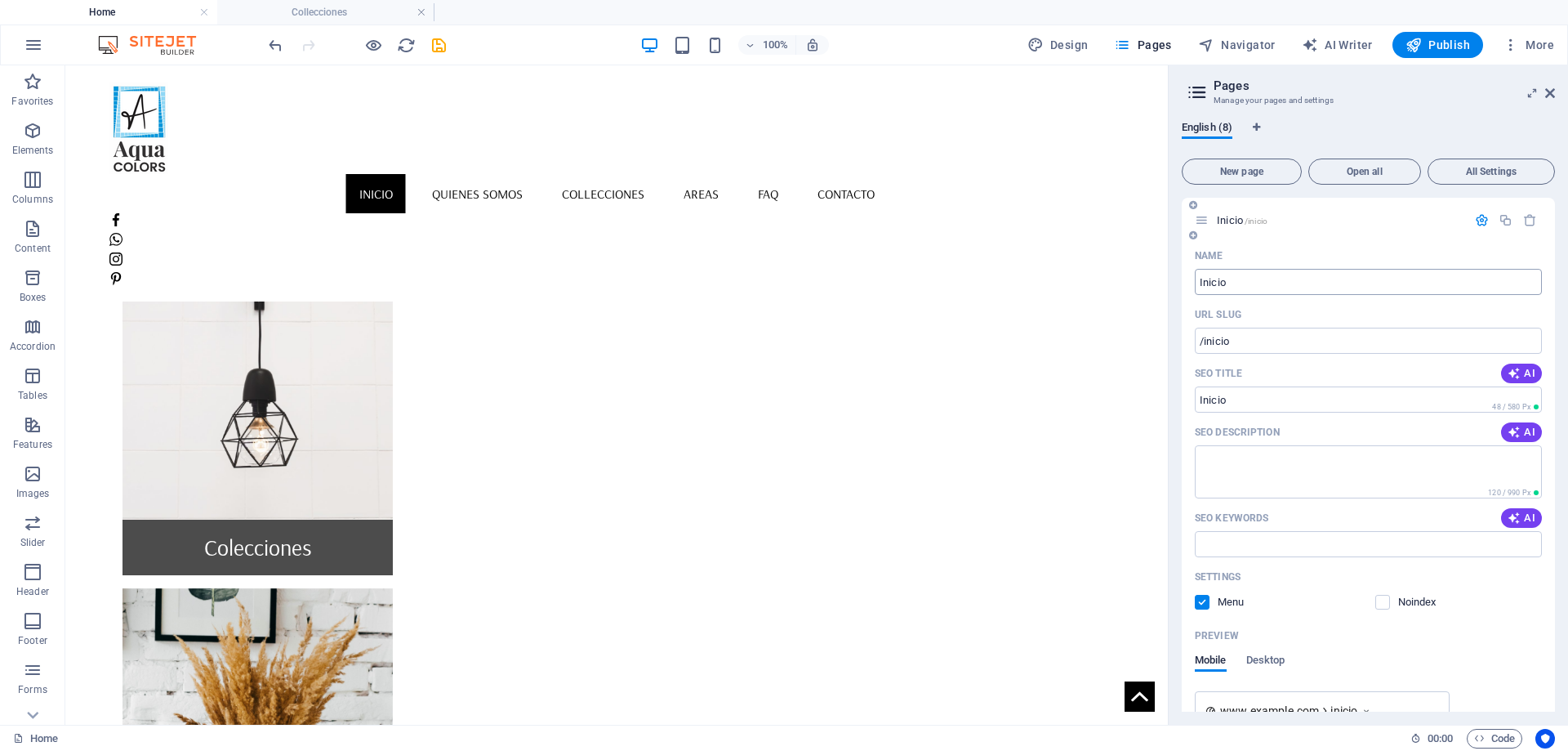 click on "Inicio" at bounding box center [1368, 282] 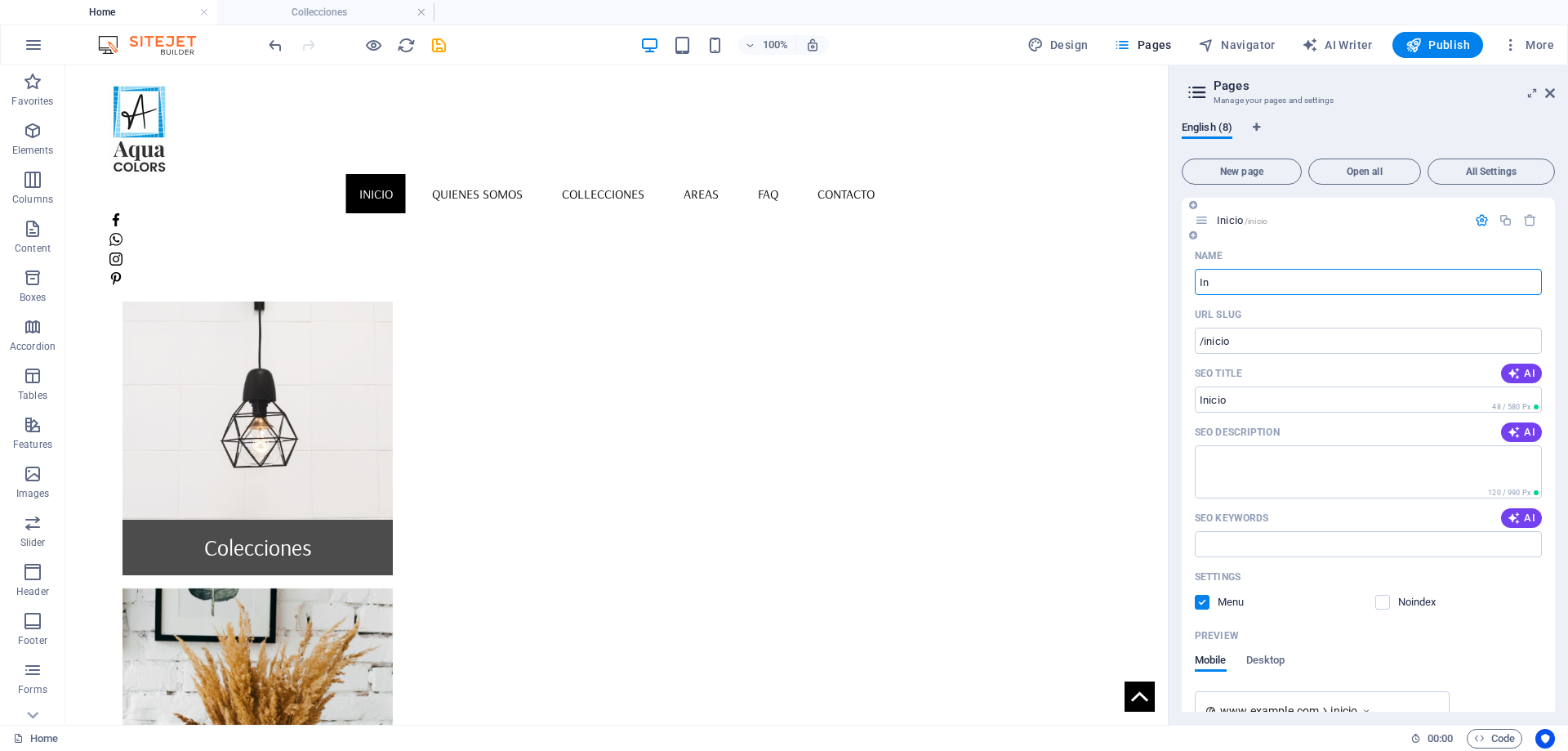 type on "I" 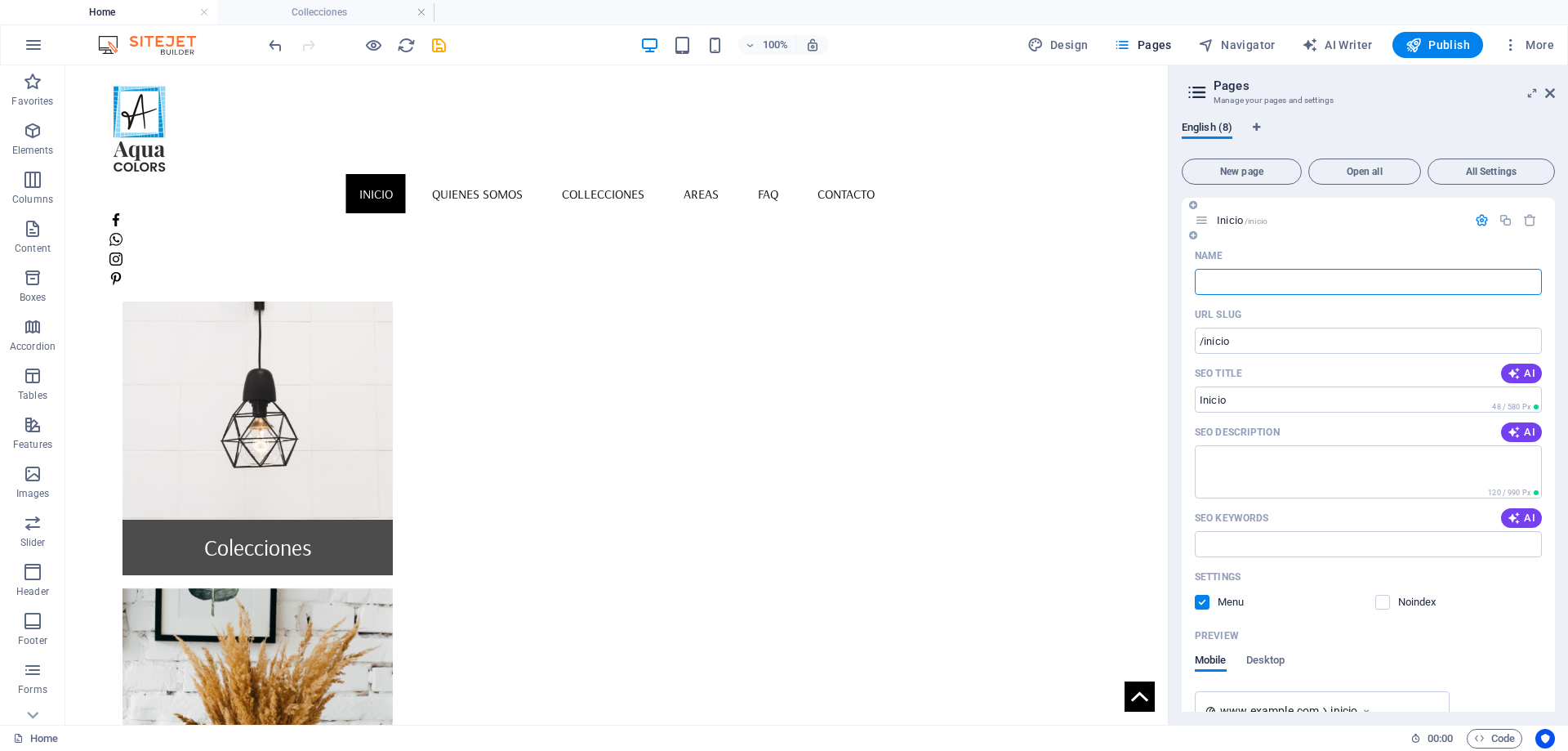 type 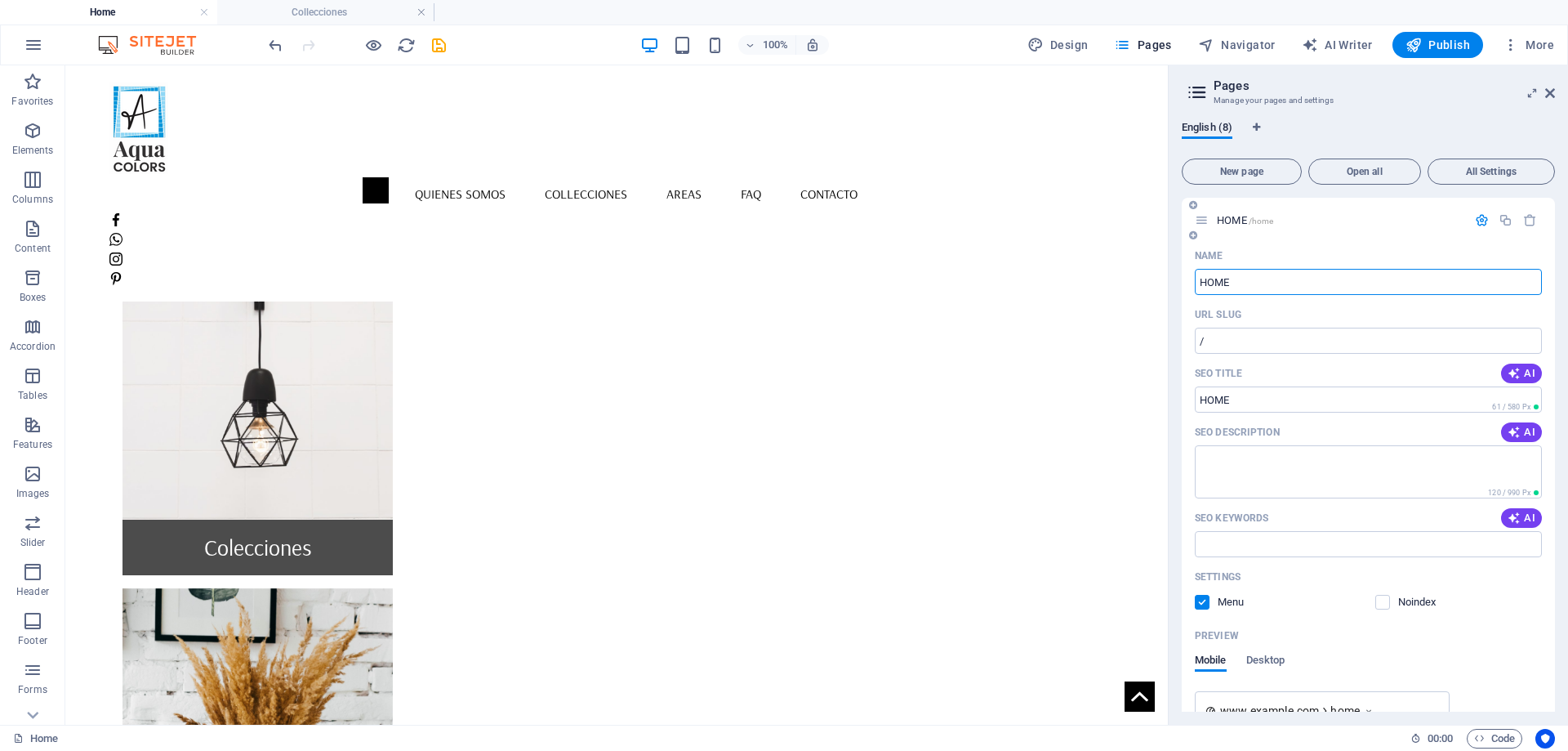 type on "HOME" 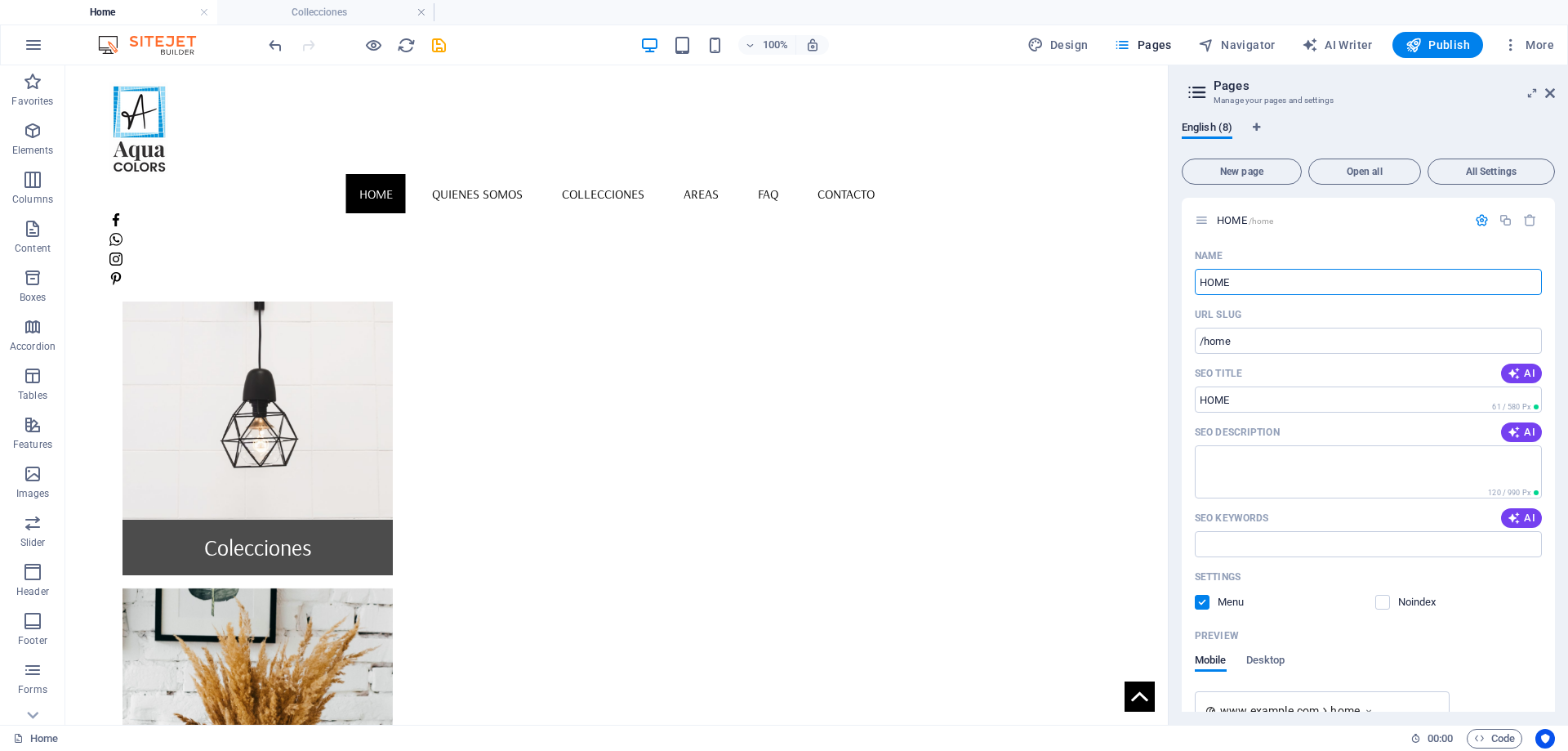 type on "HOME" 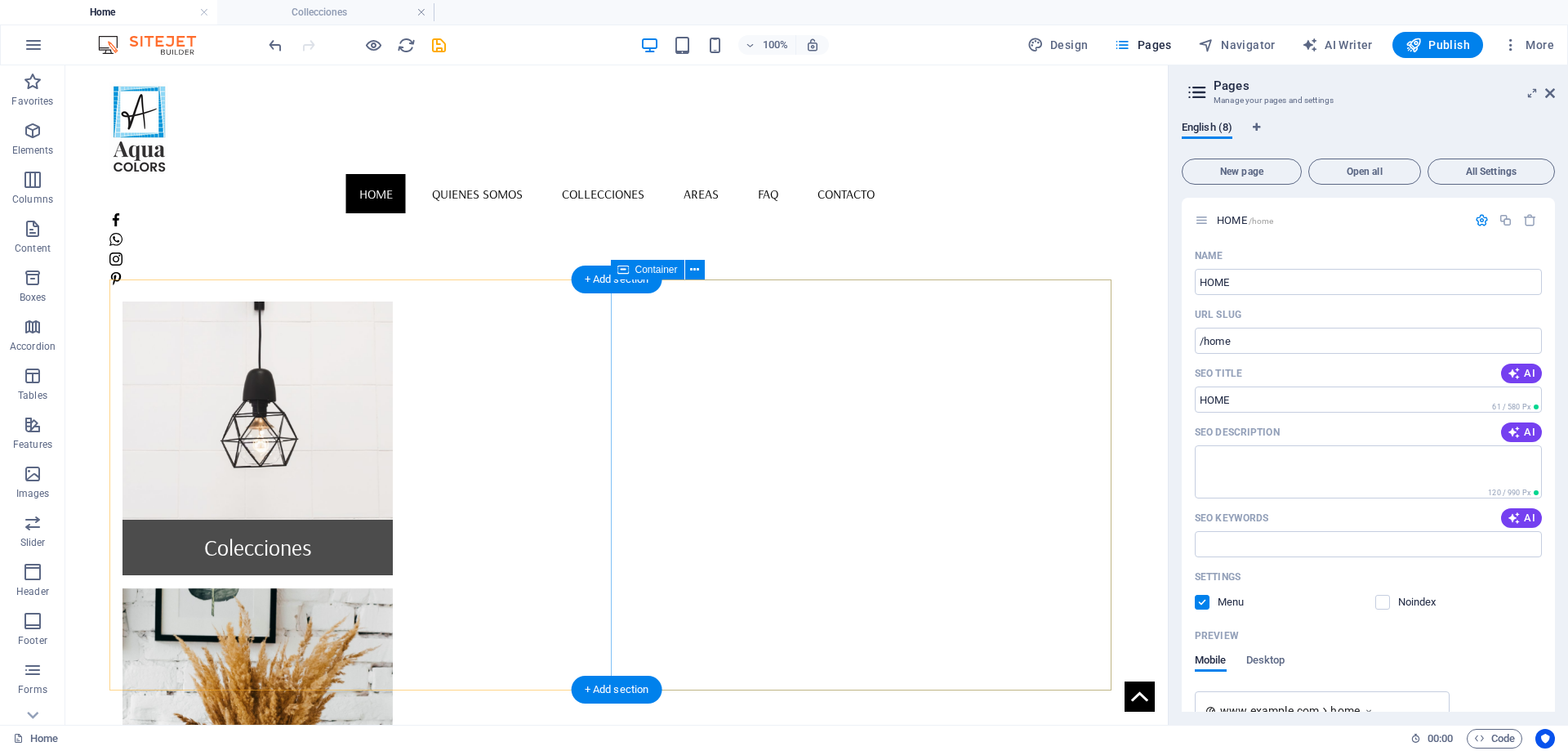 click on "No hay limite Lorem ipsum dolor sit amet, consectetuer adipiscing elit. Aenean commodo ligula eget dolor. Aenean massa. Cum sociis natoque penatibus et magnis dis parturient montes. Lorem ipsum dolor sit amet, consectetuer adipiscing elit. Aenean commodo ligula eget dolor. Aenean massa. Cum sociis natoque penatibus et magnis dis parturient montes. Get your Member Card" at bounding box center [617, 2142] 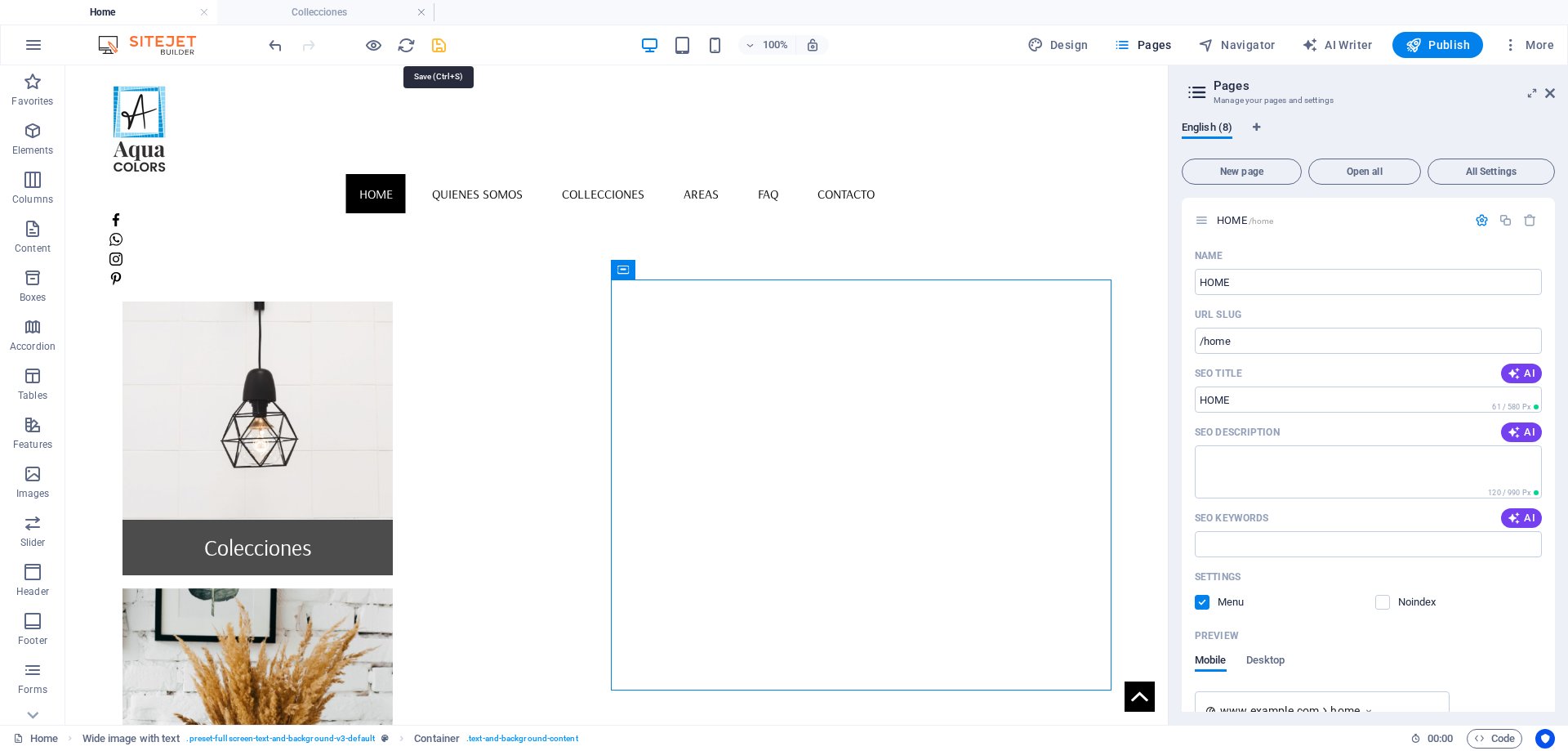 click at bounding box center [439, 45] 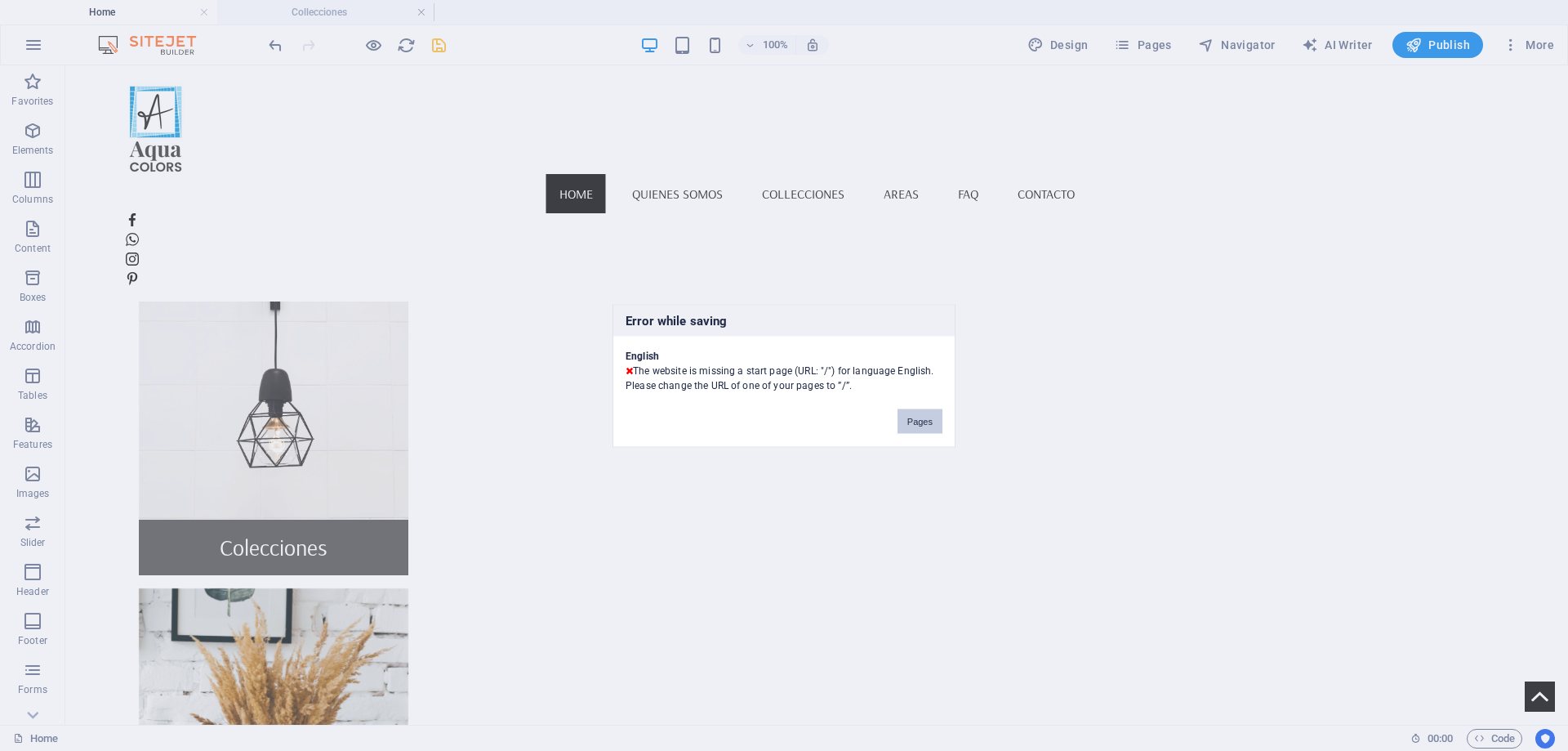 click on "Pages" at bounding box center [920, 421] 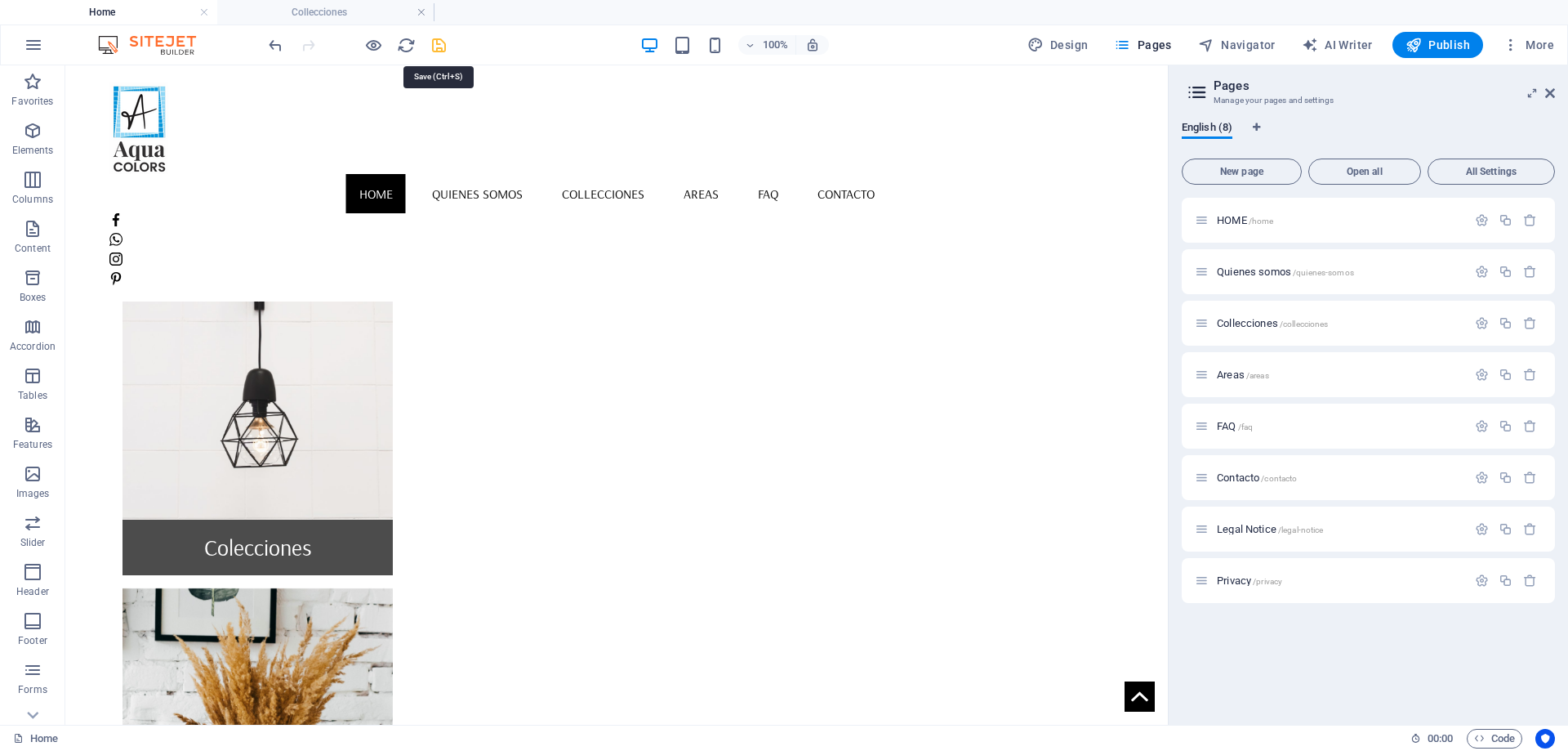 click at bounding box center [439, 45] 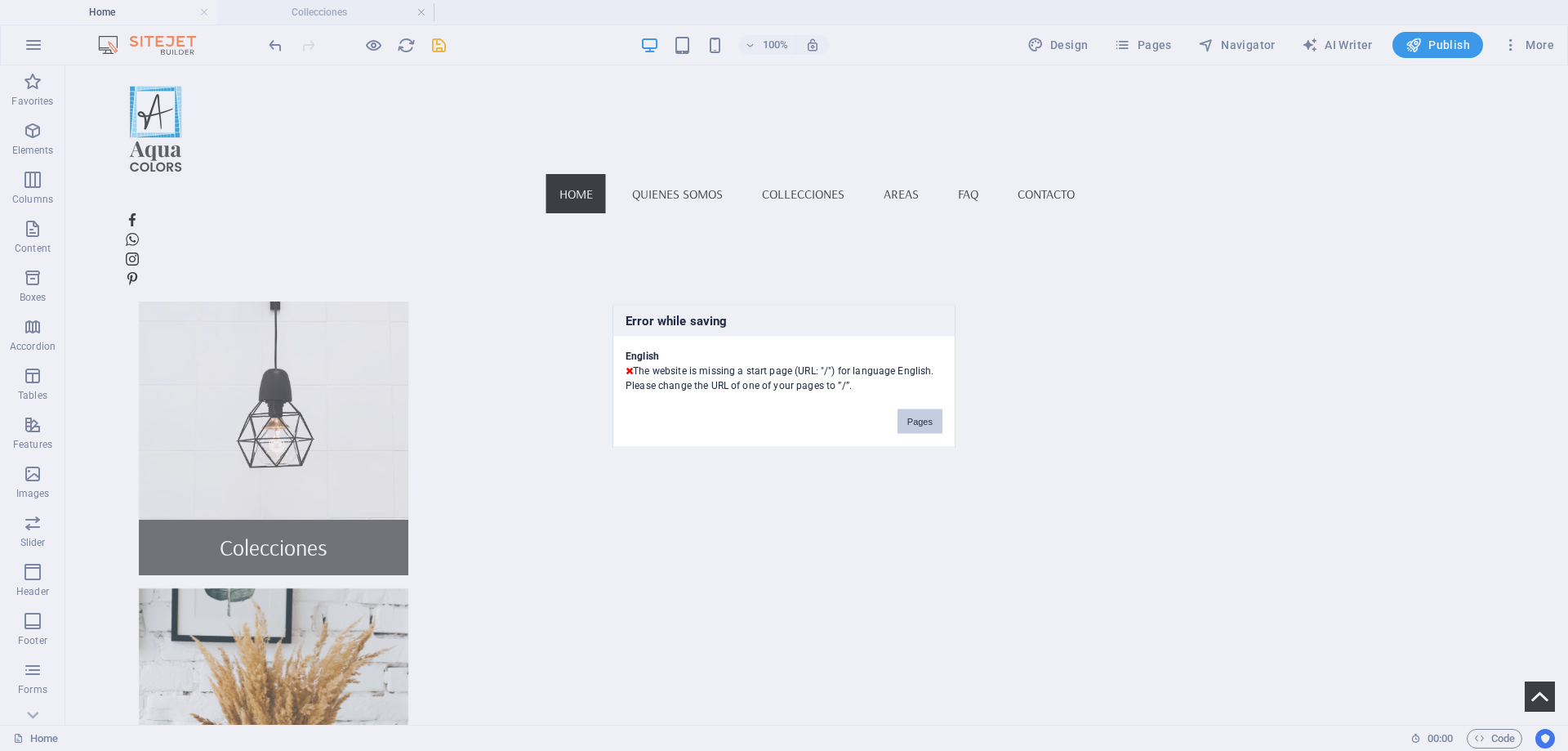 click on "Pages" at bounding box center [920, 421] 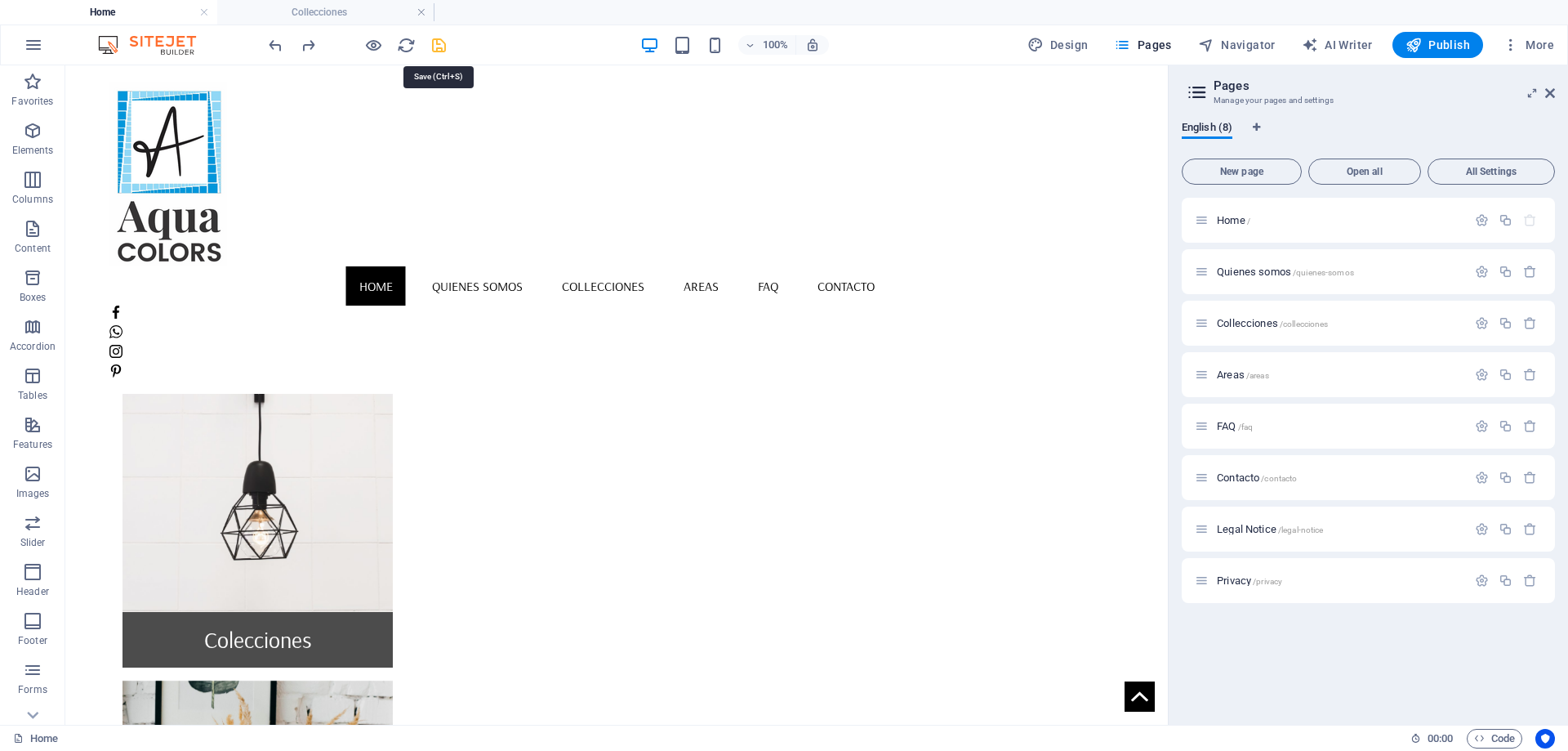 click at bounding box center (439, 45) 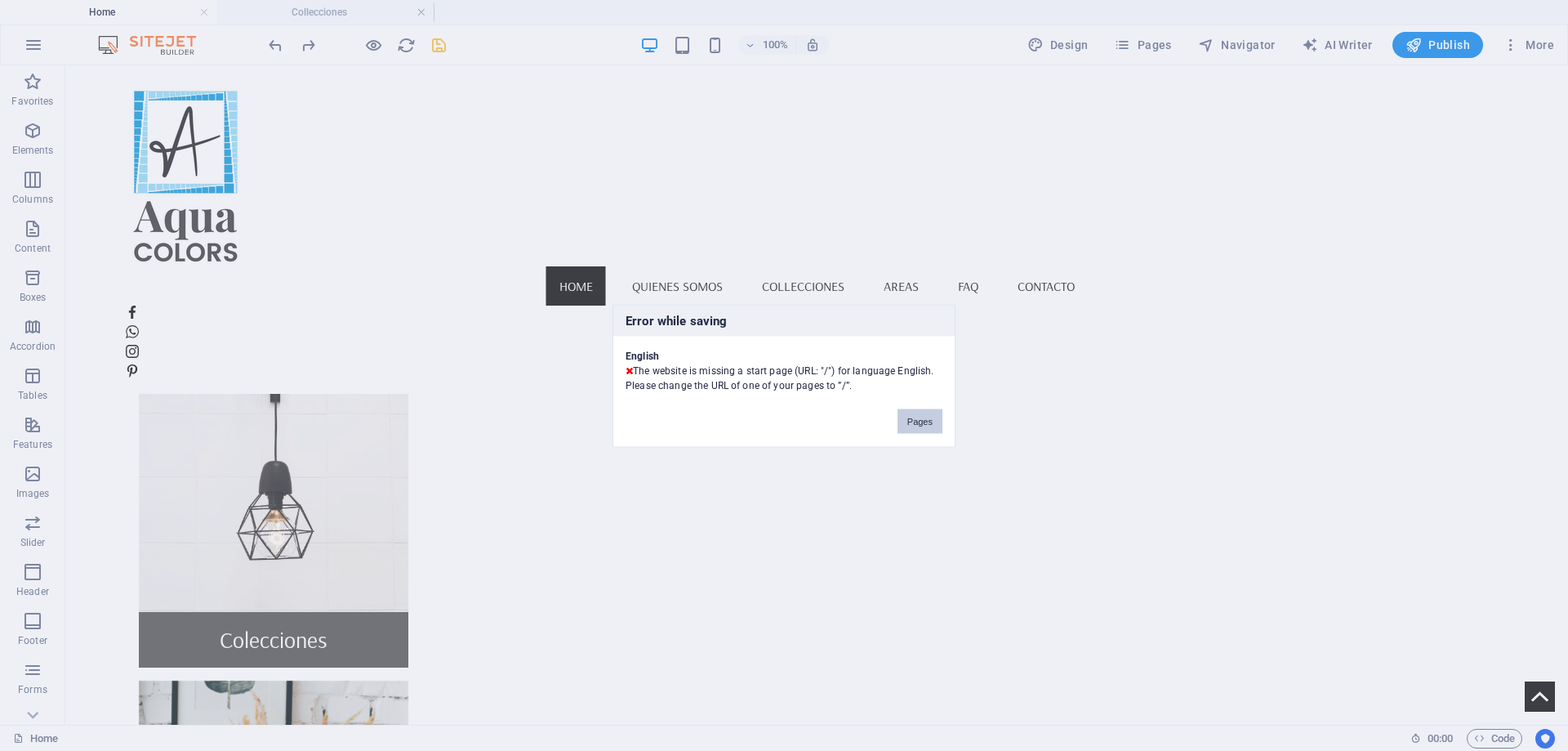 click on "Pages" at bounding box center [920, 421] 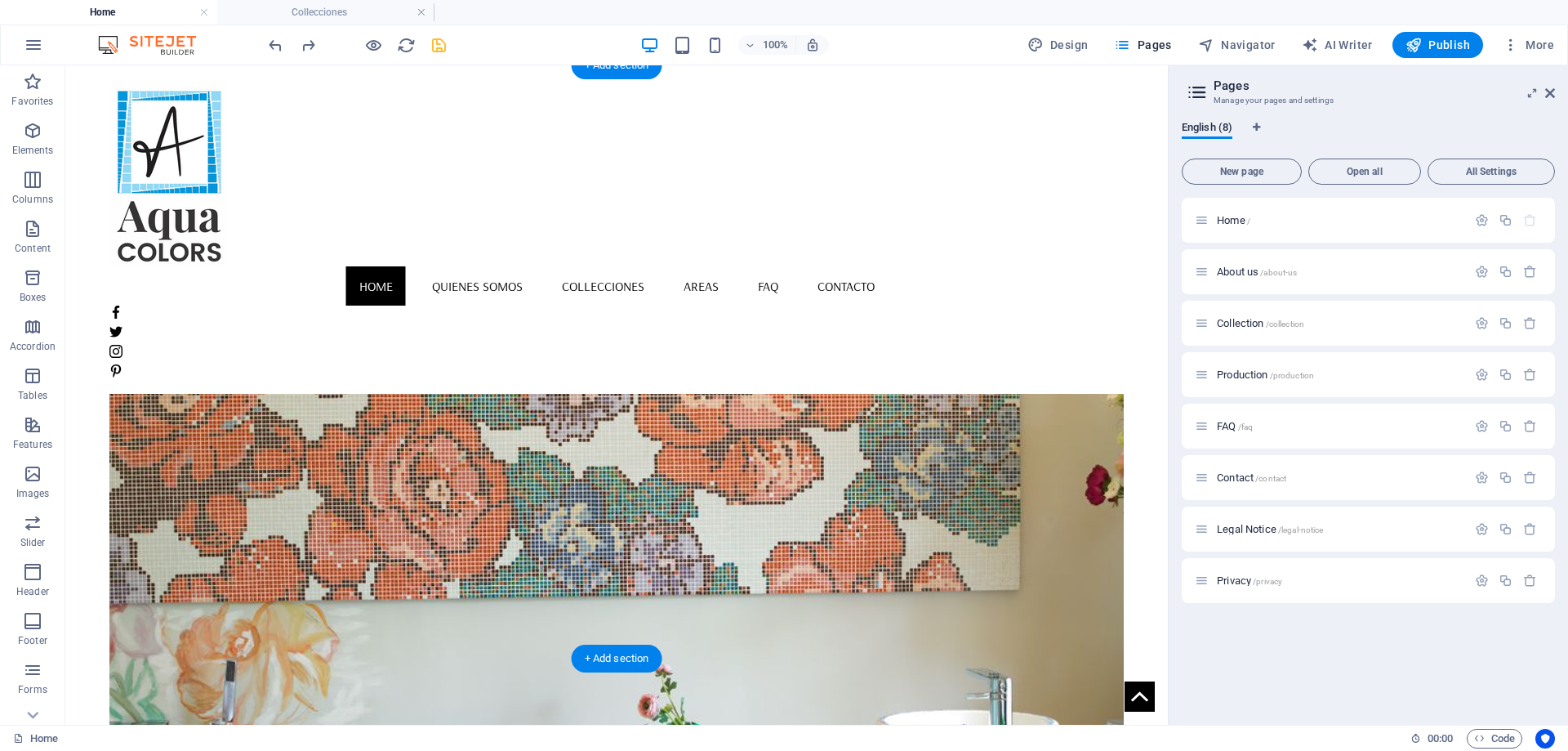 scroll, scrollTop: 0, scrollLeft: 0, axis: both 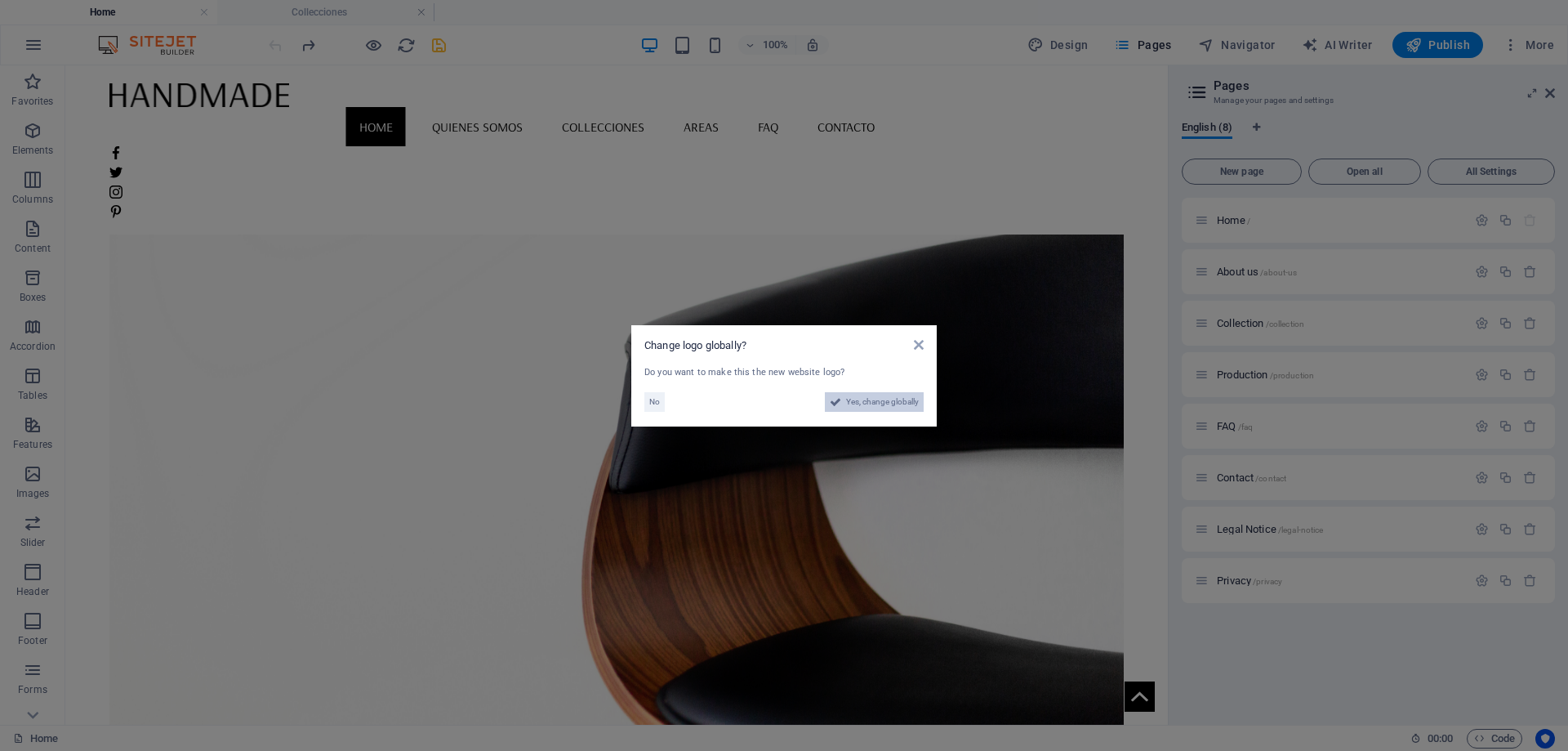 click at bounding box center (835, 402) 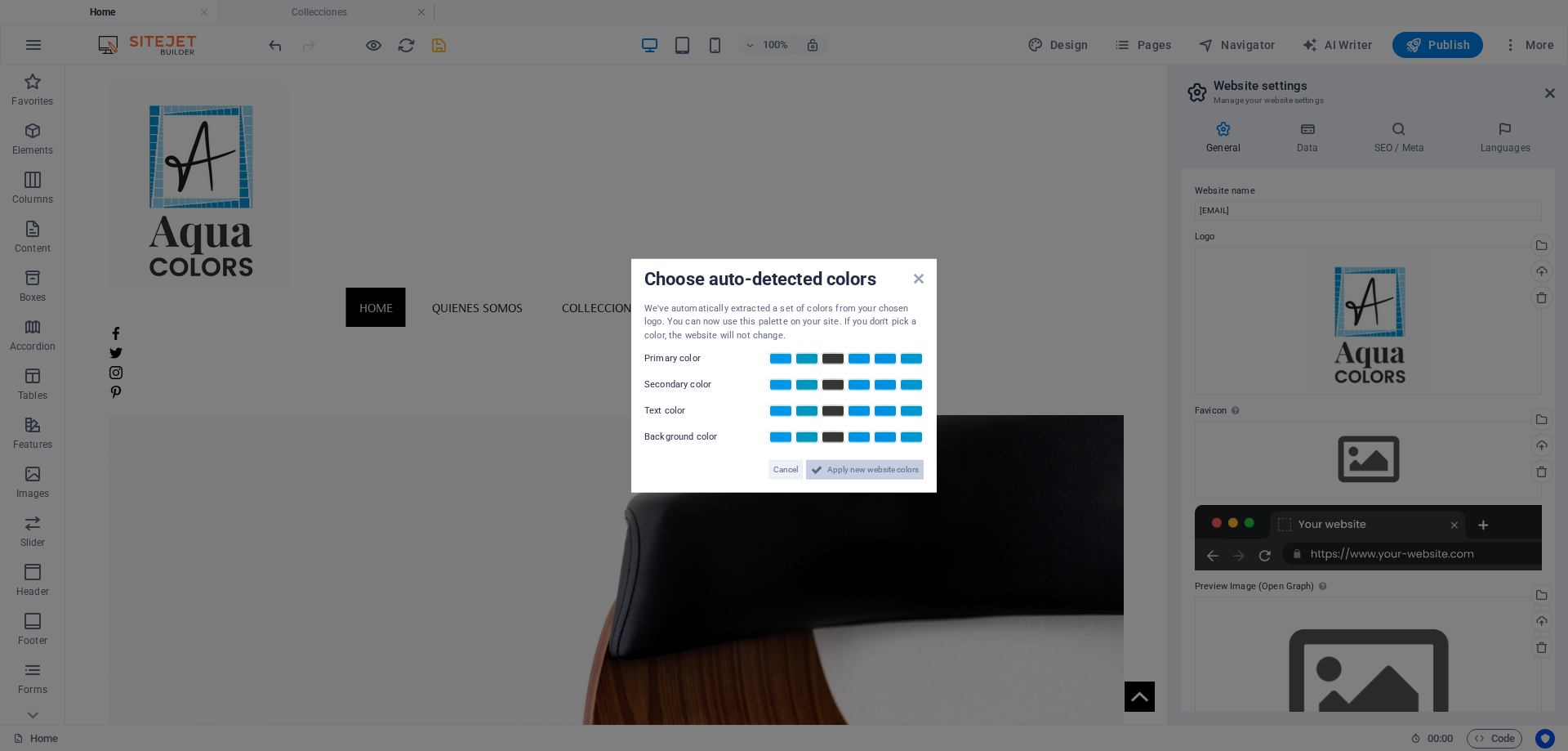 click on "Apply new website colors" at bounding box center (873, 470) 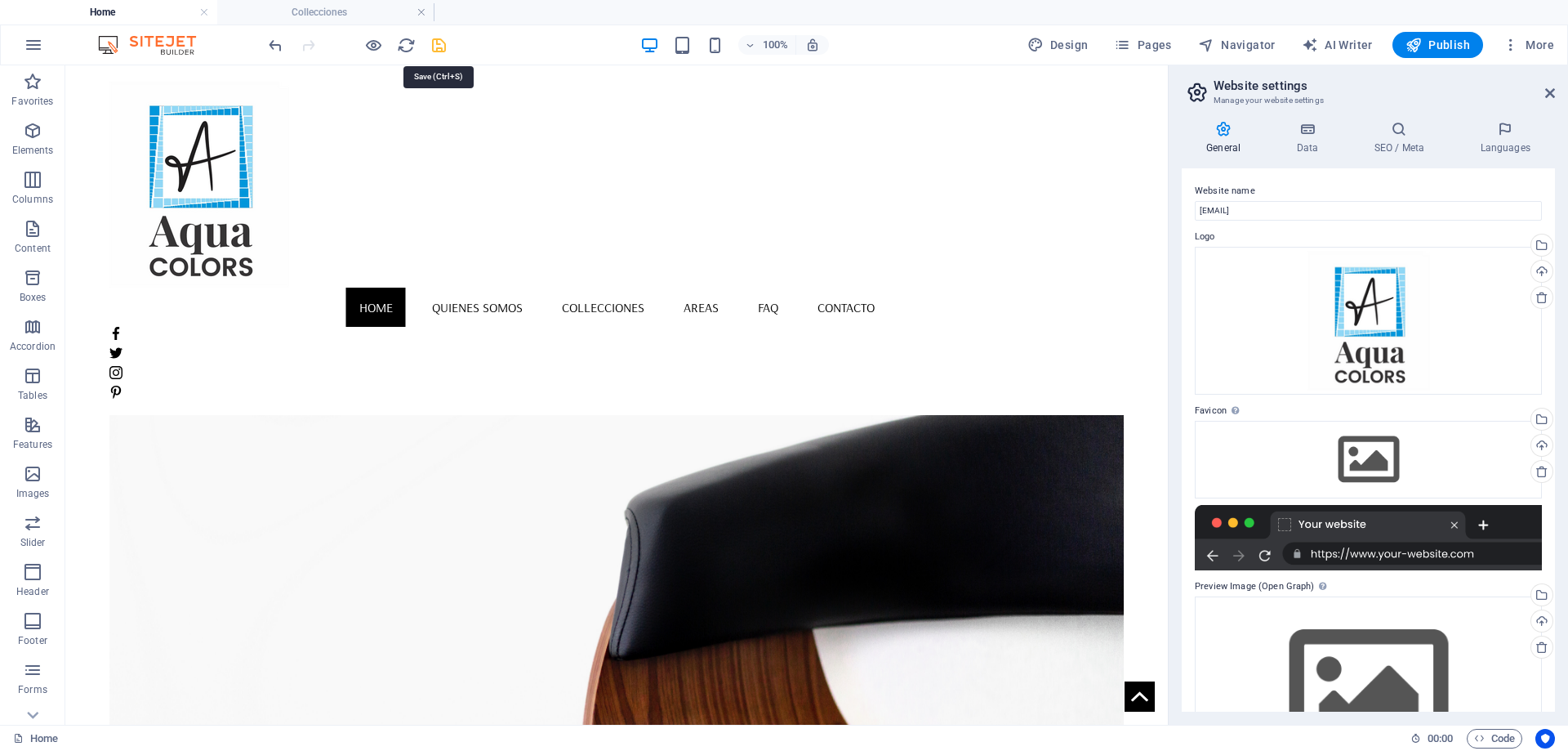 click at bounding box center (439, 45) 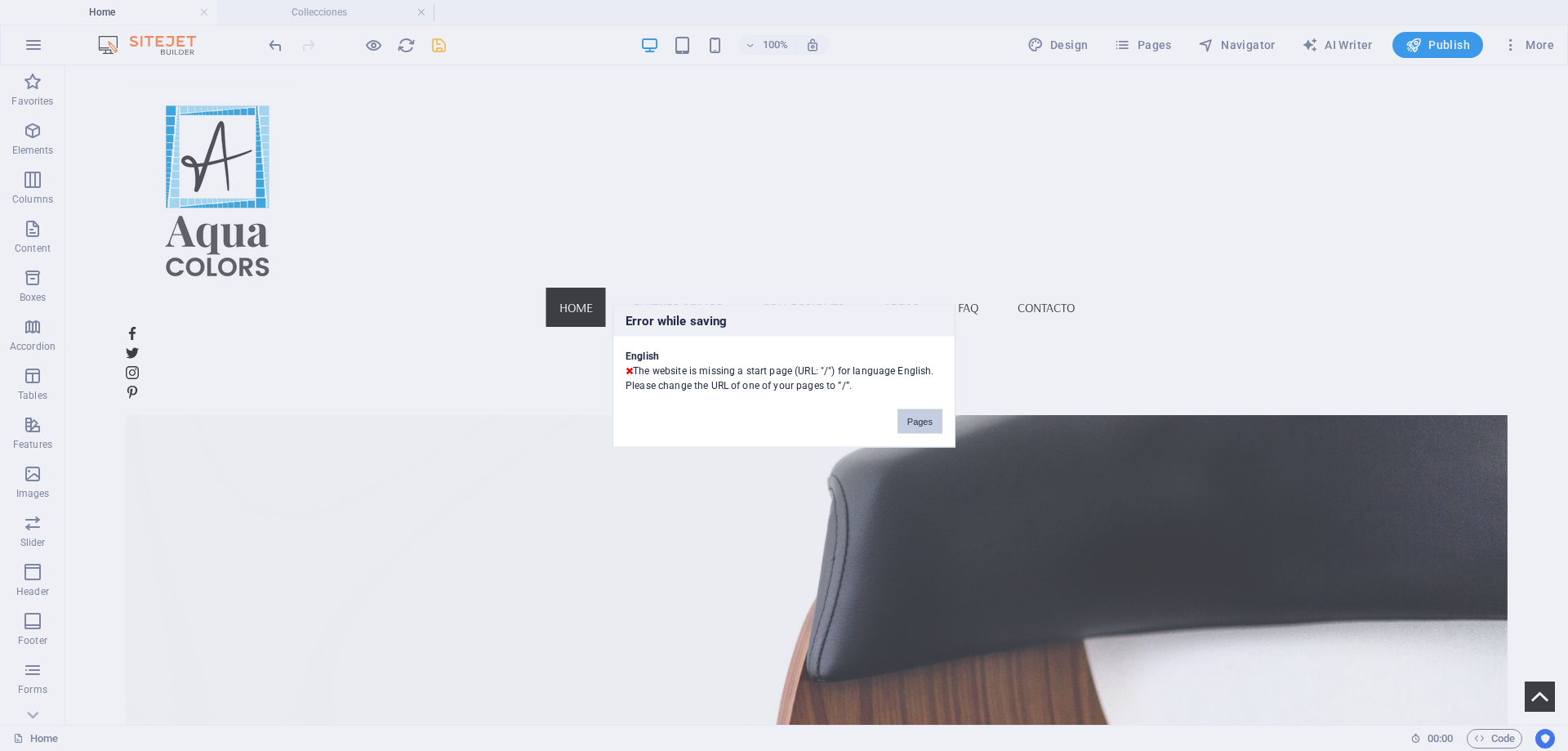 click on "Pages" at bounding box center [920, 421] 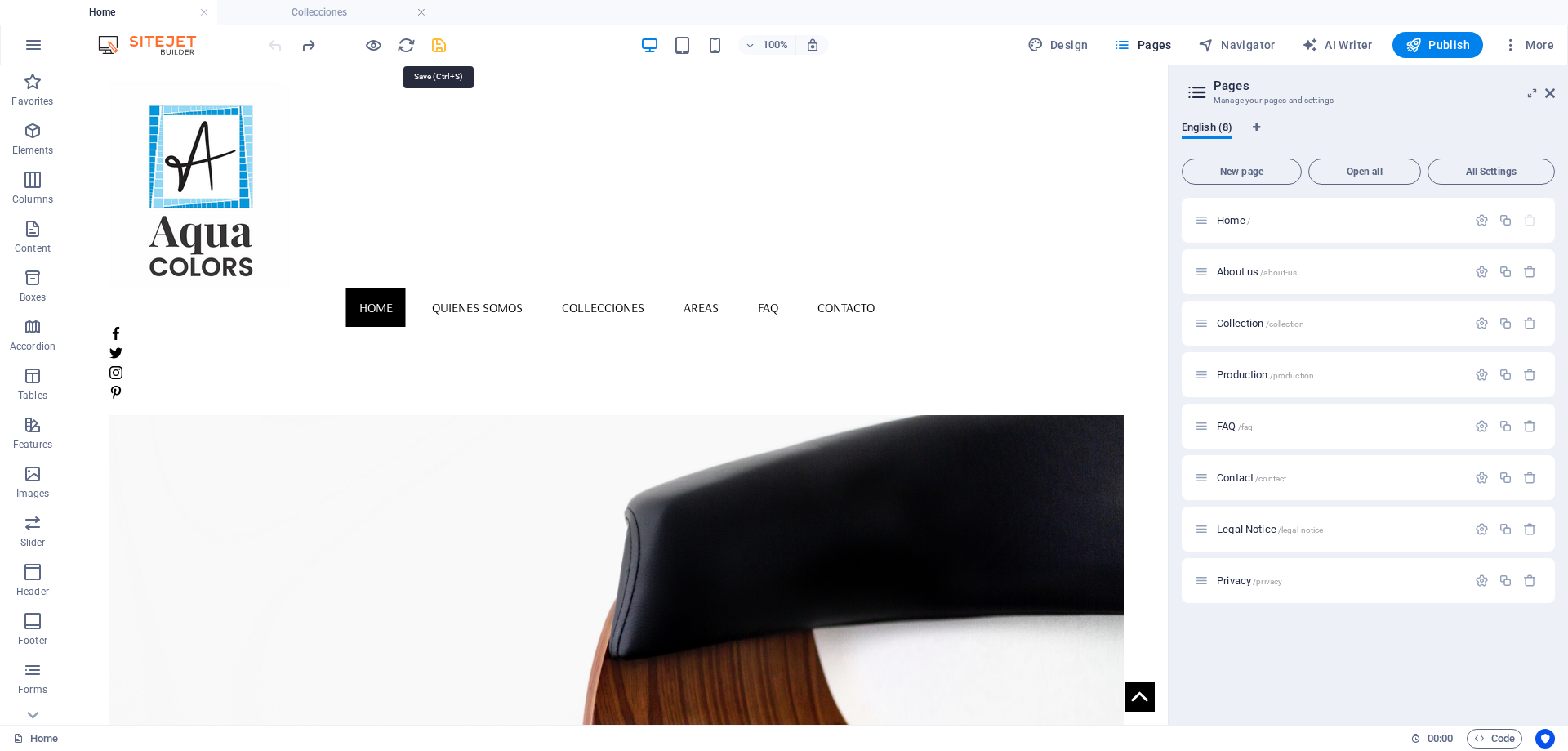 click at bounding box center [439, 45] 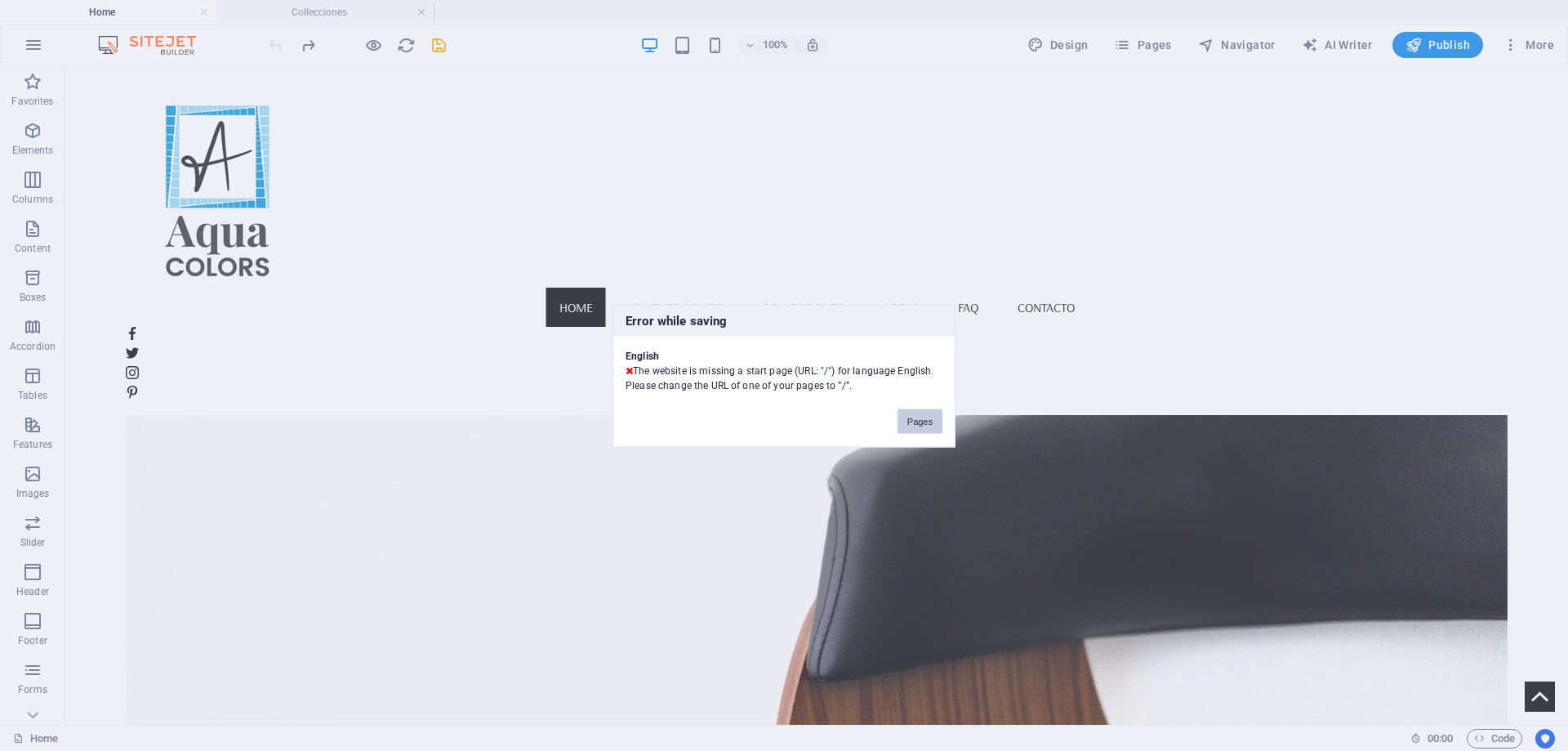 click on "Pages" at bounding box center (920, 421) 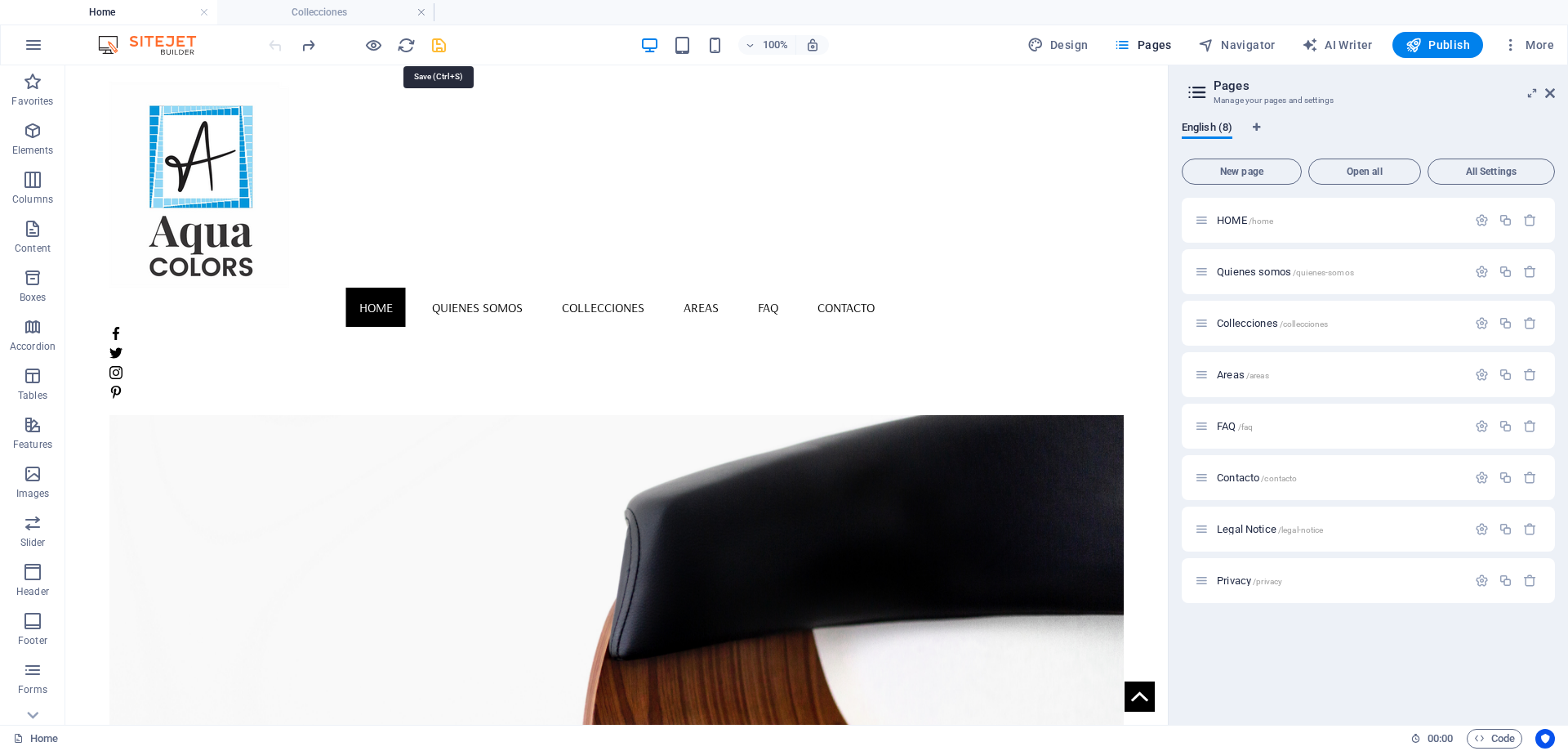 click at bounding box center (439, 45) 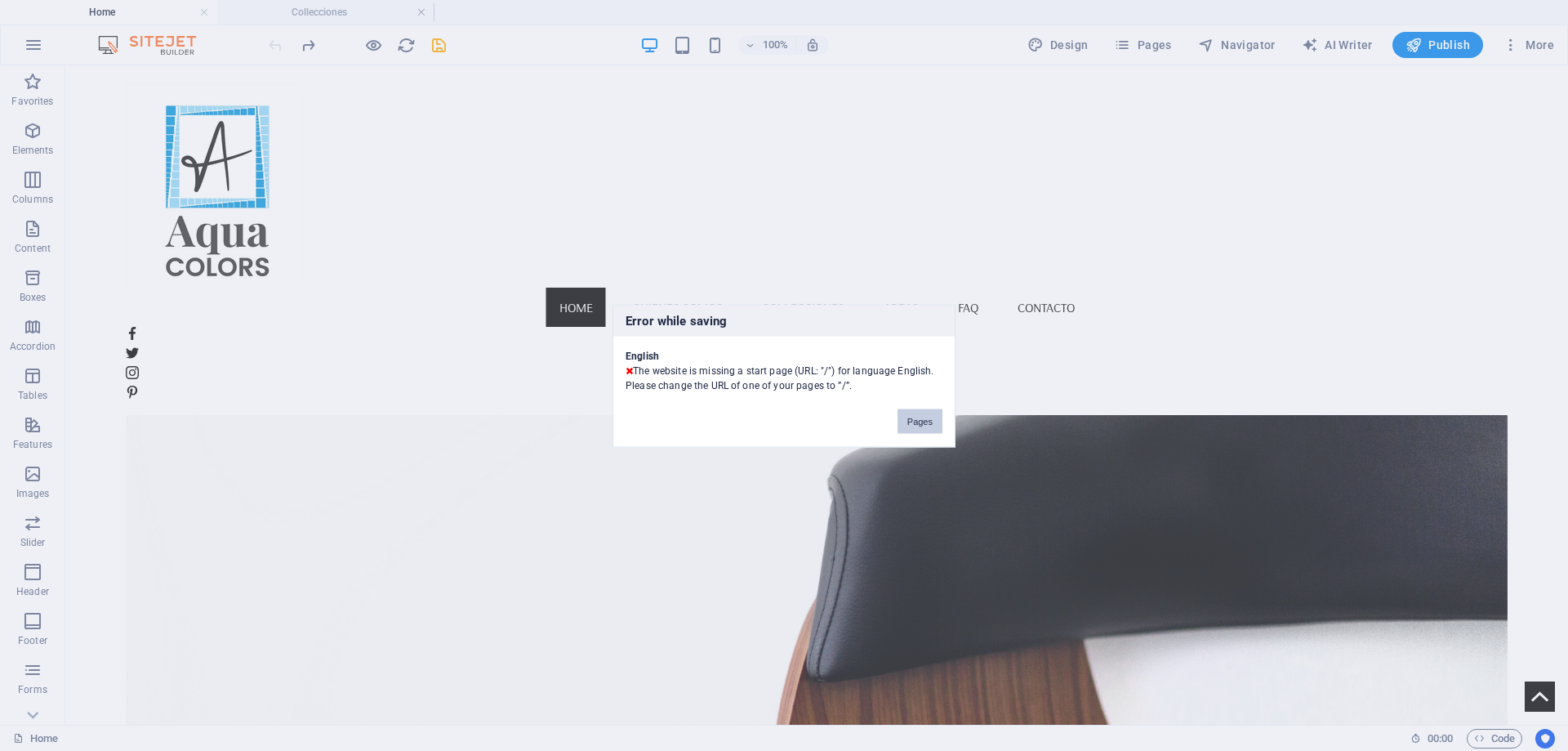 click on "Pages" at bounding box center (920, 421) 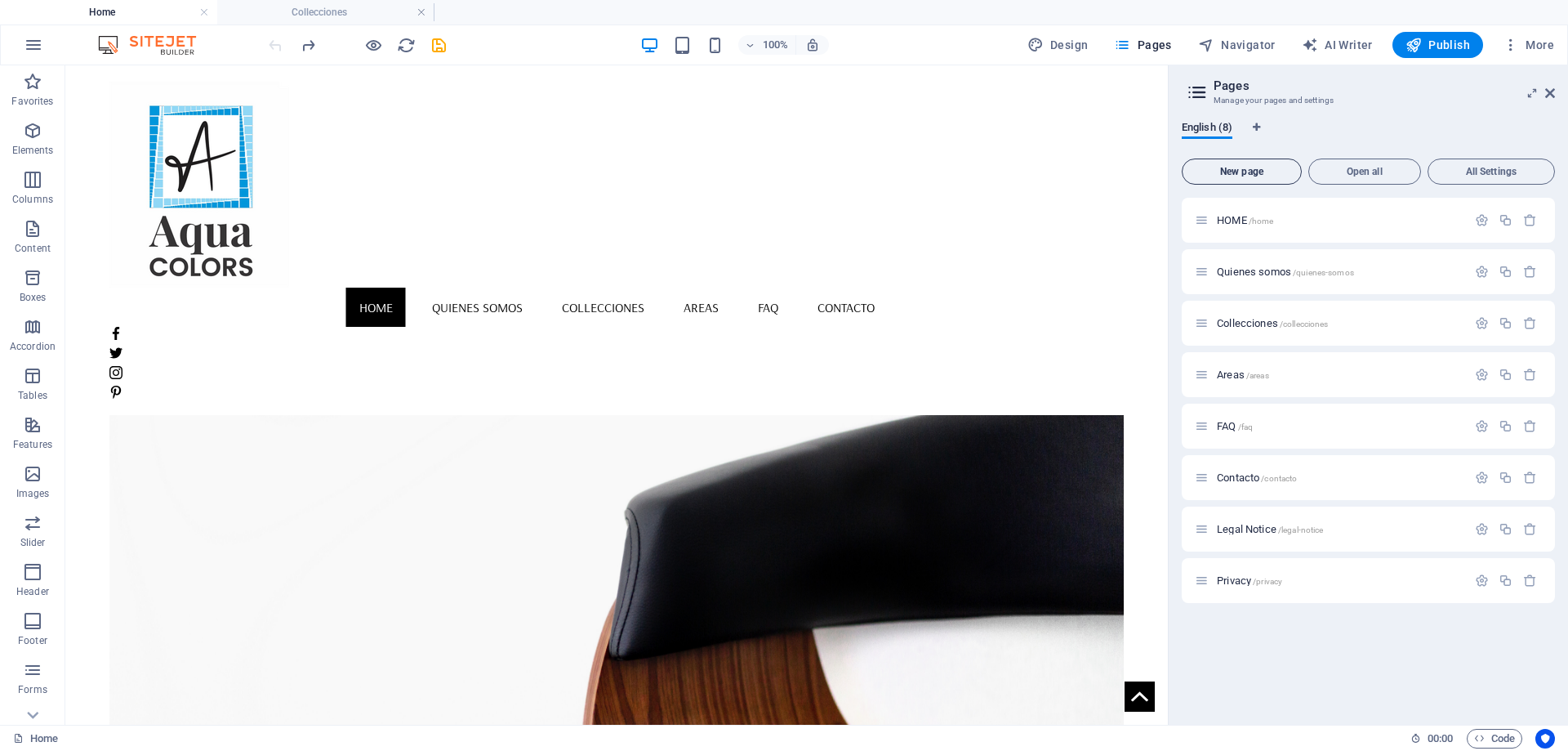click on "New page" at bounding box center [1241, 172] 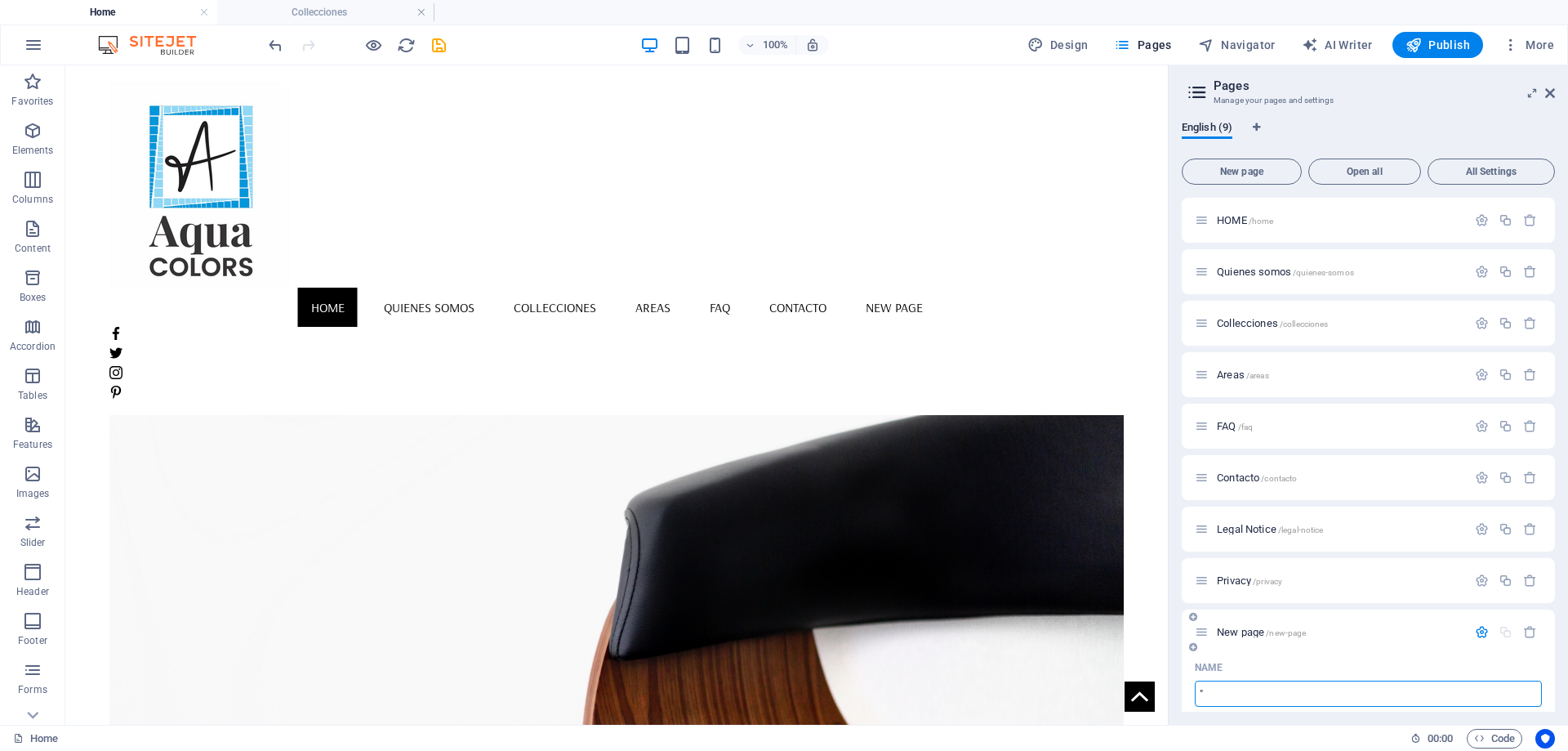 type on ""/" 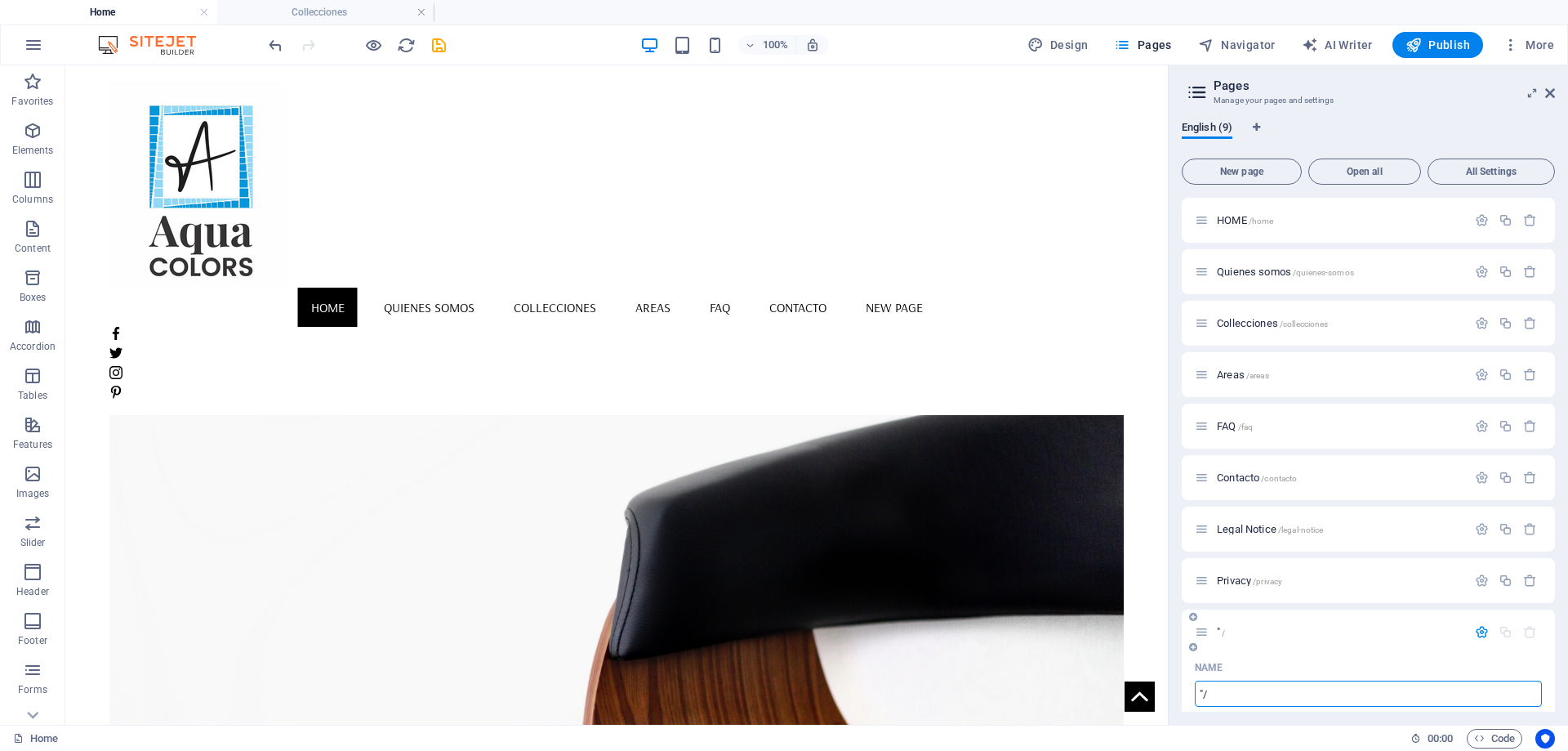 type on "/" 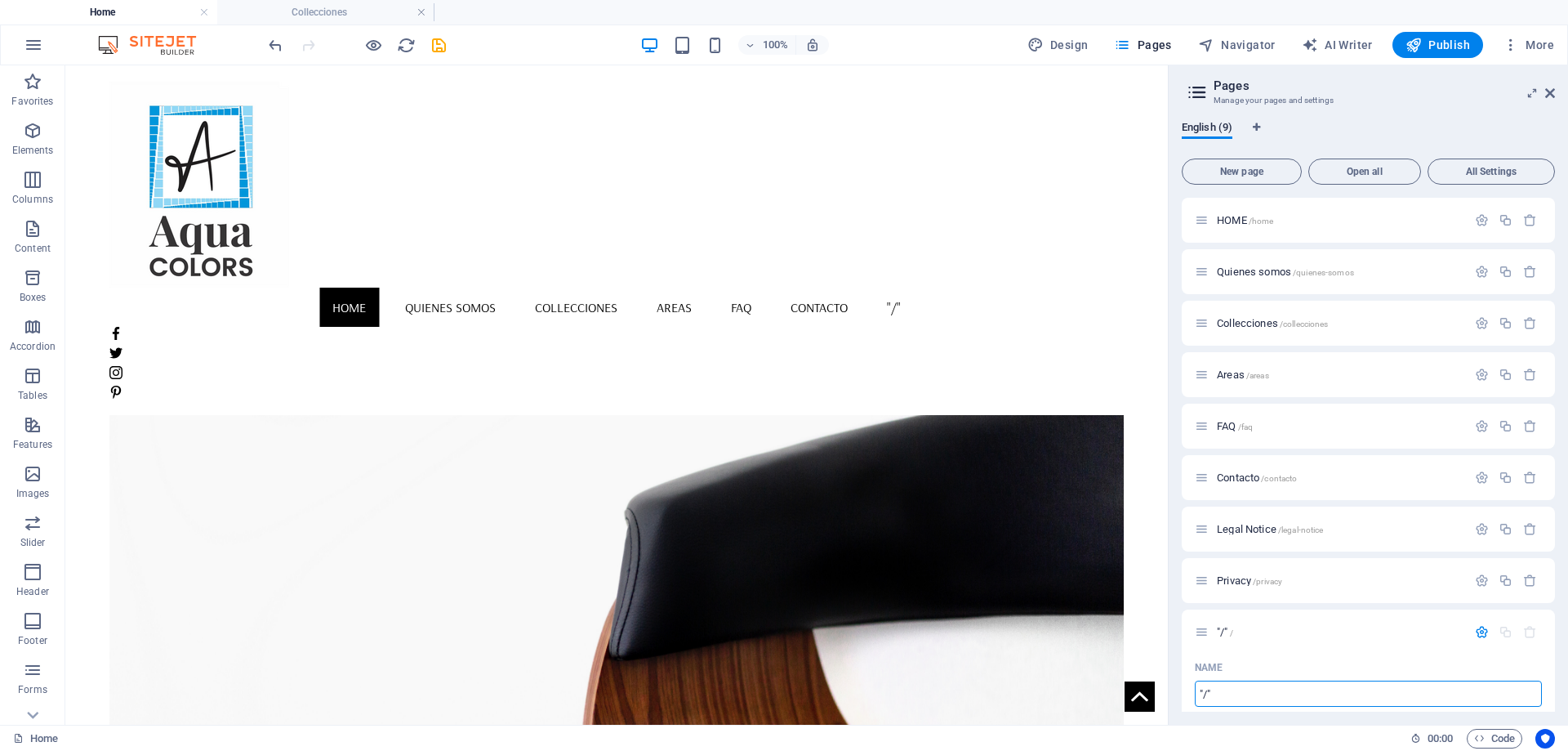 type on ""/"" 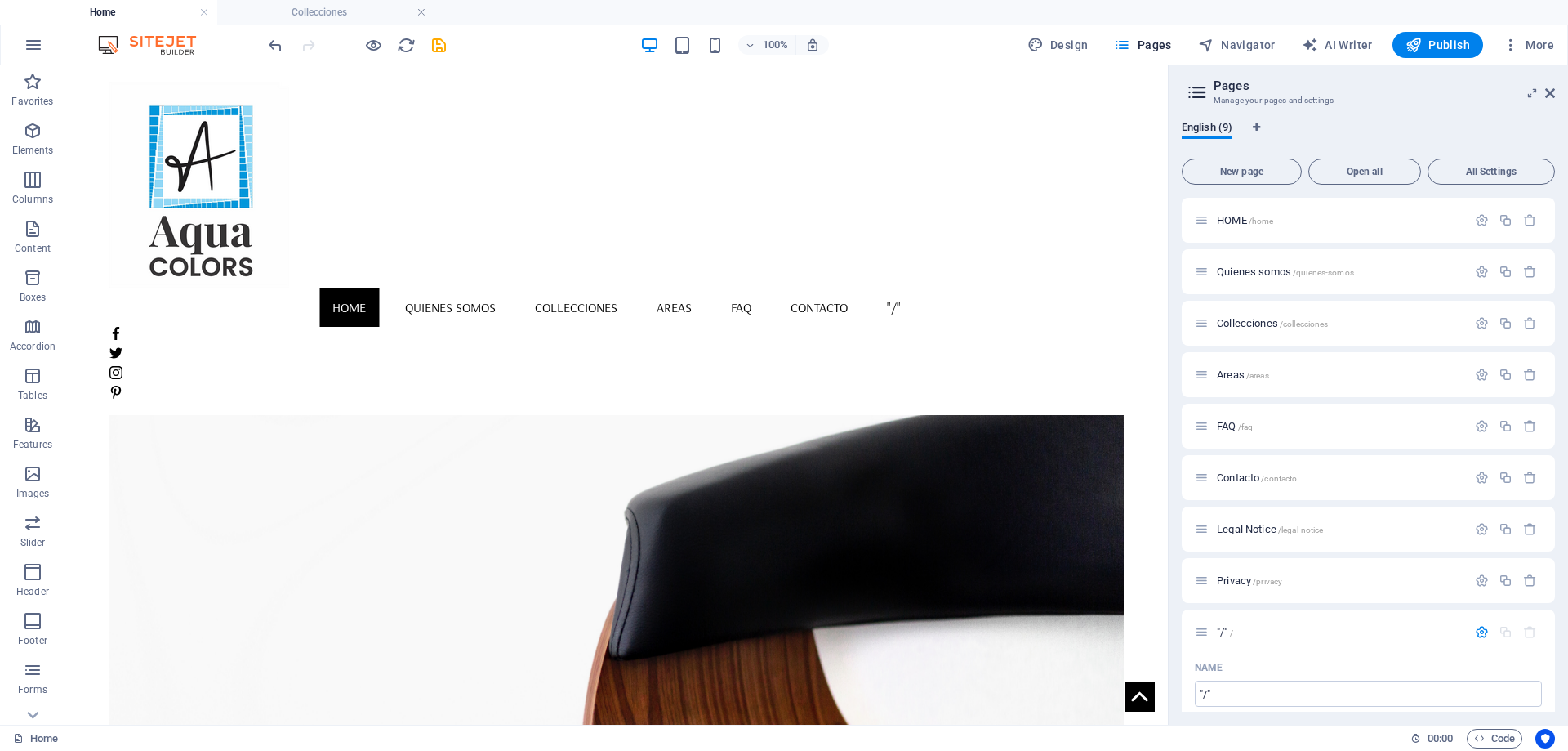click on "English (9)" at bounding box center (1368, 136) 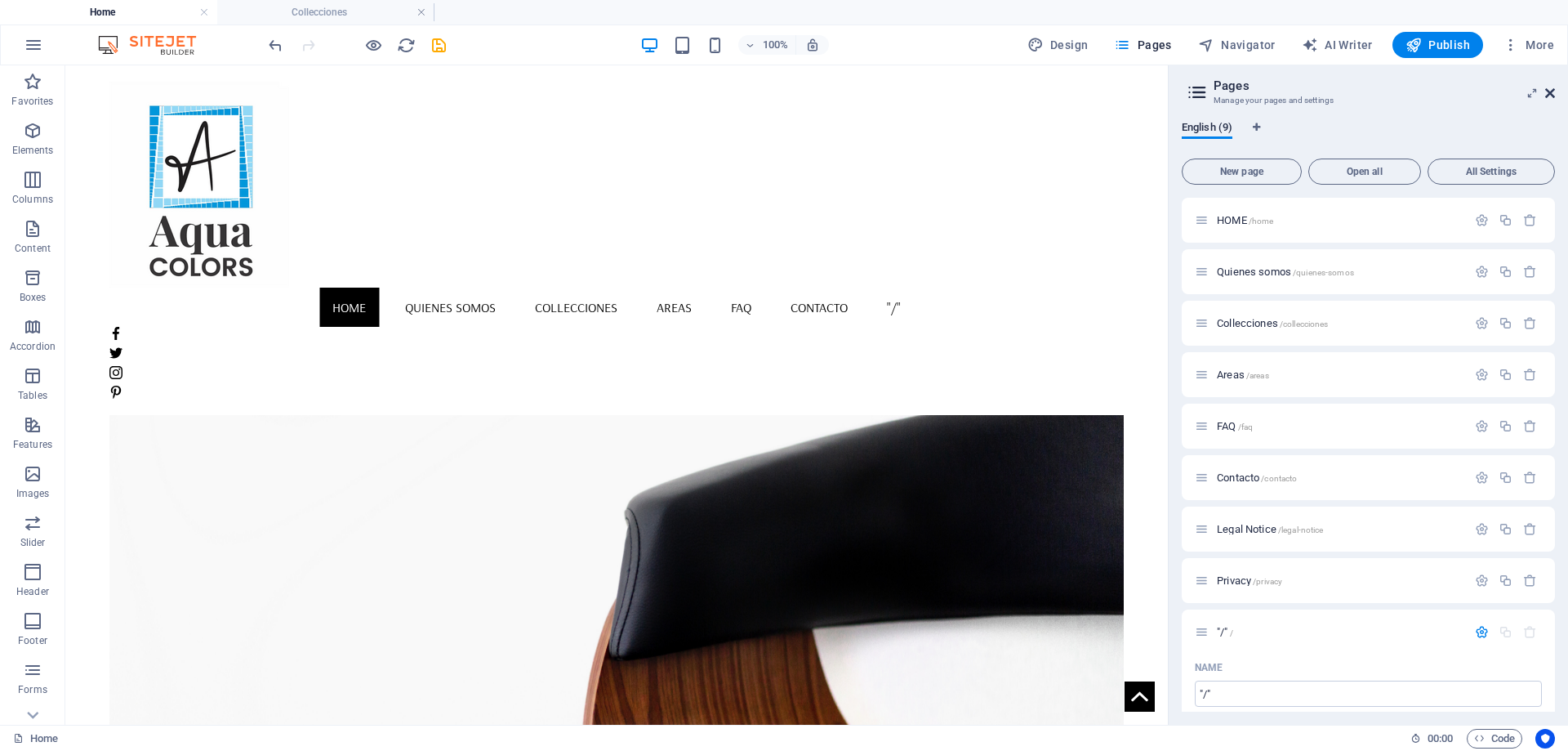 click at bounding box center (1550, 93) 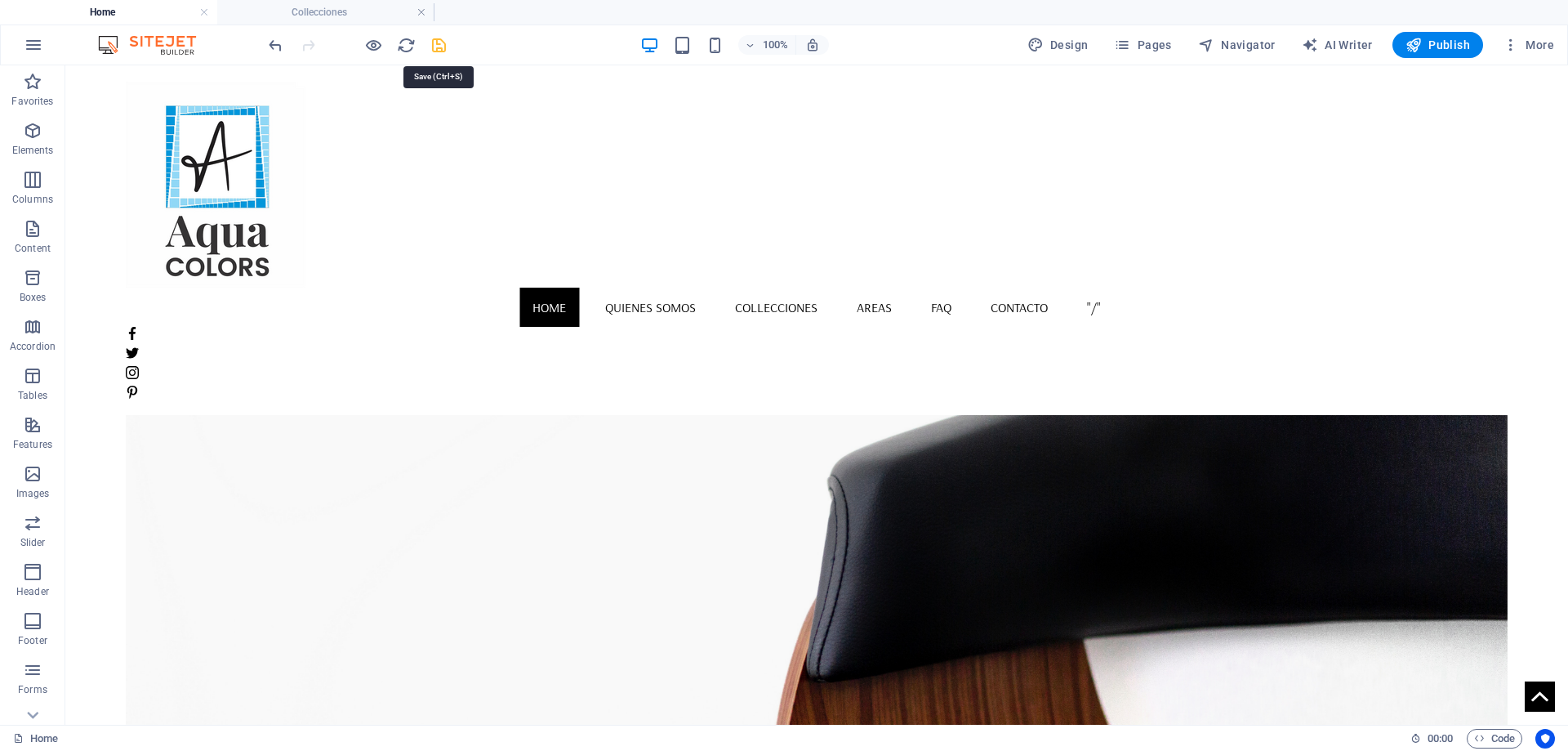 click at bounding box center (439, 45) 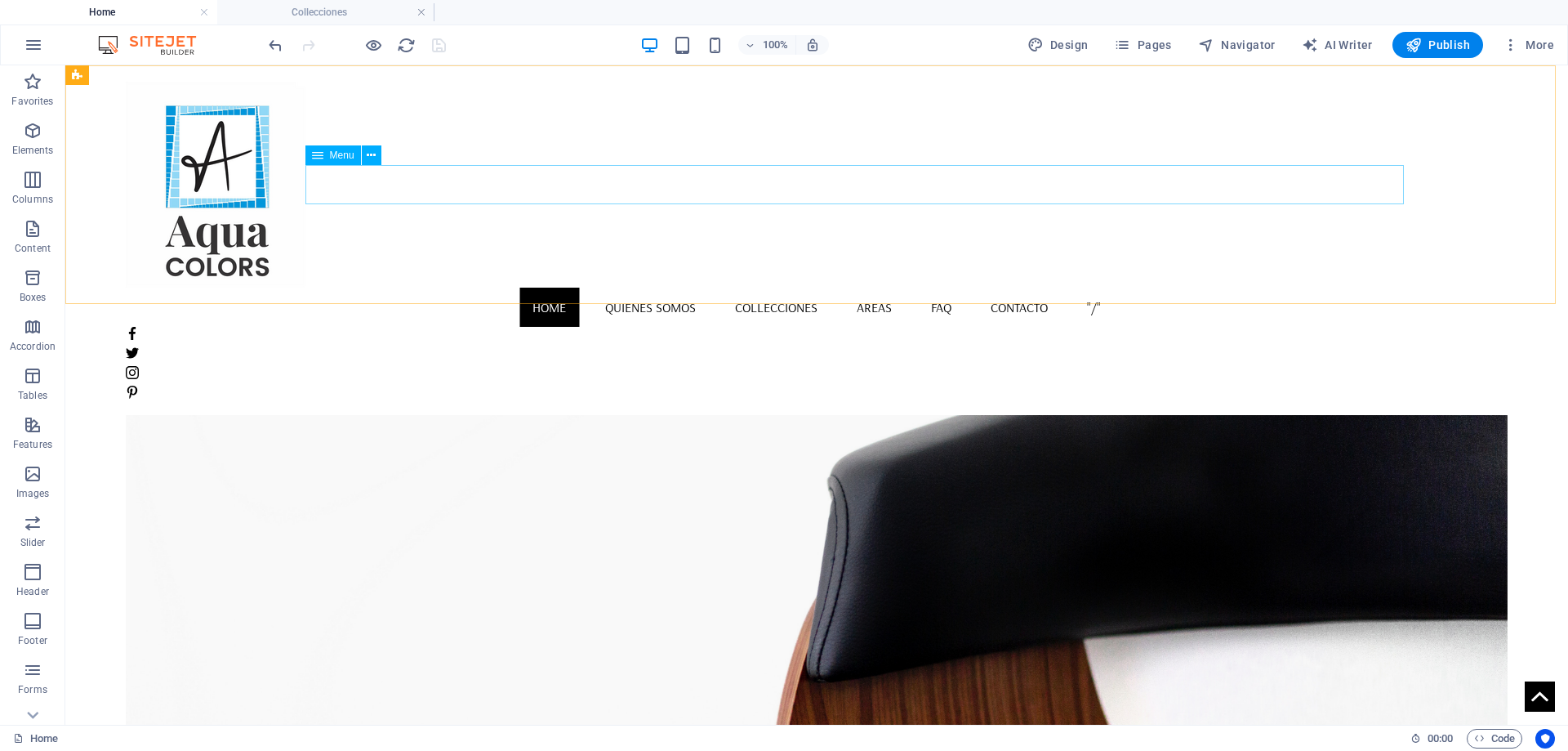 click on "HOME Quienes somos Collecciones Areas FAQ Contacto "/"" at bounding box center [817, 307] 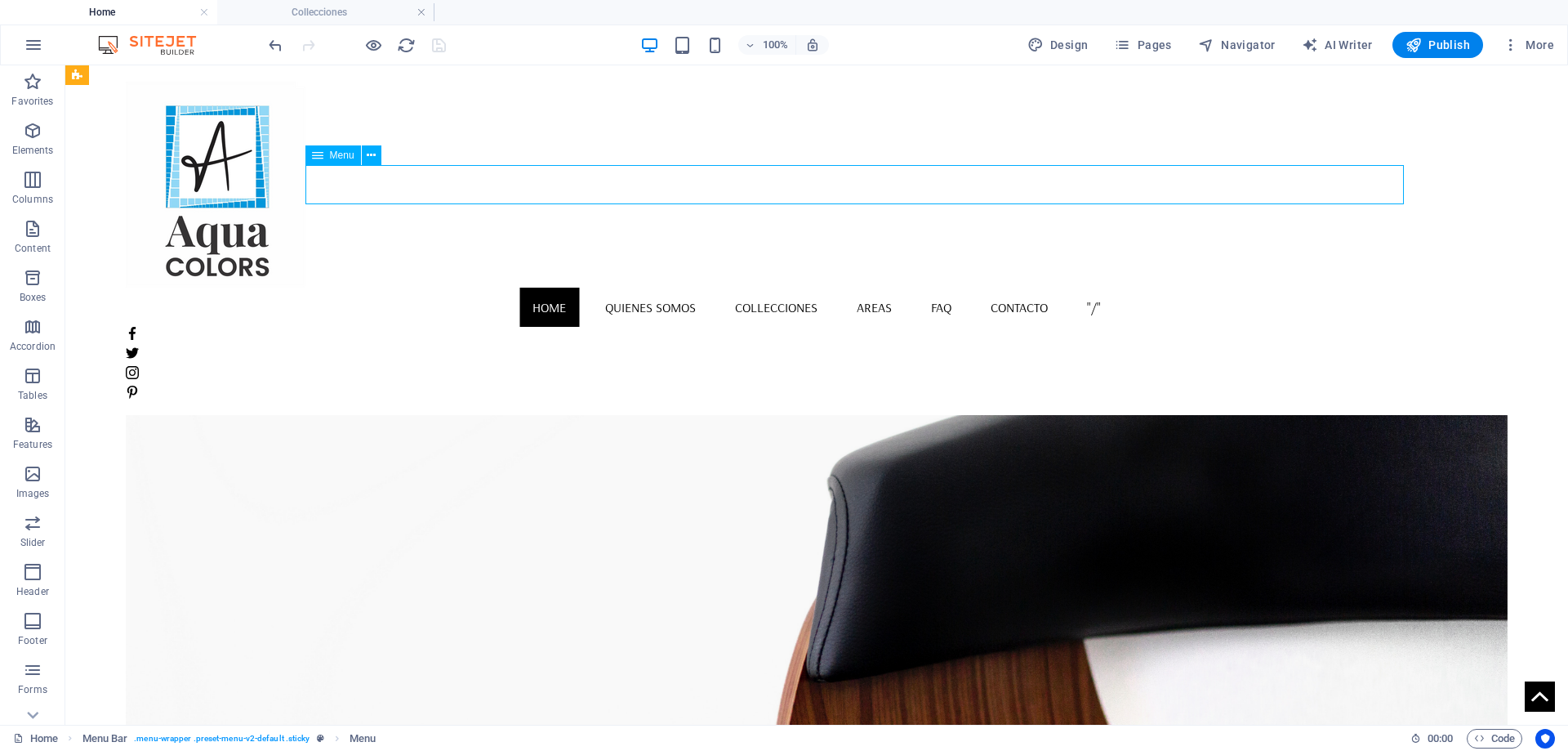 click on "HOME Quienes somos Collecciones Areas FAQ Contacto "/"" at bounding box center (817, 307) 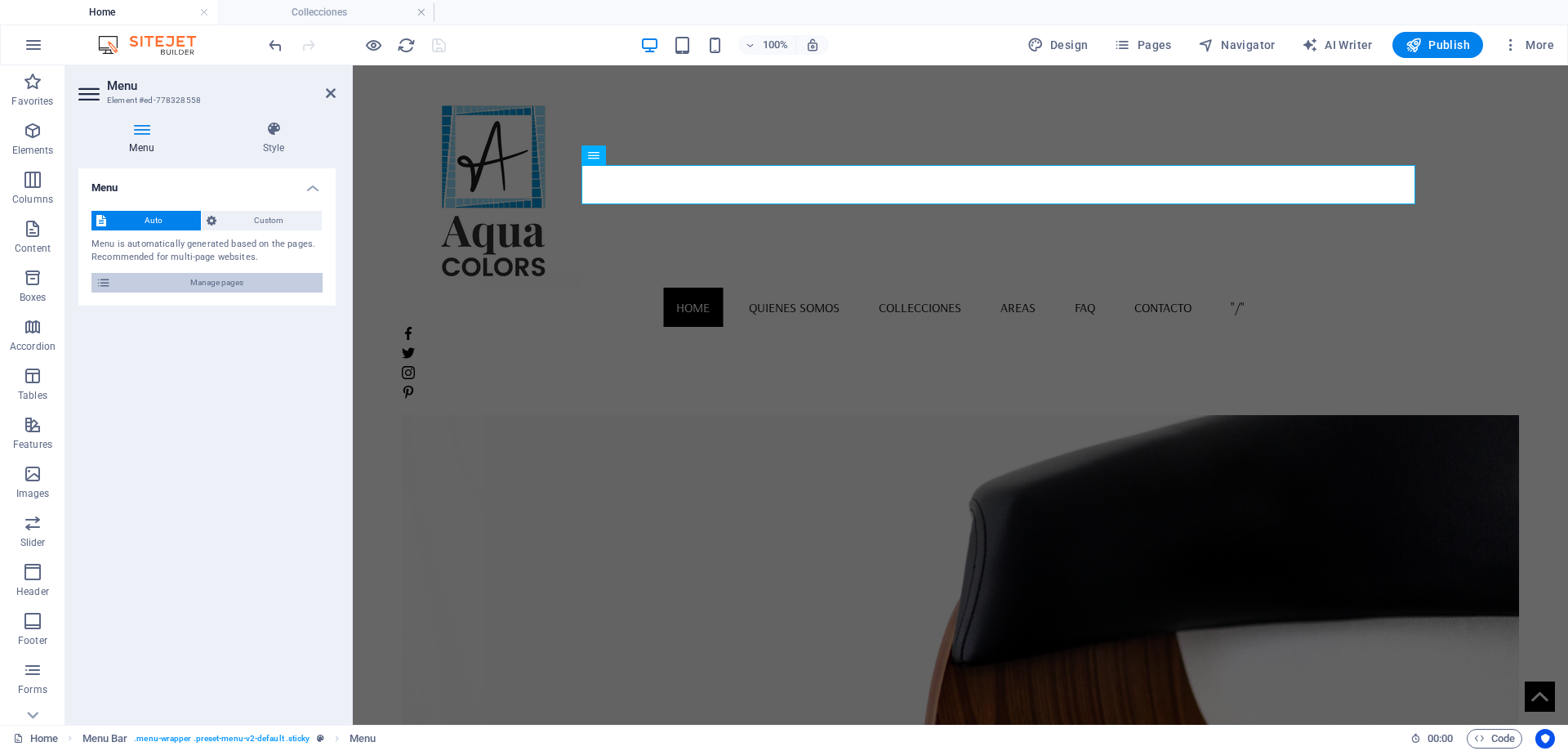 click on "Manage pages" at bounding box center (216, 283) 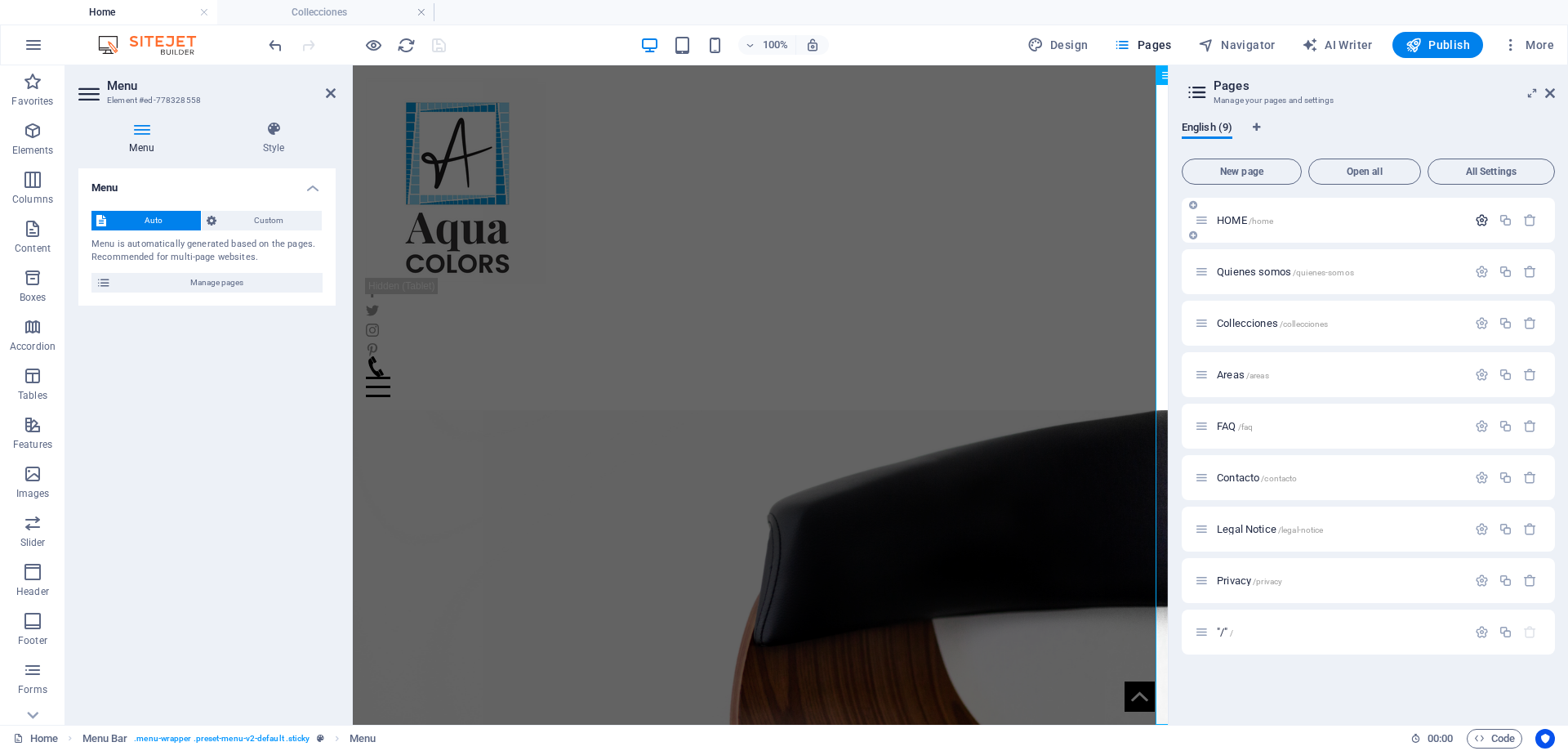 click at bounding box center (1481, 220) 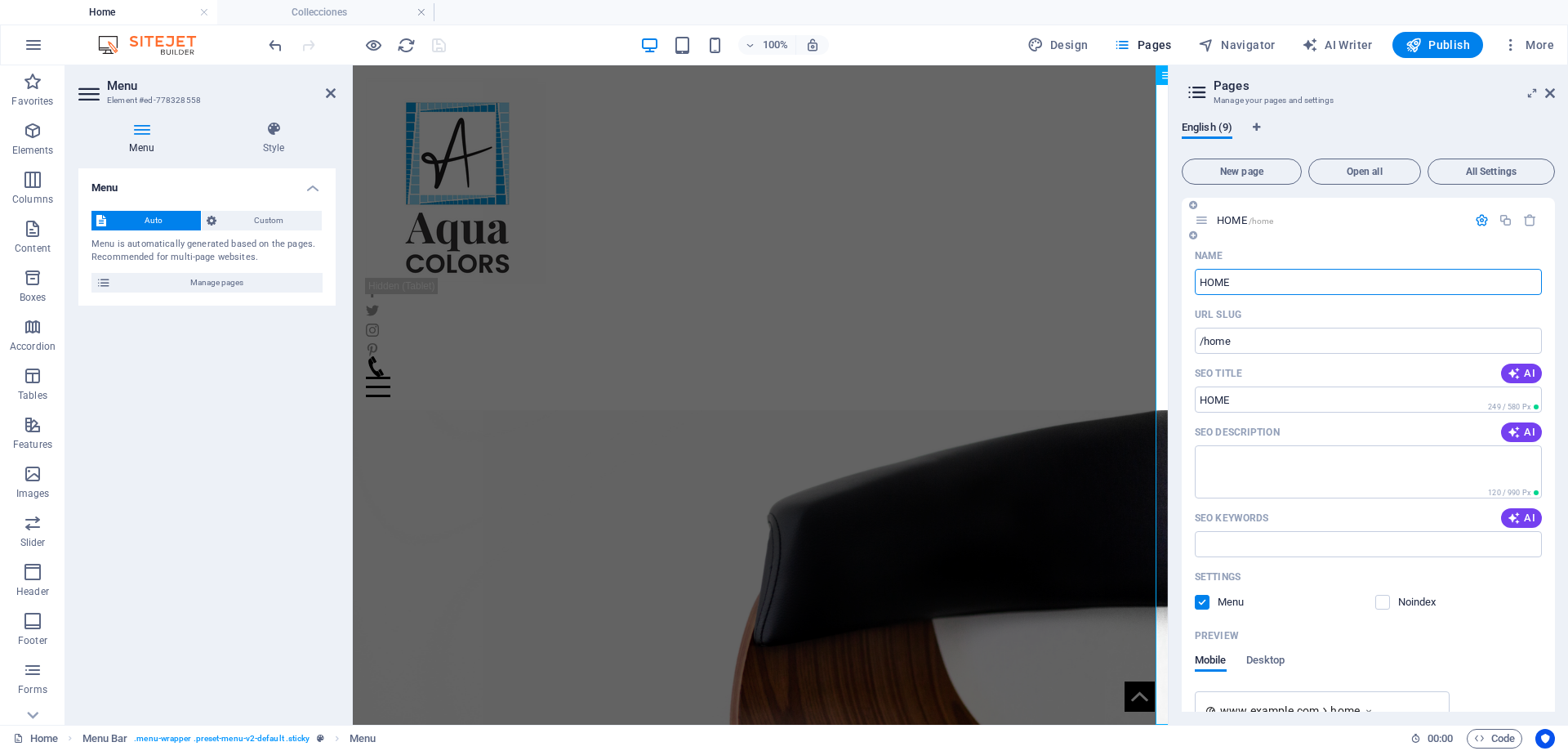 click on "HOME" at bounding box center [1368, 282] 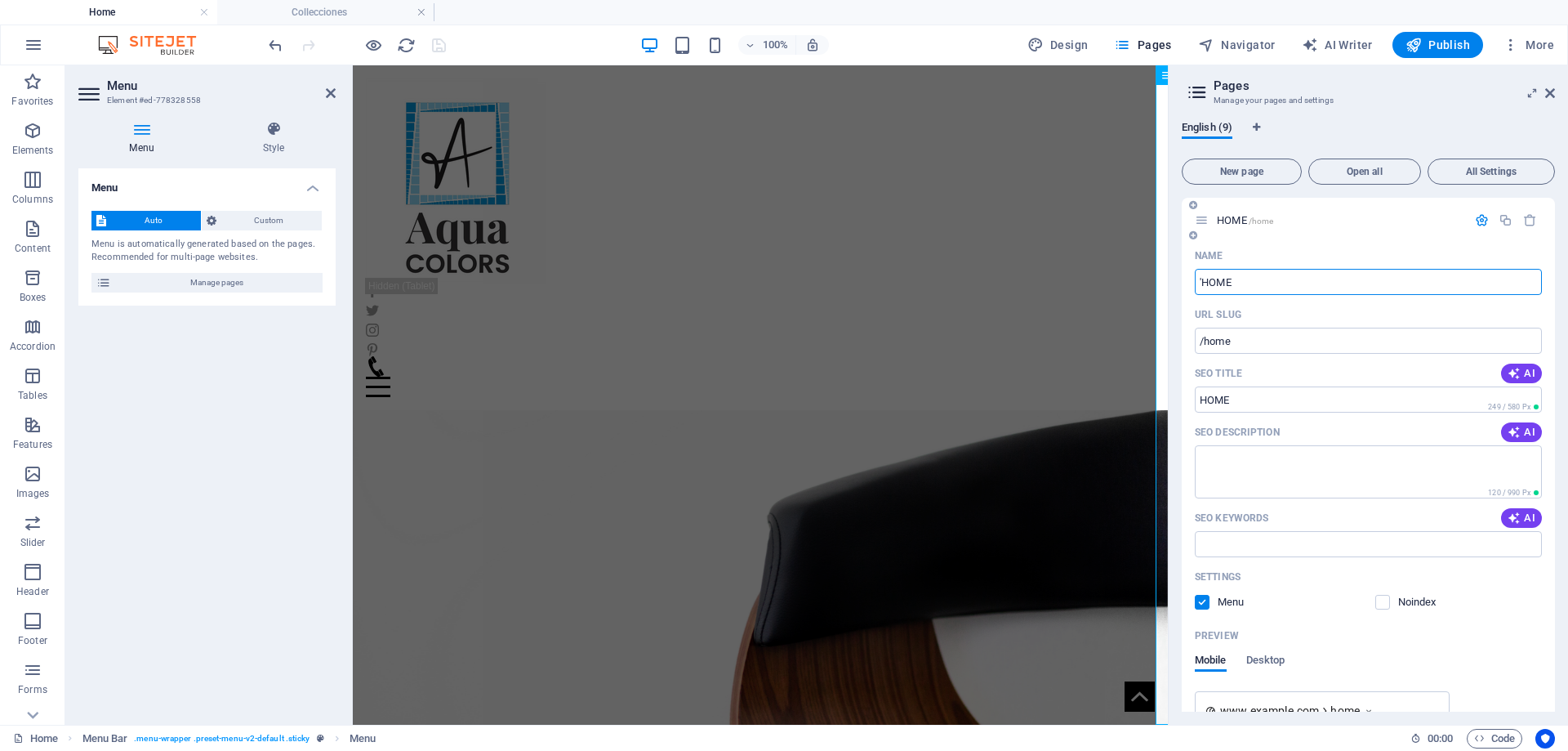 type on "'HOME" 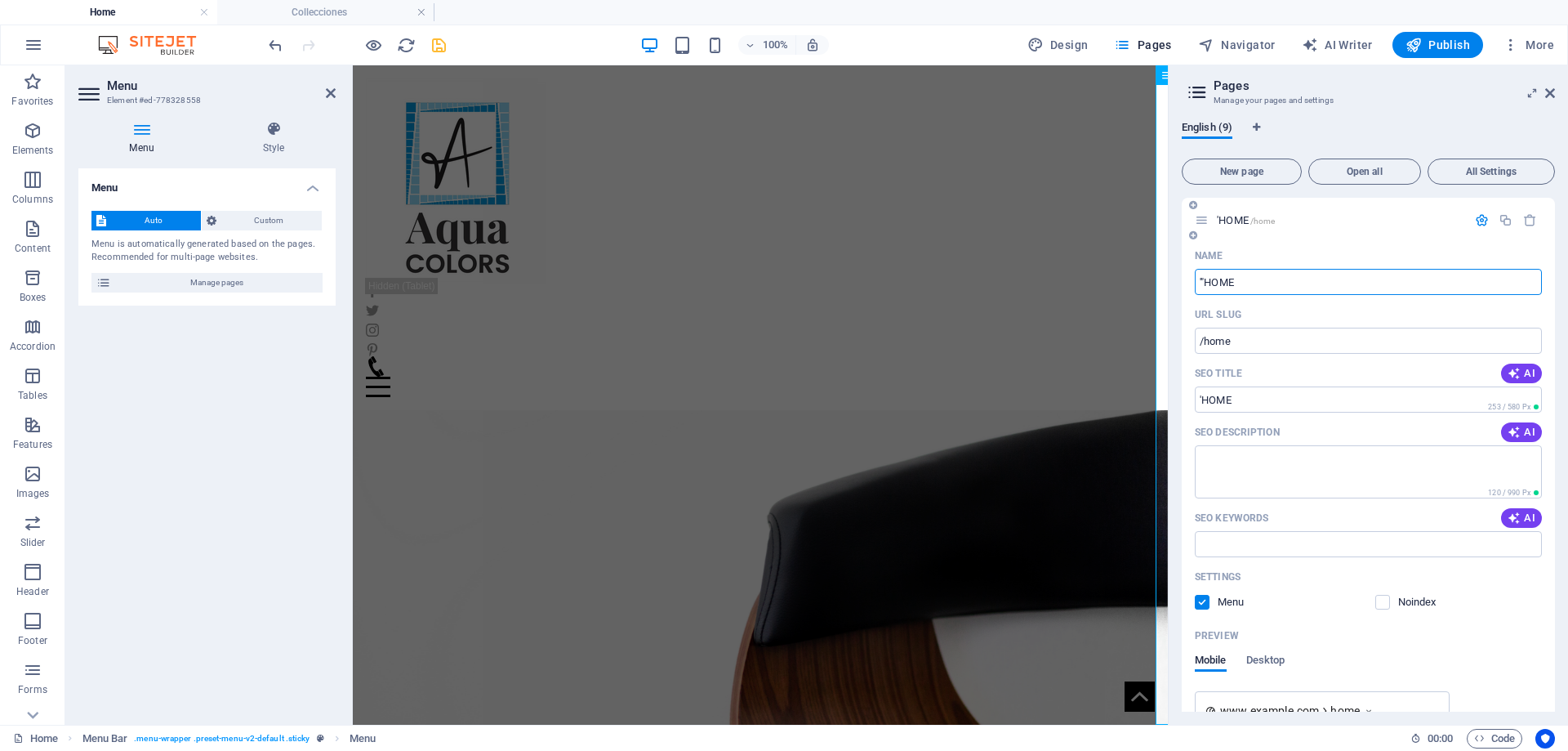 type on "'"HOME" 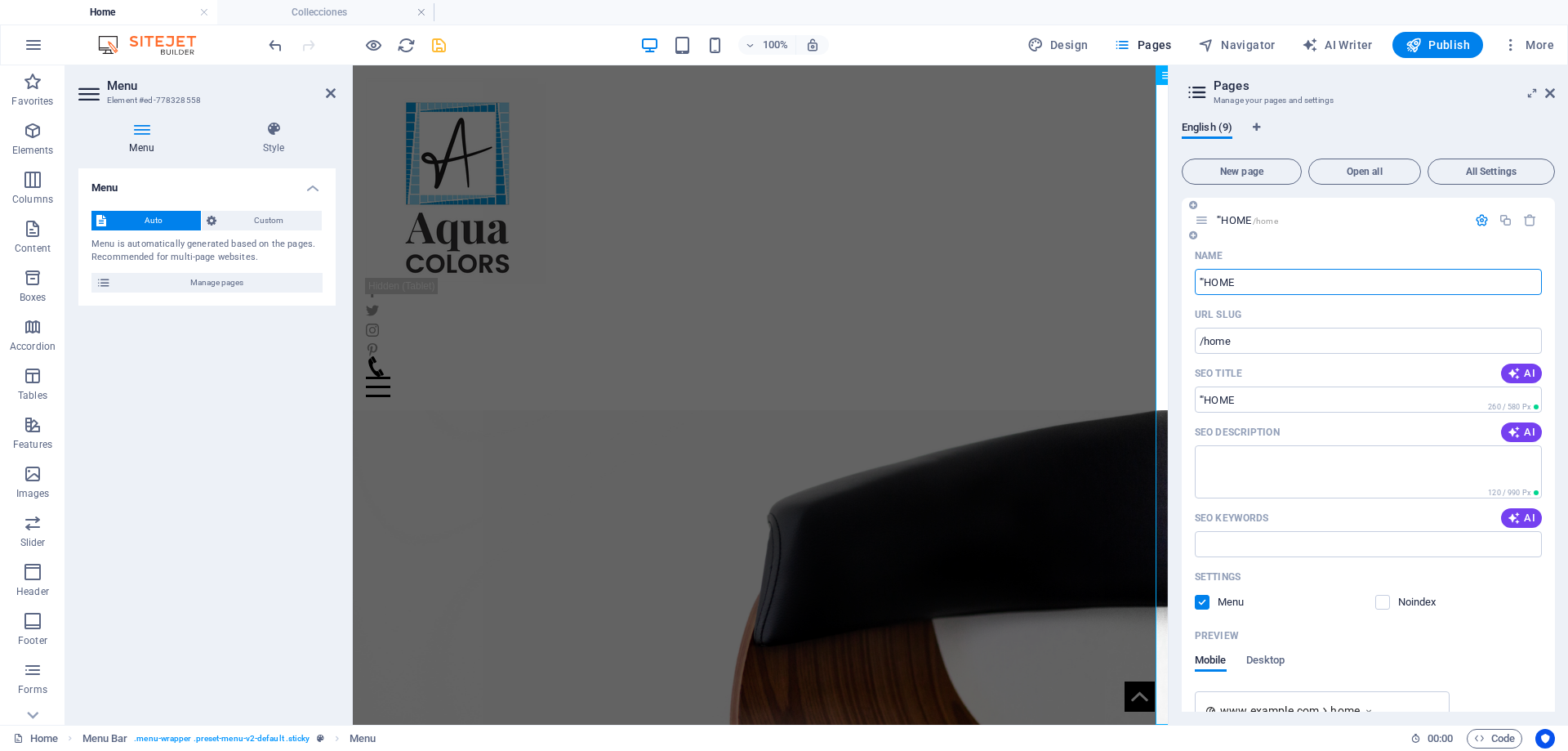click on "'"HOME" at bounding box center [1368, 282] 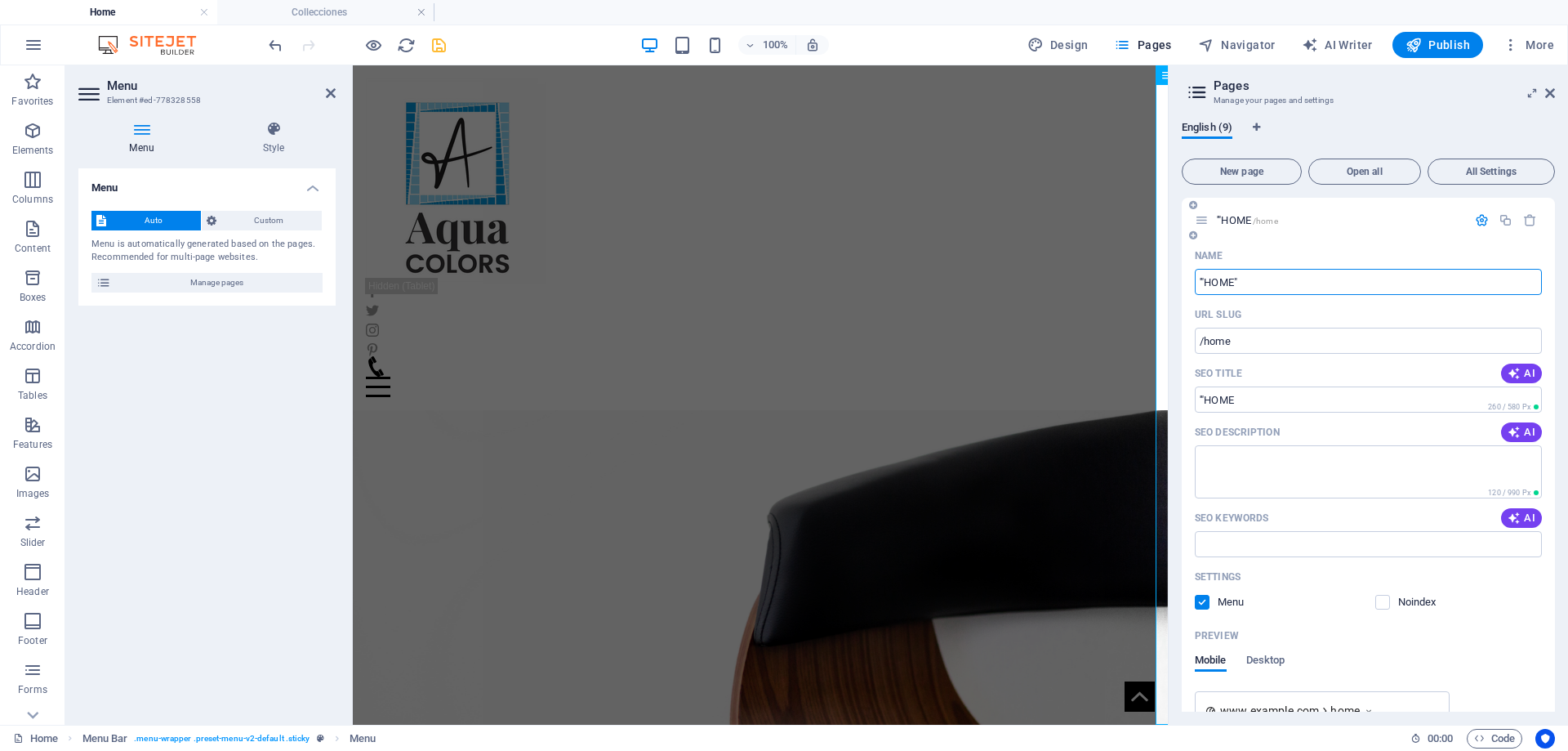 type on "'"HOME"" 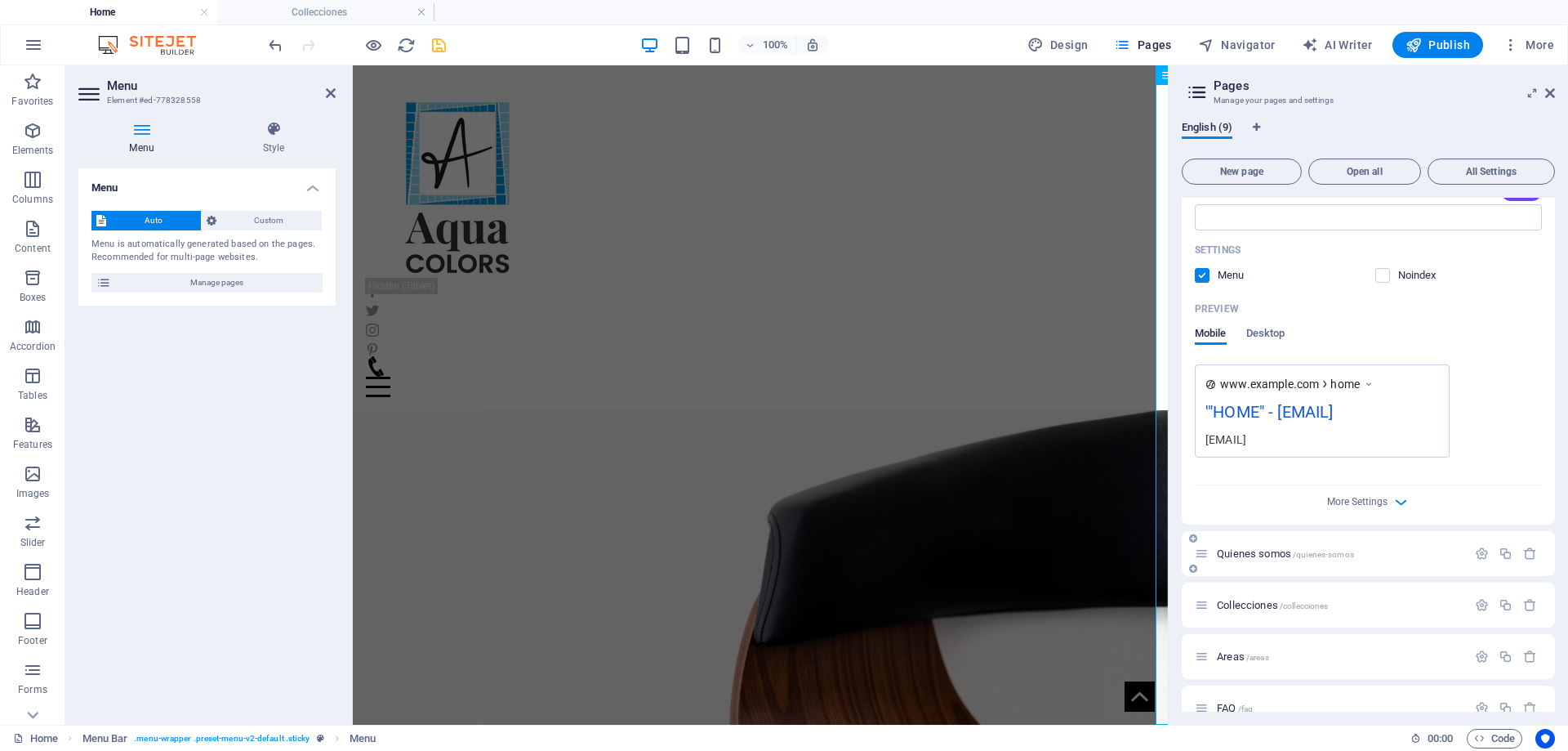 scroll, scrollTop: 558, scrollLeft: 0, axis: vertical 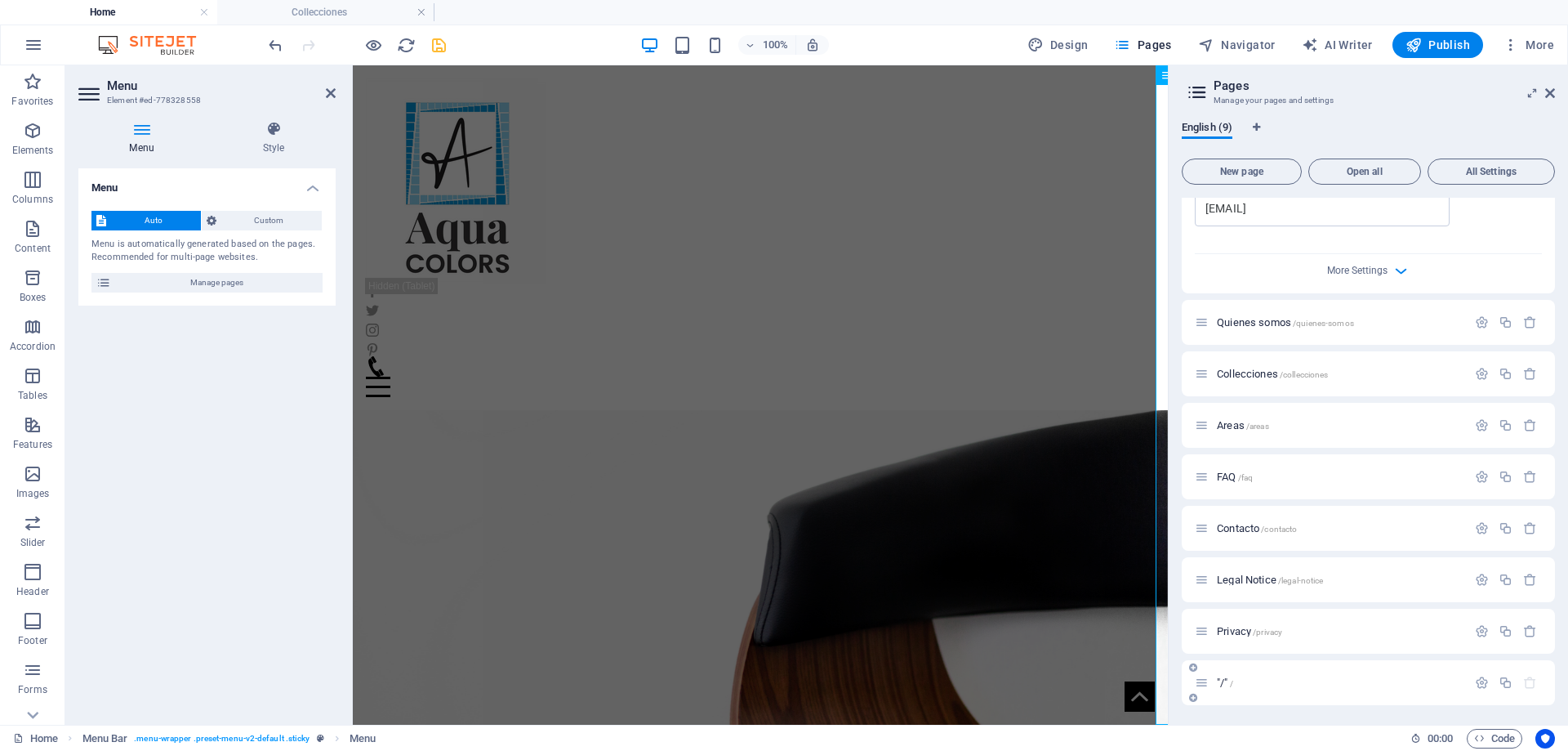 type on "'"HOME"" 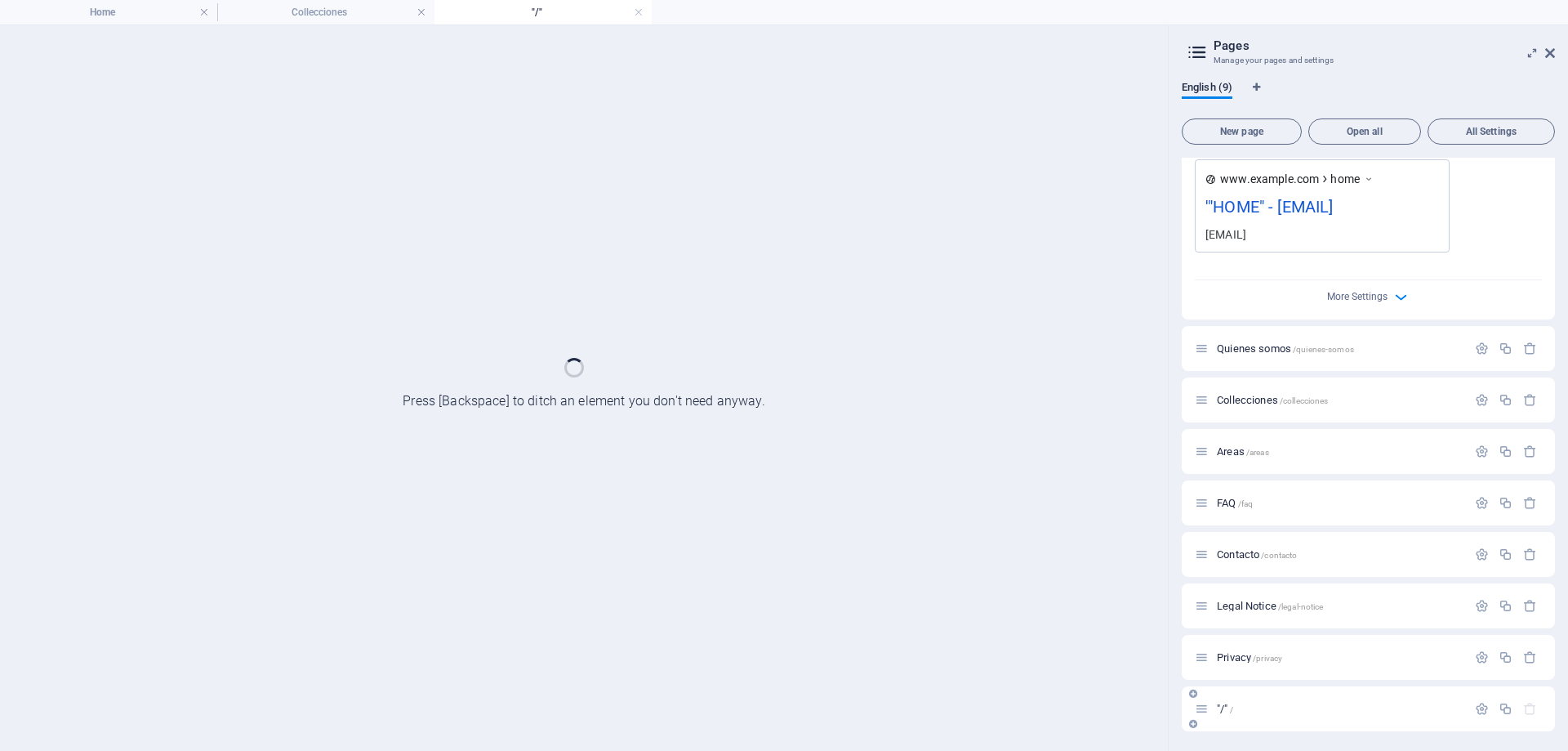 click on ""/" /" at bounding box center (1339, 709) 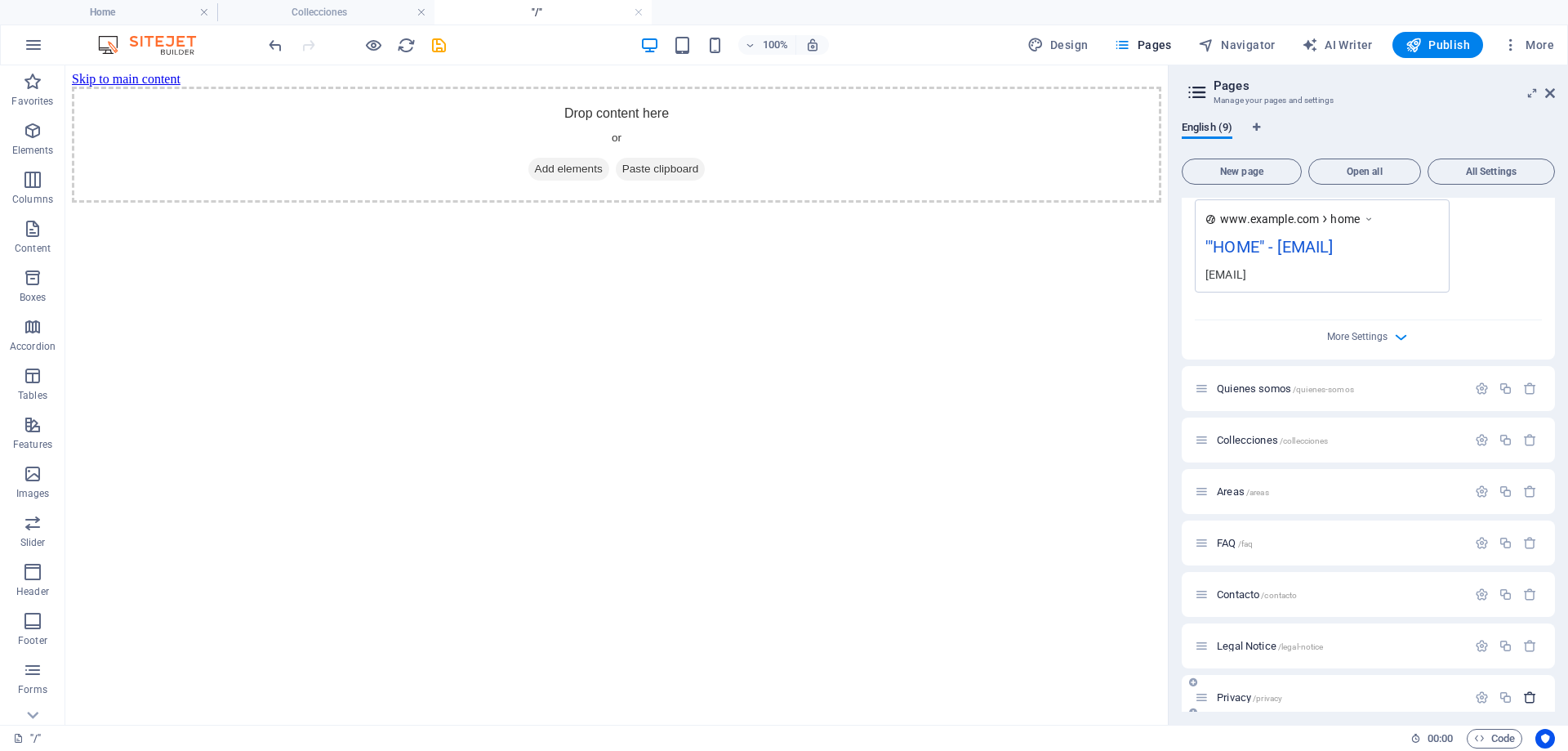 scroll, scrollTop: 0, scrollLeft: 0, axis: both 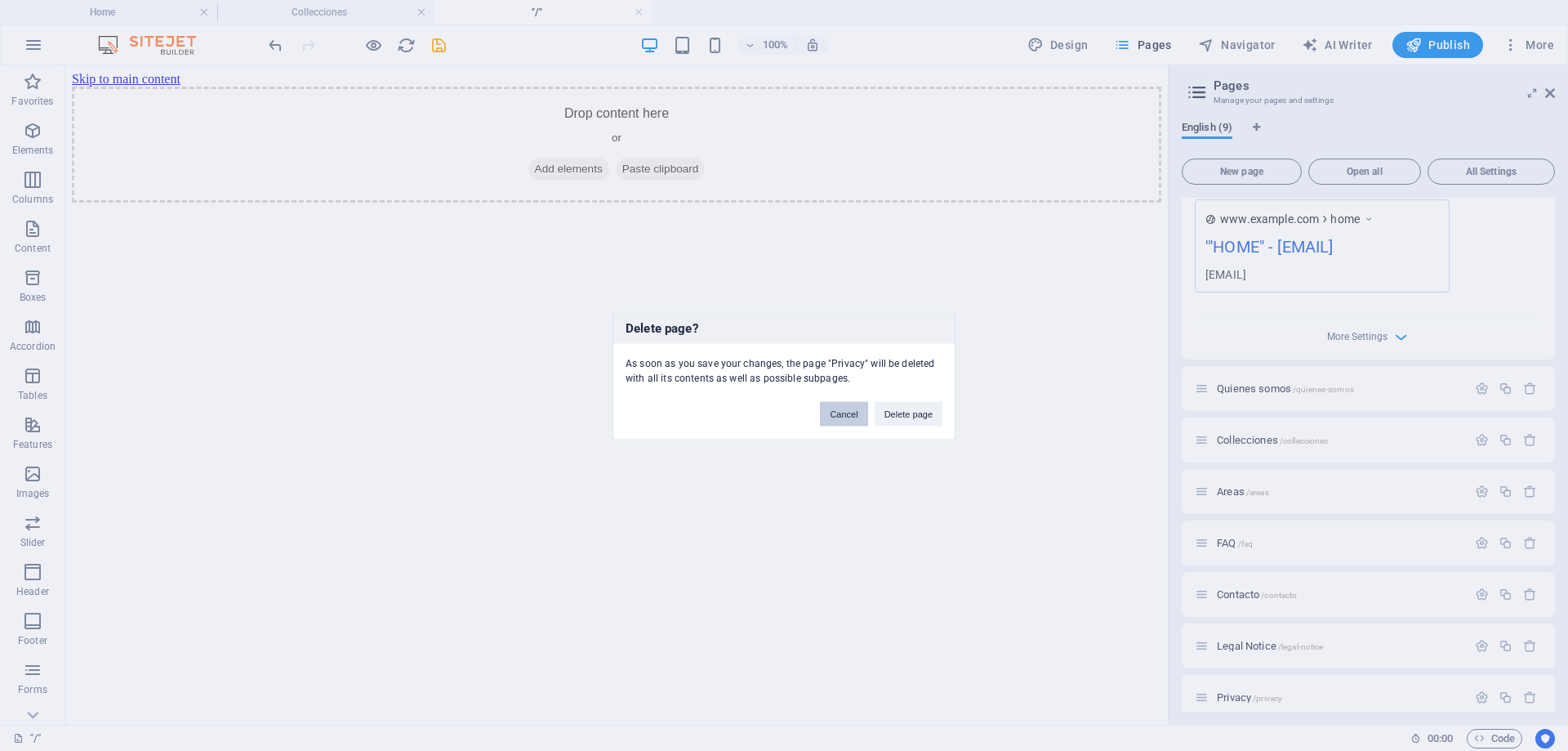 drag, startPoint x: 831, startPoint y: 409, endPoint x: 874, endPoint y: 364, distance: 62.24147 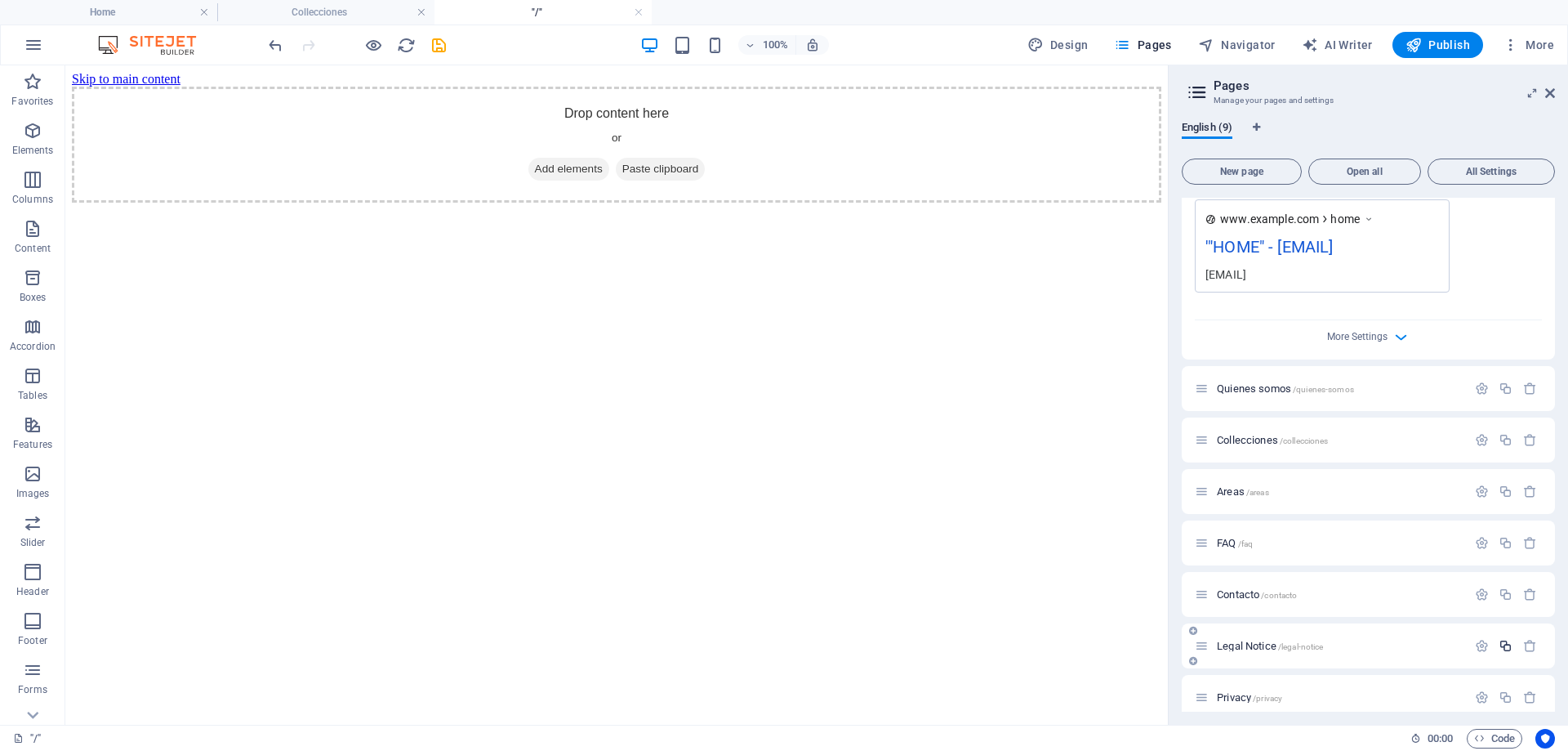 scroll, scrollTop: 558, scrollLeft: 0, axis: vertical 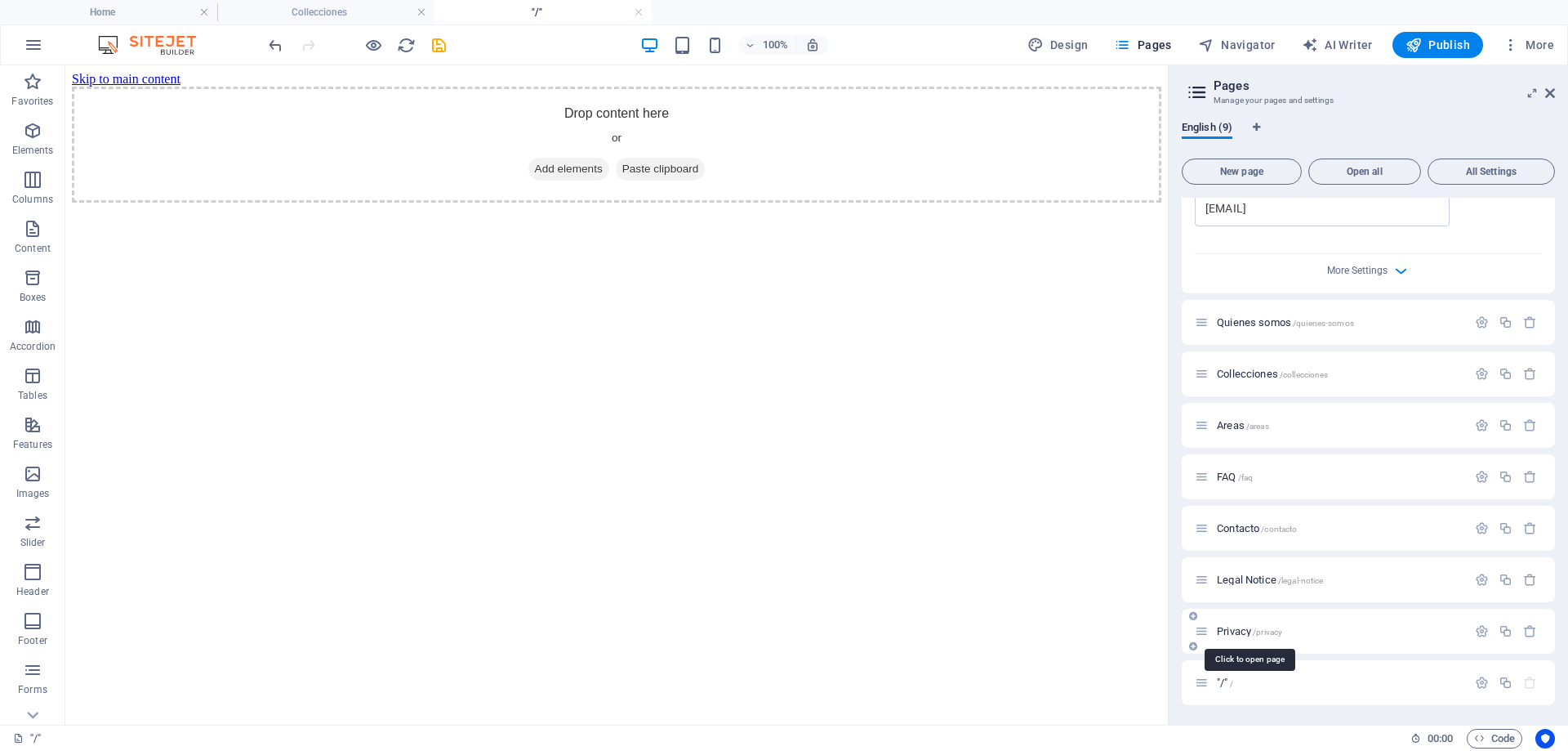 click on "/privacy" at bounding box center [1267, 632] 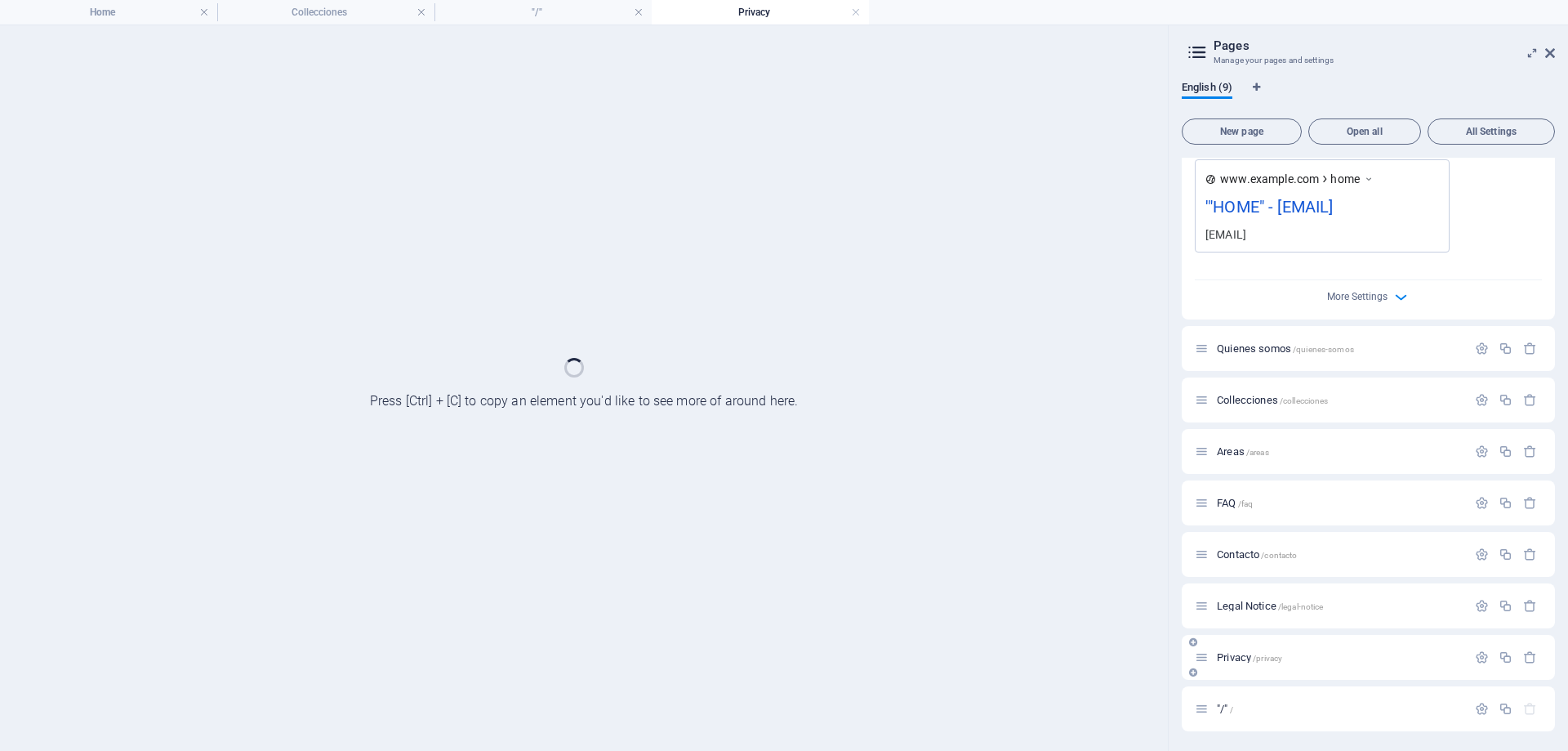 scroll, scrollTop: 492, scrollLeft: 0, axis: vertical 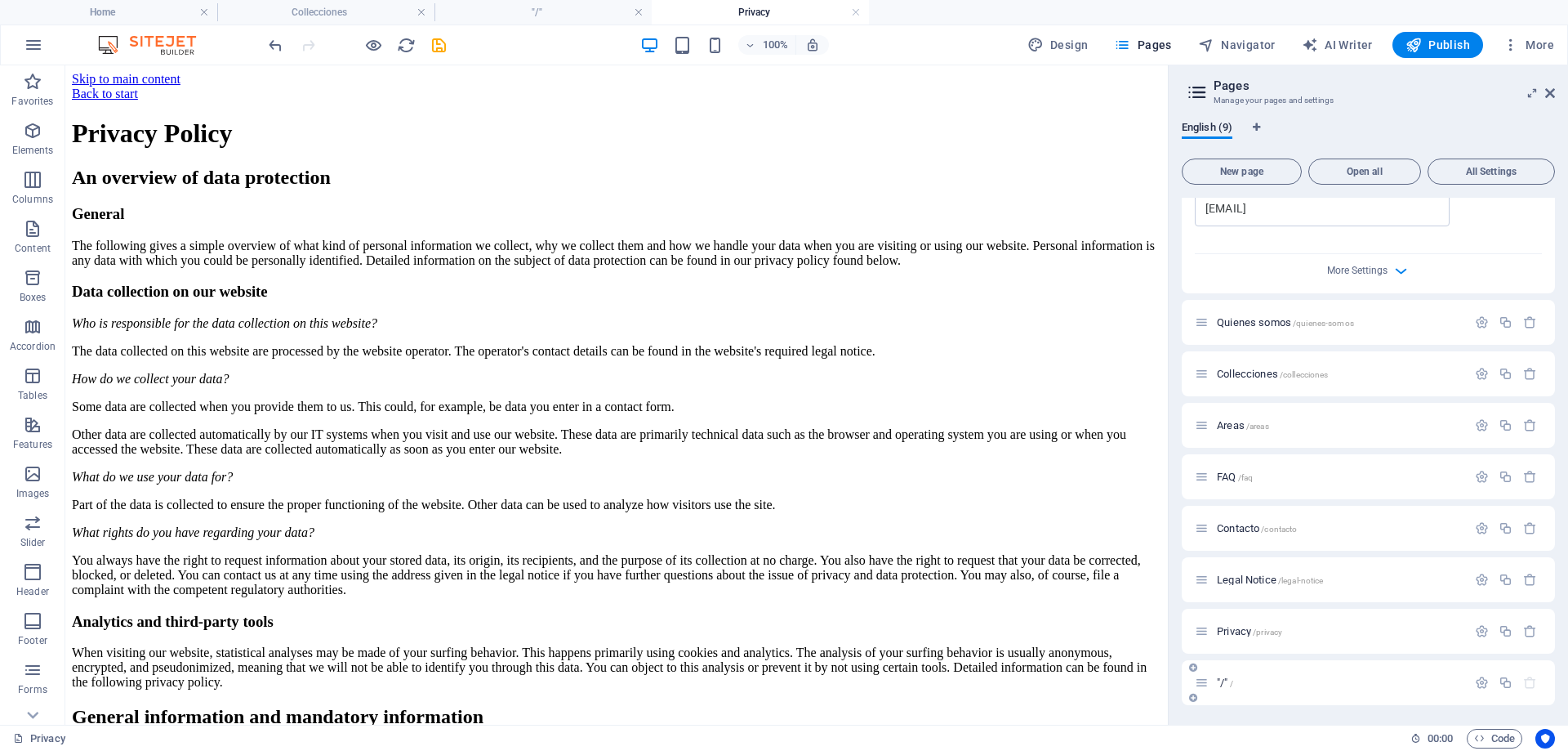 click on "/" at bounding box center (1232, 683) 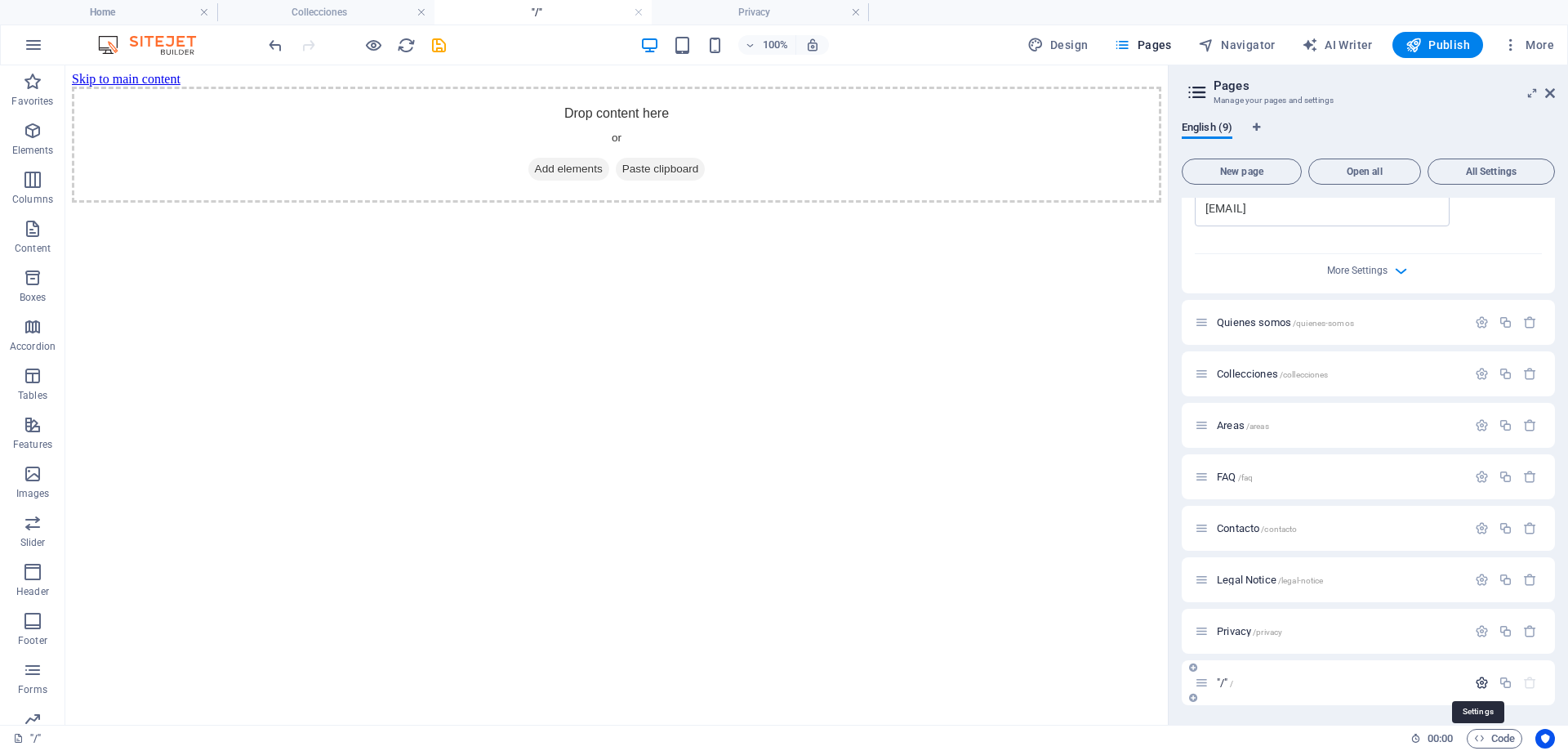 click at bounding box center [1481, 682] 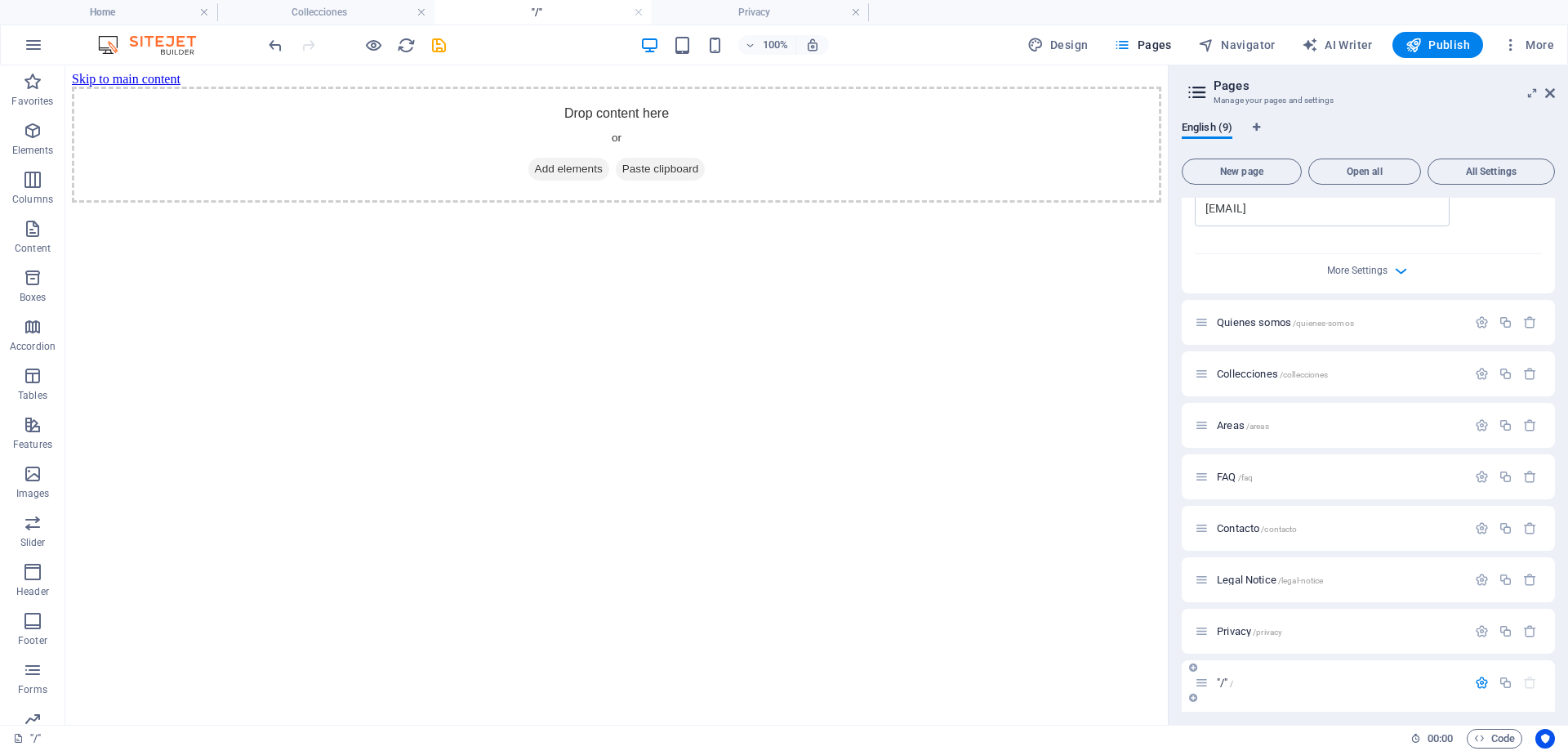 scroll, scrollTop: 848, scrollLeft: 0, axis: vertical 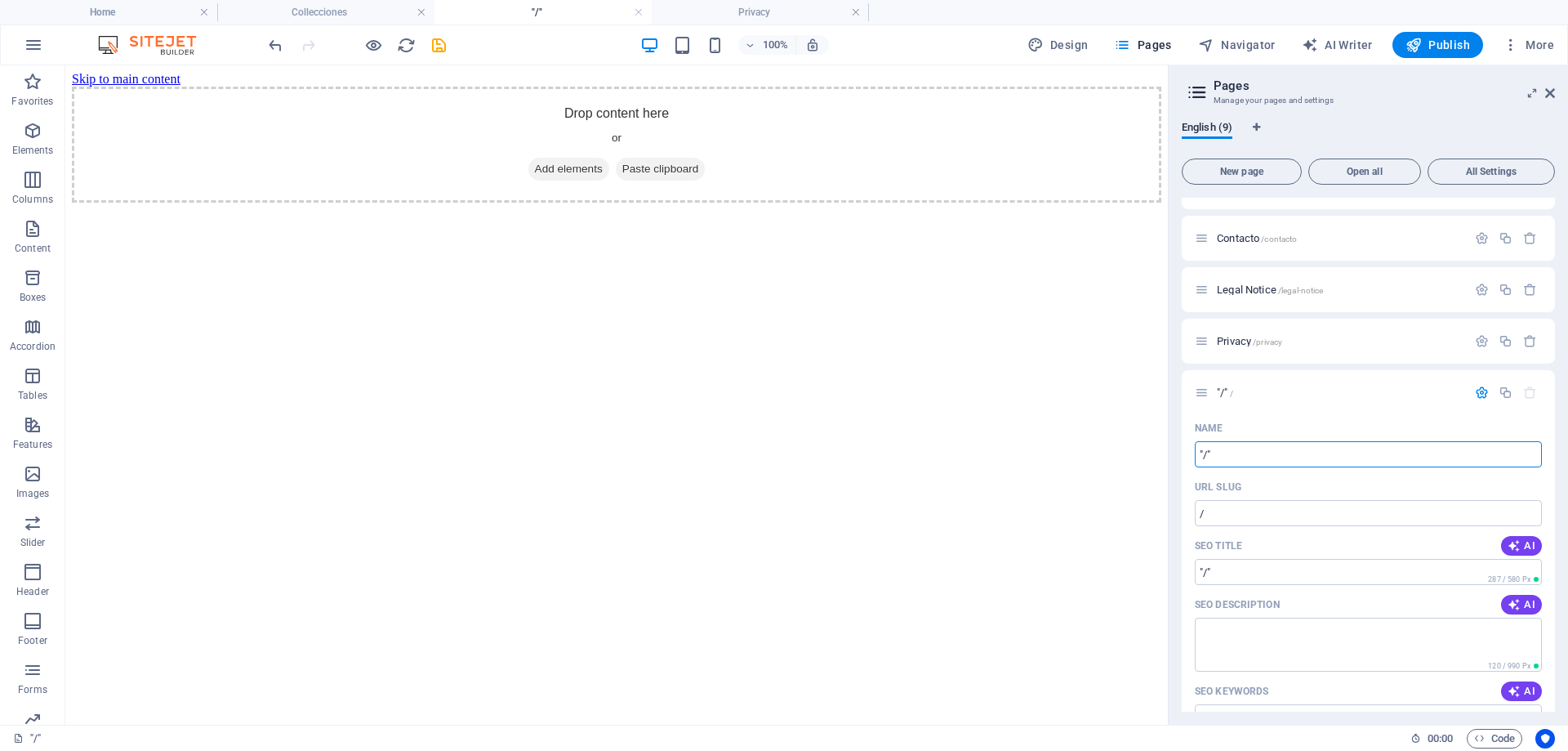 drag, startPoint x: 1304, startPoint y: 516, endPoint x: 1116, endPoint y: 445, distance: 200.9602 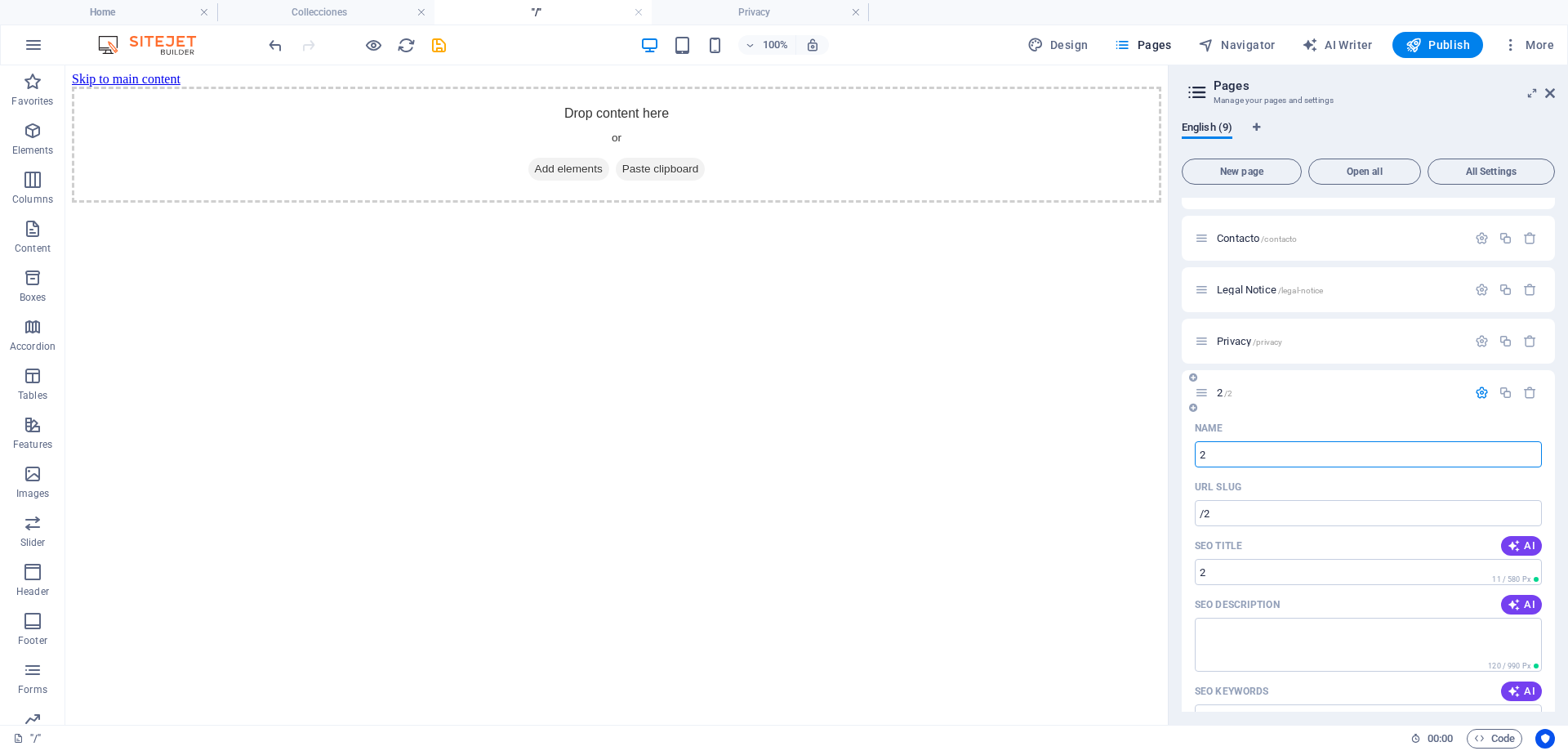 type on "2" 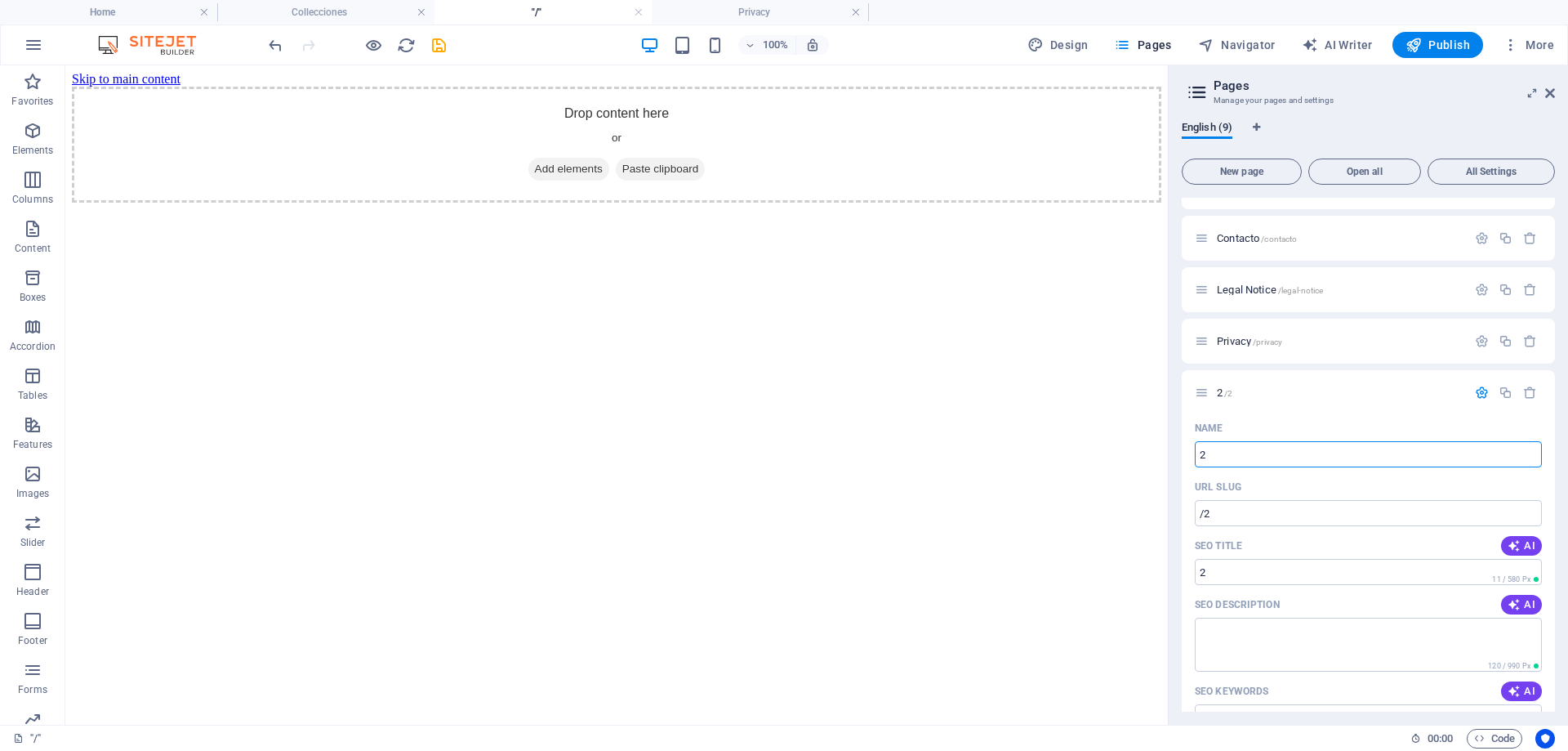 type on "2" 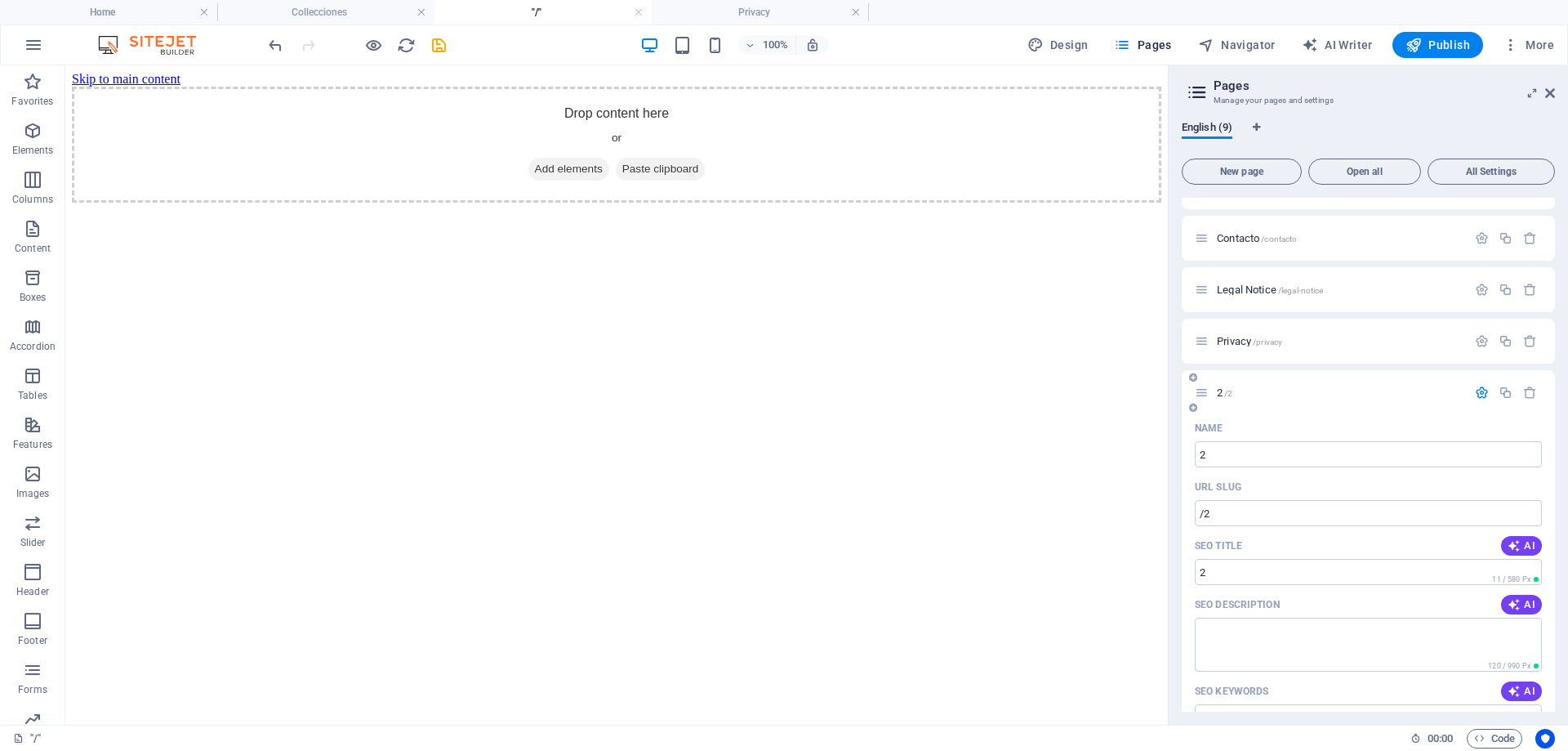 scroll, scrollTop: 440, scrollLeft: 0, axis: vertical 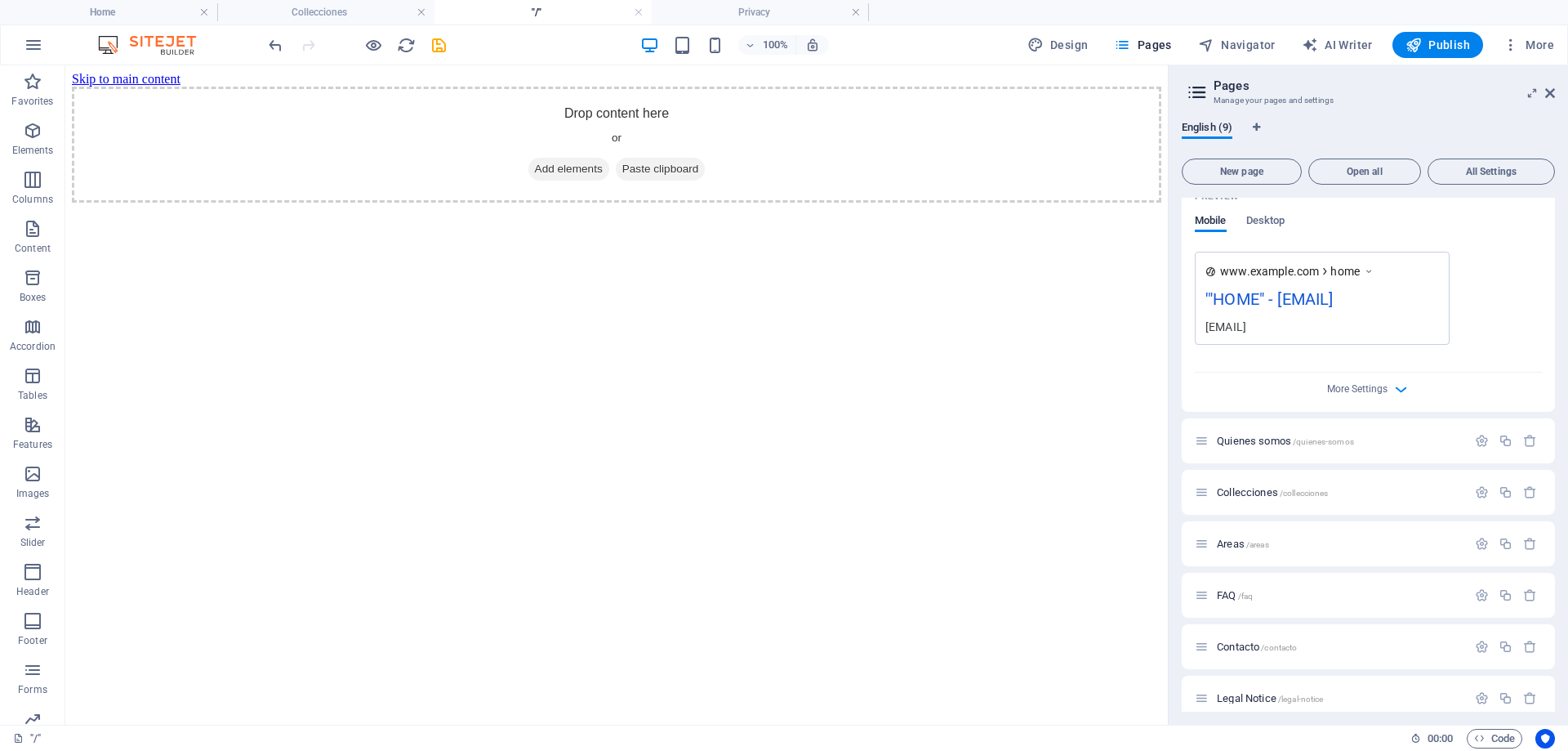 click on "'"HOME" - [EMAIL]" at bounding box center (1322, 302) 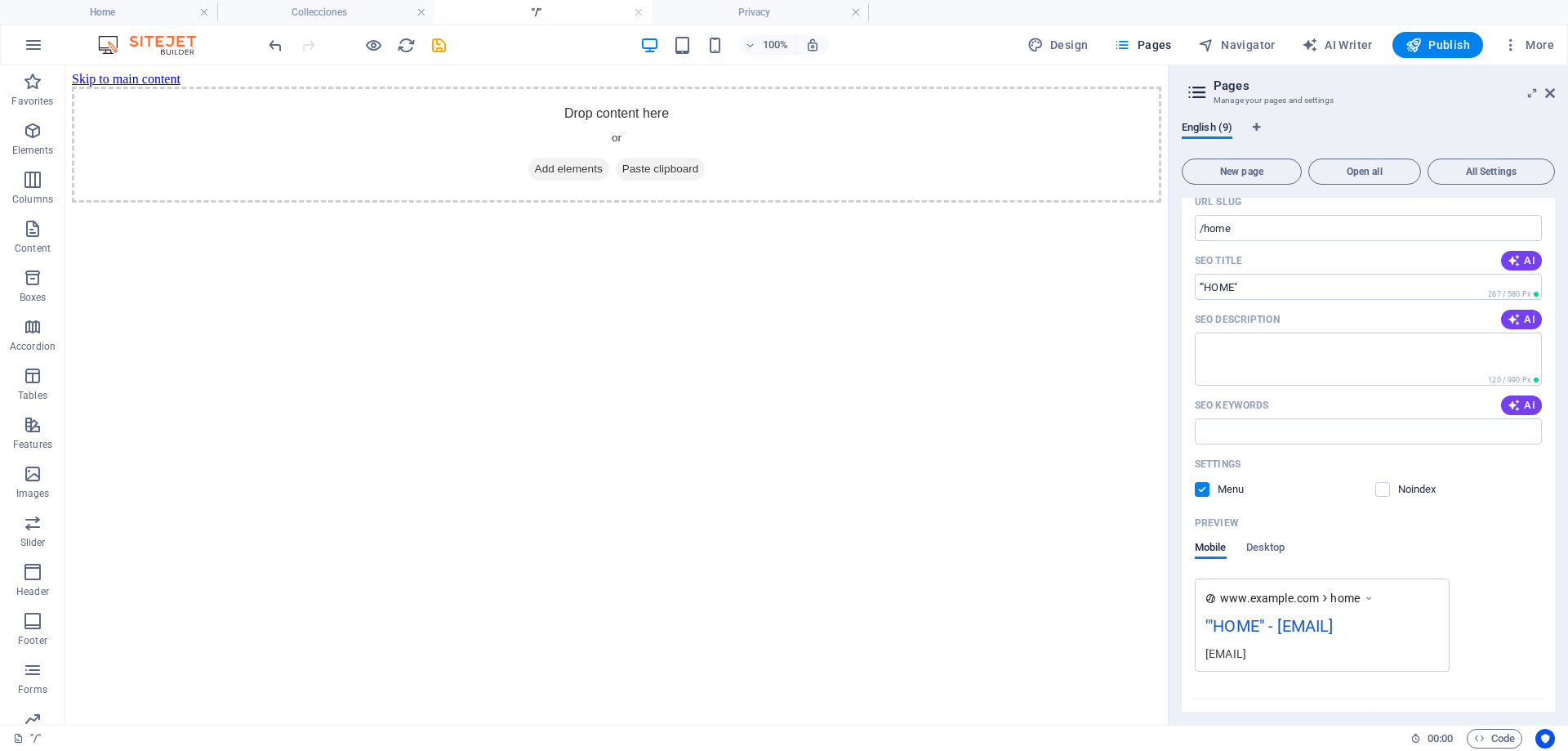scroll, scrollTop: 0, scrollLeft: 0, axis: both 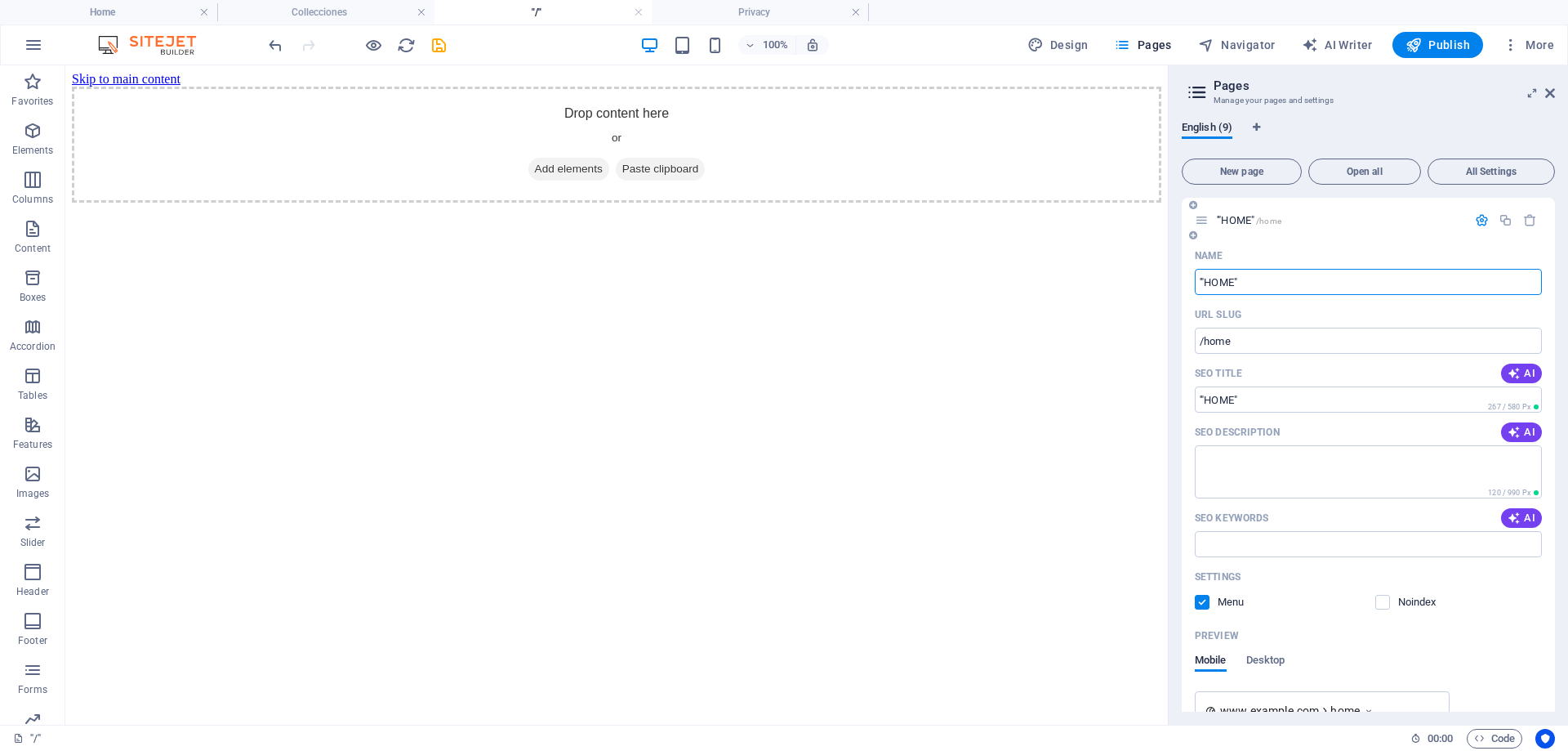 click on "'"HOME"" at bounding box center (1368, 282) 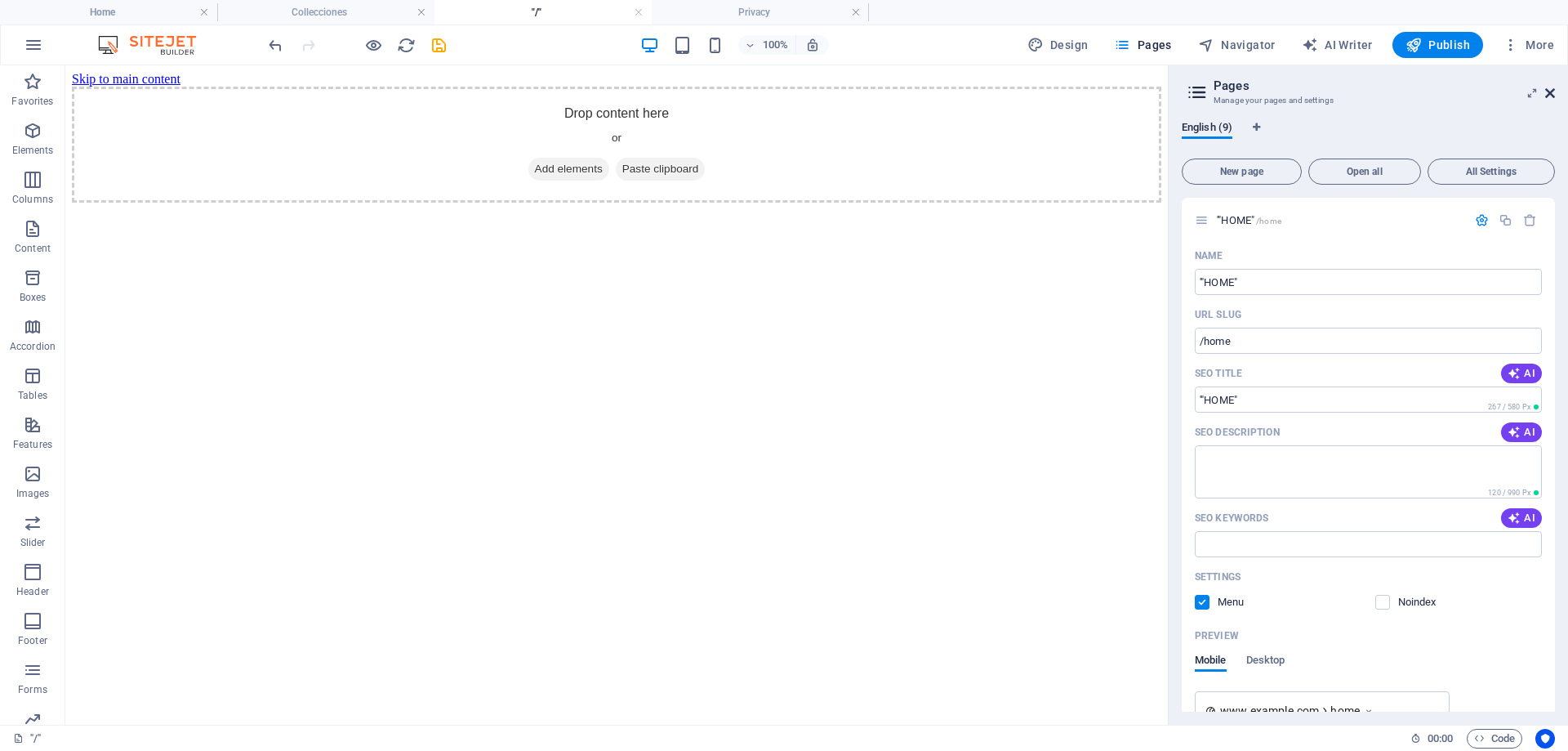 click at bounding box center [1550, 93] 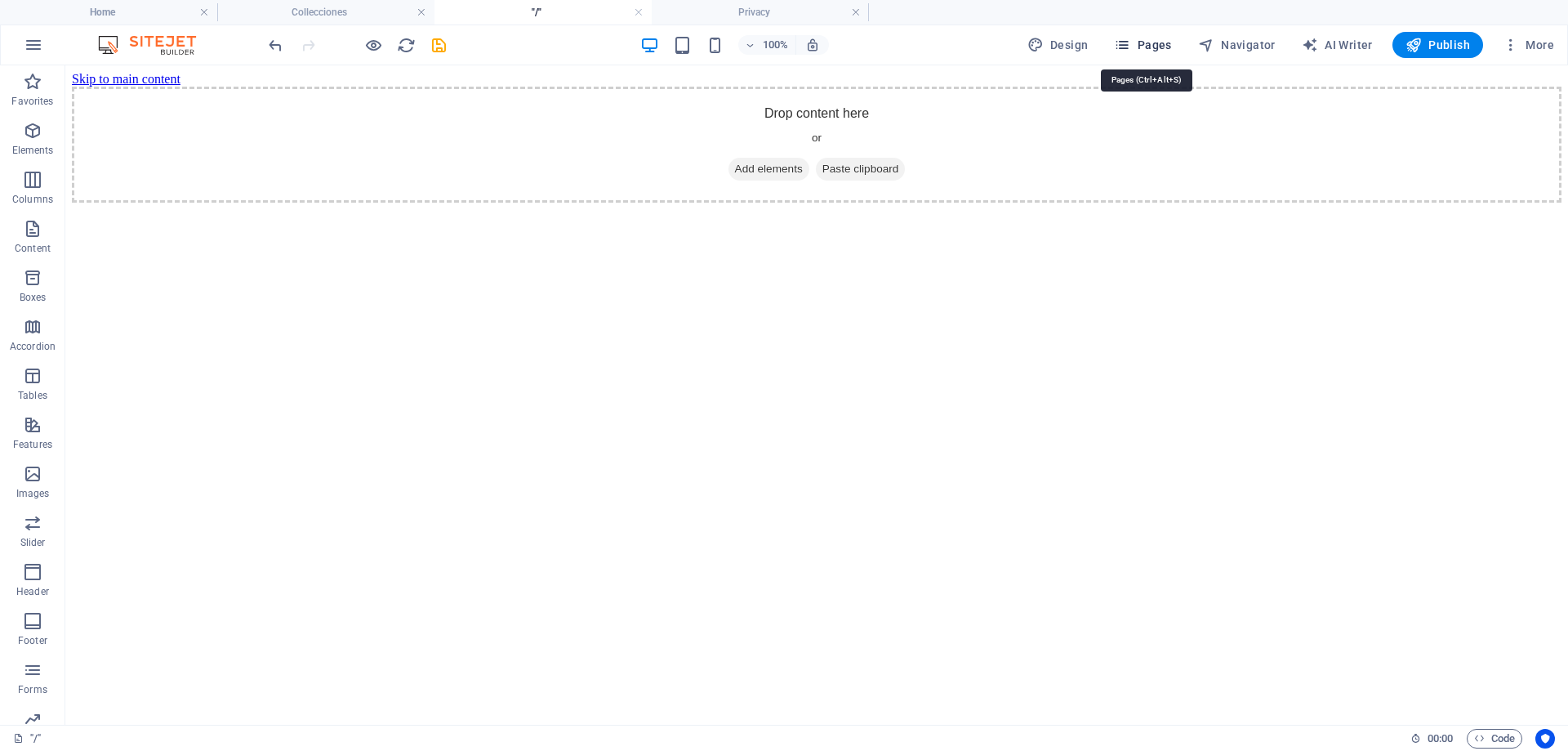 click on "Pages" at bounding box center (1143, 45) 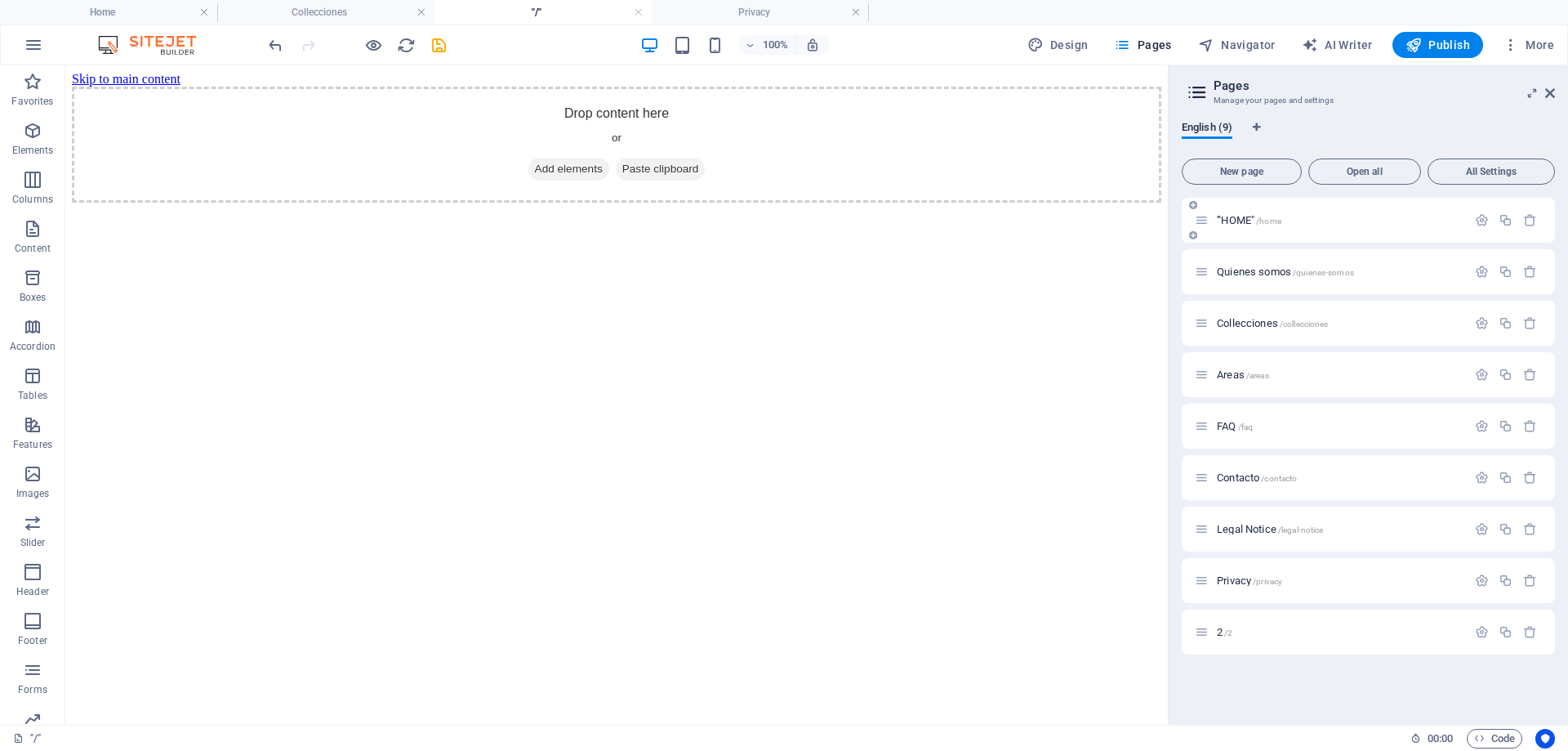 click on "'"HOME /home" at bounding box center (1330, 220) 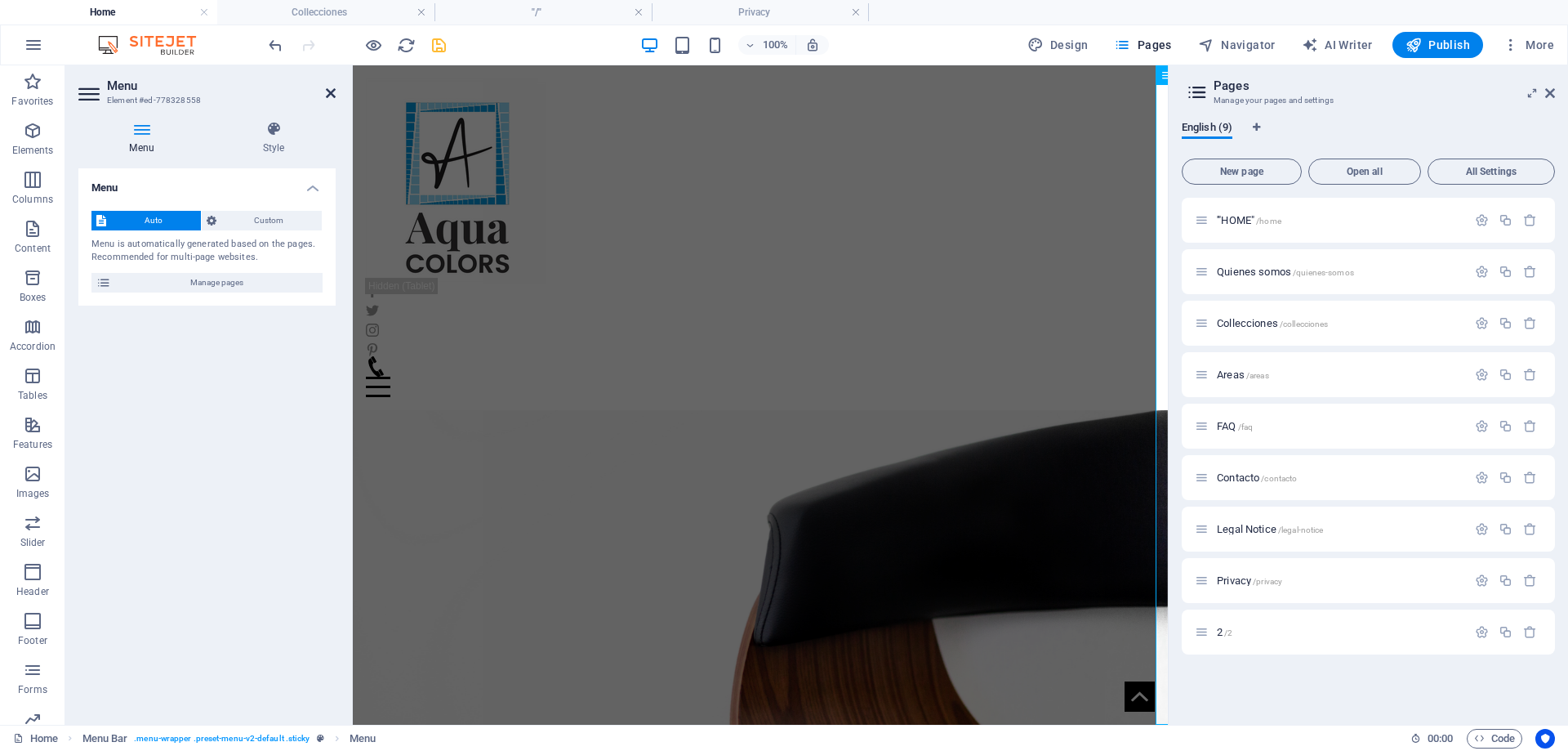 click at bounding box center (331, 93) 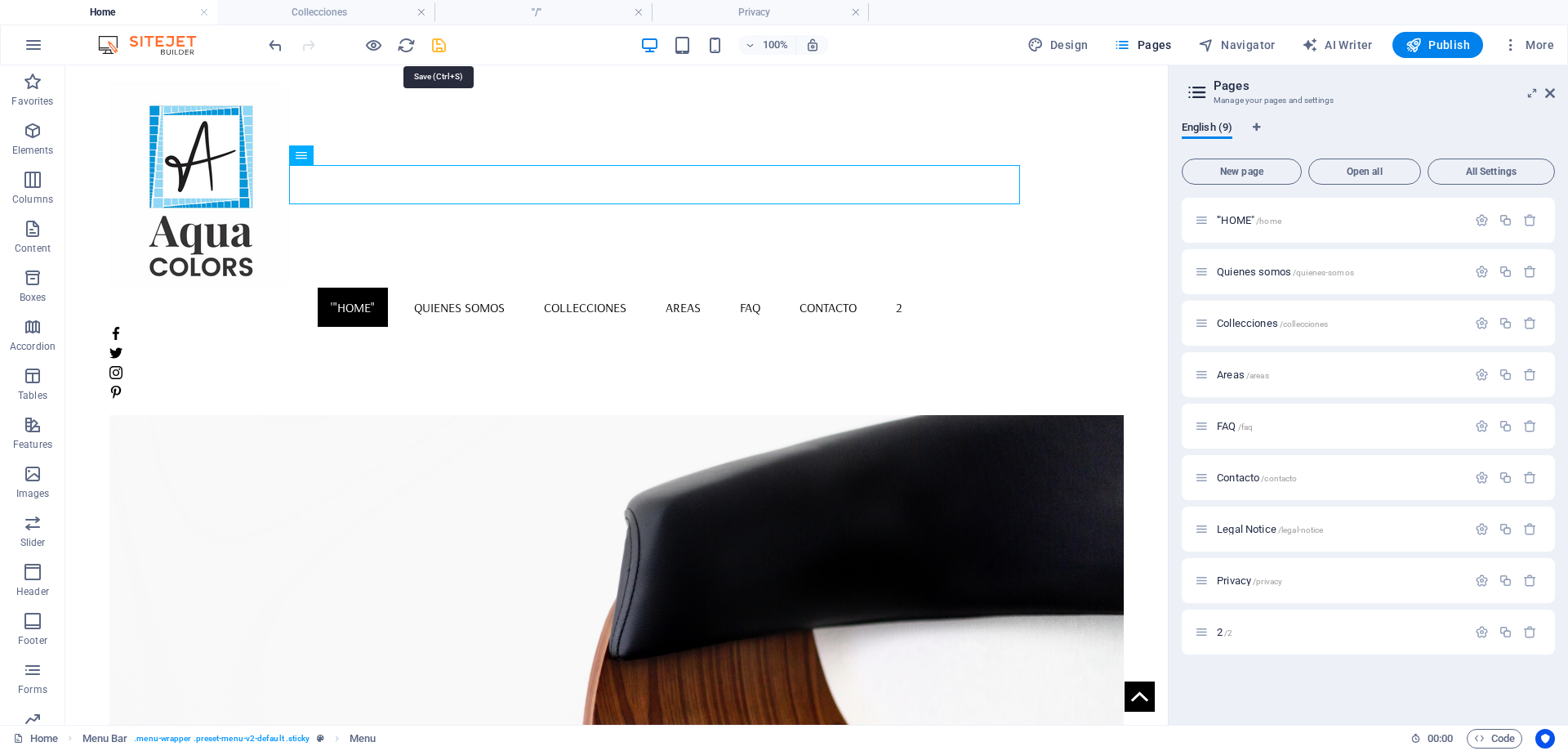 click at bounding box center (439, 45) 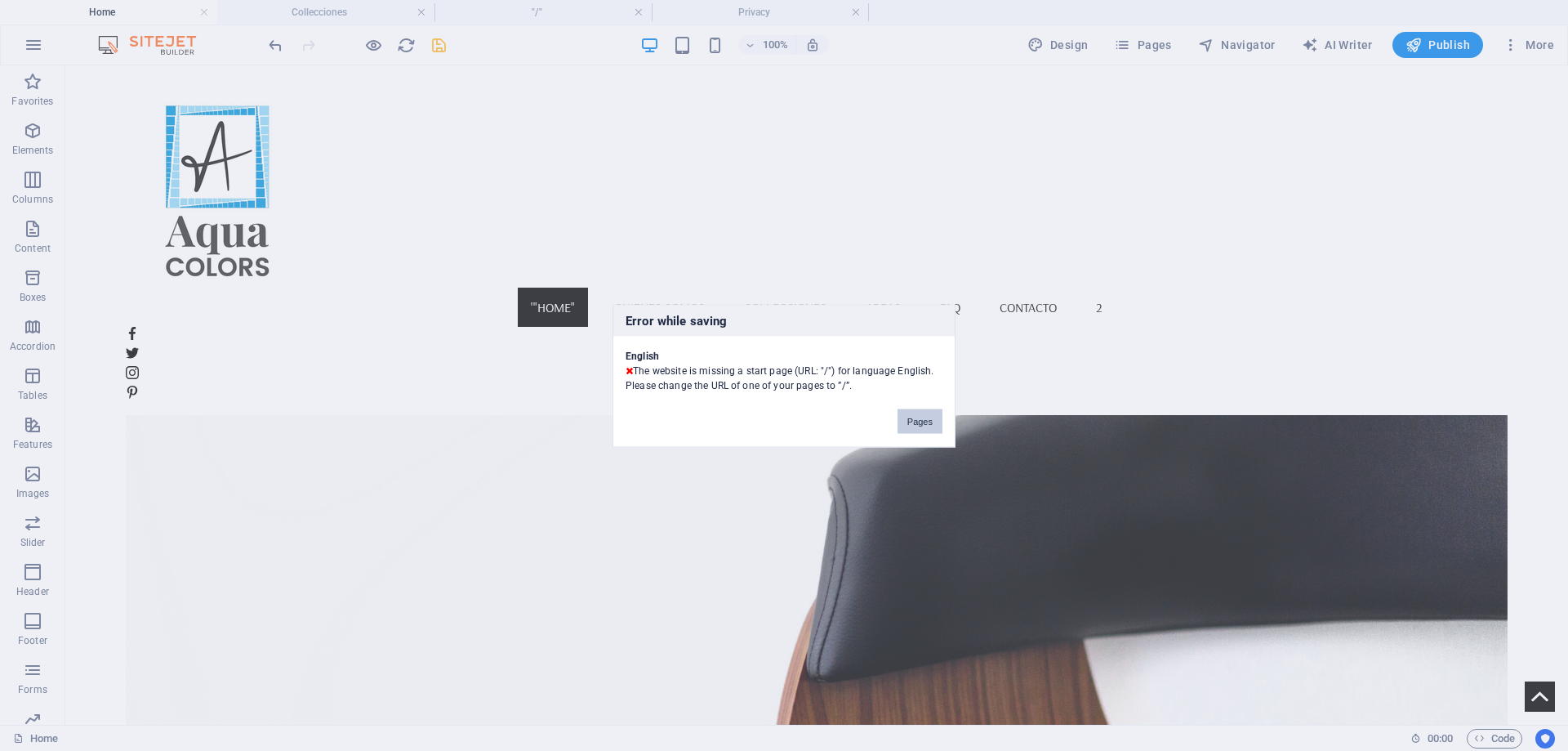 click on "Pages" at bounding box center (920, 421) 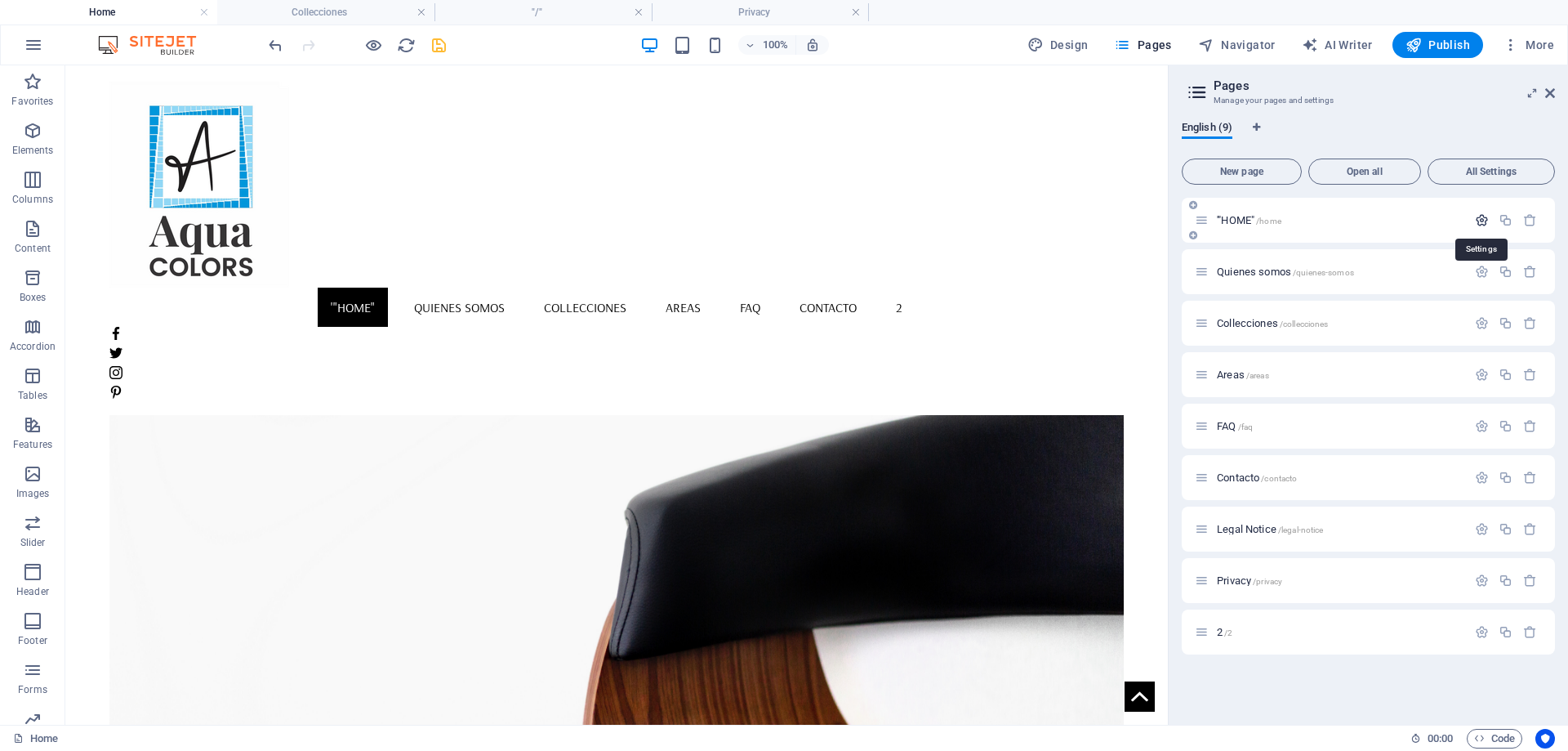 click at bounding box center (1481, 220) 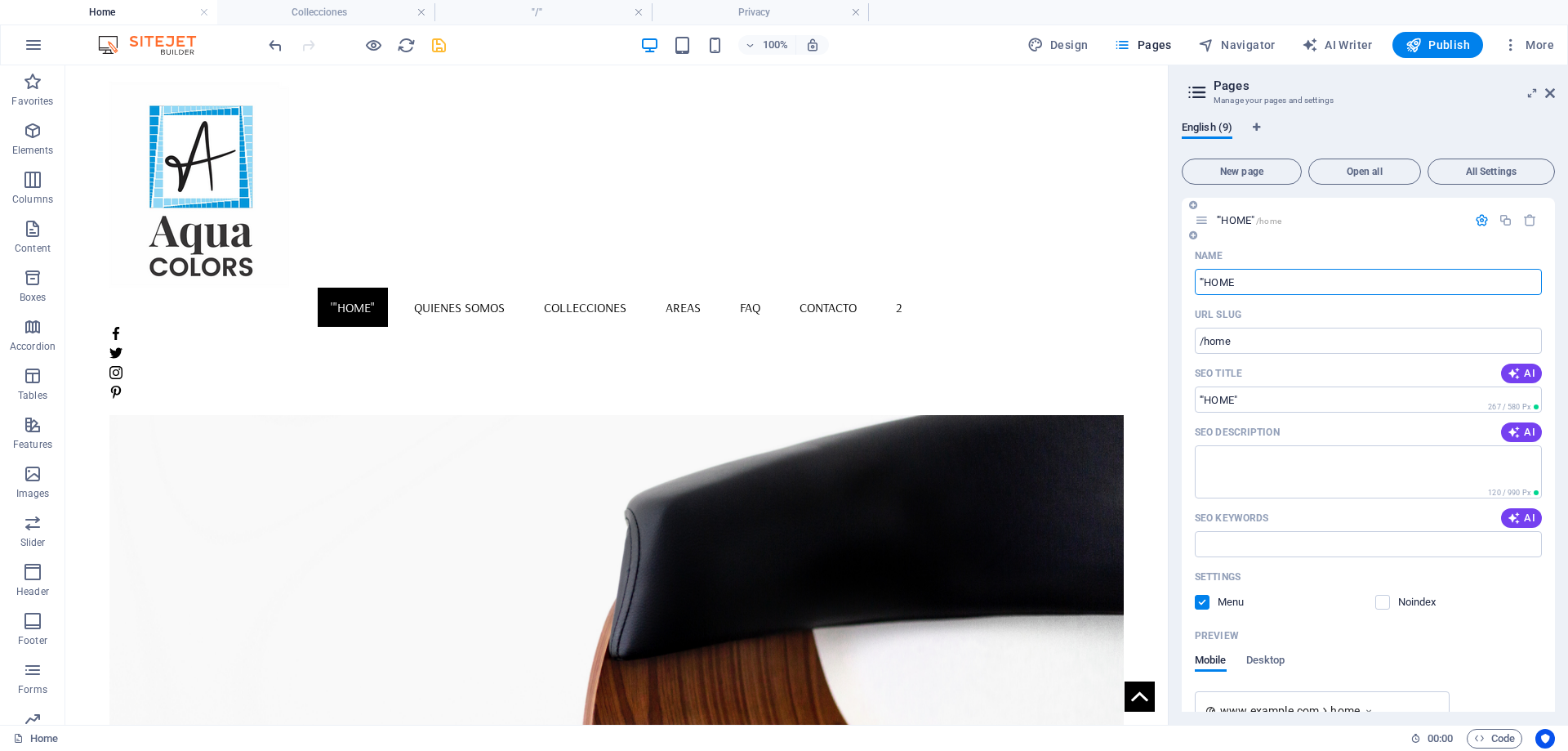 type on "'"HOME" 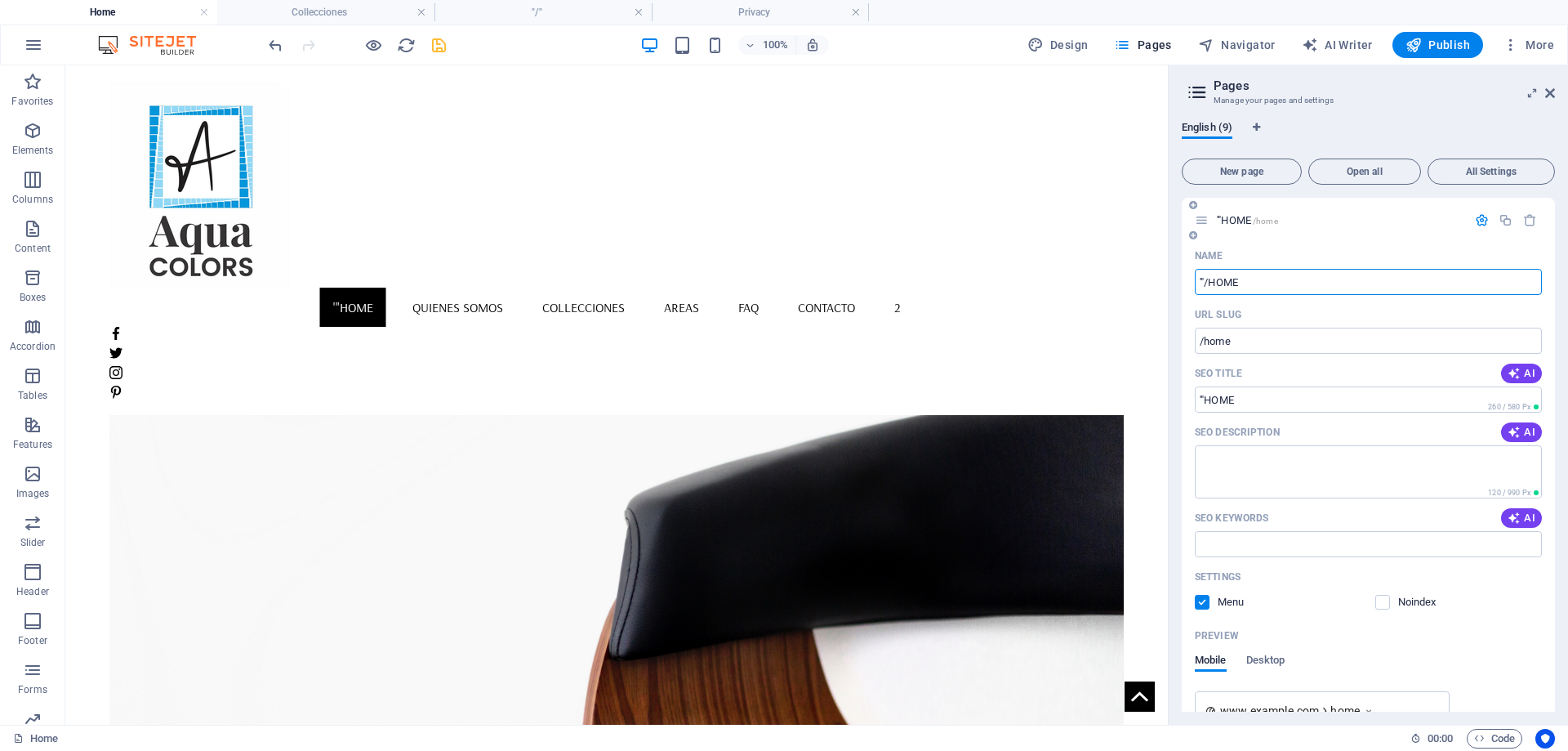 type on "'"/HOME" 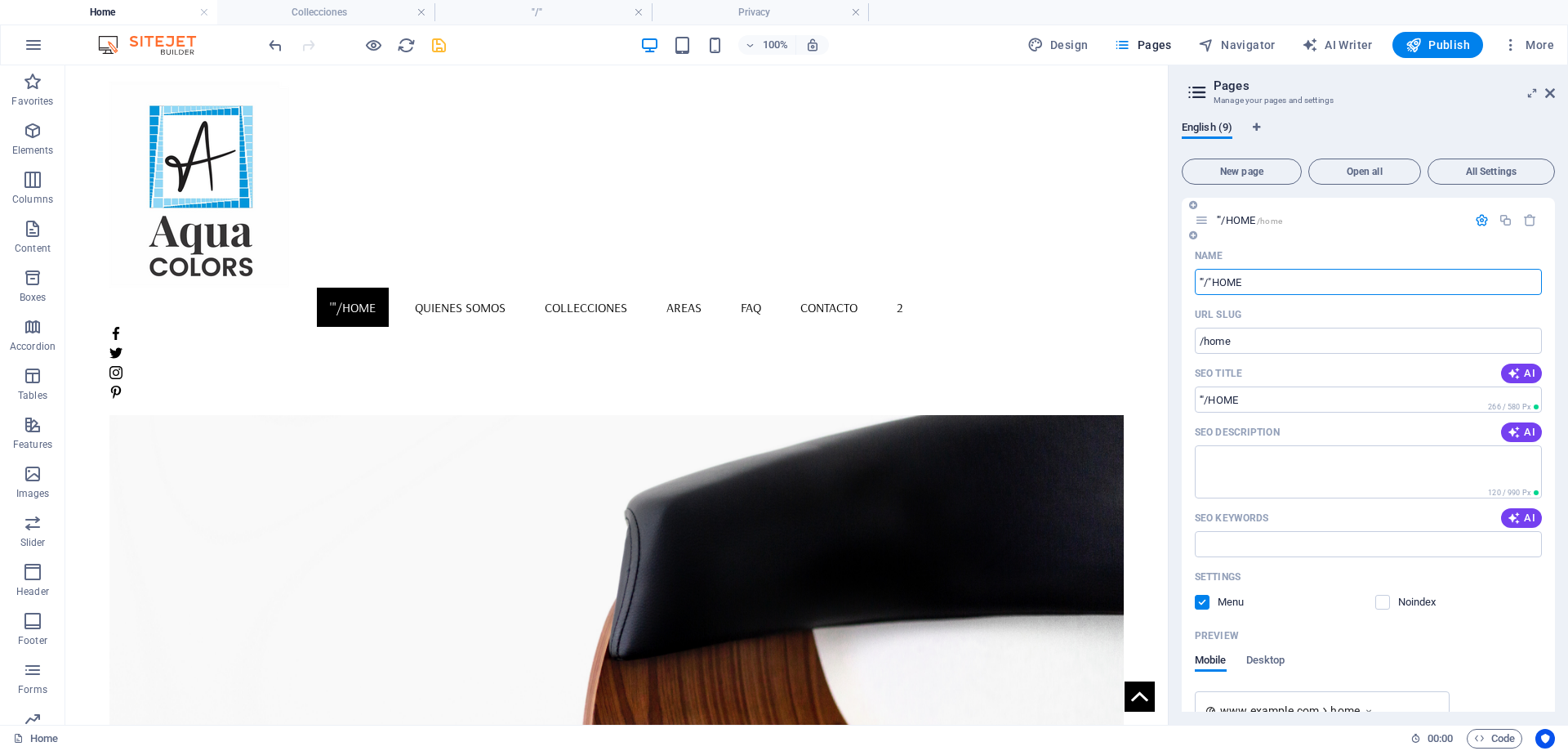 type on "'"/"HOME" 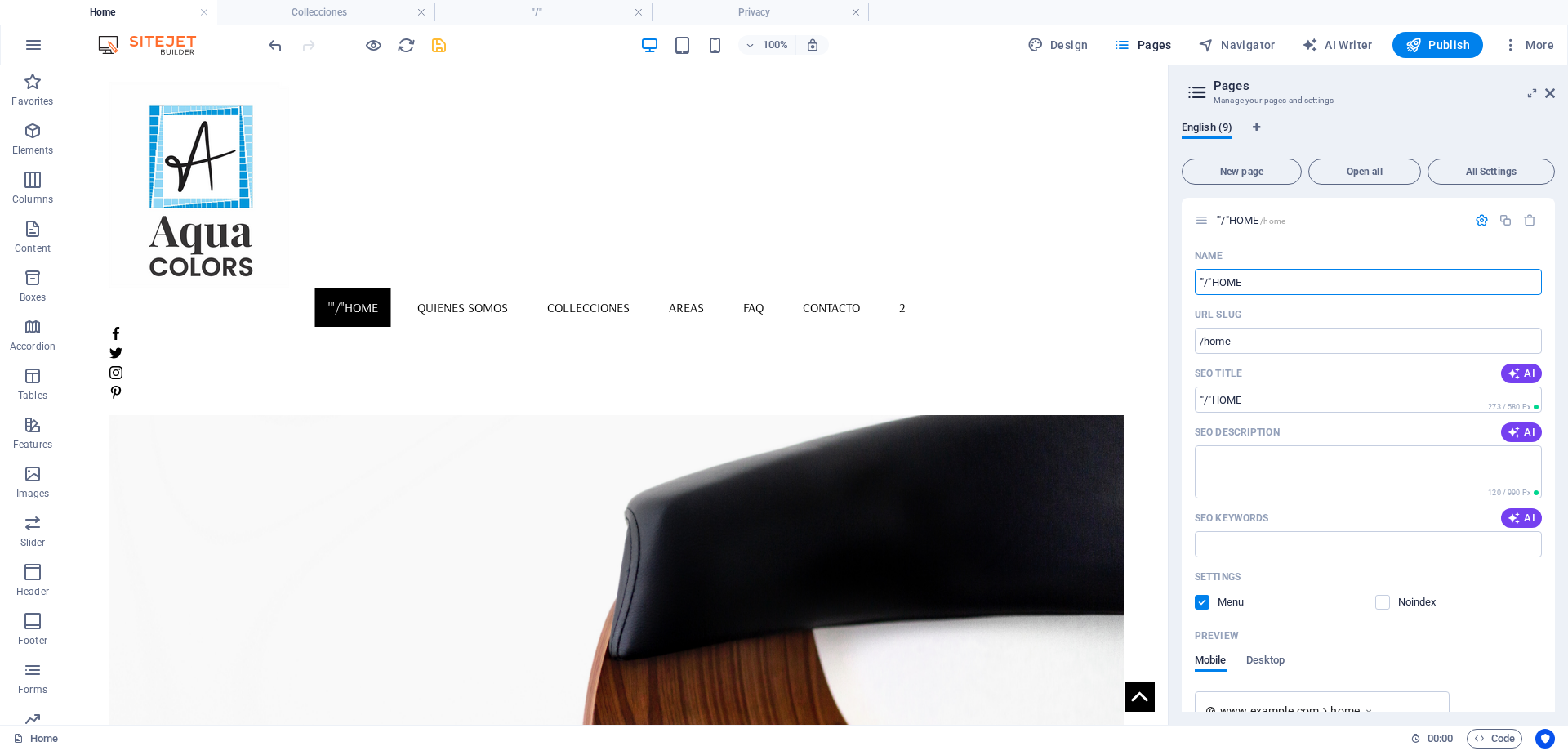 type on "'"/"HOME" 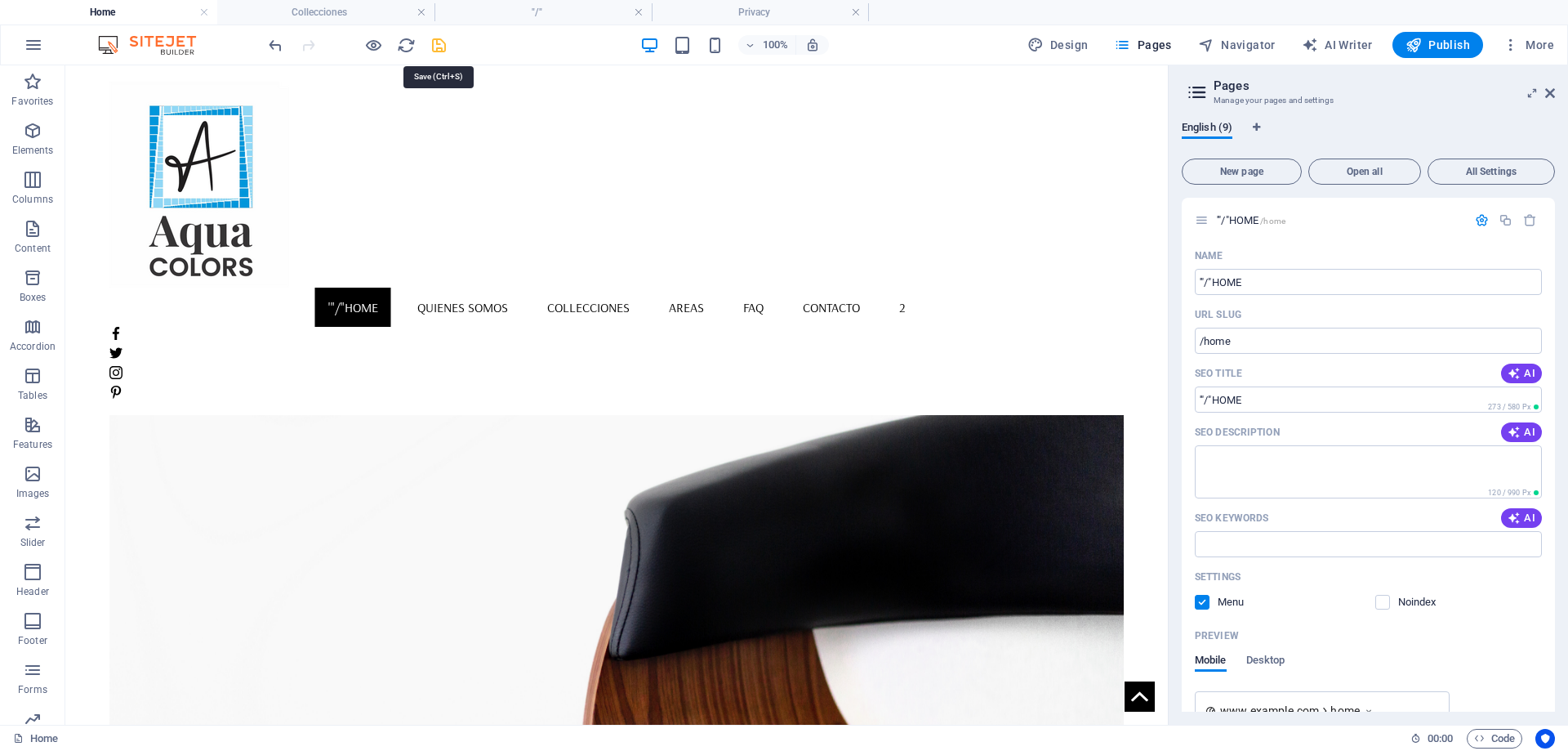 click at bounding box center [439, 45] 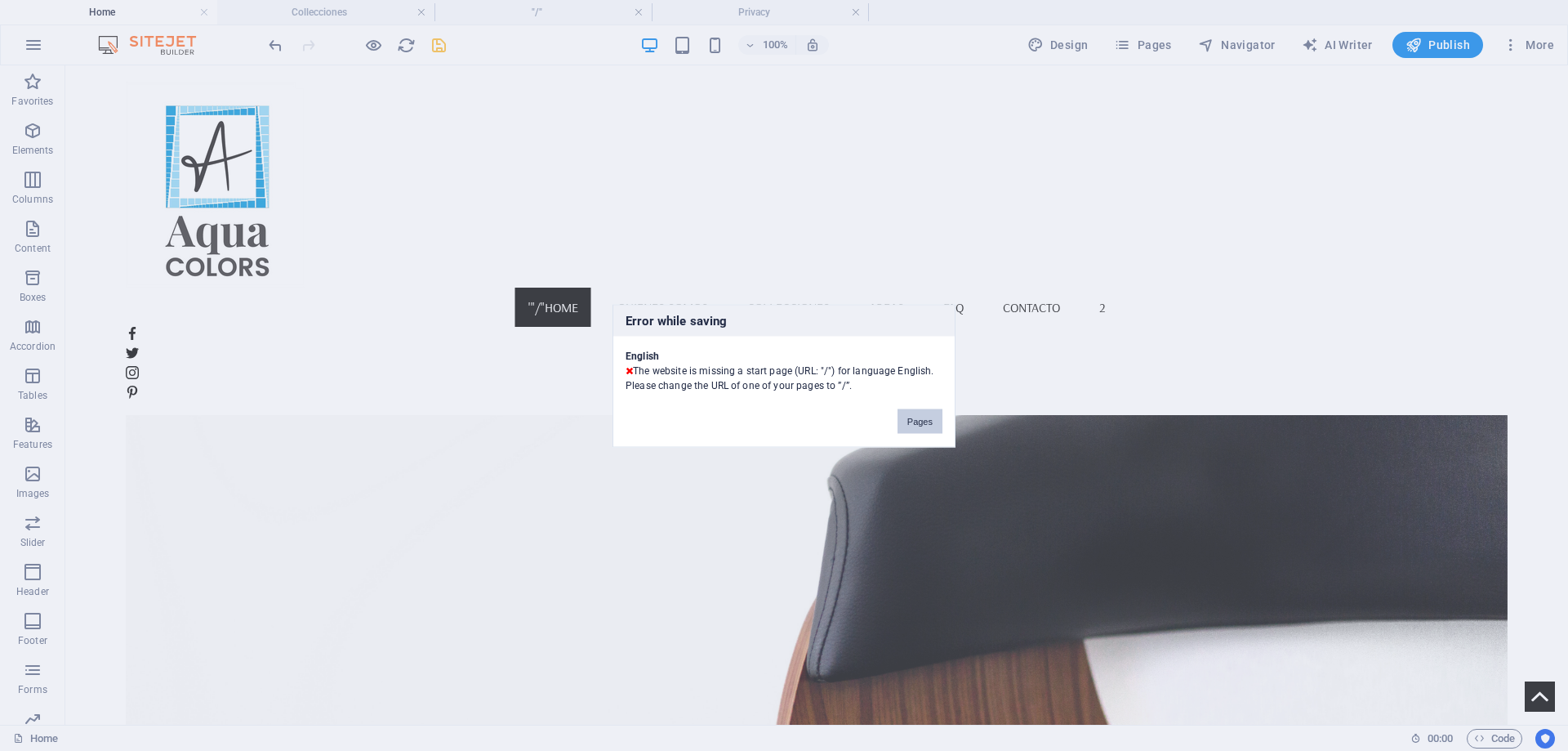 click on "Pages" at bounding box center (920, 421) 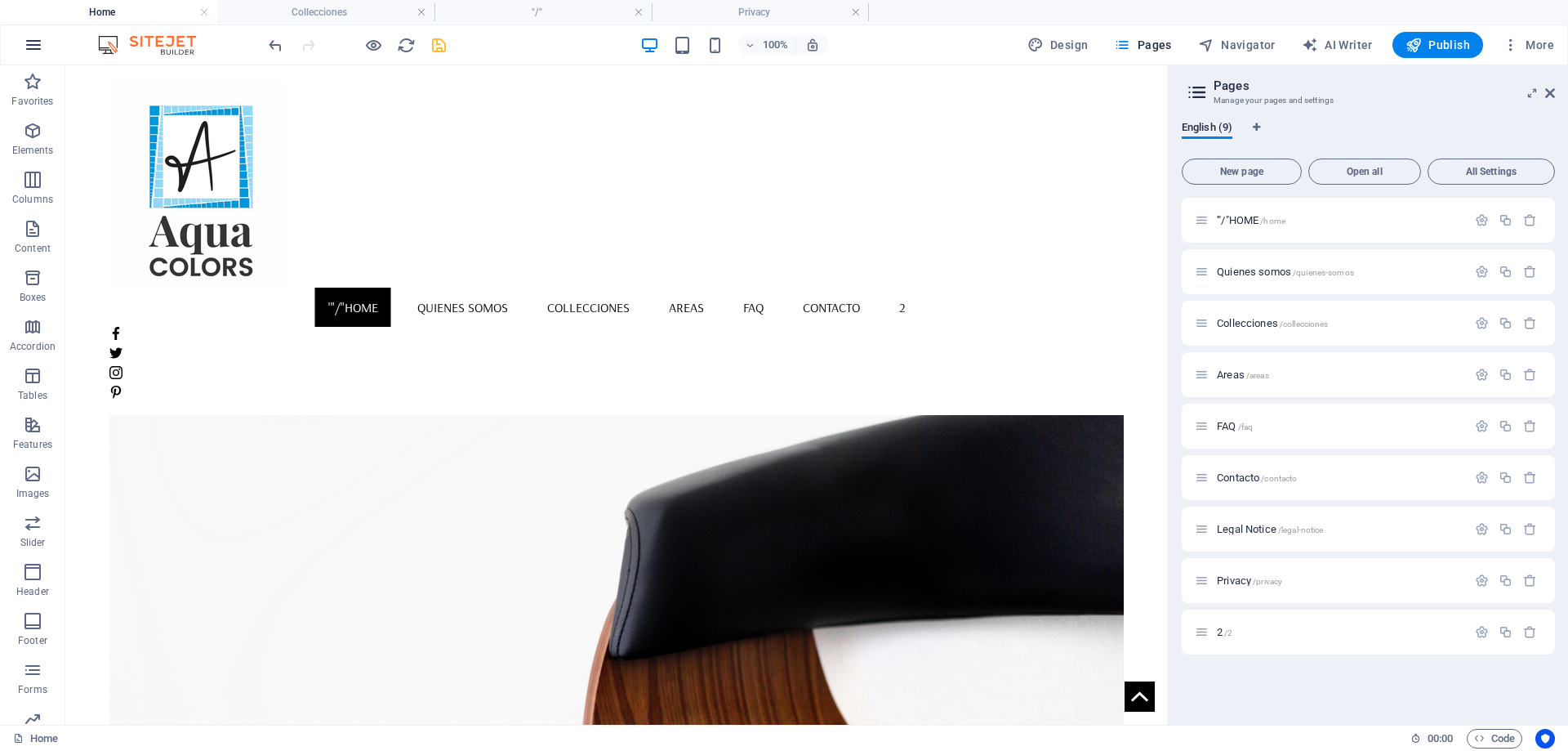 click at bounding box center (33, 45) 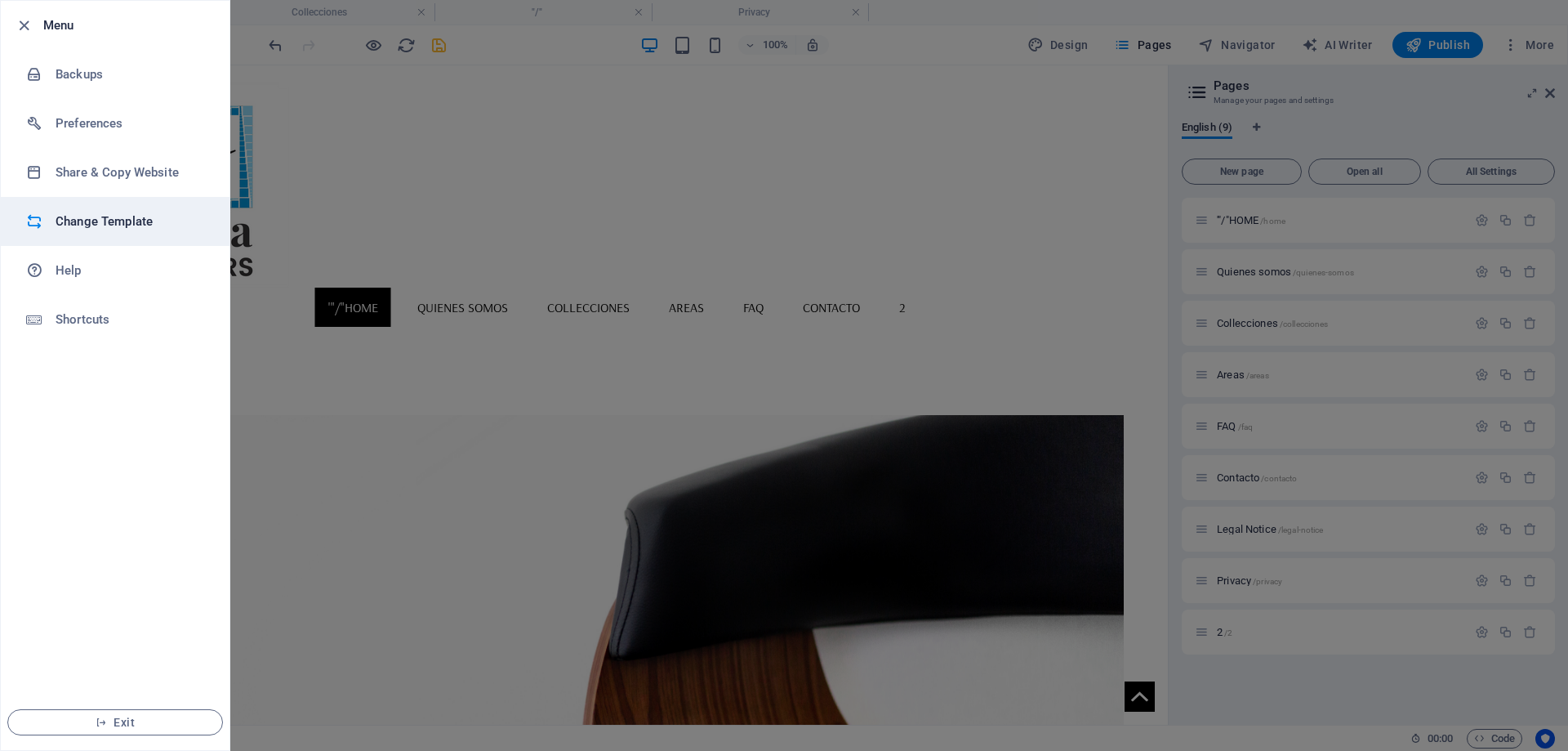 click on "Change Template" at bounding box center [131, 221] 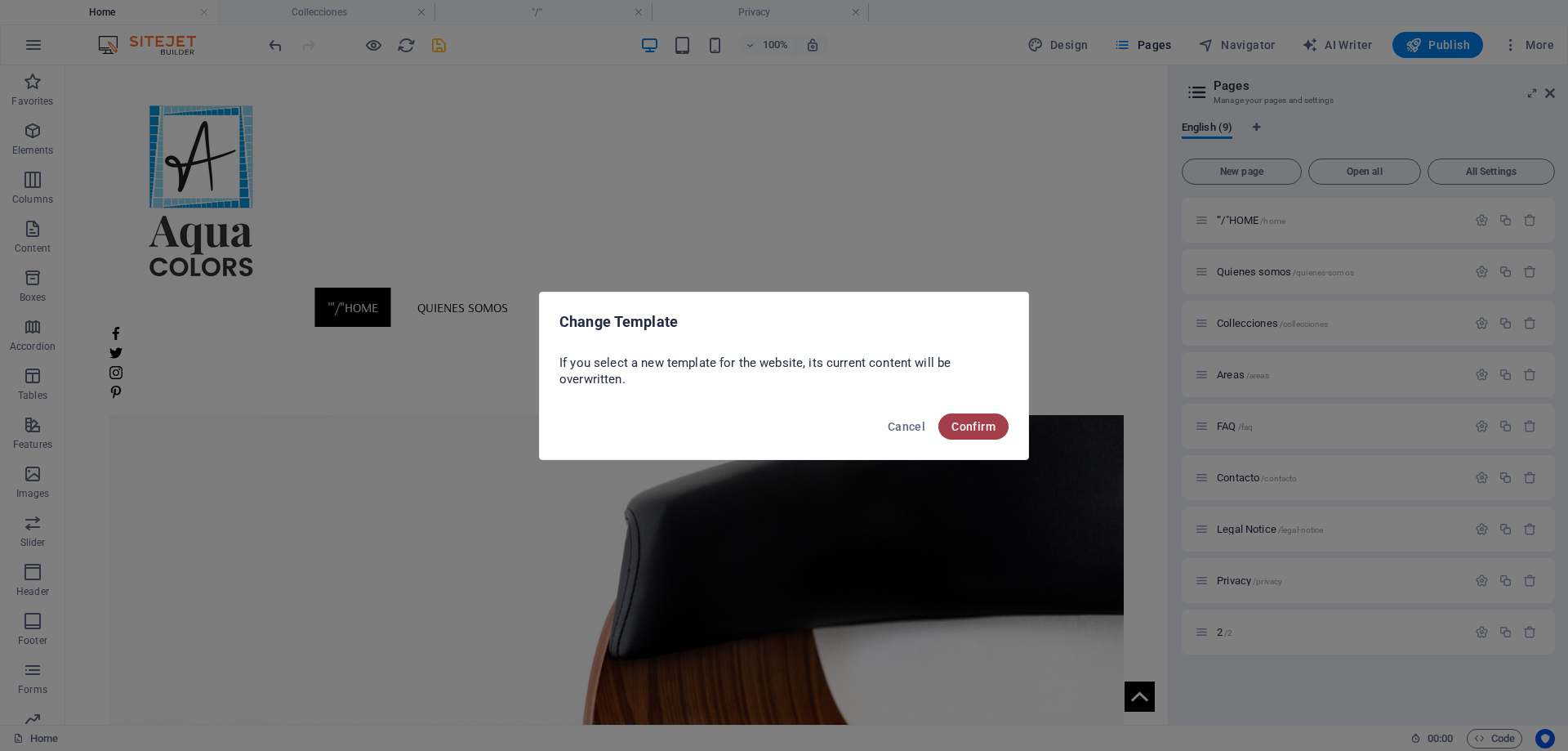 click on "Confirm" at bounding box center (973, 427) 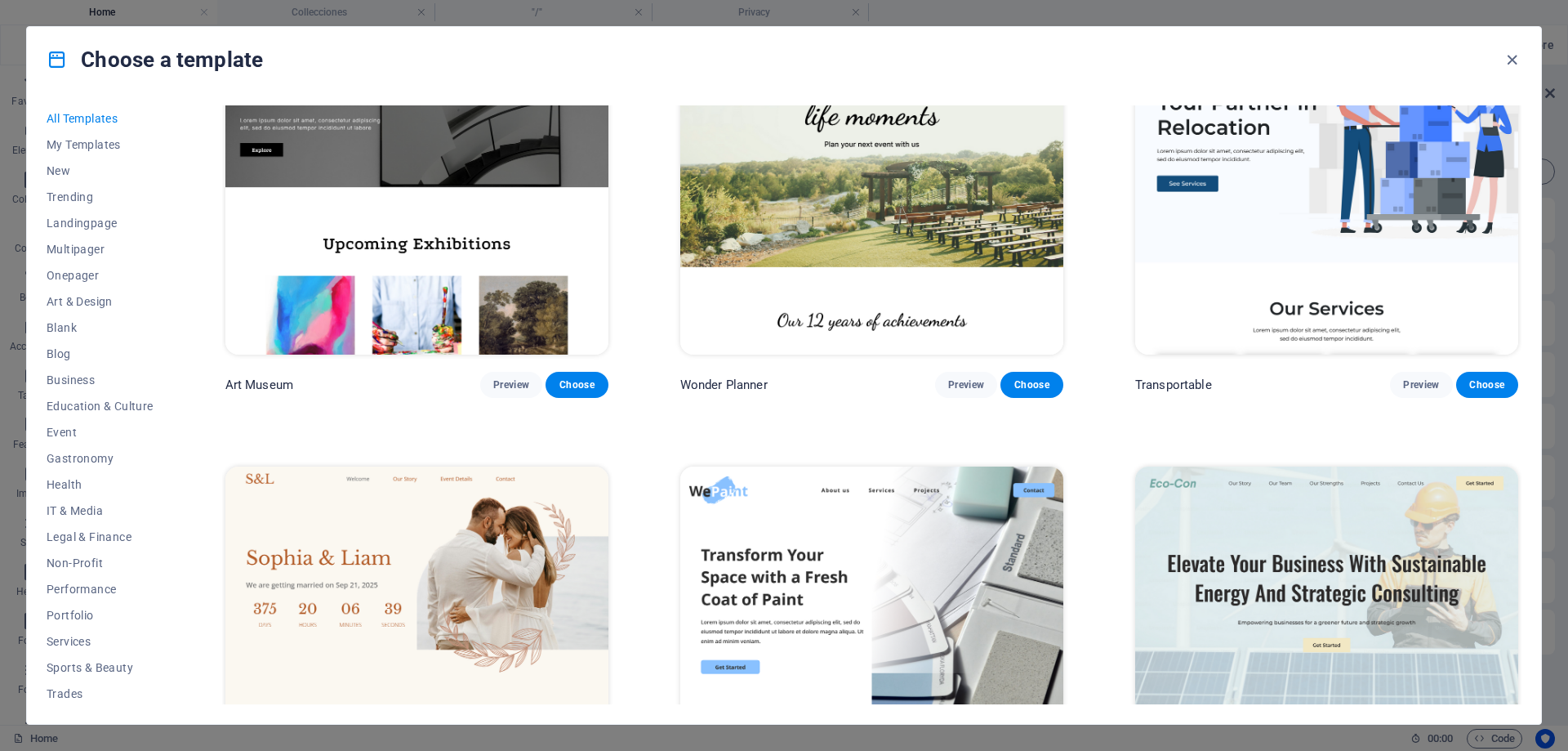 scroll, scrollTop: 817, scrollLeft: 0, axis: vertical 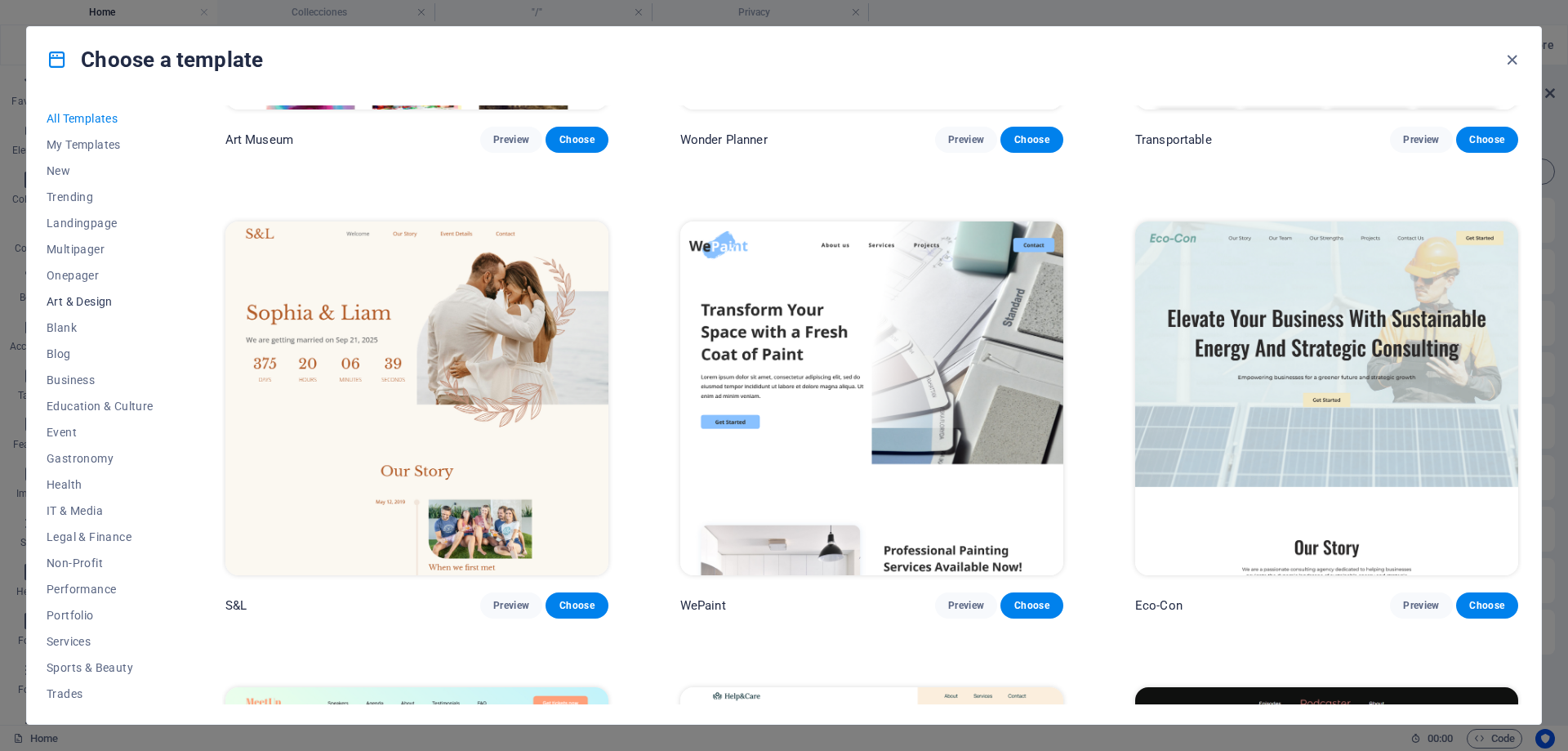 click on "Art & Design" at bounding box center (100, 302) 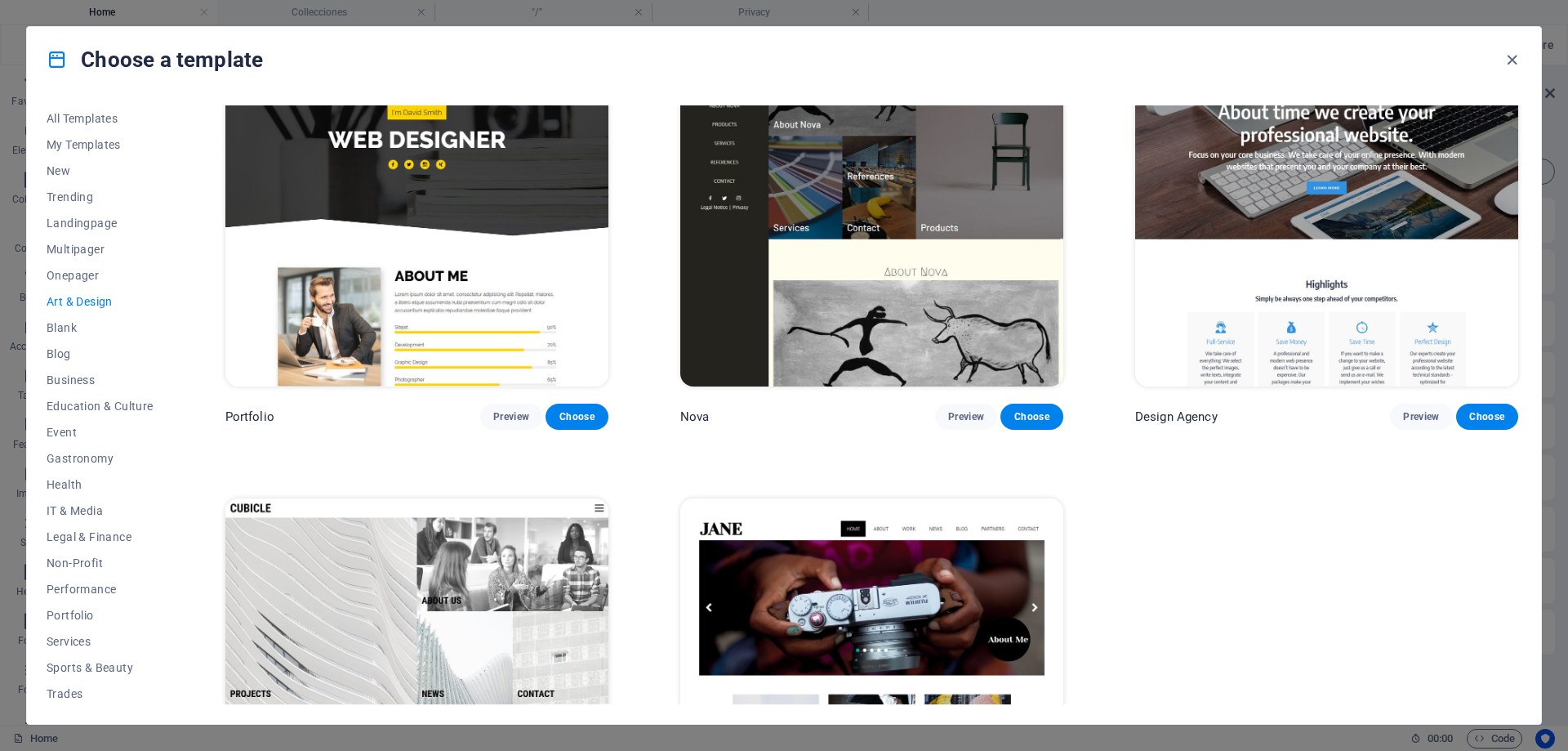 scroll, scrollTop: 1652, scrollLeft: 0, axis: vertical 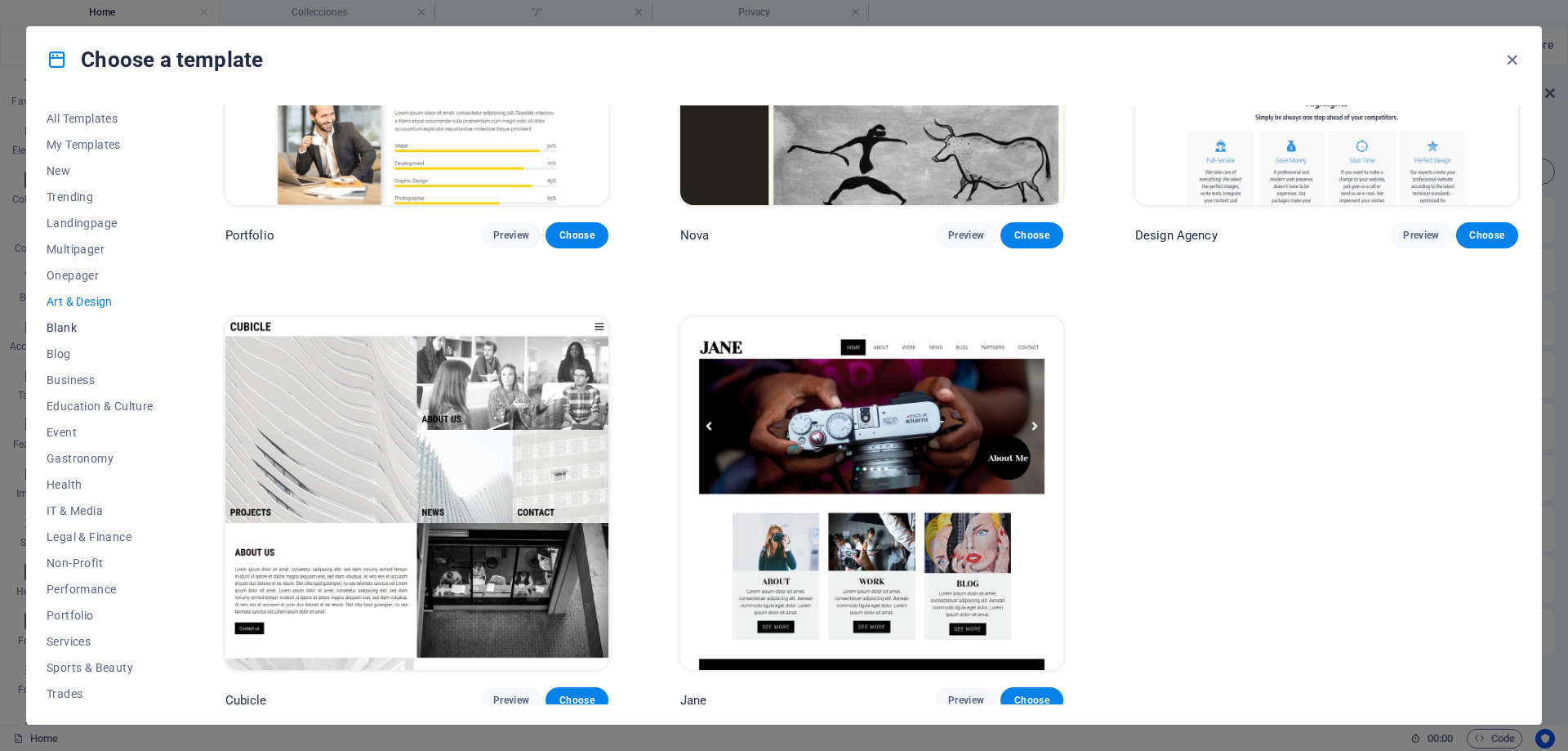 click on "Blank" at bounding box center (100, 328) 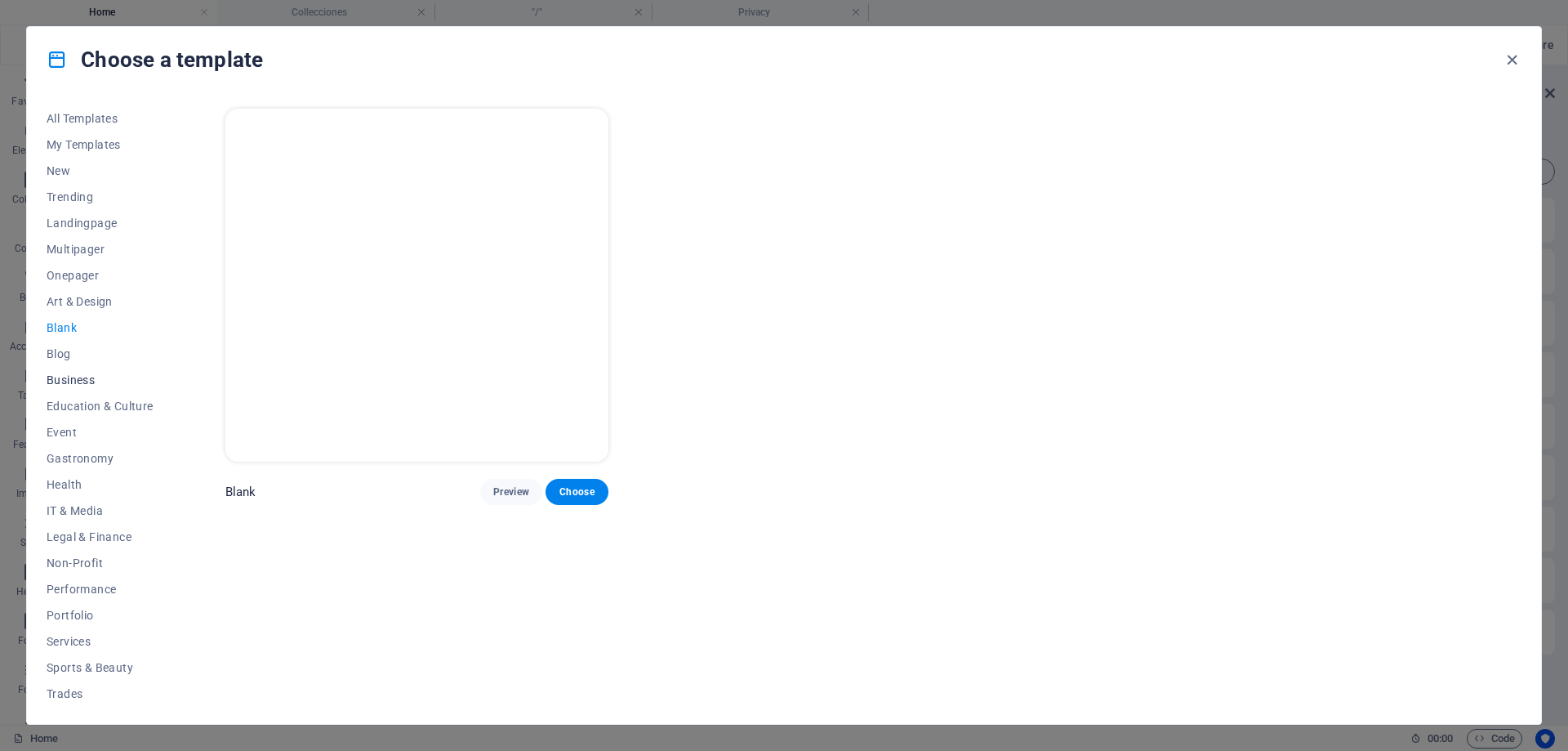 click on "Business" at bounding box center (100, 380) 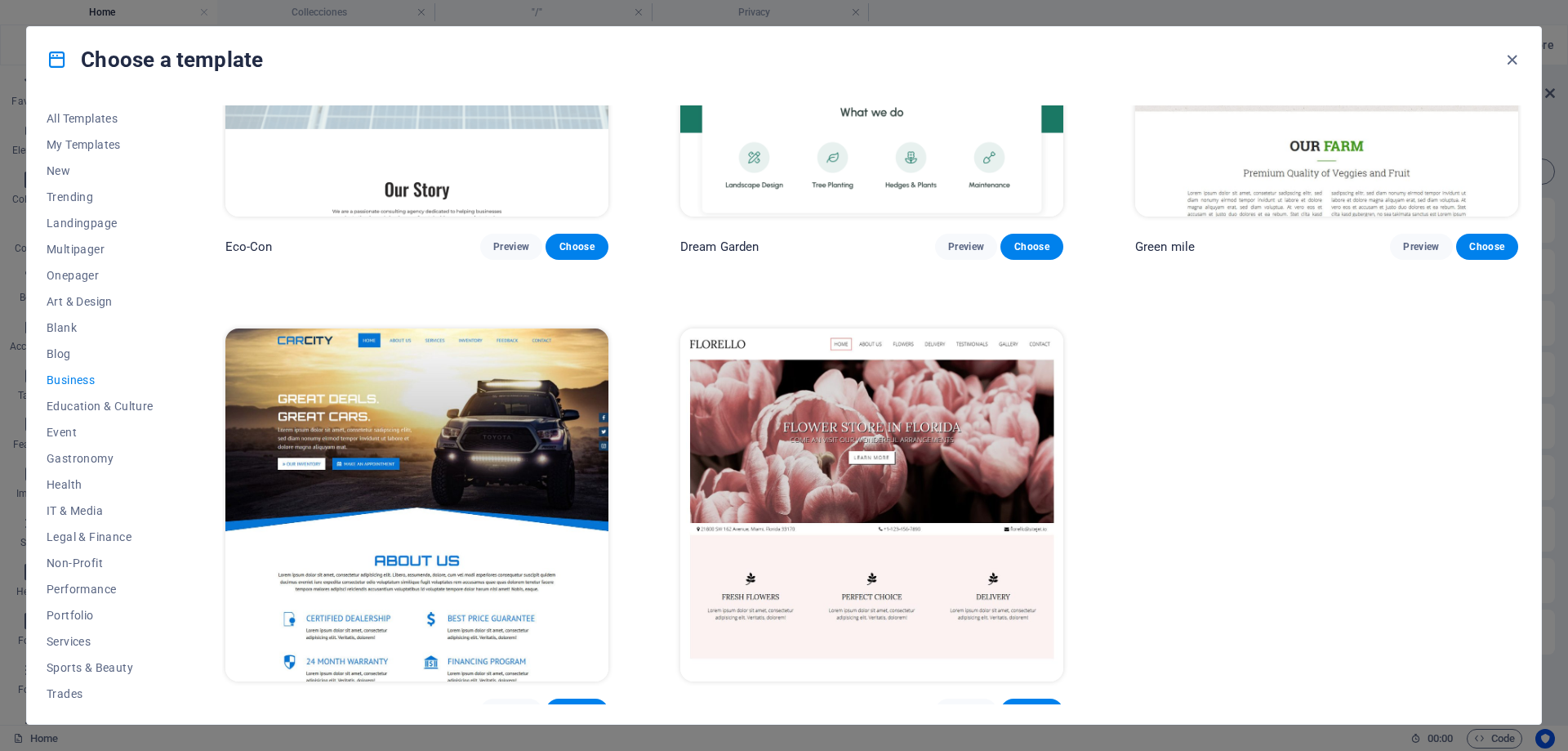 scroll, scrollTop: 262, scrollLeft: 0, axis: vertical 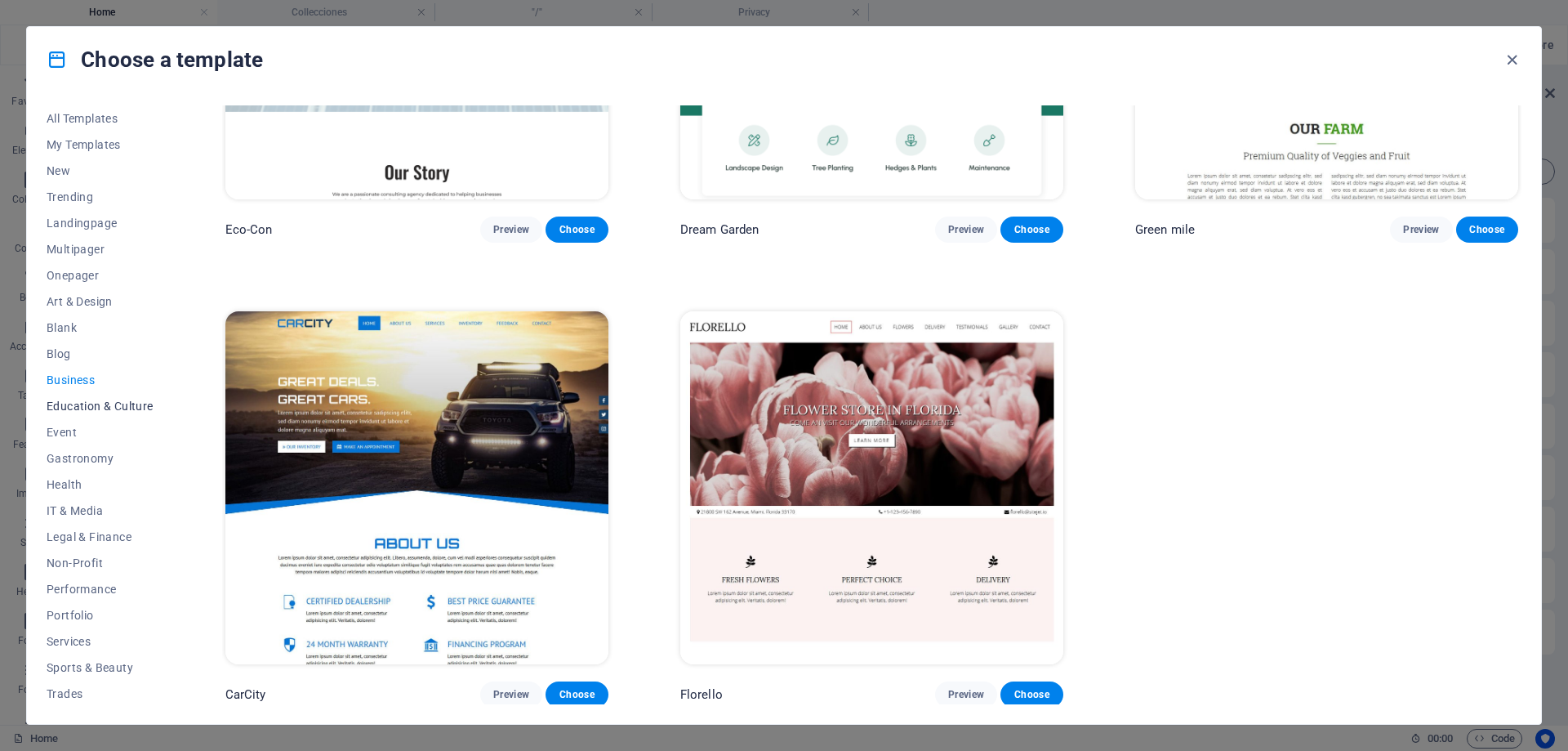 click on "Education & Culture" at bounding box center (100, 406) 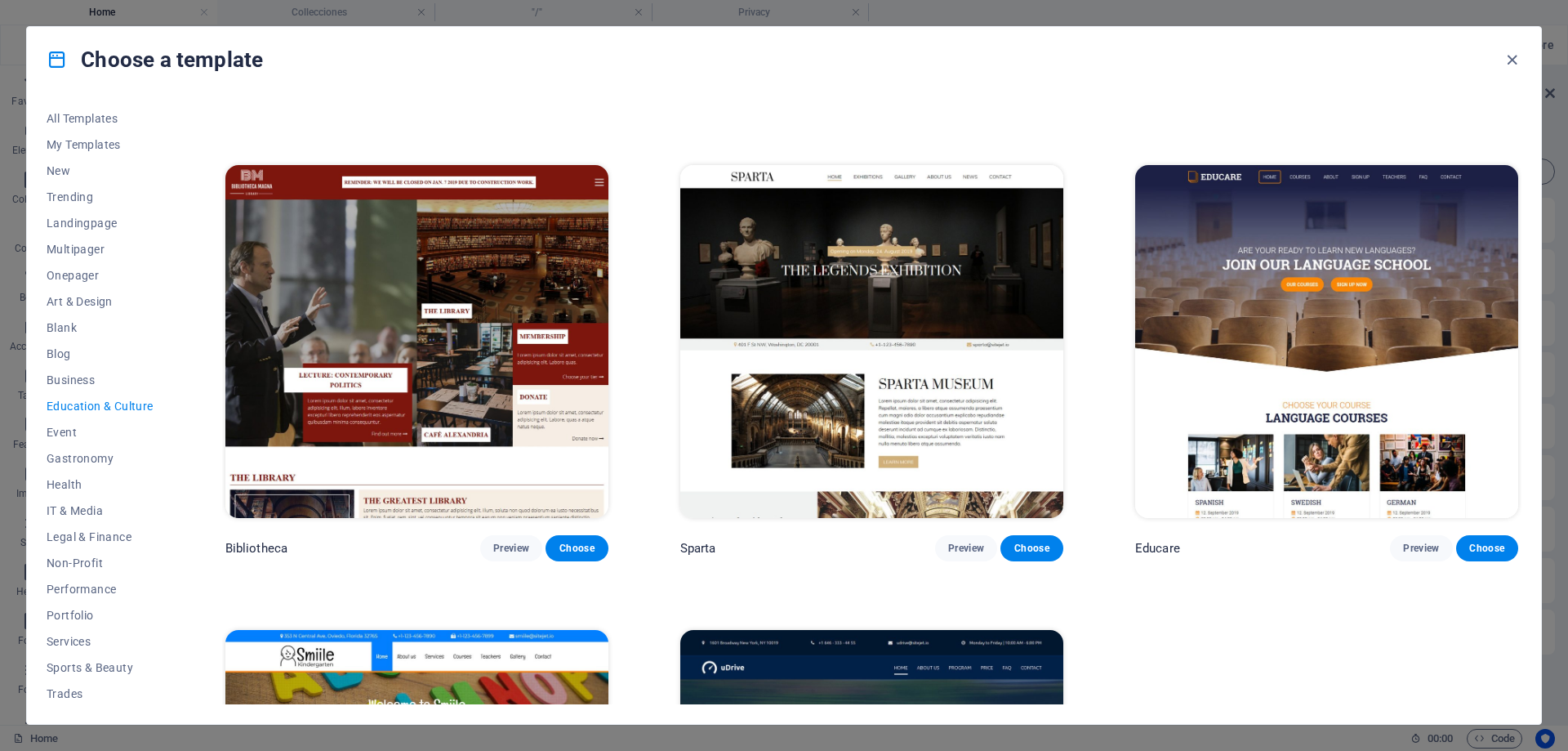 scroll, scrollTop: 572, scrollLeft: 0, axis: vertical 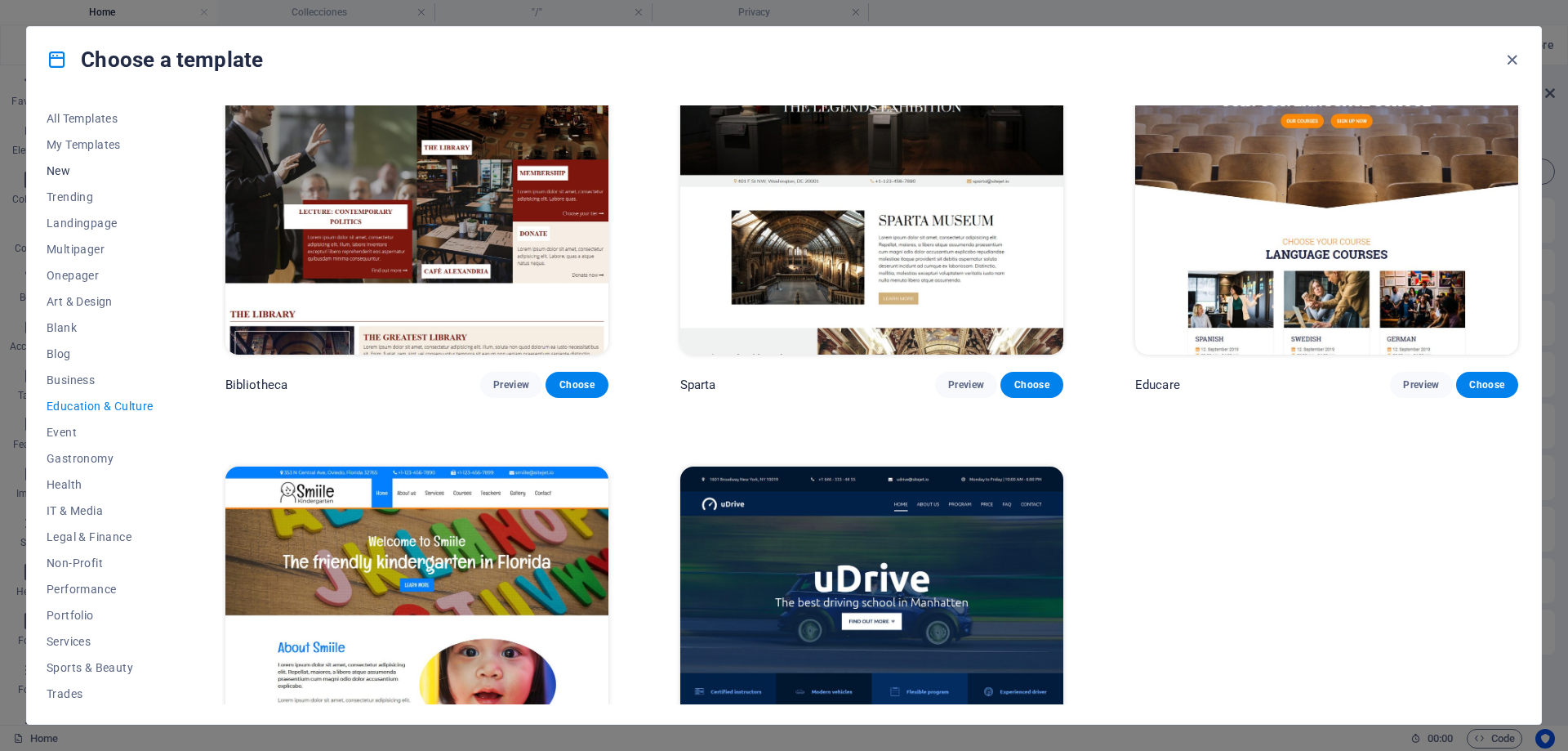 click on "New" at bounding box center [100, 171] 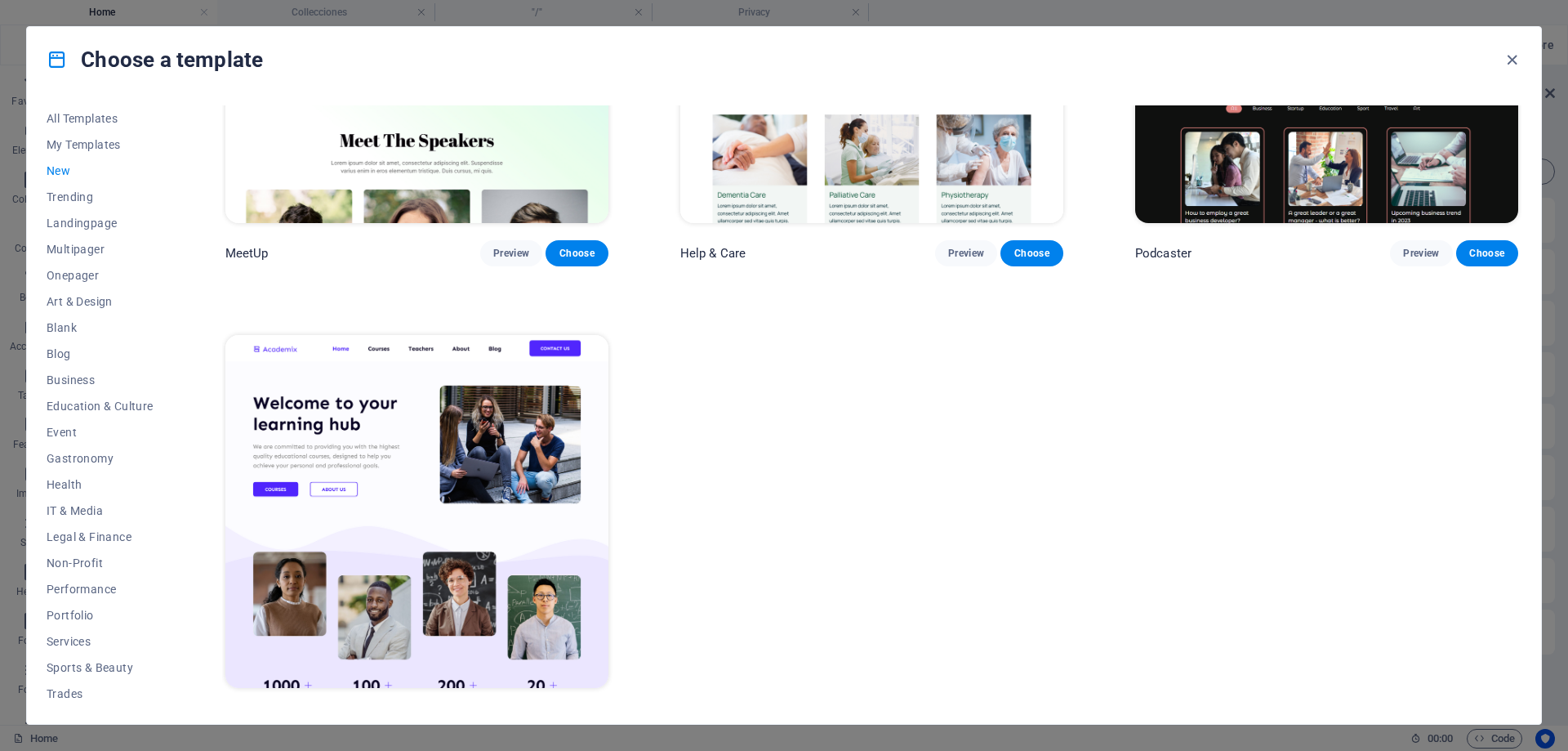 scroll, scrollTop: 1652, scrollLeft: 0, axis: vertical 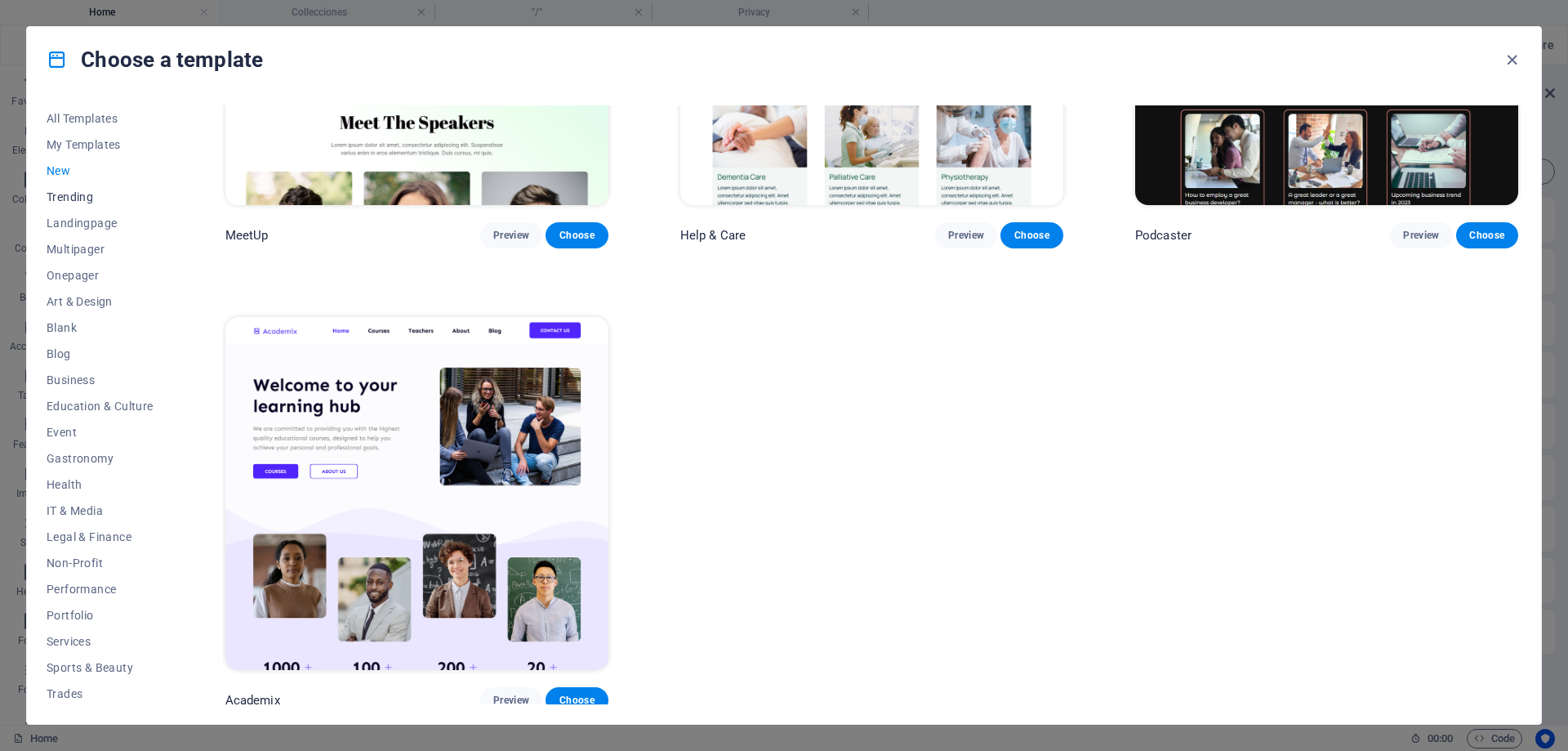 click on "Trending" at bounding box center [100, 197] 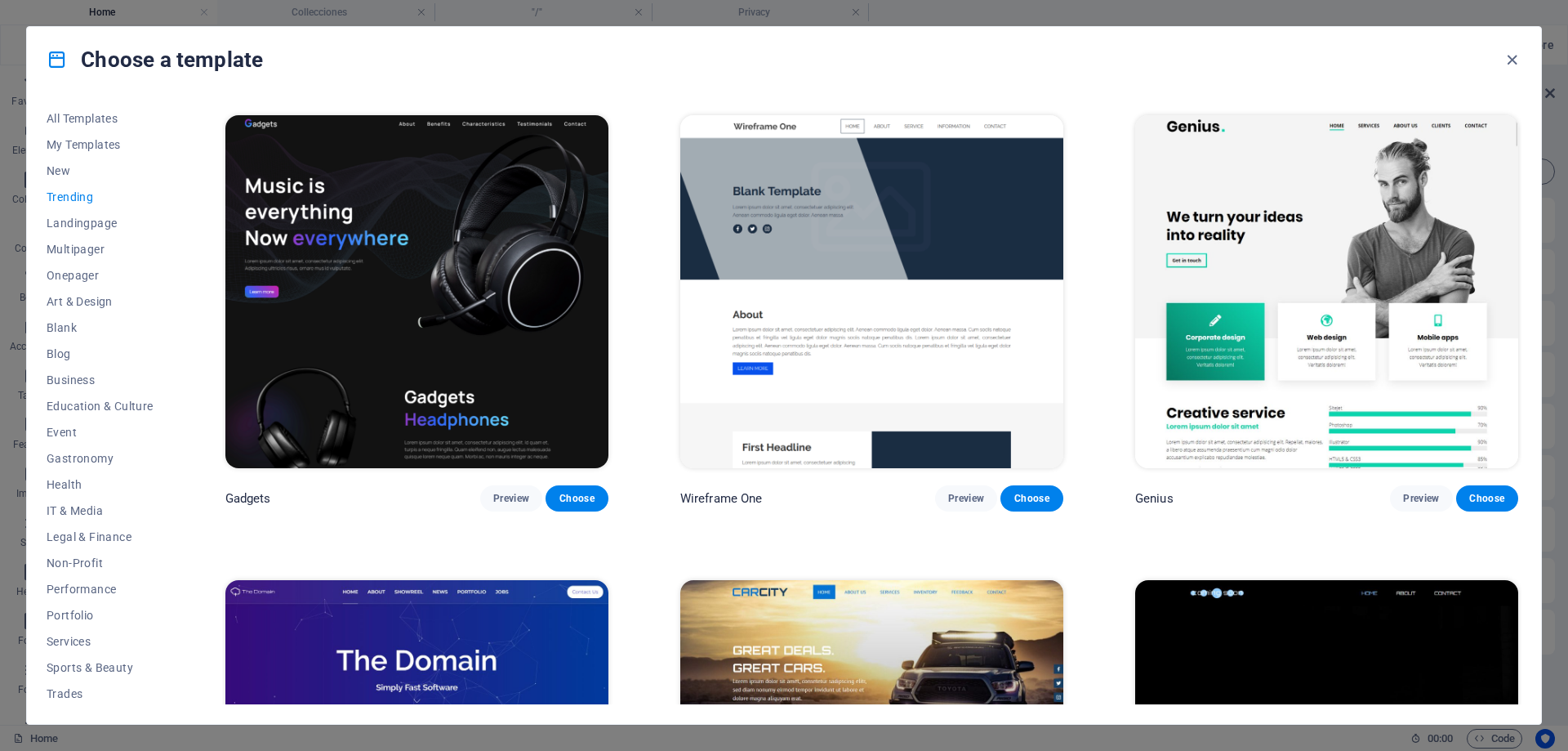 scroll, scrollTop: 1471, scrollLeft: 0, axis: vertical 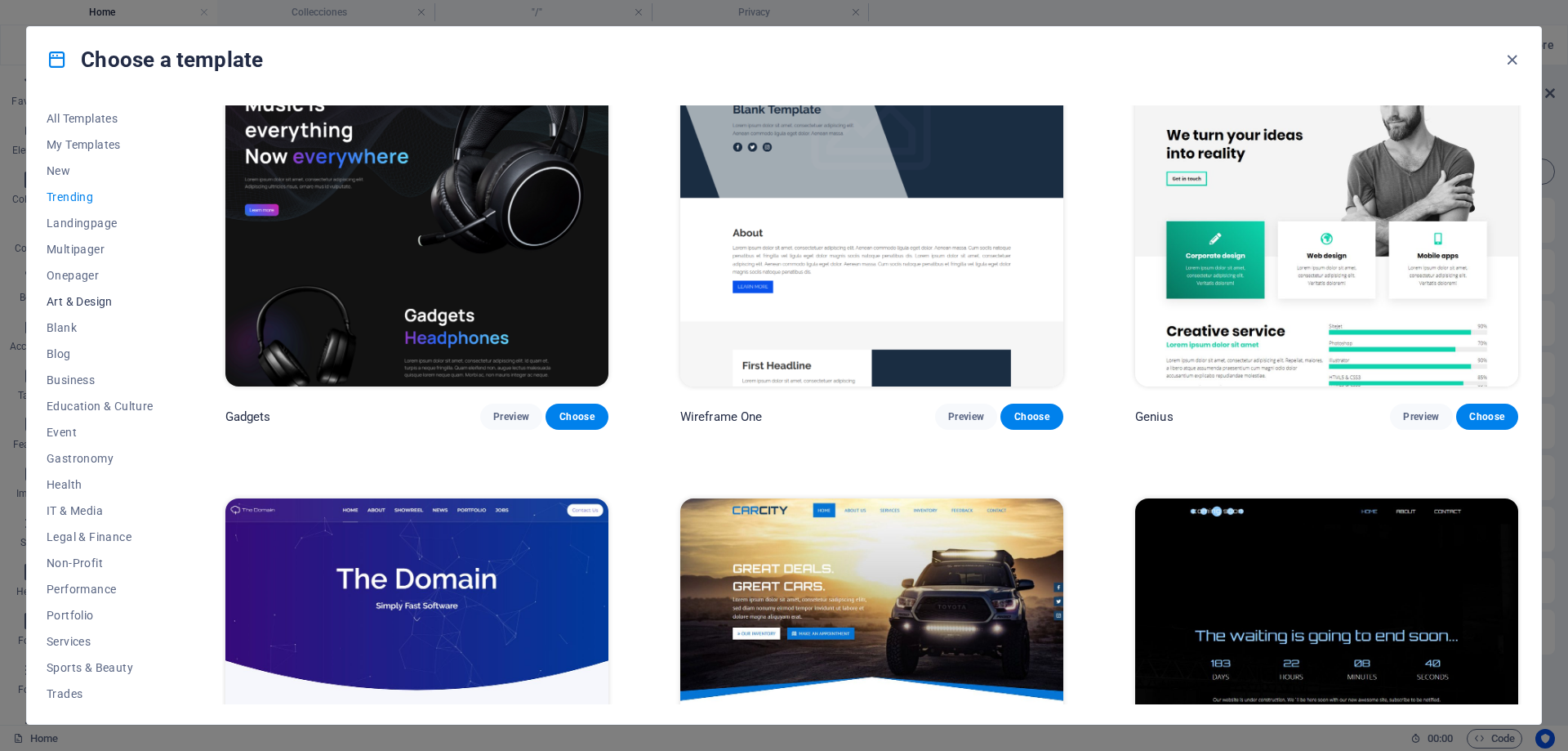 click on "Art & Design" at bounding box center [100, 302] 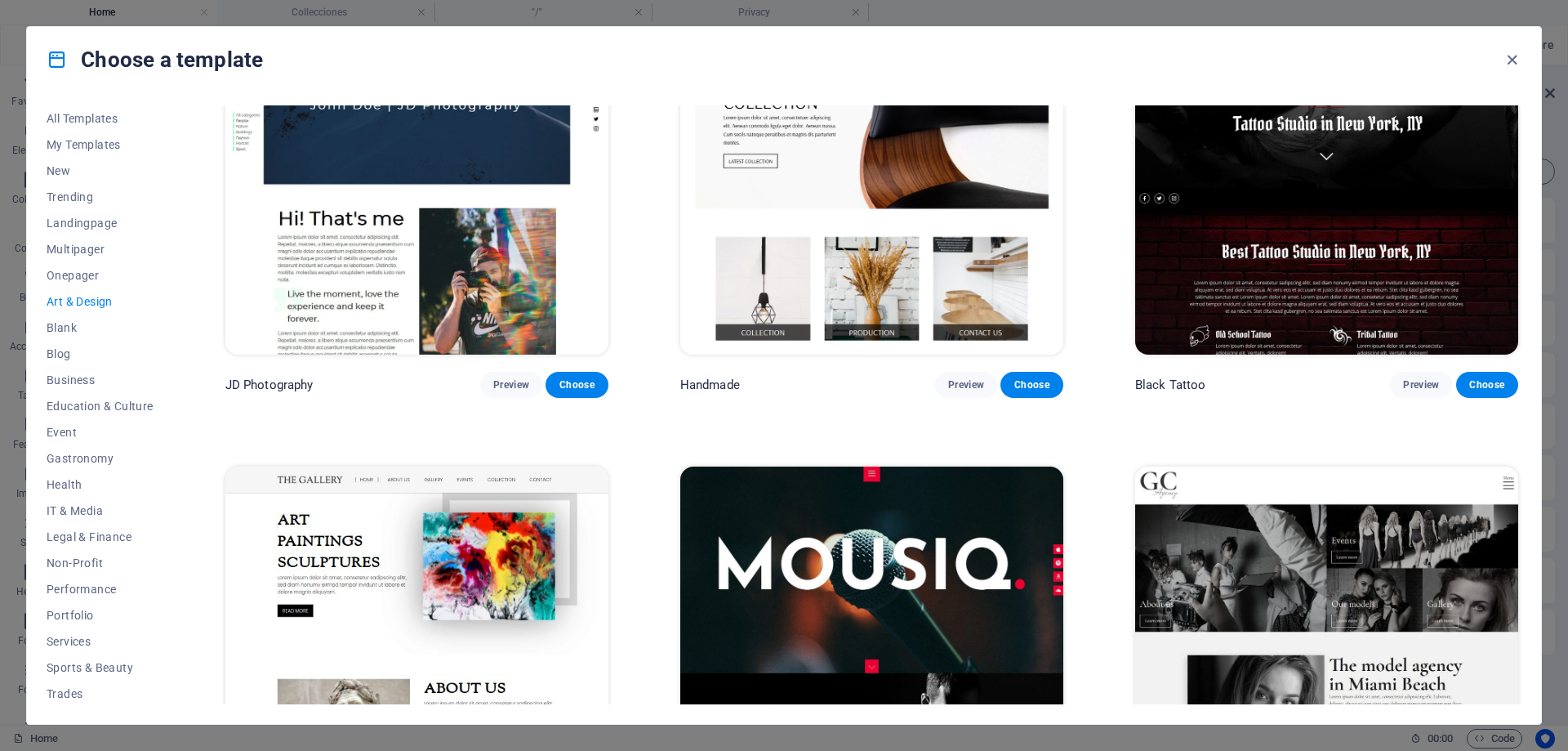 scroll, scrollTop: 409, scrollLeft: 0, axis: vertical 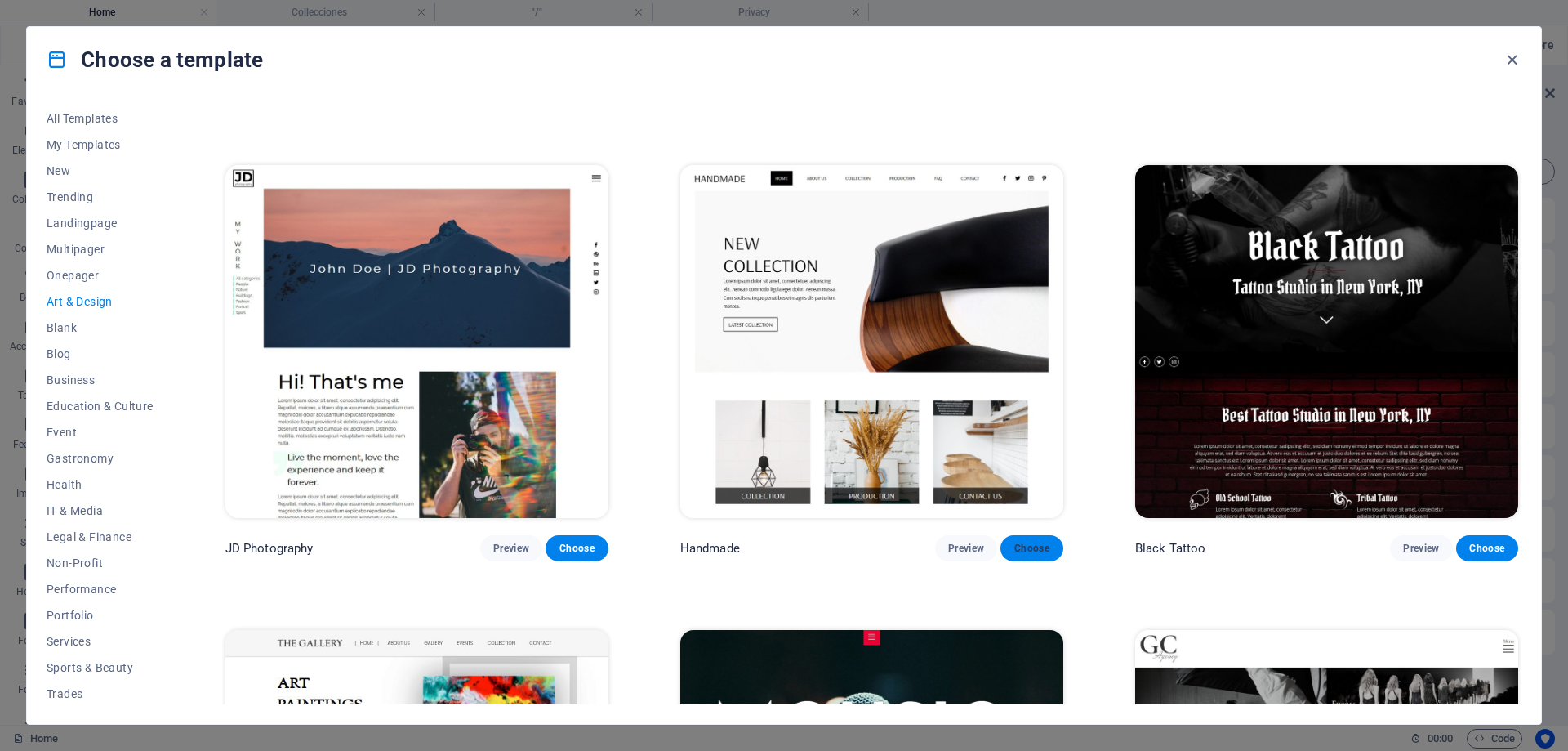 click on "Choose" at bounding box center (1031, 548) 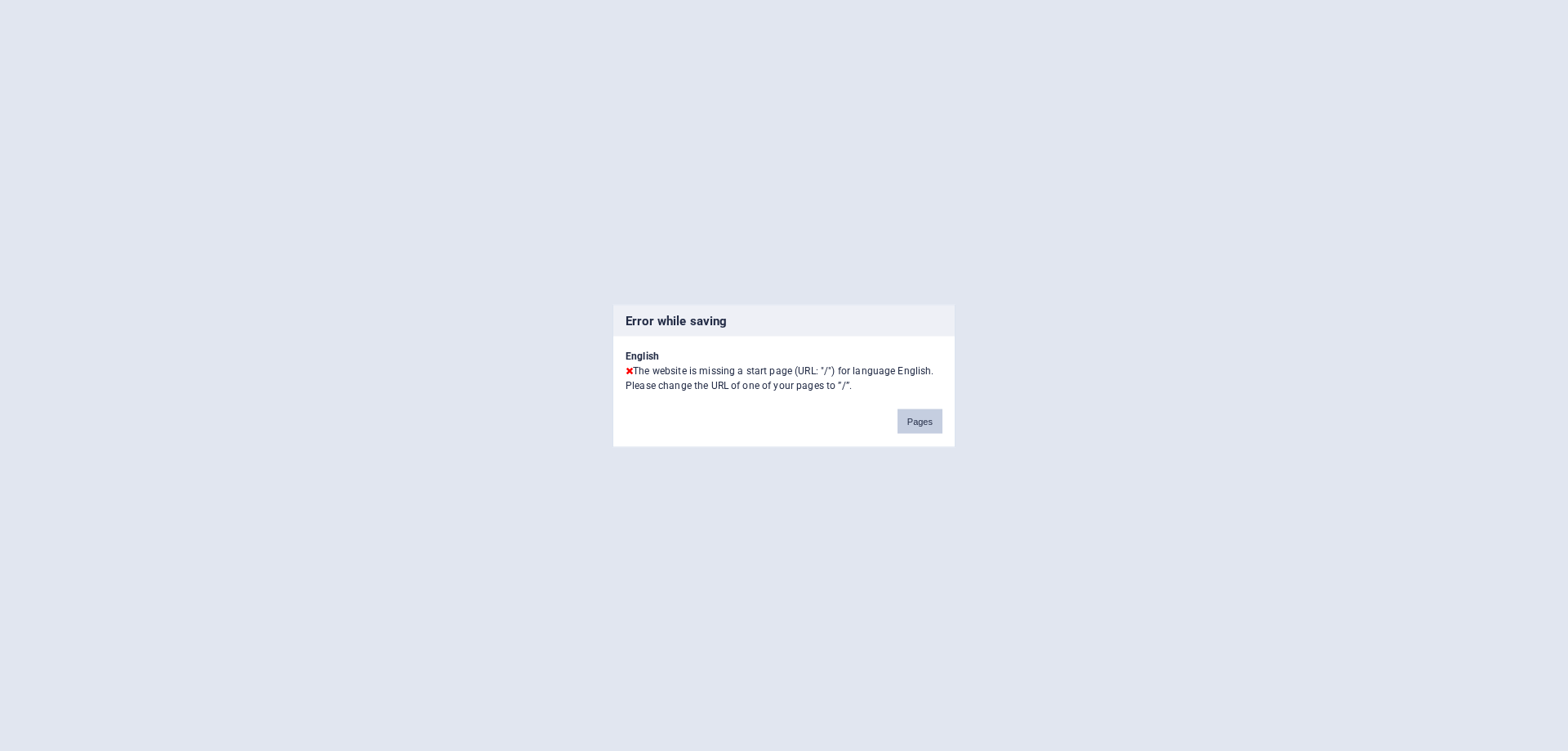 click on "Pages" at bounding box center (920, 421) 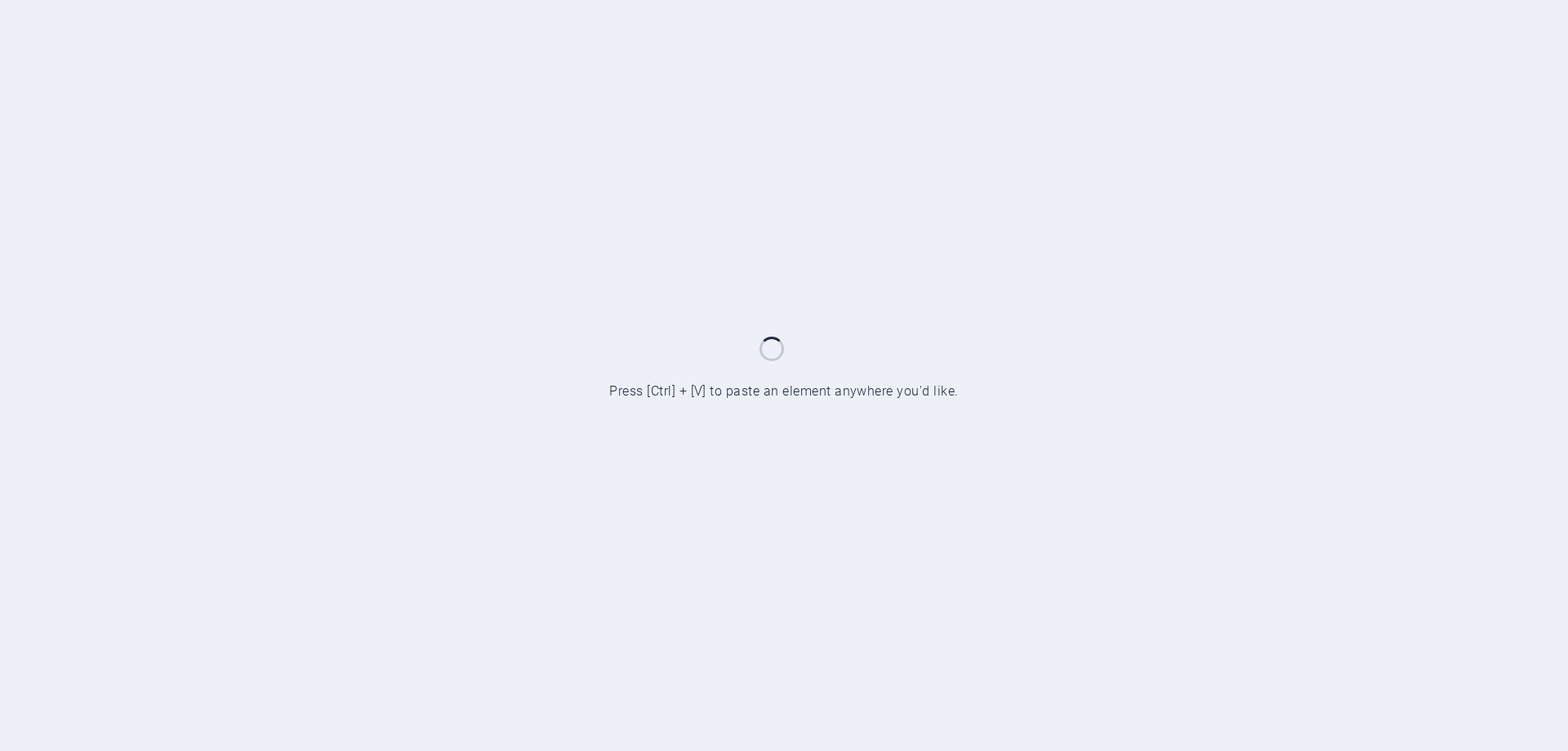 scroll, scrollTop: 0, scrollLeft: 0, axis: both 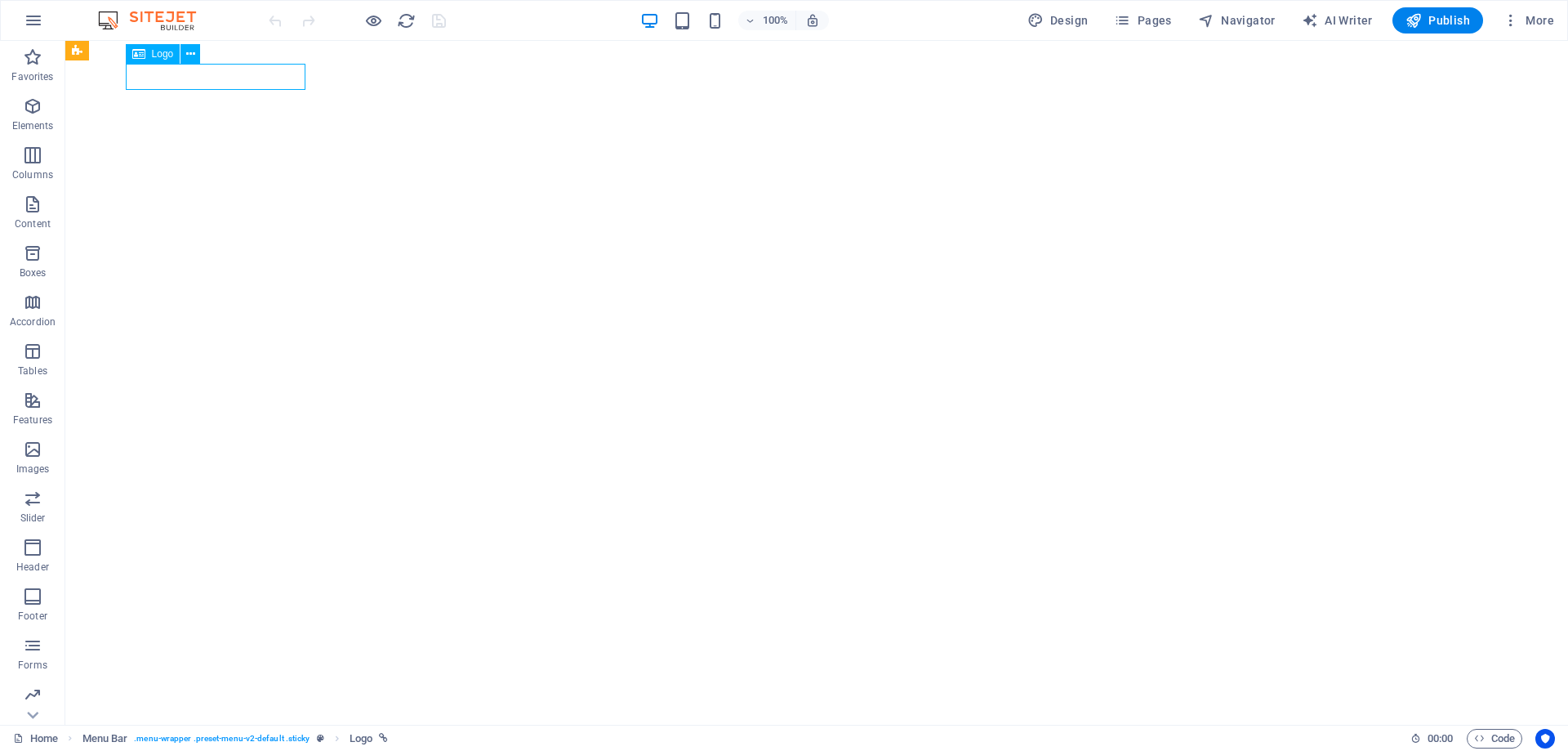 select on "px" 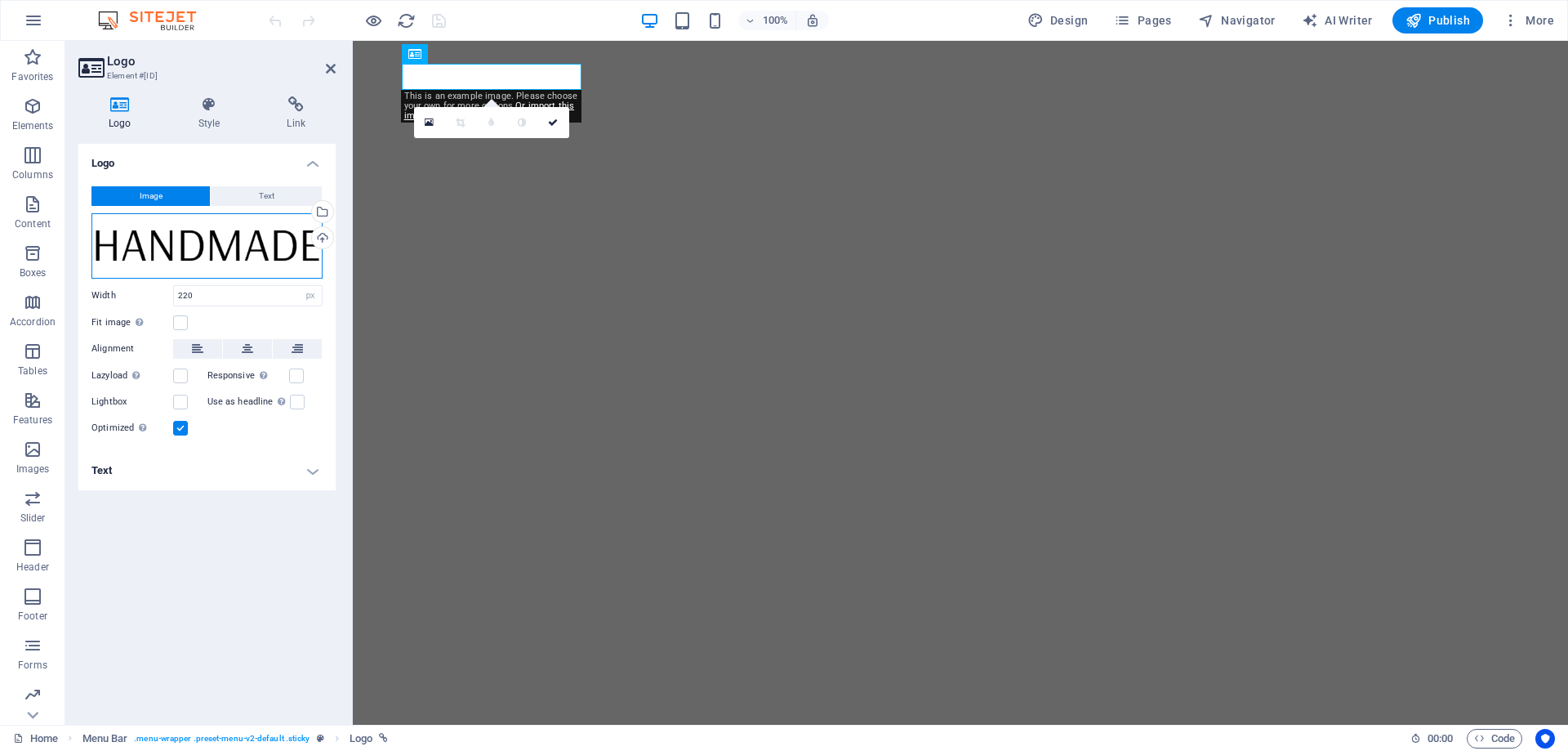 click on "Drag files here, click to choose files or select files from Files or our free stock photos & videos" at bounding box center (207, 246) 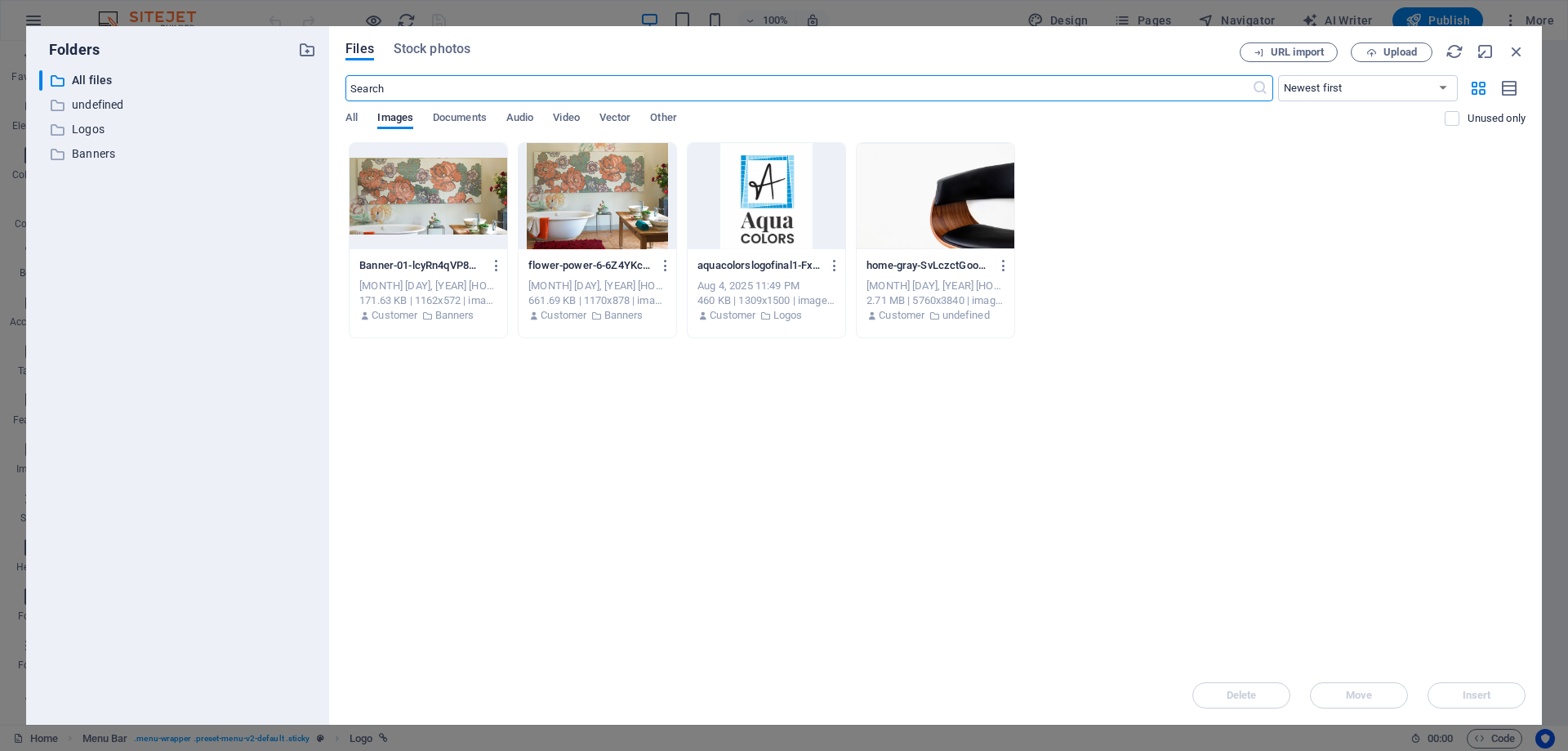 click at bounding box center [766, 196] 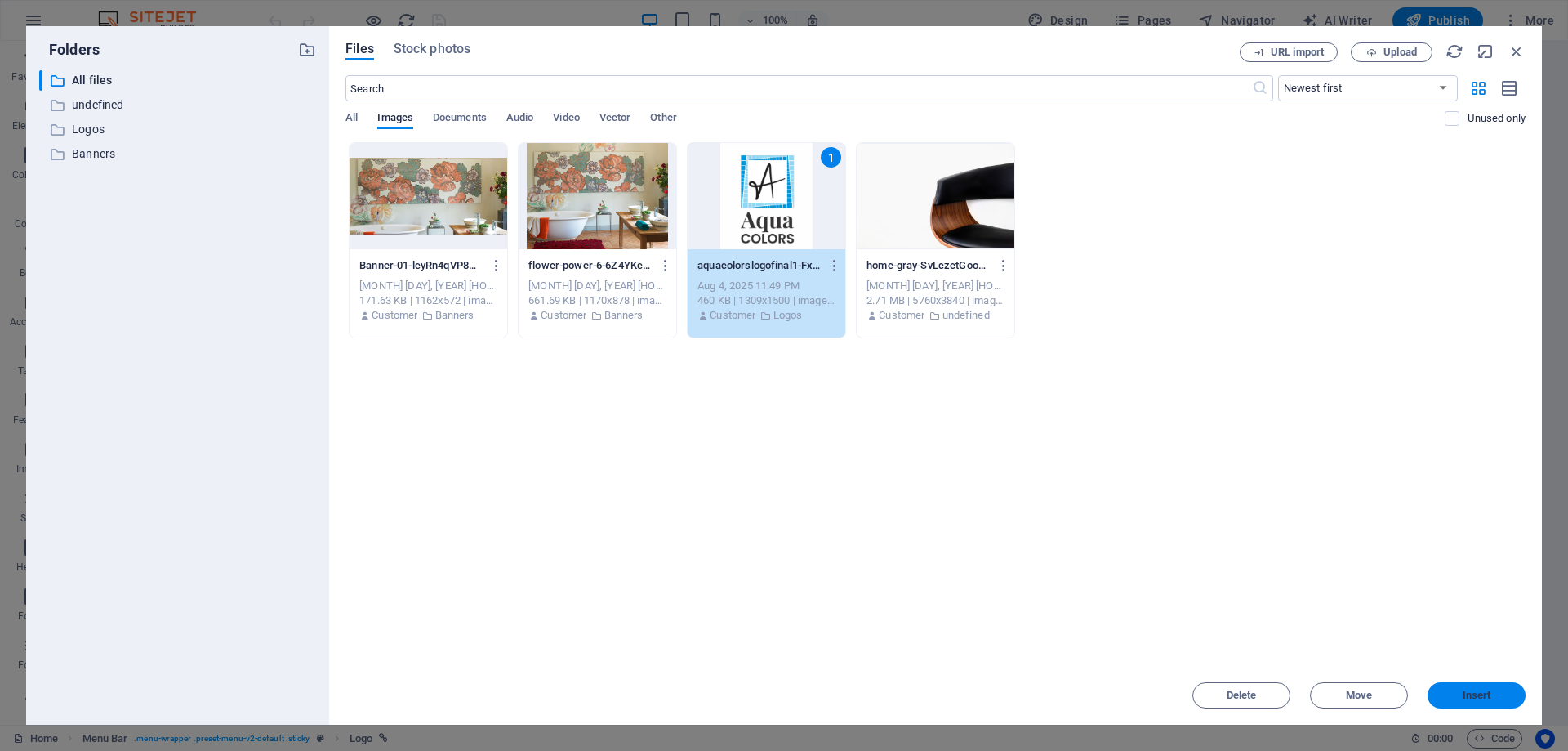 click on "Insert" at bounding box center (1477, 695) 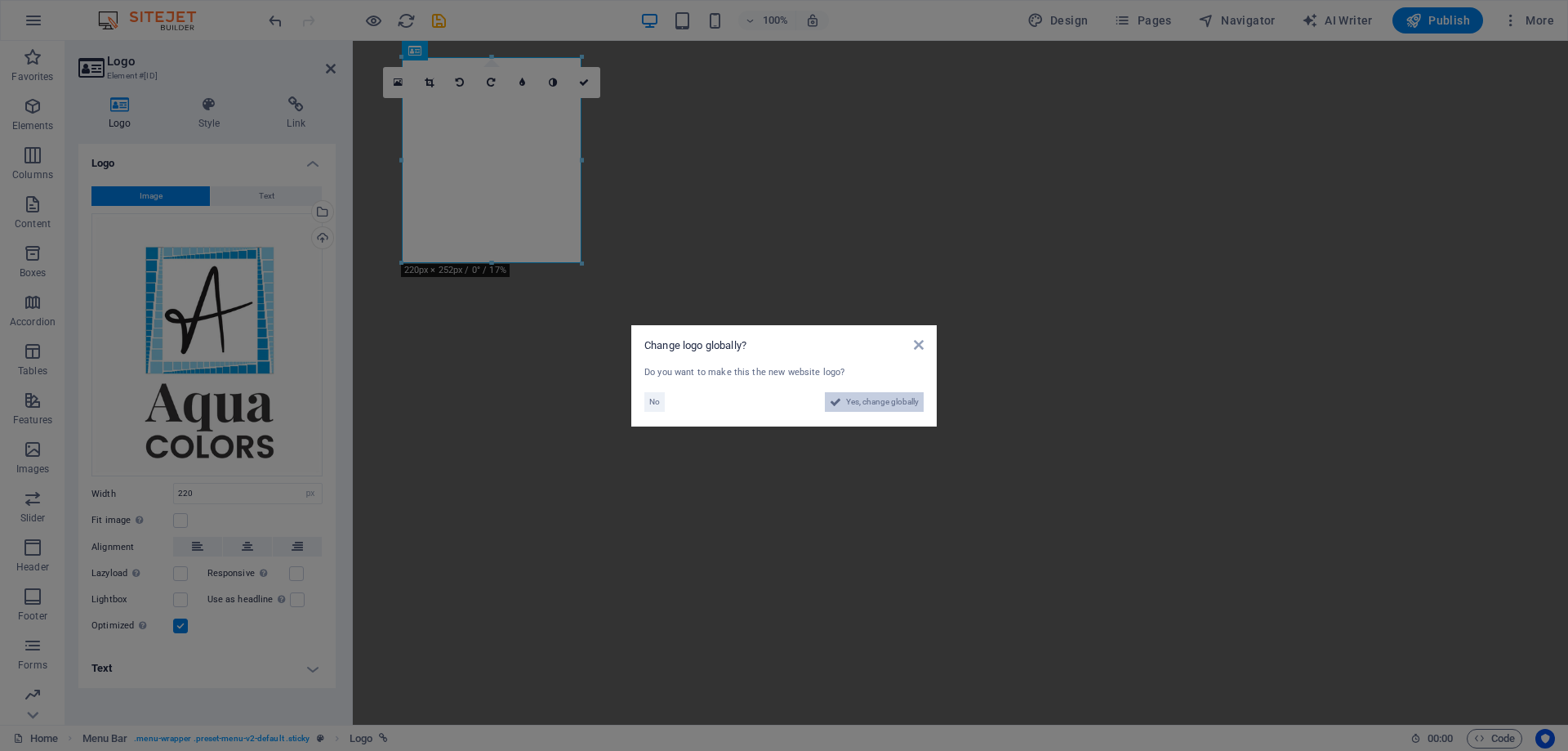 click on "Yes, change globally" at bounding box center (882, 402) 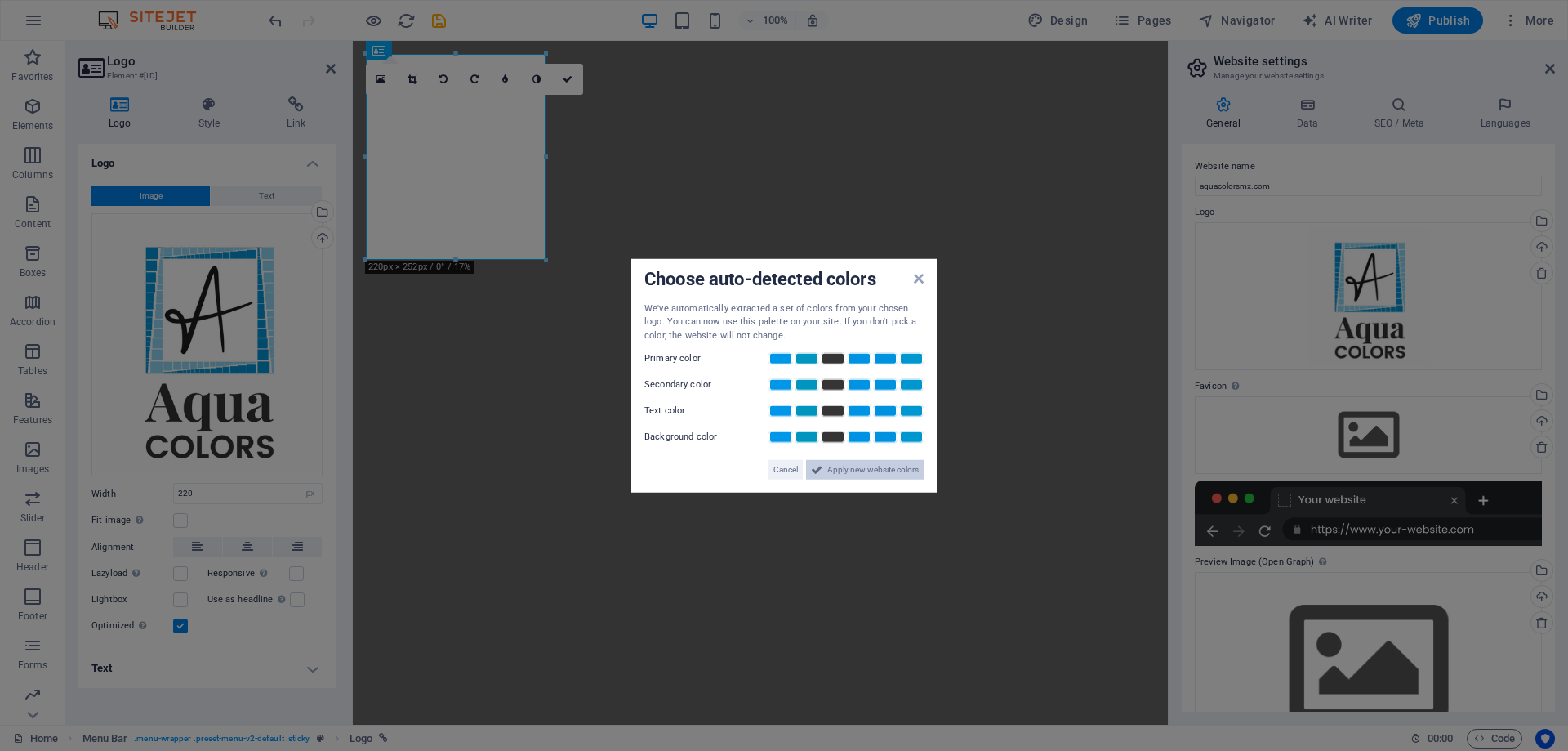 click on "Apply new website colors" at bounding box center (873, 470) 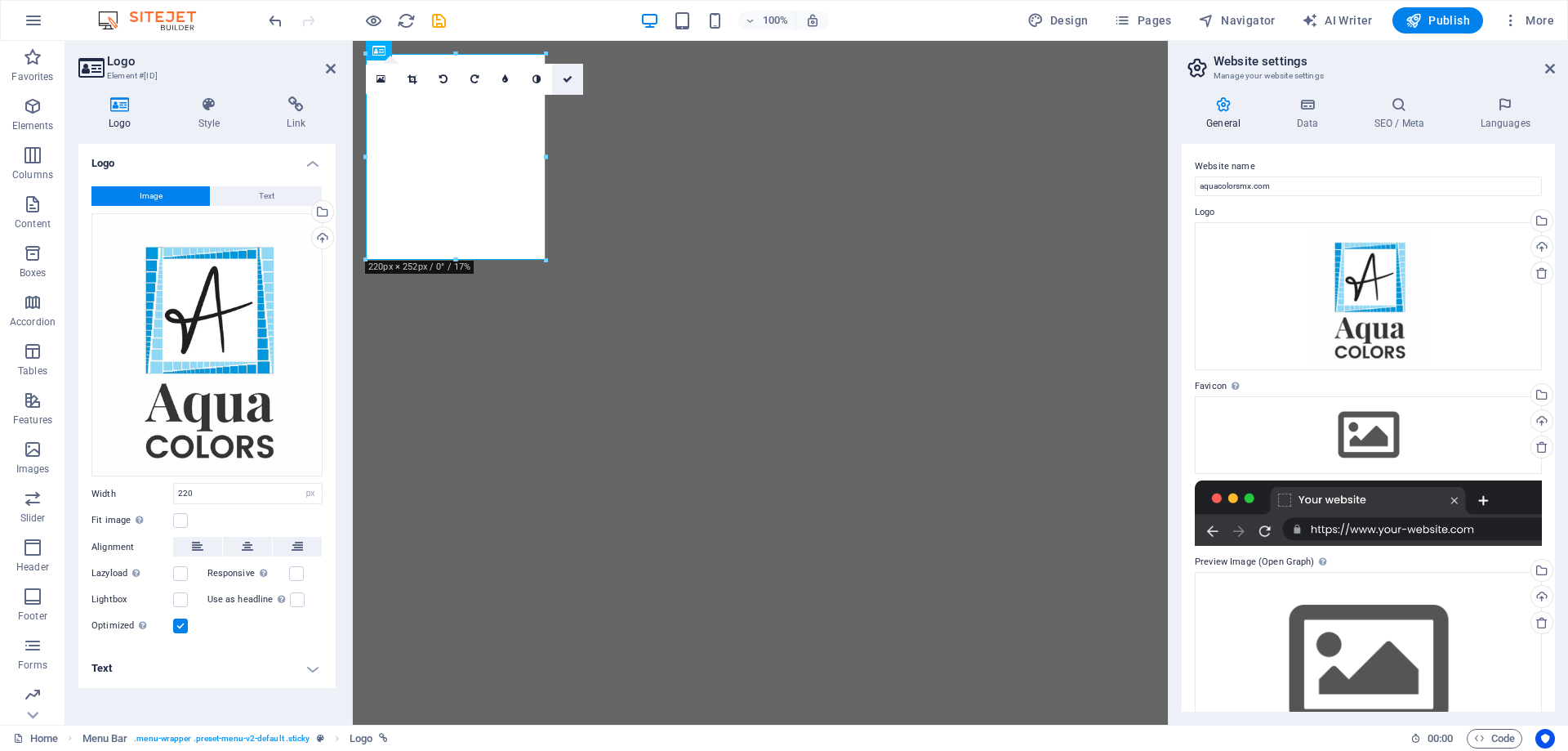 click at bounding box center (568, 79) 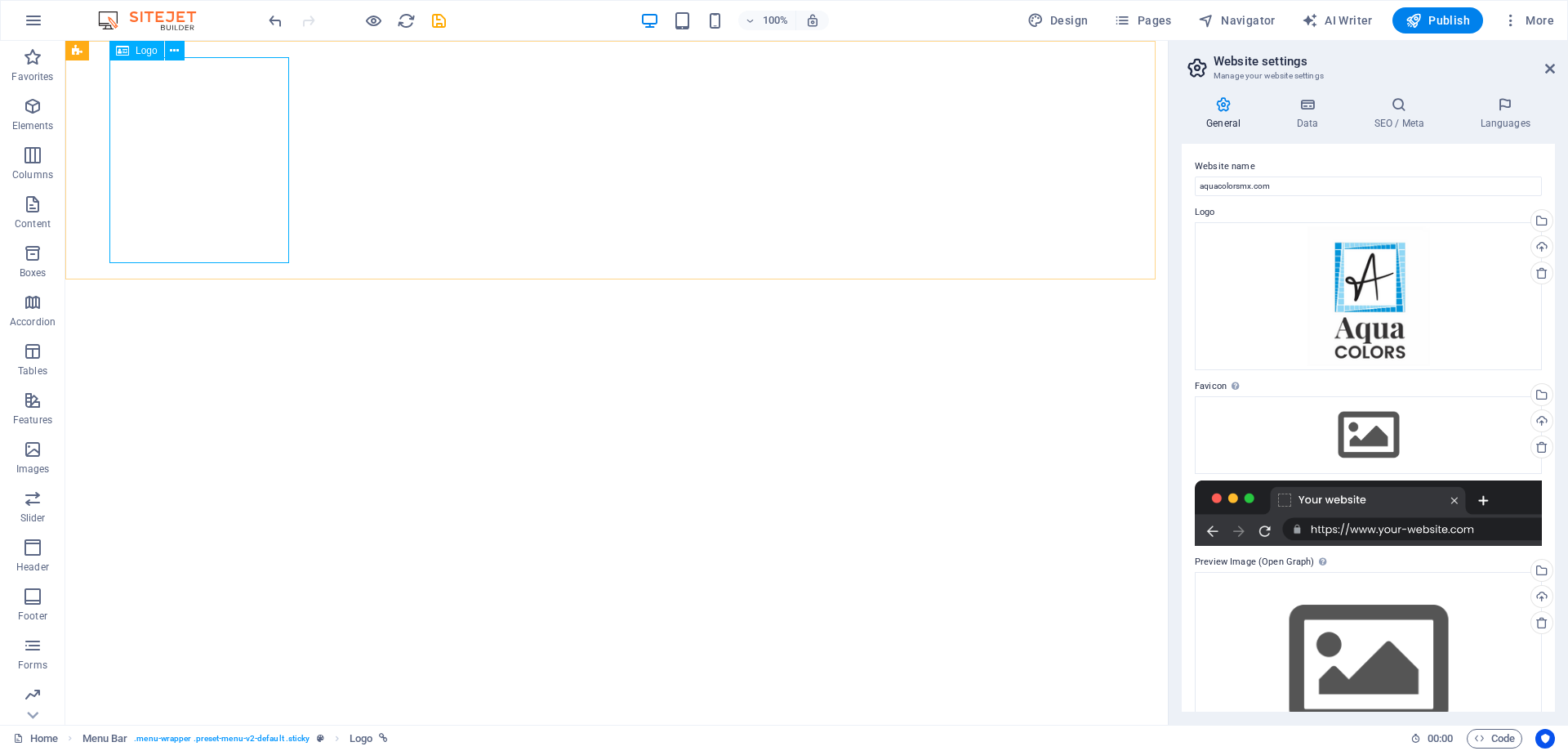 select on "px" 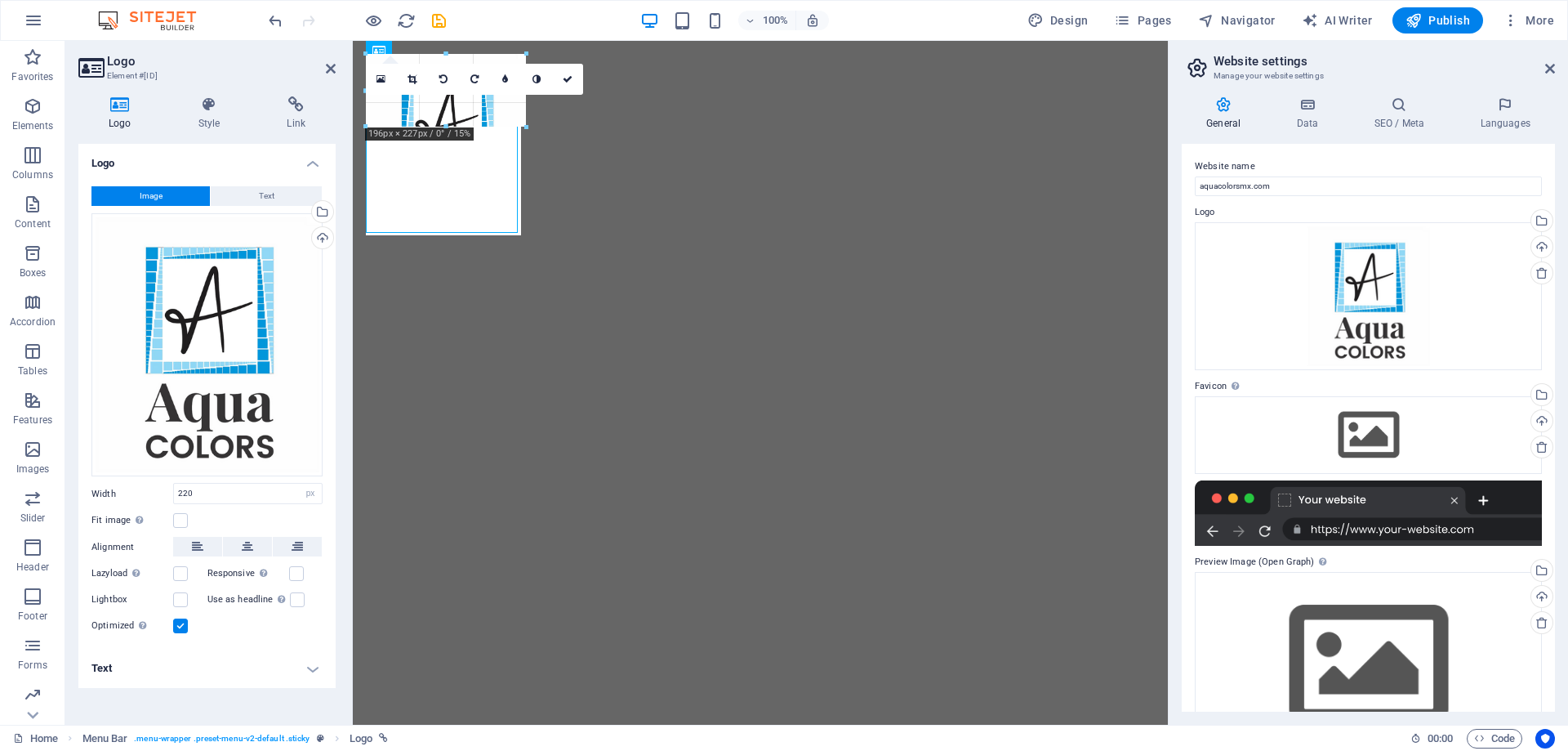 drag, startPoint x: 547, startPoint y: 261, endPoint x: 430, endPoint y: 112, distance: 189.44656 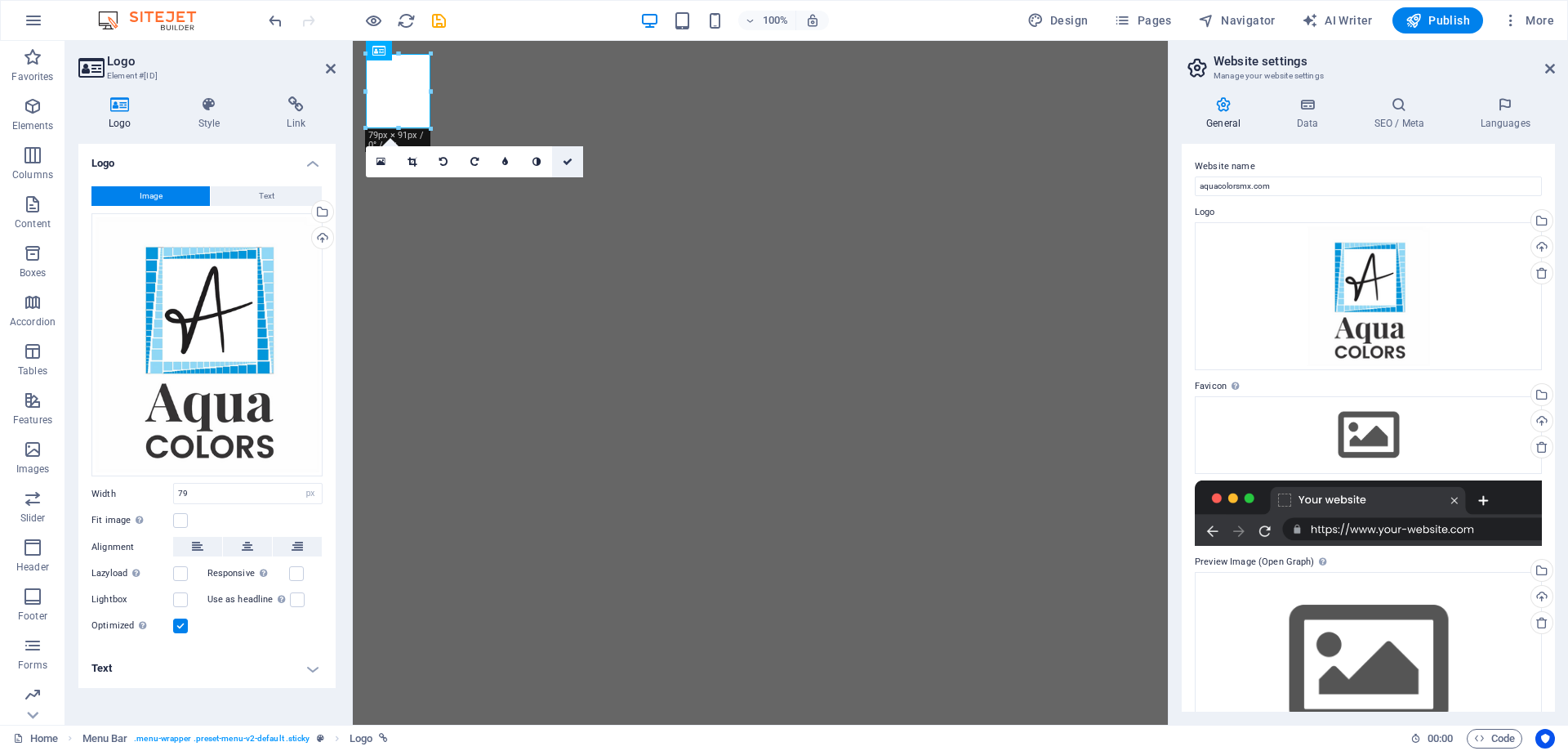 click at bounding box center (568, 162) 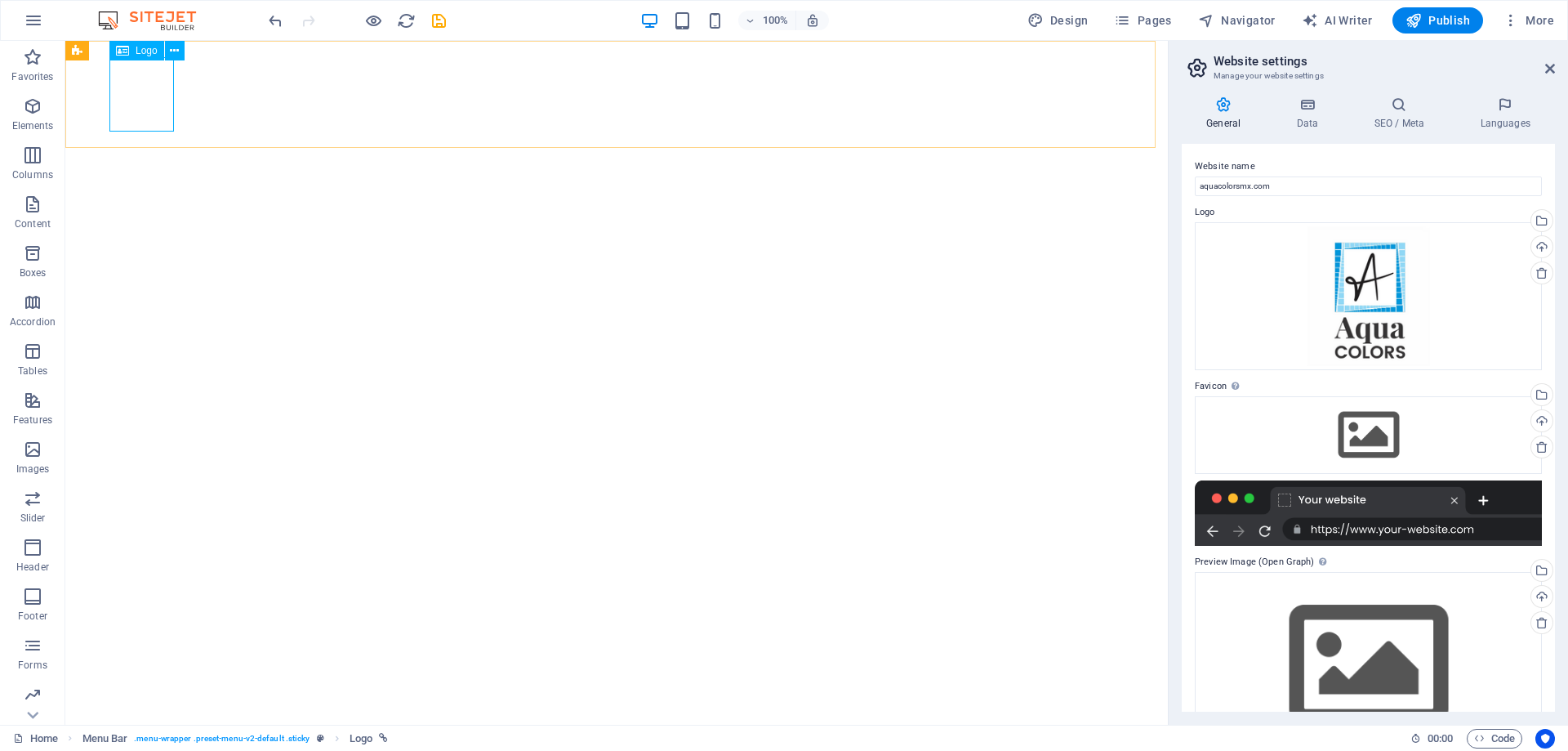 select on "px" 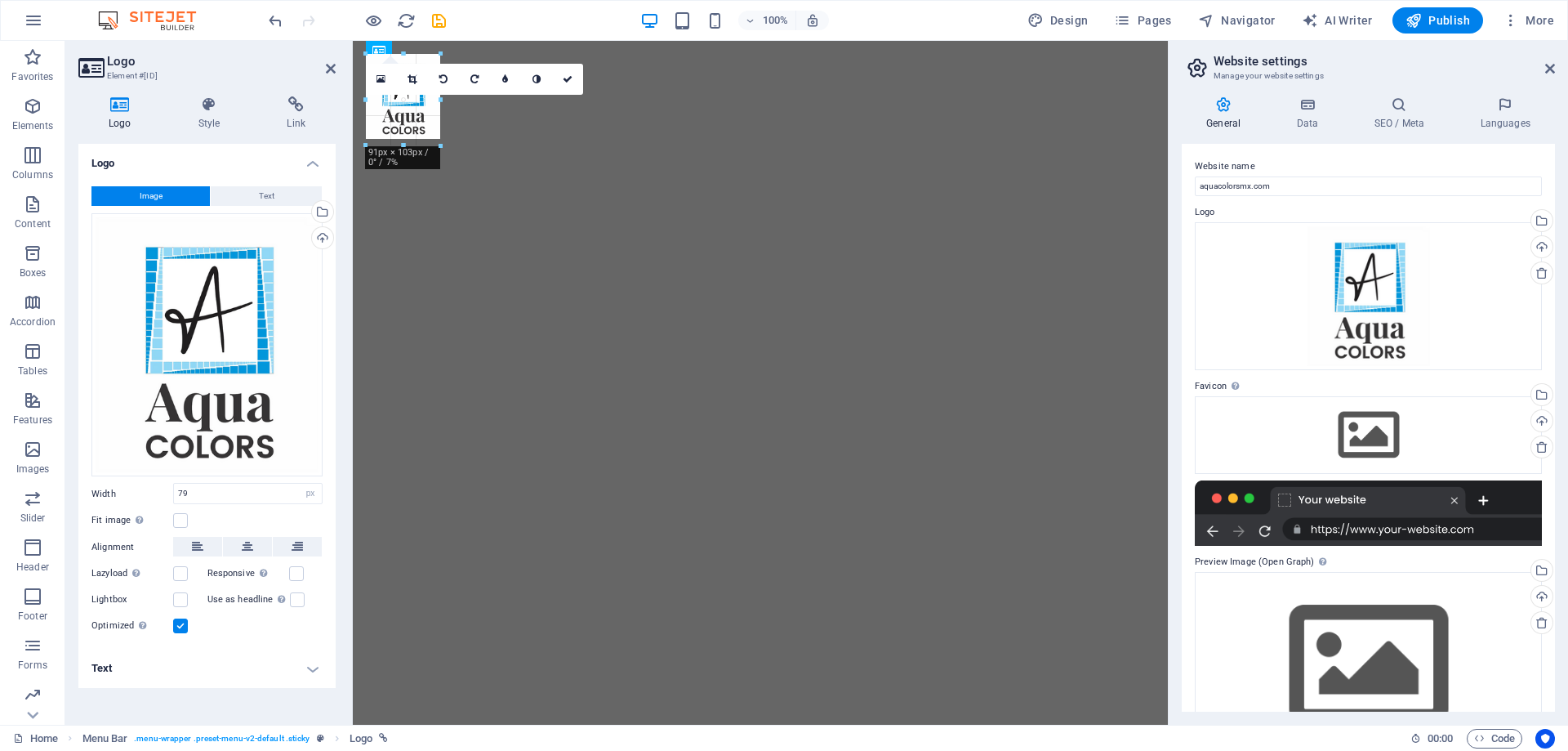 drag, startPoint x: 431, startPoint y: 128, endPoint x: 448, endPoint y: 145, distance: 24 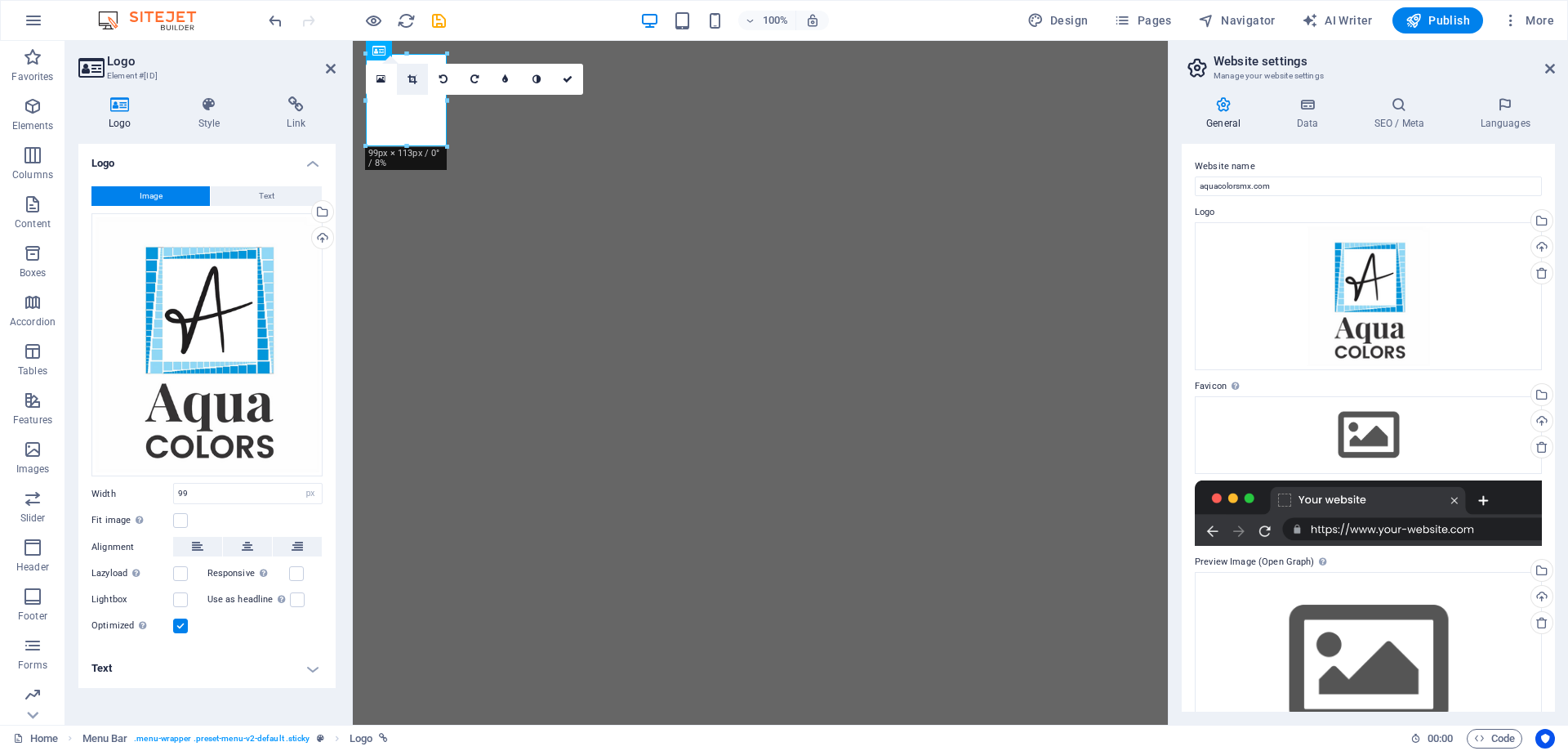click at bounding box center (412, 79) 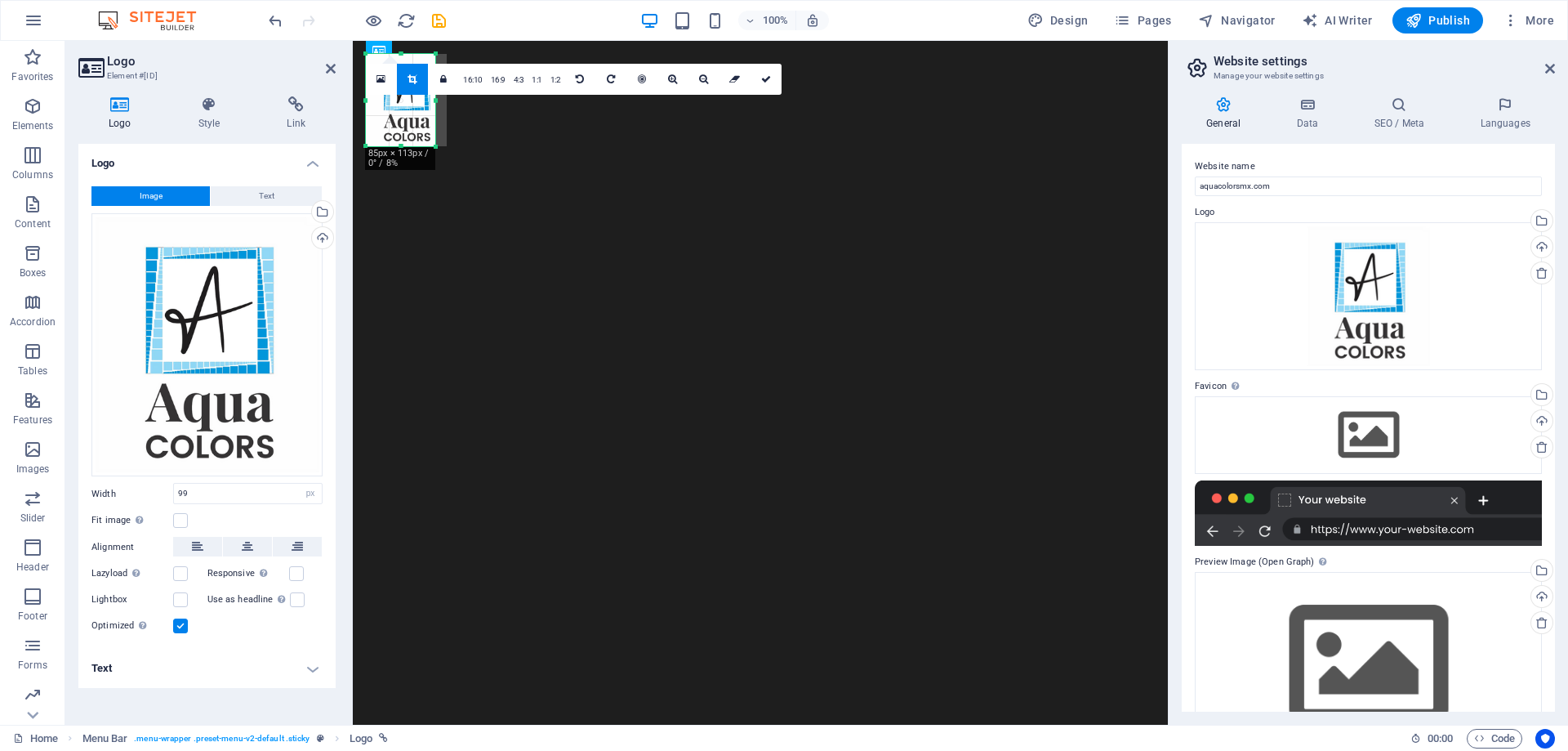 drag, startPoint x: 445, startPoint y: 103, endPoint x: 434, endPoint y: 101, distance: 11.18034 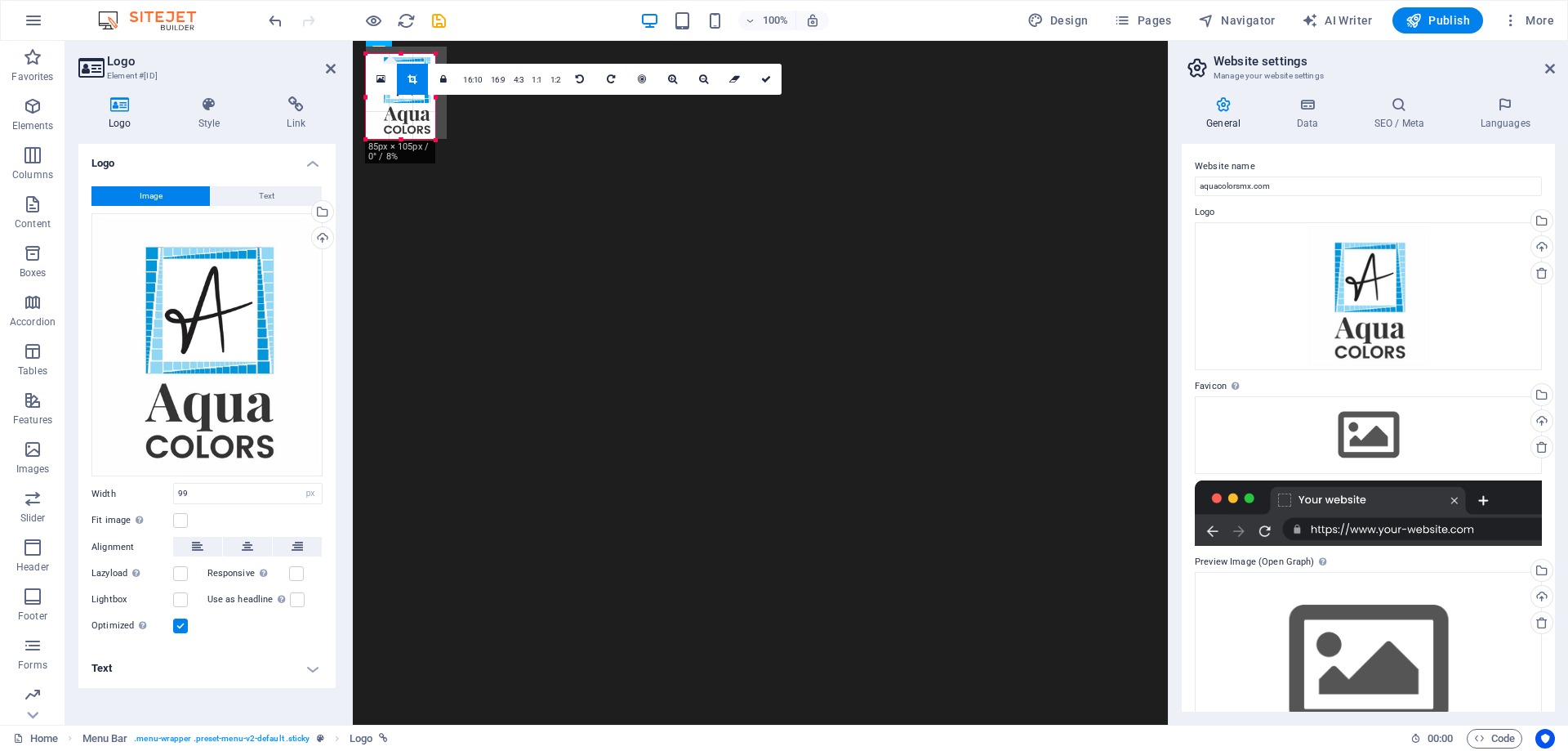 click on "180 170 160 150 140 130 120 110 100 90 80 70 60 50 40 30 20 10 0 -10 -20 -30 -40 -50 -60 -70 -80 -90 -100 -110 -120 -130 -140 -150 -160 -170 85px × 105px / 0° / 8% 16:10 16:9 4:3 1:1 1:2 0" at bounding box center [400, 96] 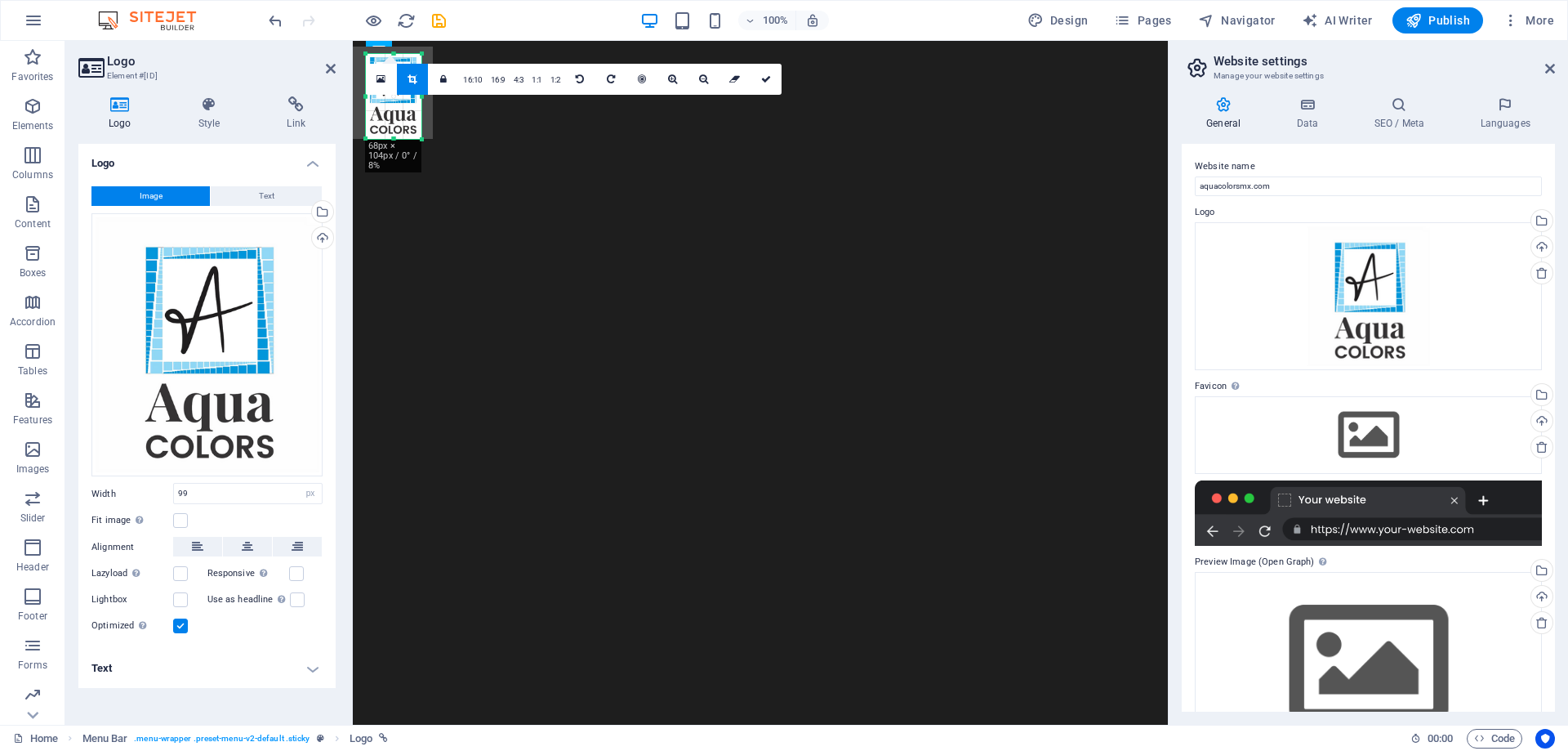 drag, startPoint x: 365, startPoint y: 97, endPoint x: 379, endPoint y: 97, distance: 14 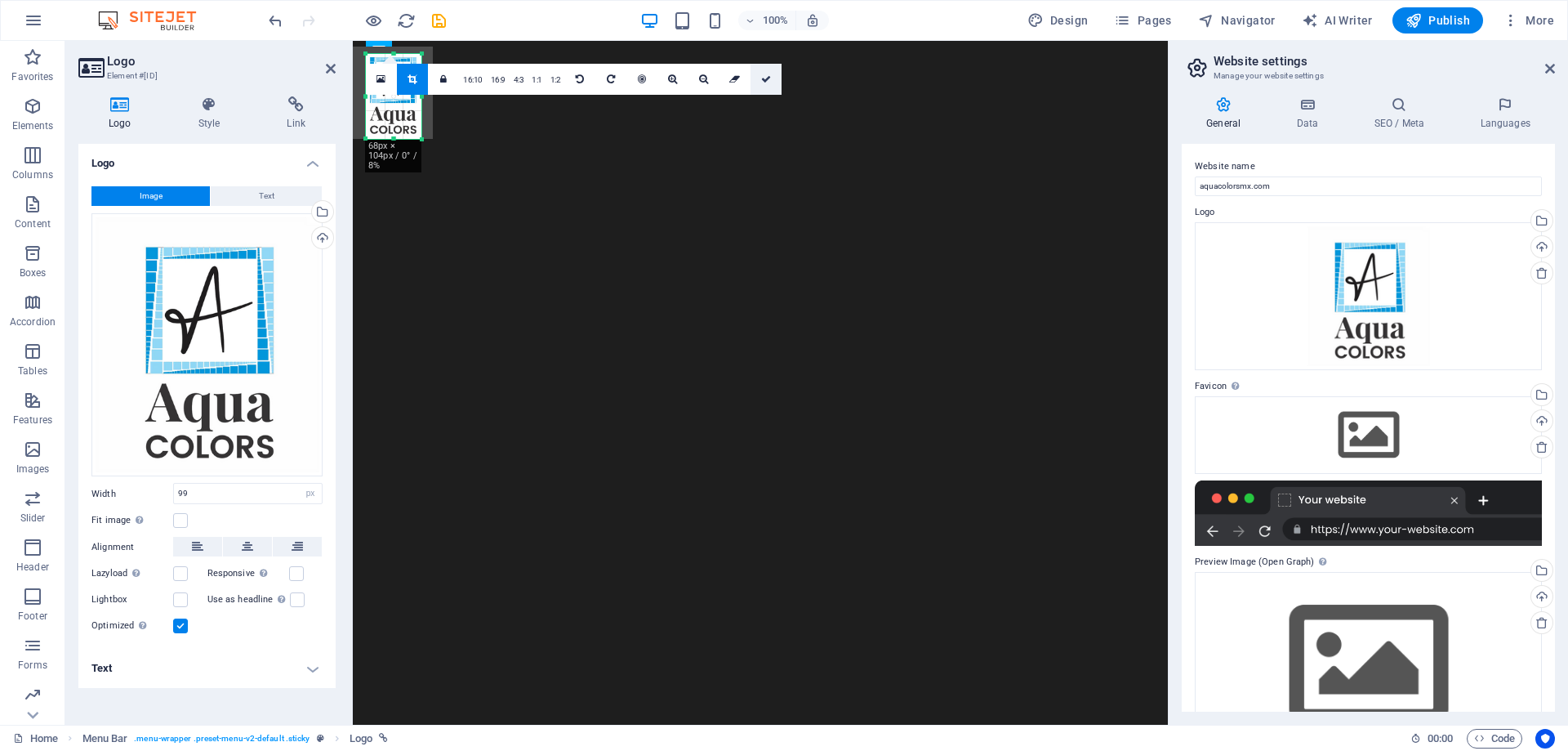 click at bounding box center [766, 79] 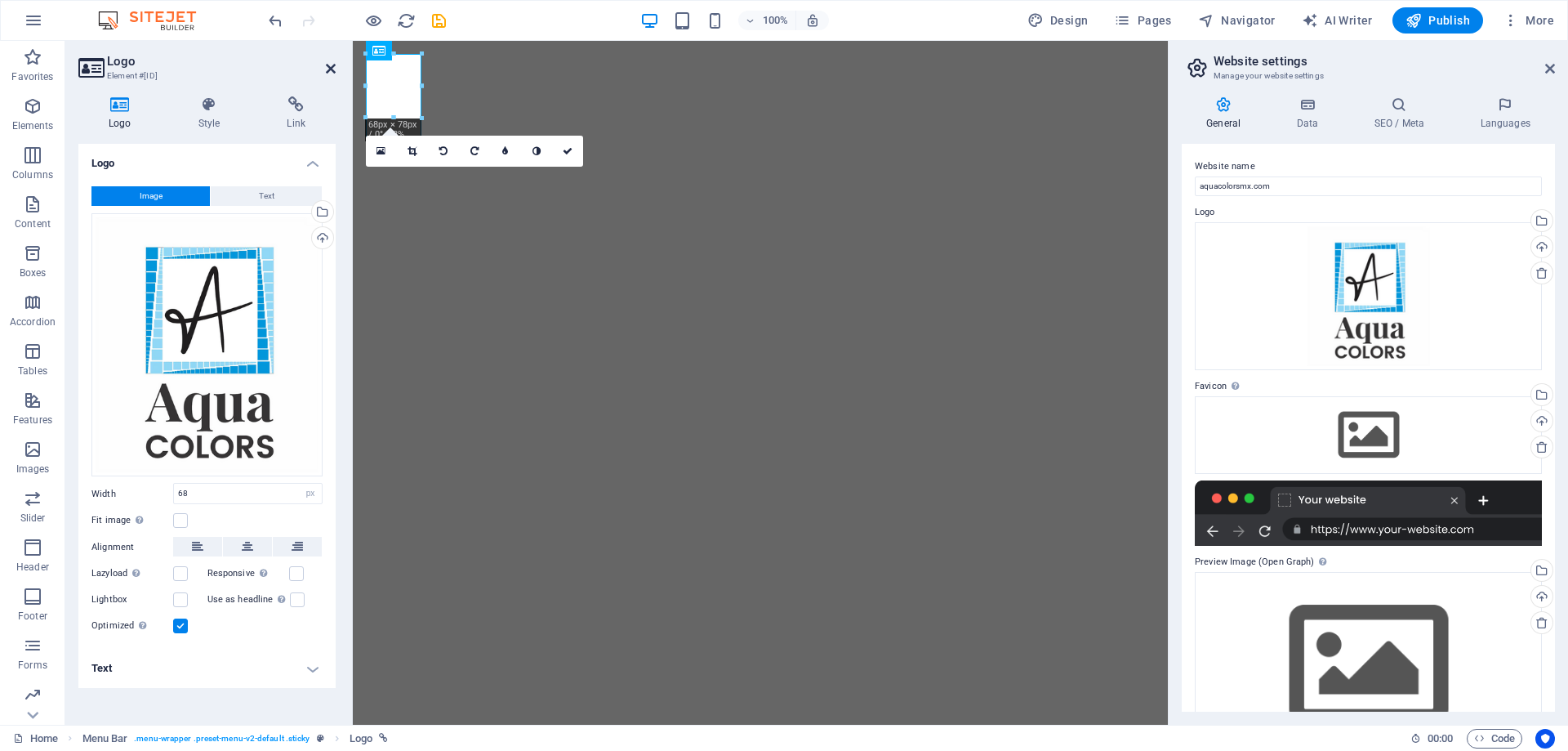 click at bounding box center [331, 69] 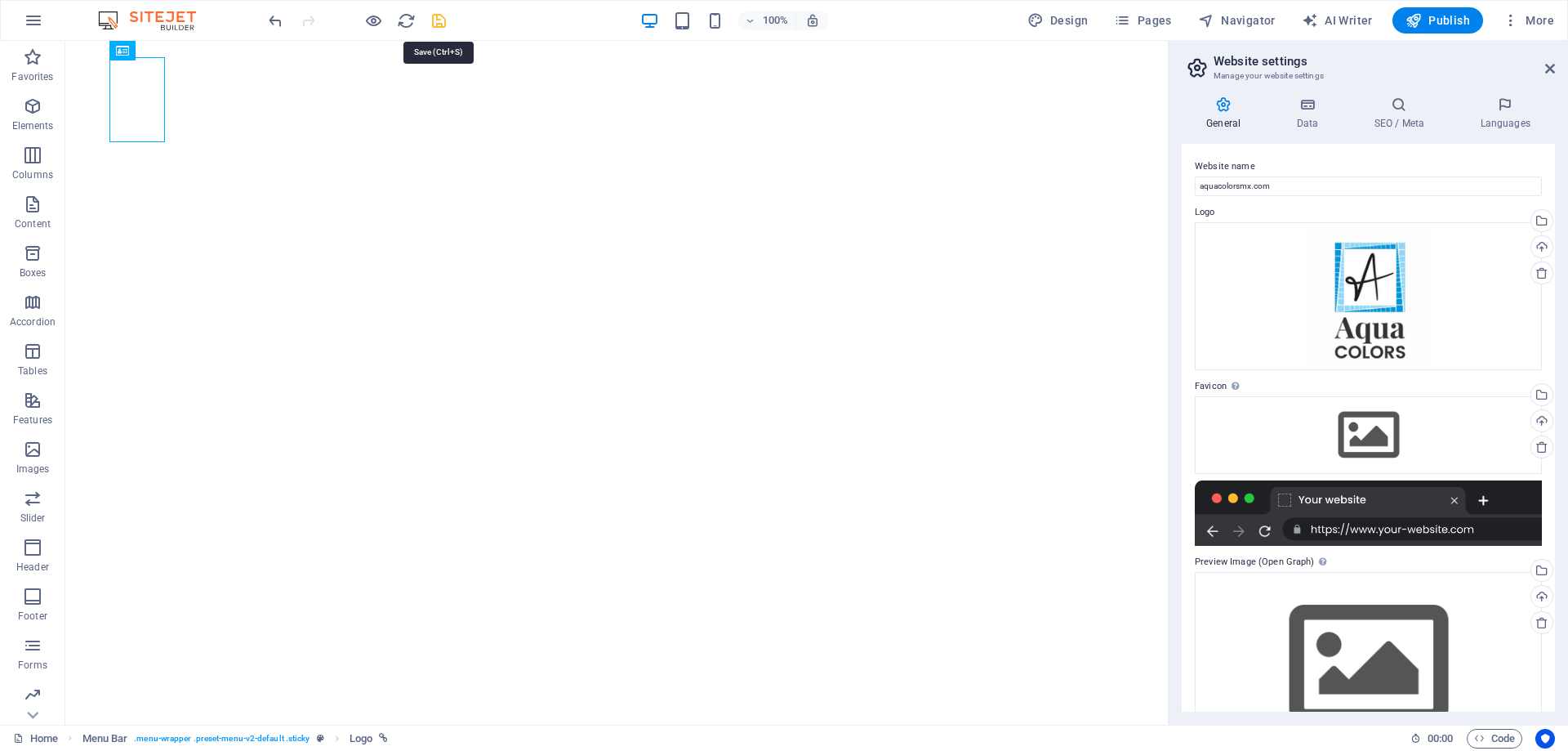 click at bounding box center (439, 20) 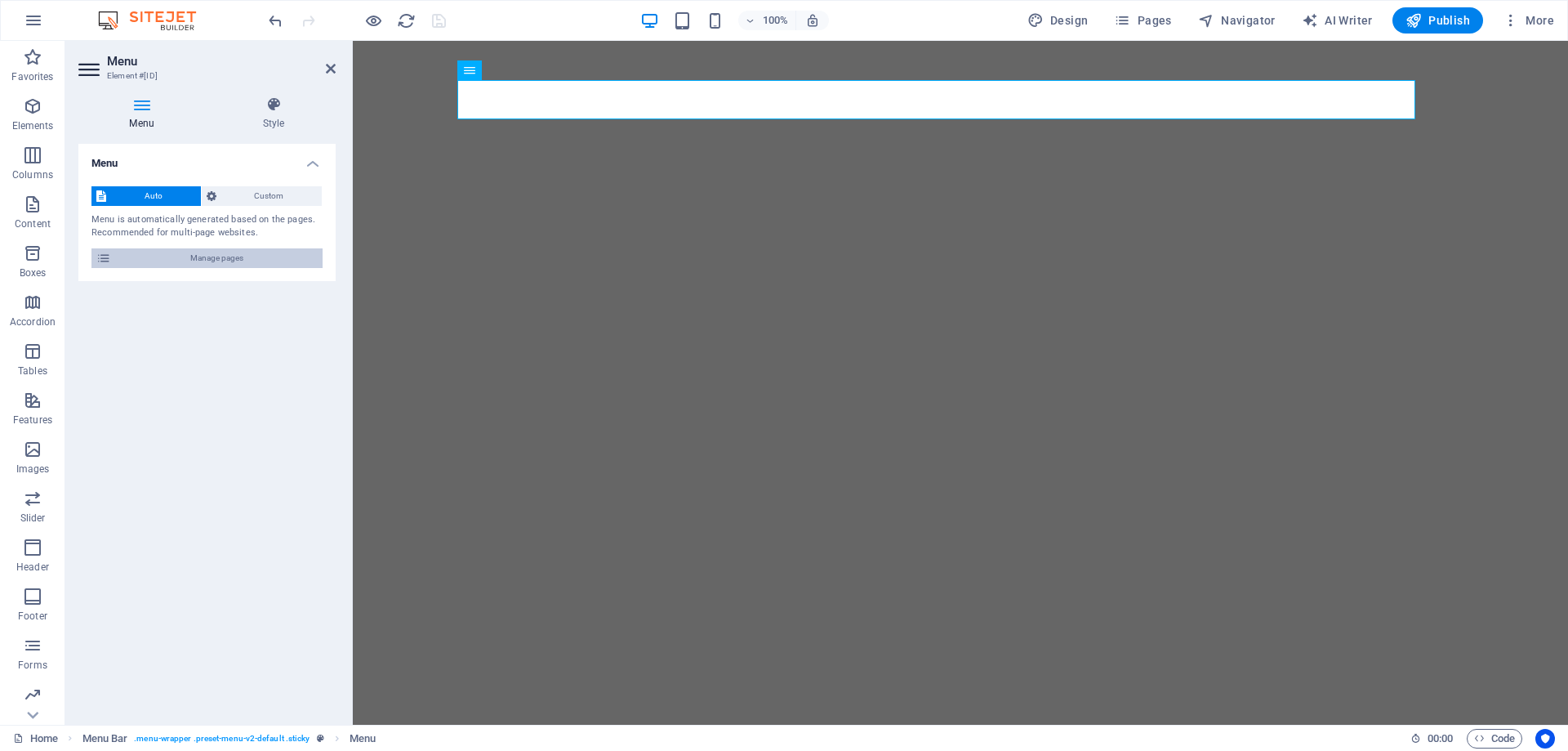 click on "Manage pages" at bounding box center (216, 258) 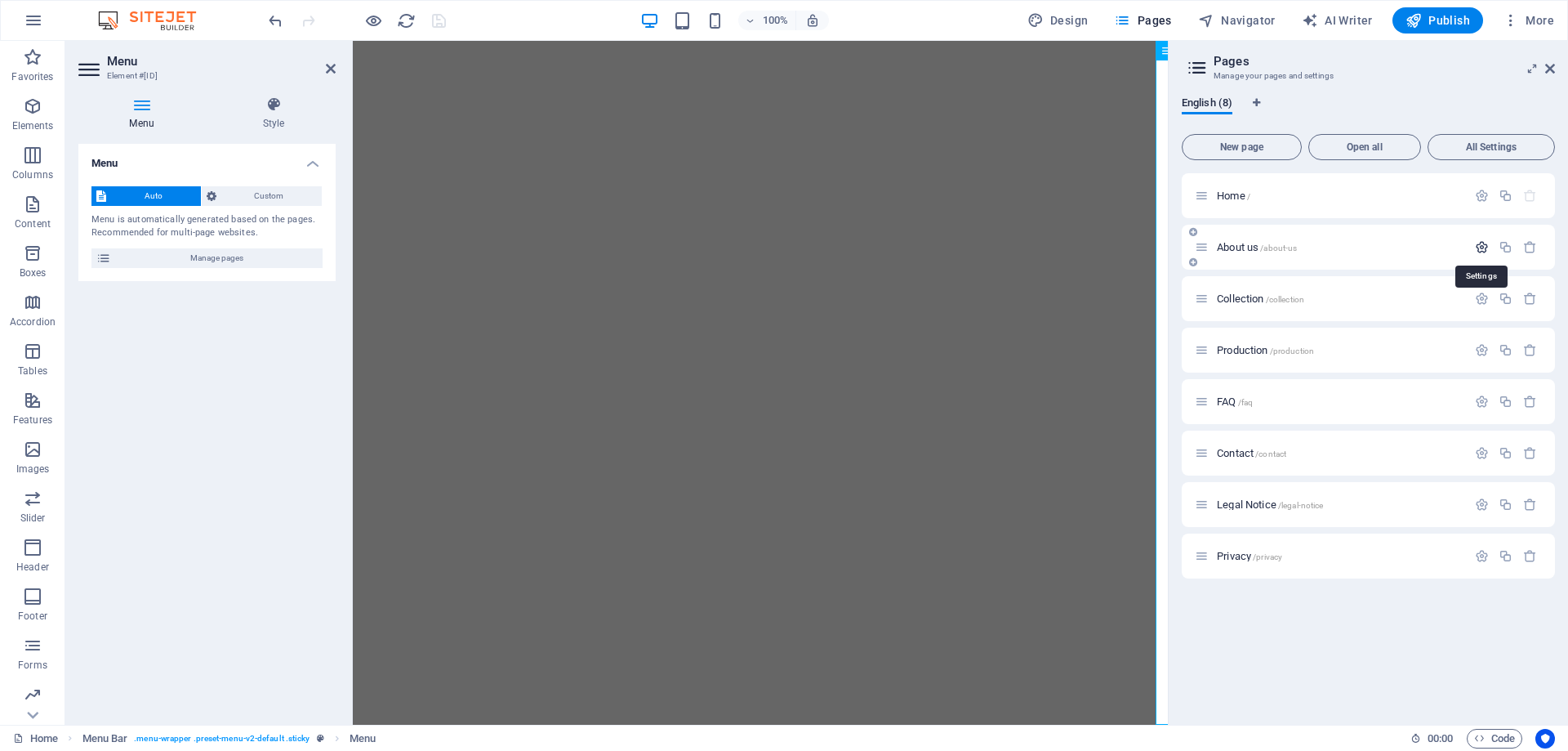 click at bounding box center [1481, 247] 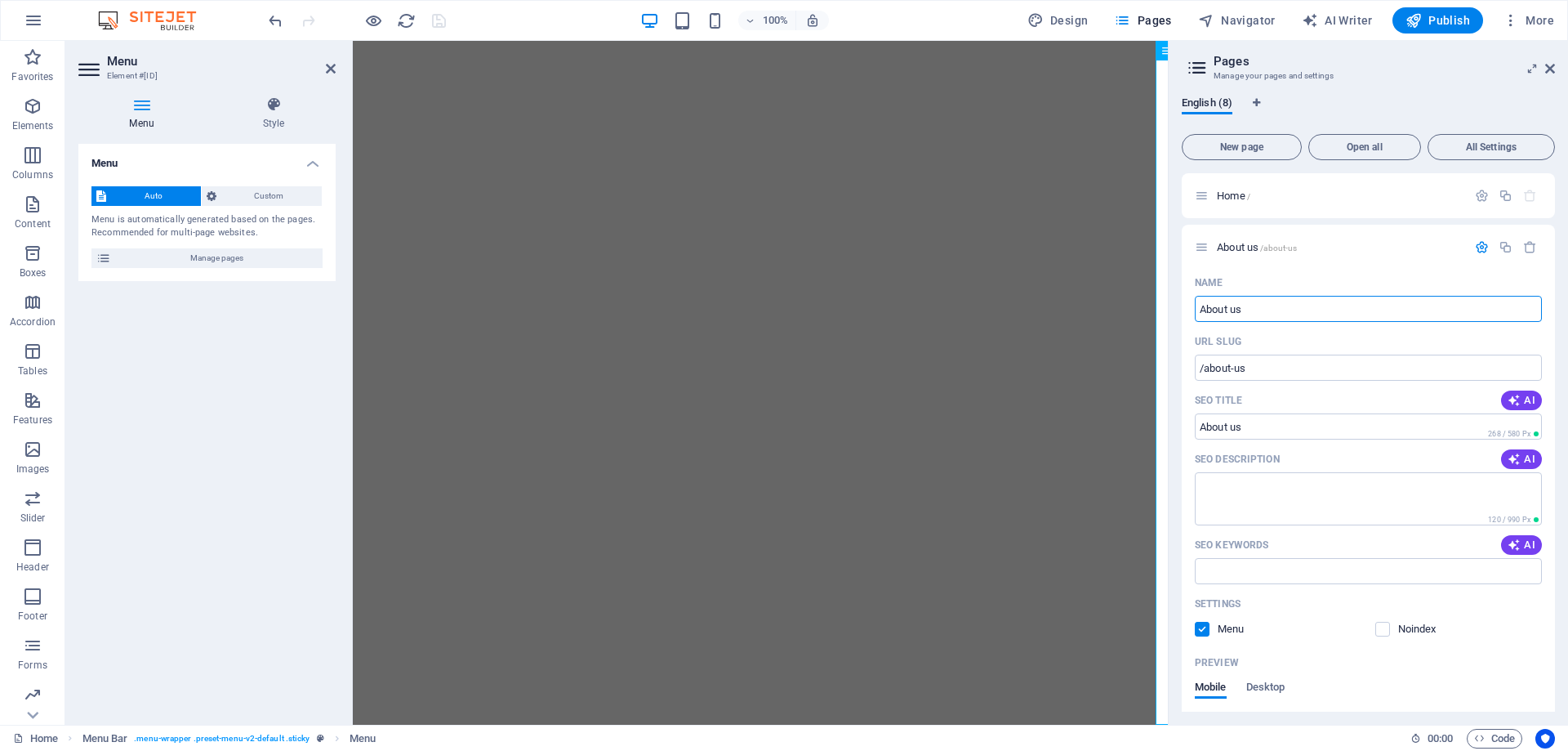 drag, startPoint x: 1242, startPoint y: 308, endPoint x: 1178, endPoint y: 306, distance: 64.03124 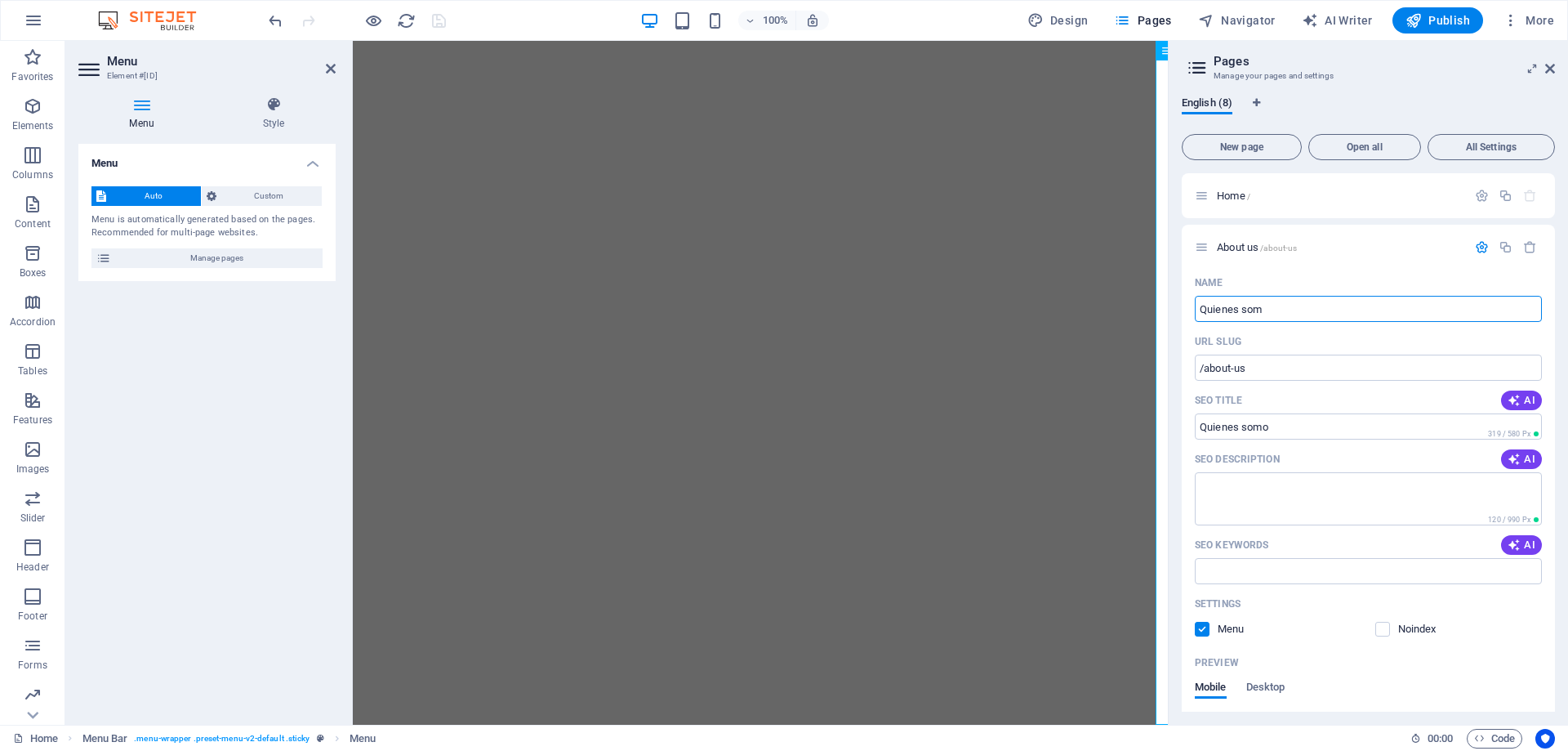type on "Quienes so" 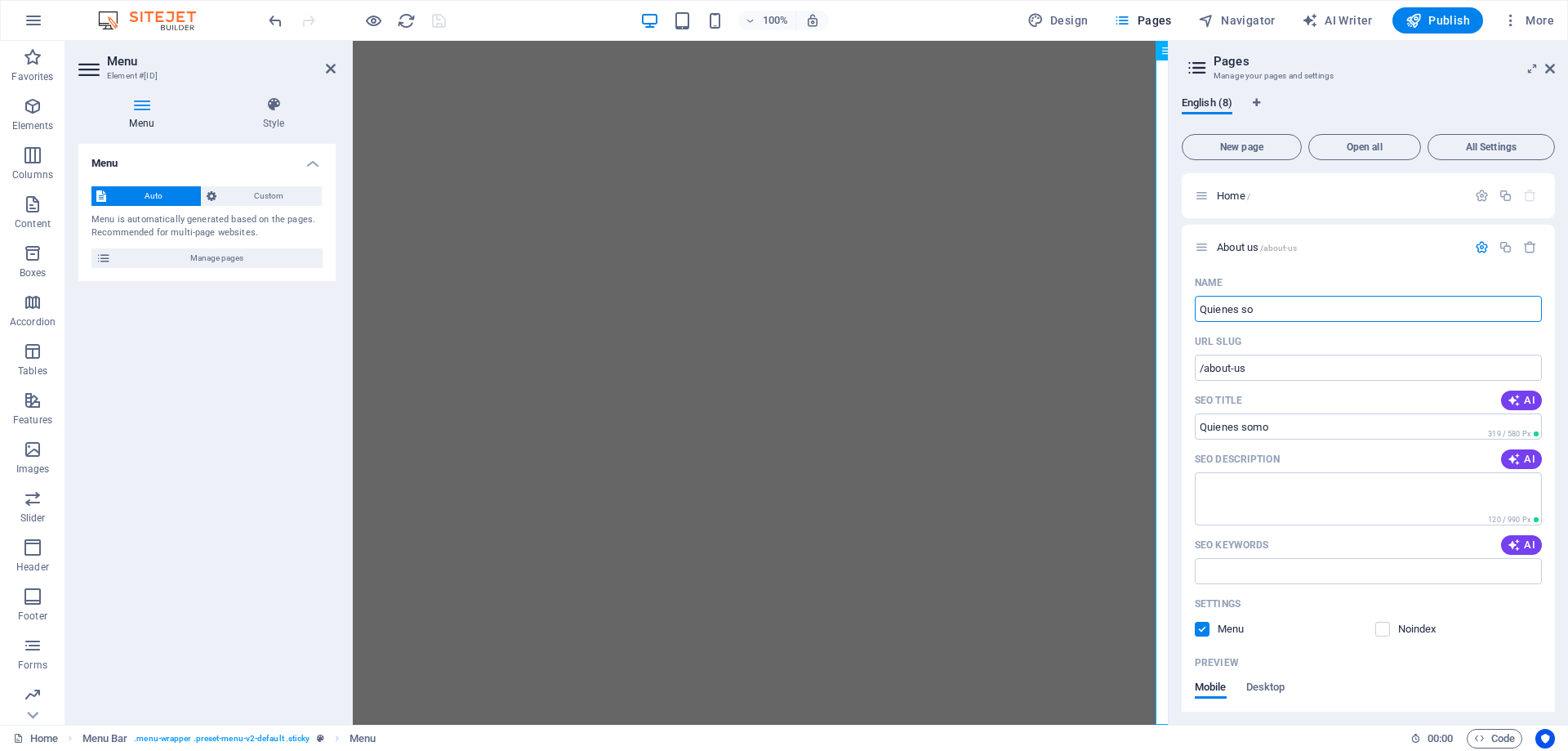 type on "/quienes-somo" 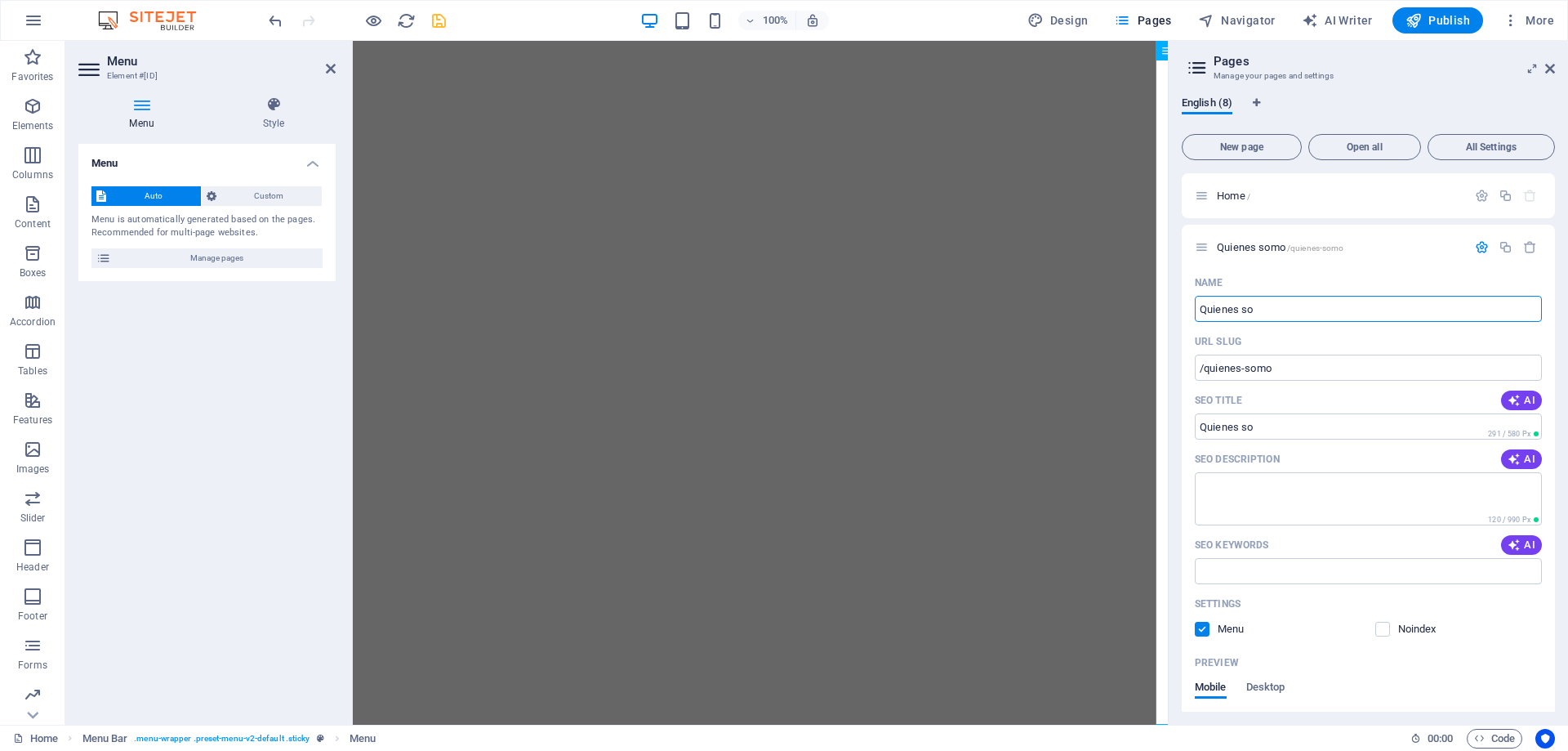 type on "Quienes so" 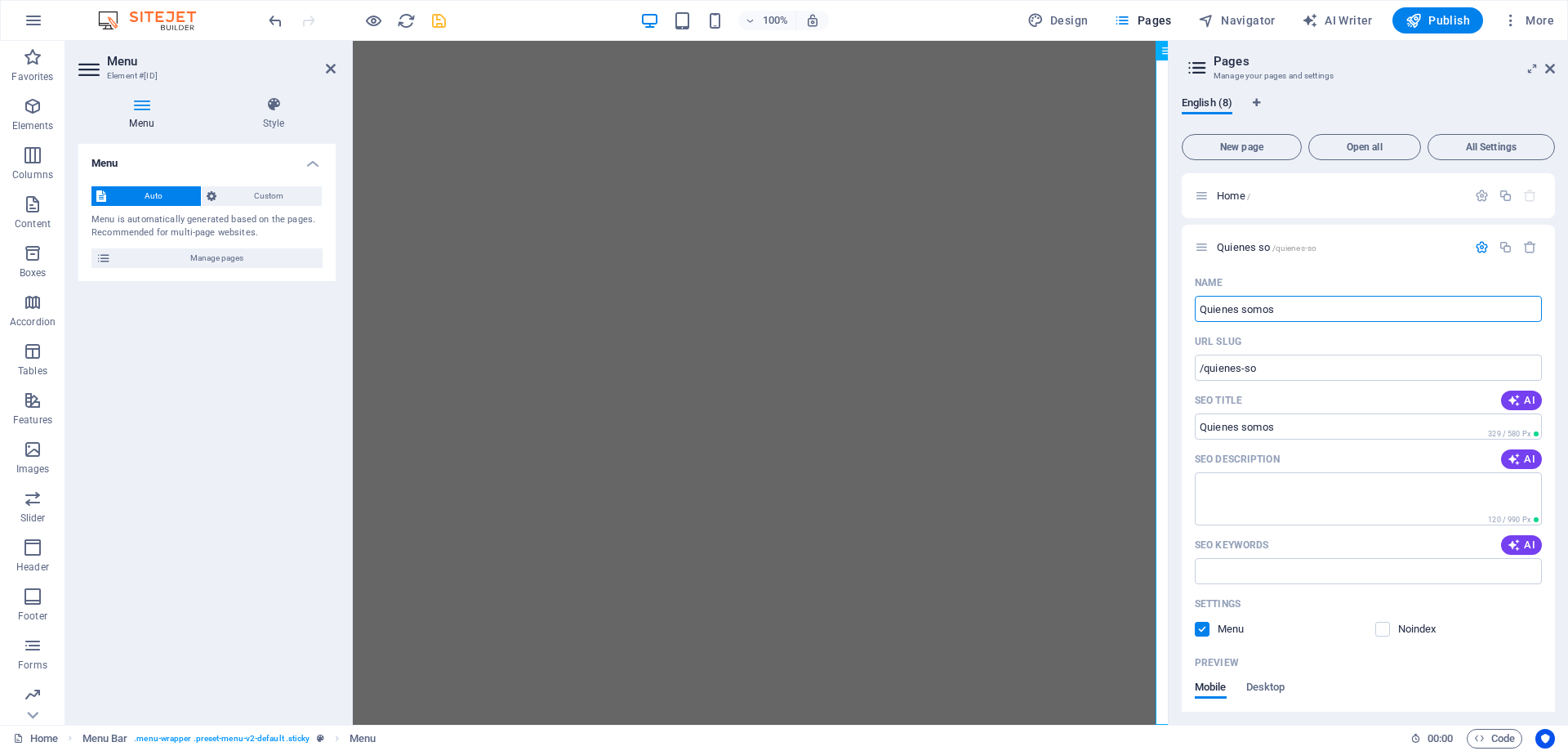 type on "Quienes somos" 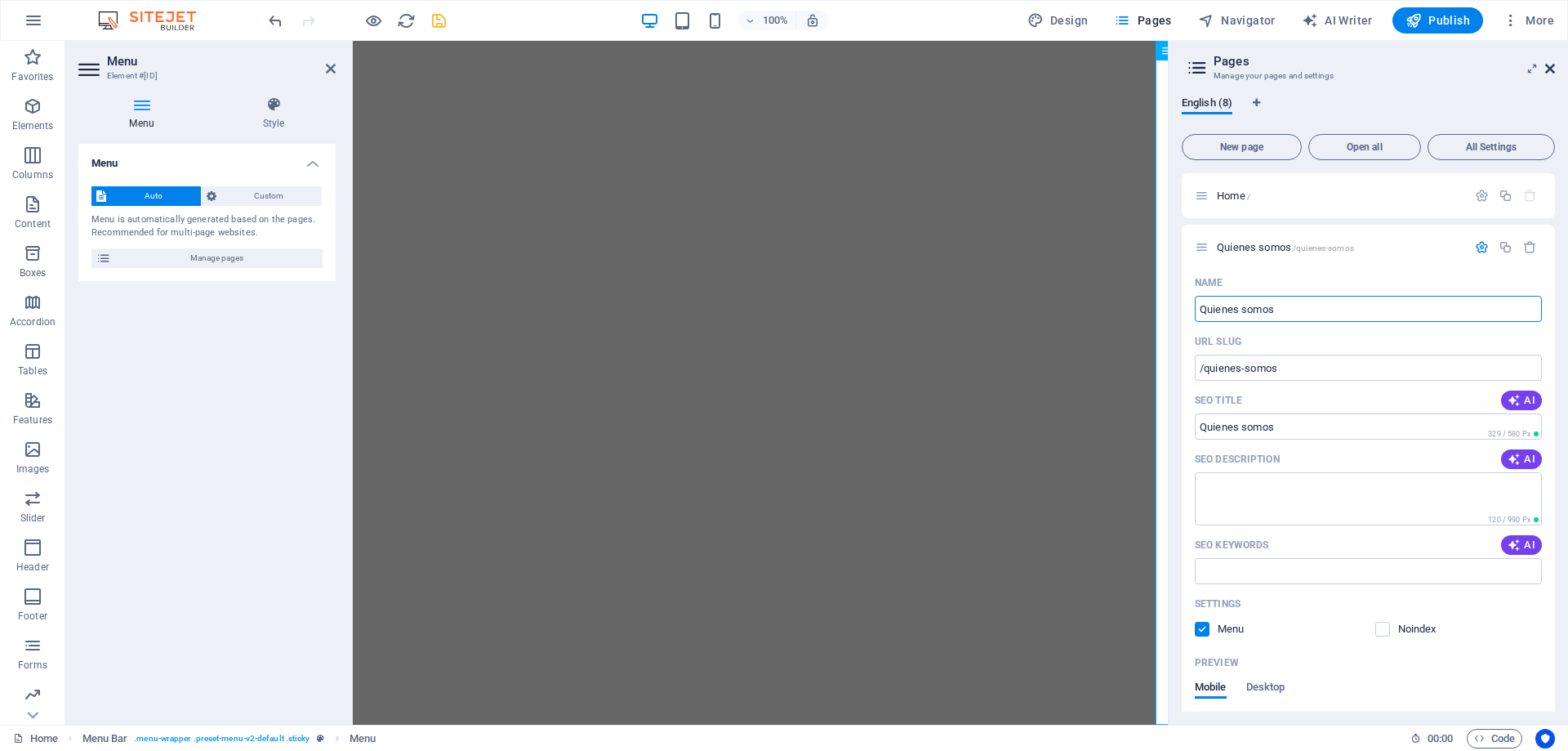 type on "Quienes somos" 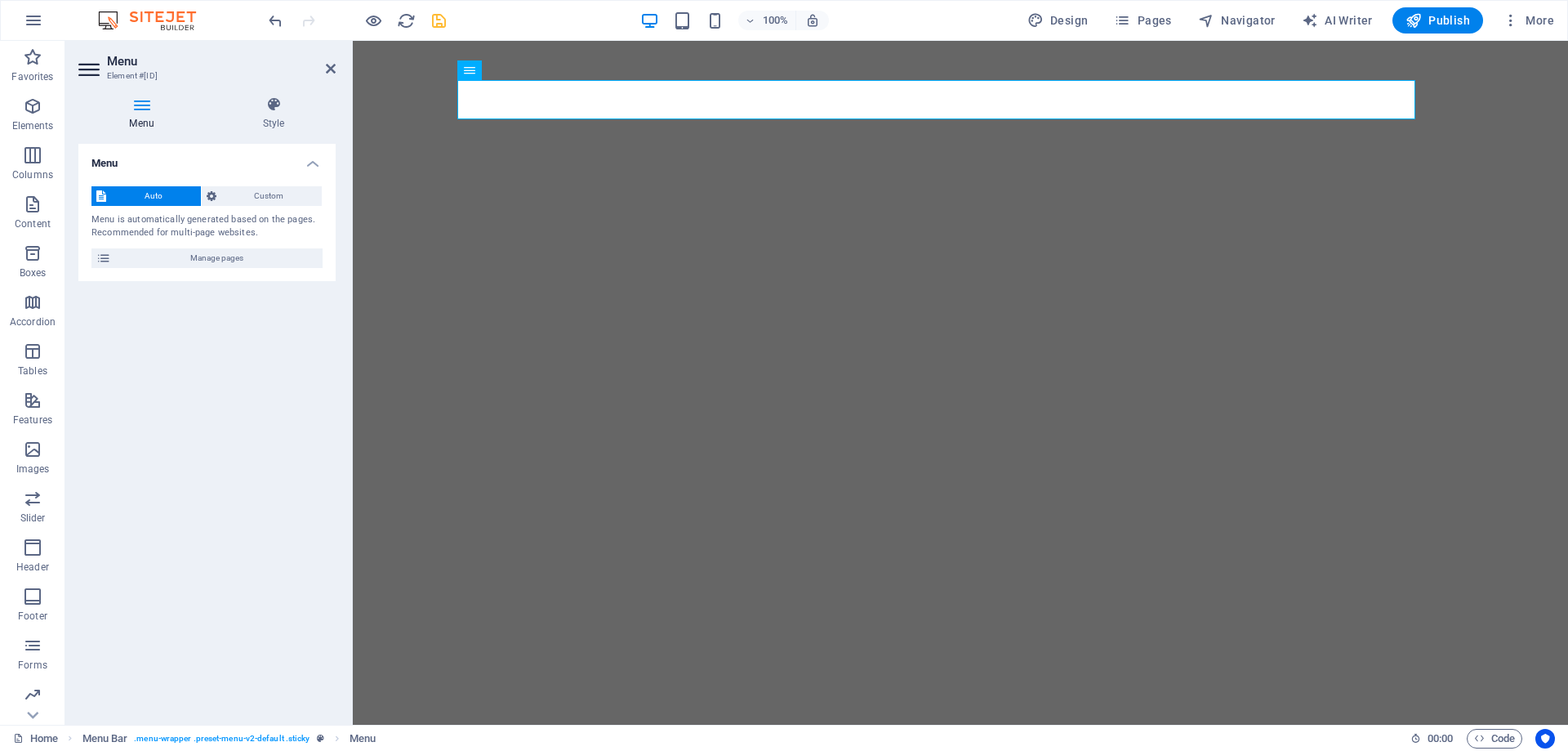 click at bounding box center (439, 20) 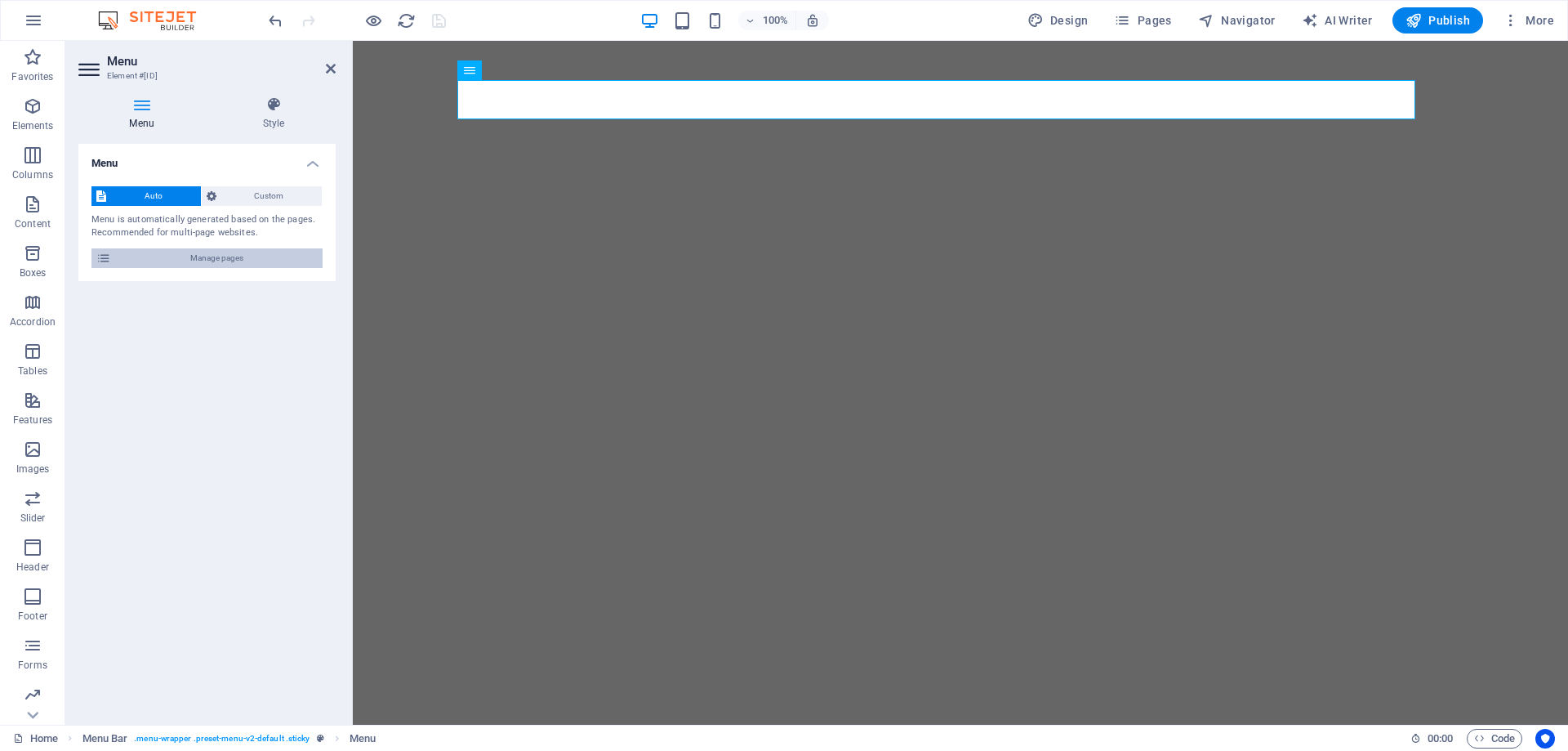 click on "Manage pages" at bounding box center (216, 258) 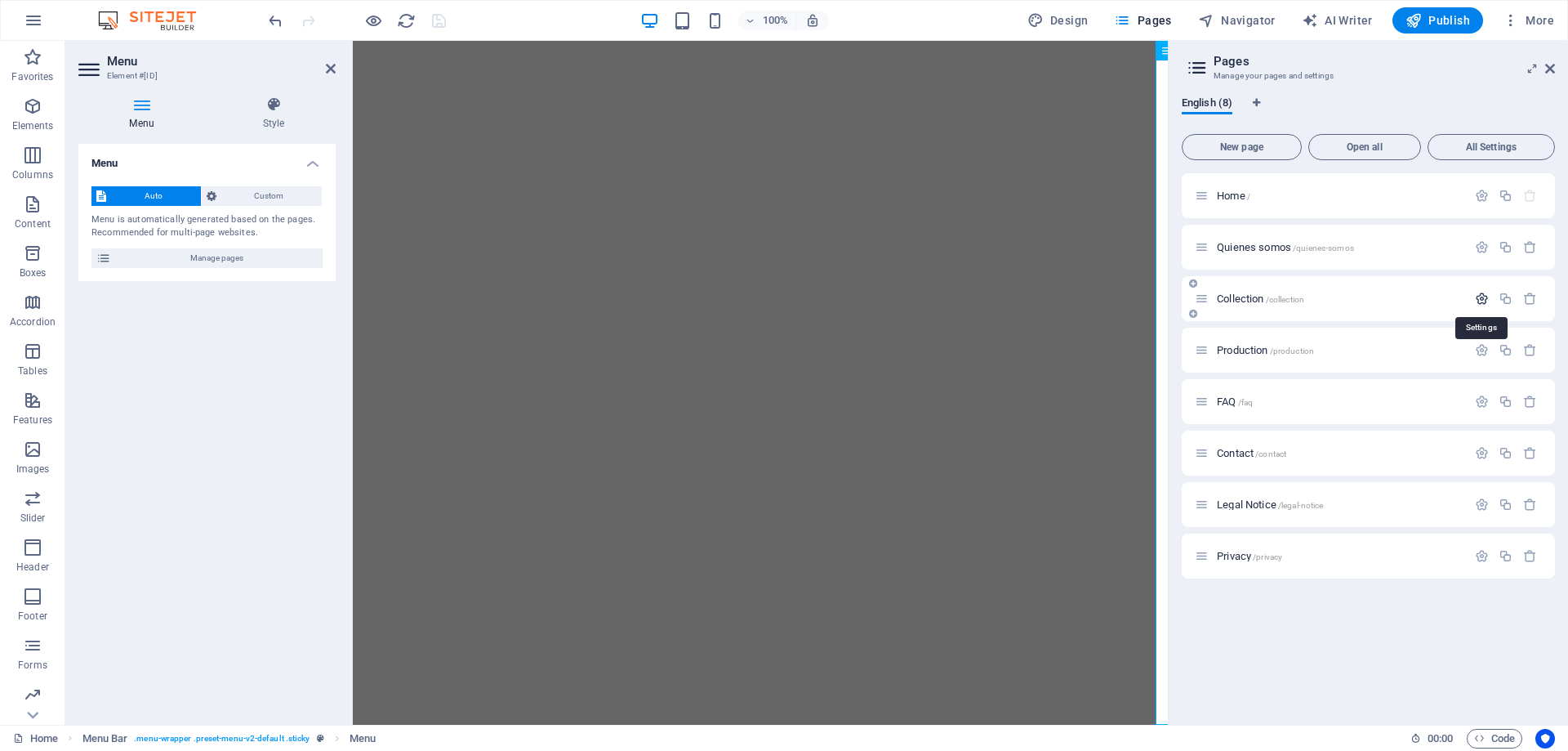 click at bounding box center [1481, 298] 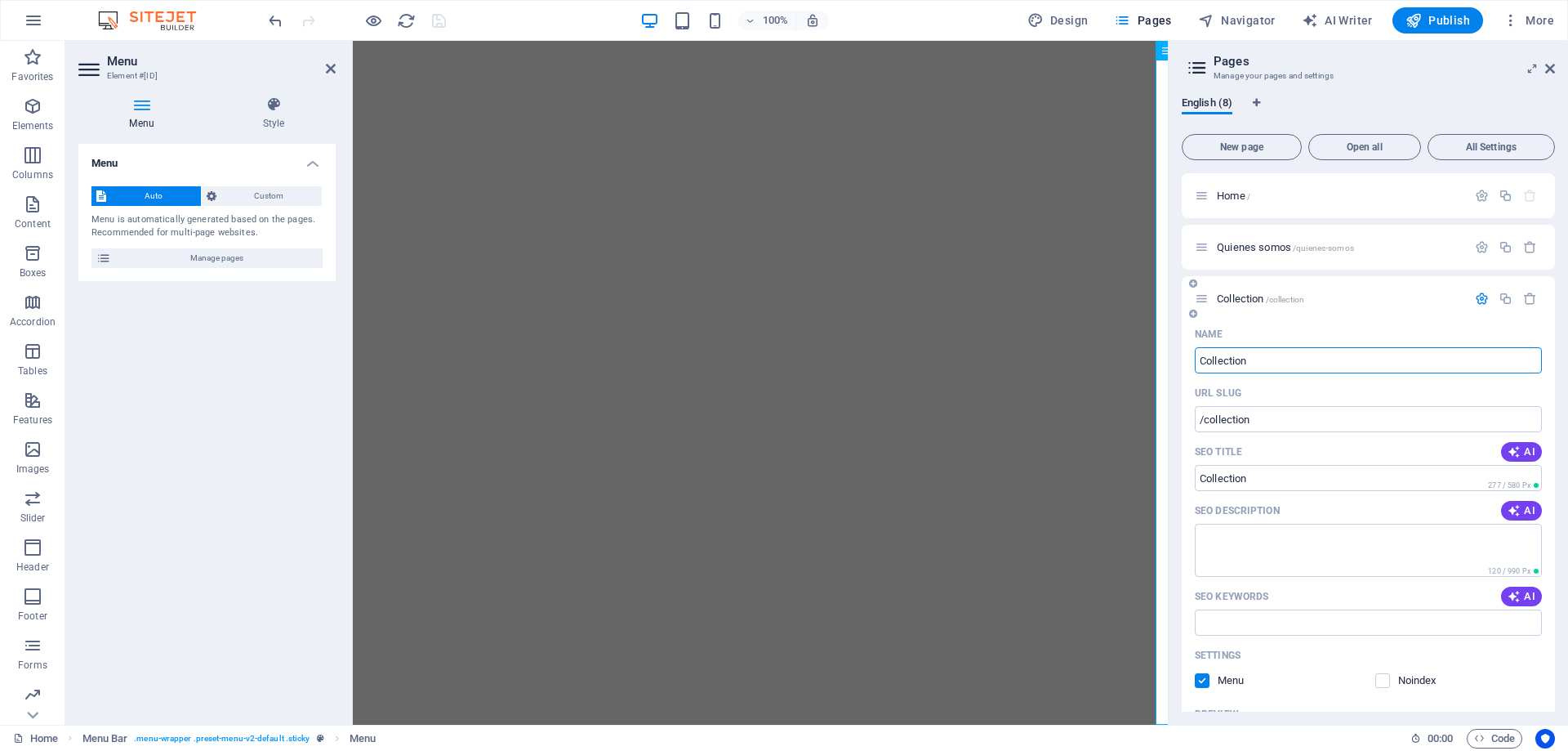 drag, startPoint x: 1248, startPoint y: 358, endPoint x: 1216, endPoint y: 358, distance: 32 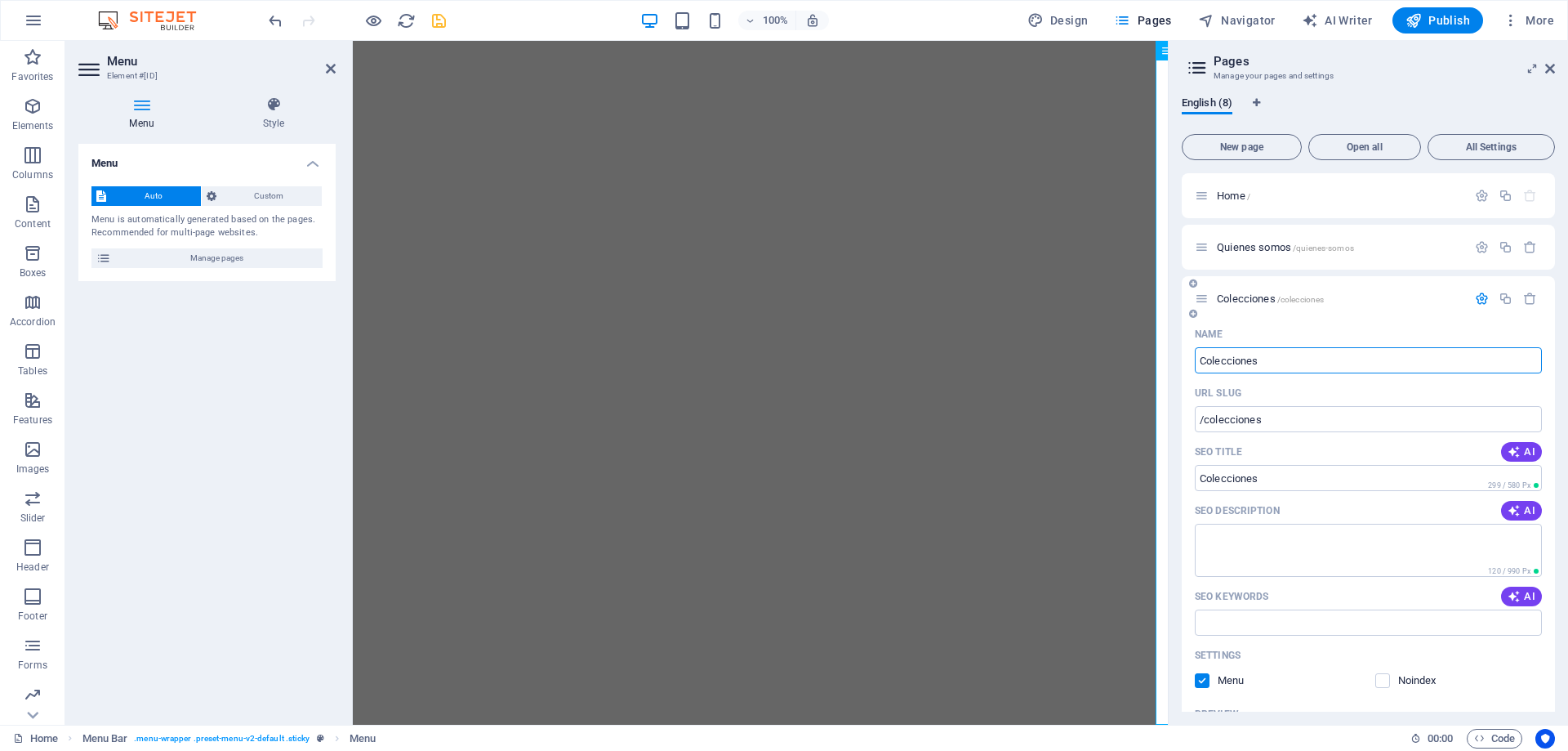type on "Colecciones" 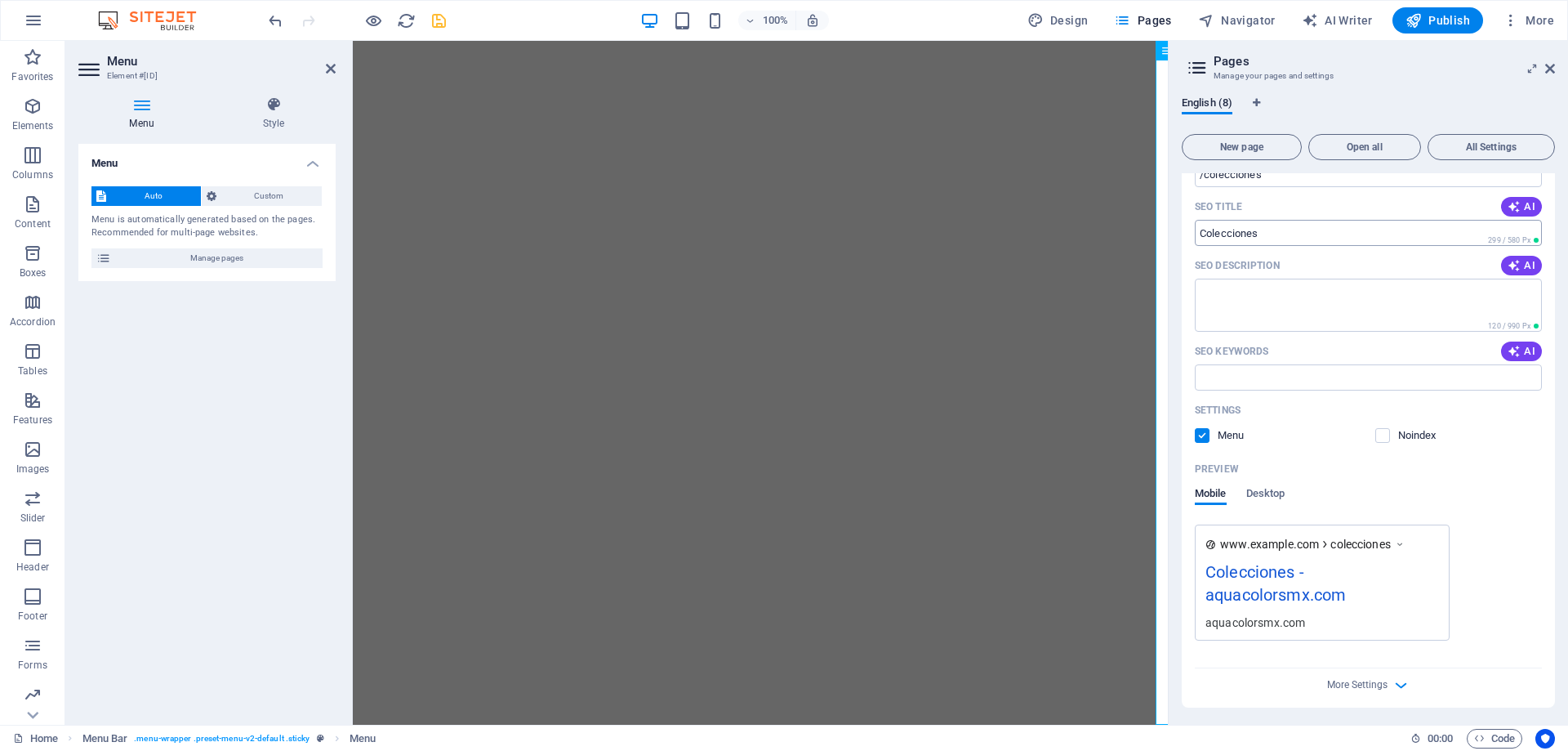 scroll, scrollTop: 327, scrollLeft: 0, axis: vertical 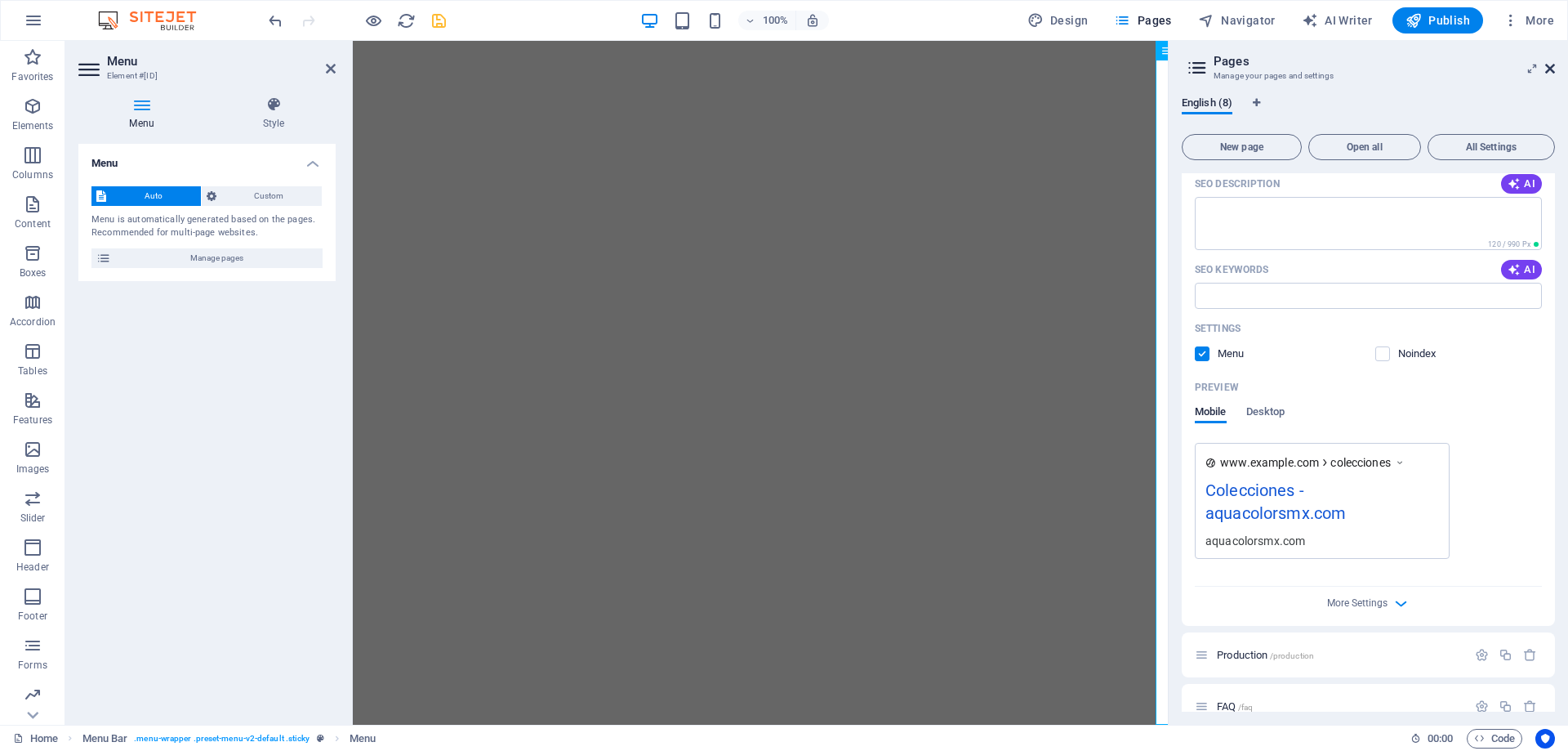 type on "Colecciones" 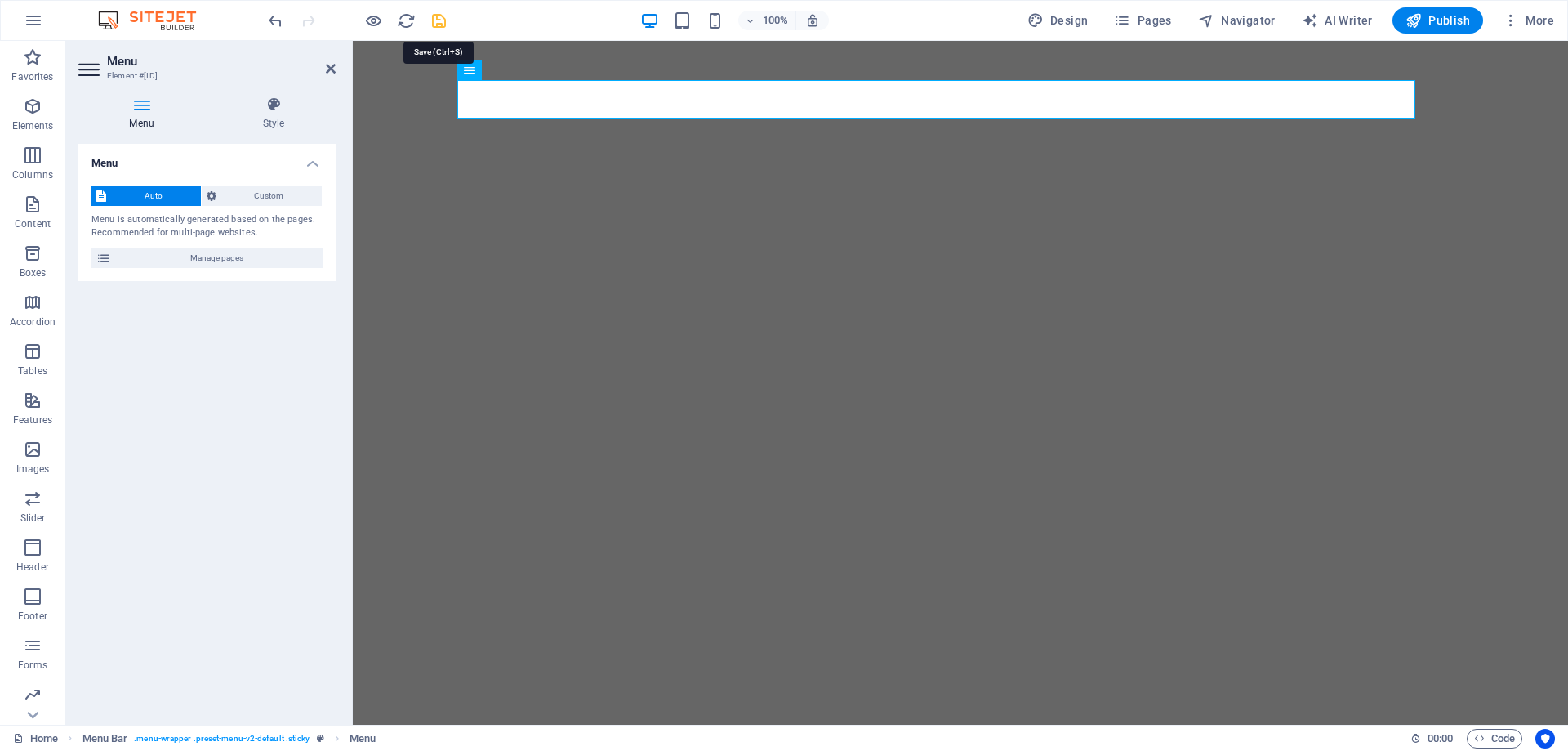 click at bounding box center [439, 20] 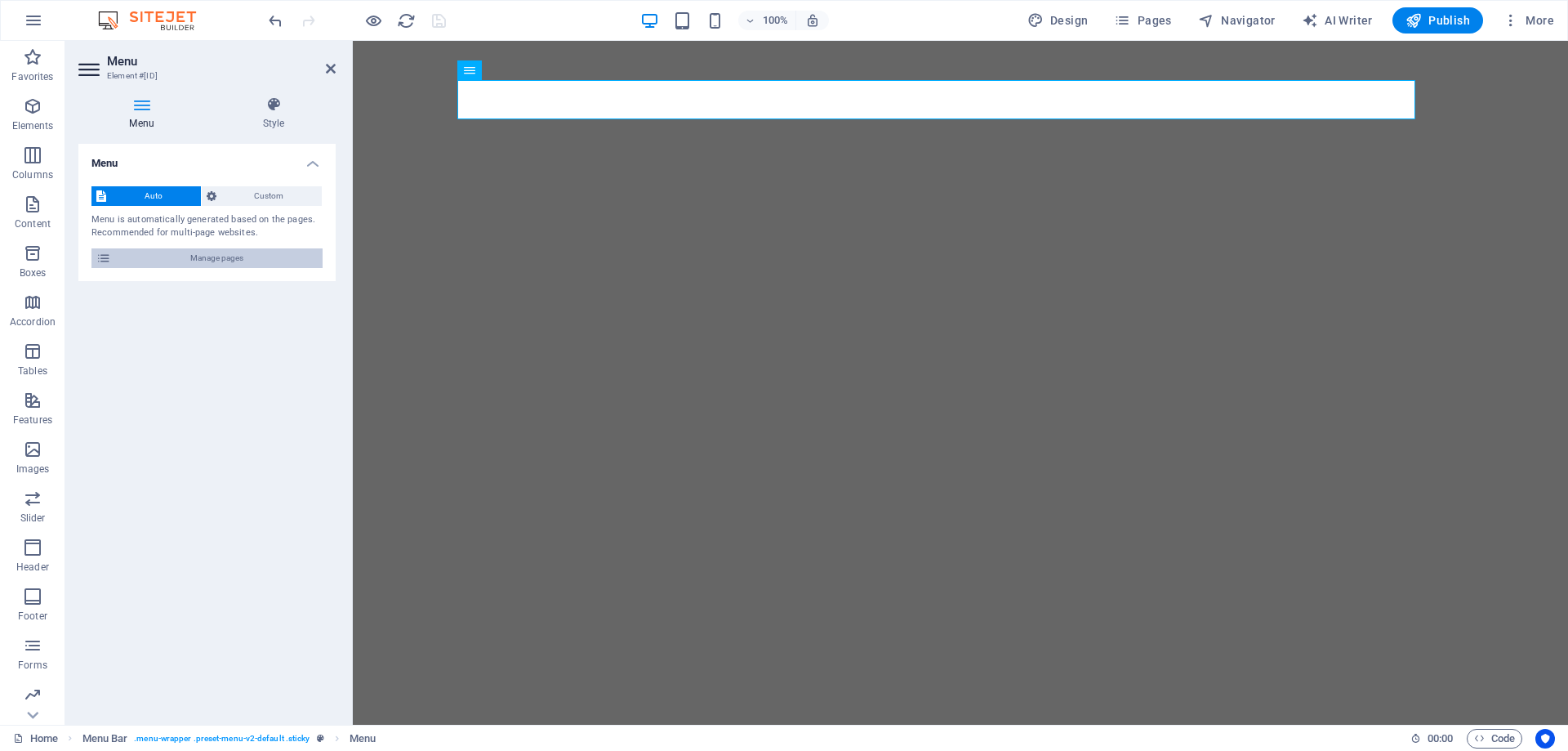 click on "Manage pages" at bounding box center [216, 258] 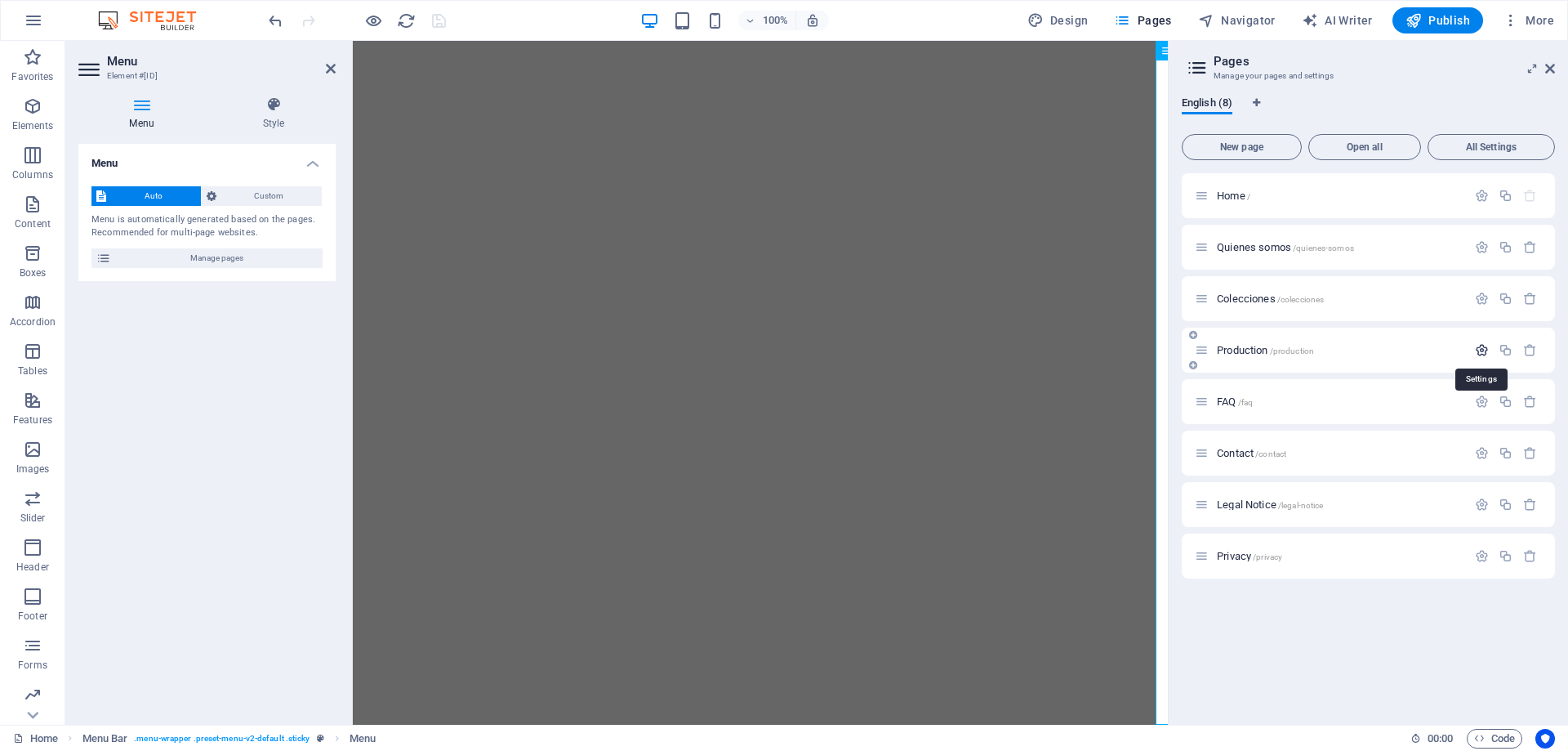 click at bounding box center [1481, 350] 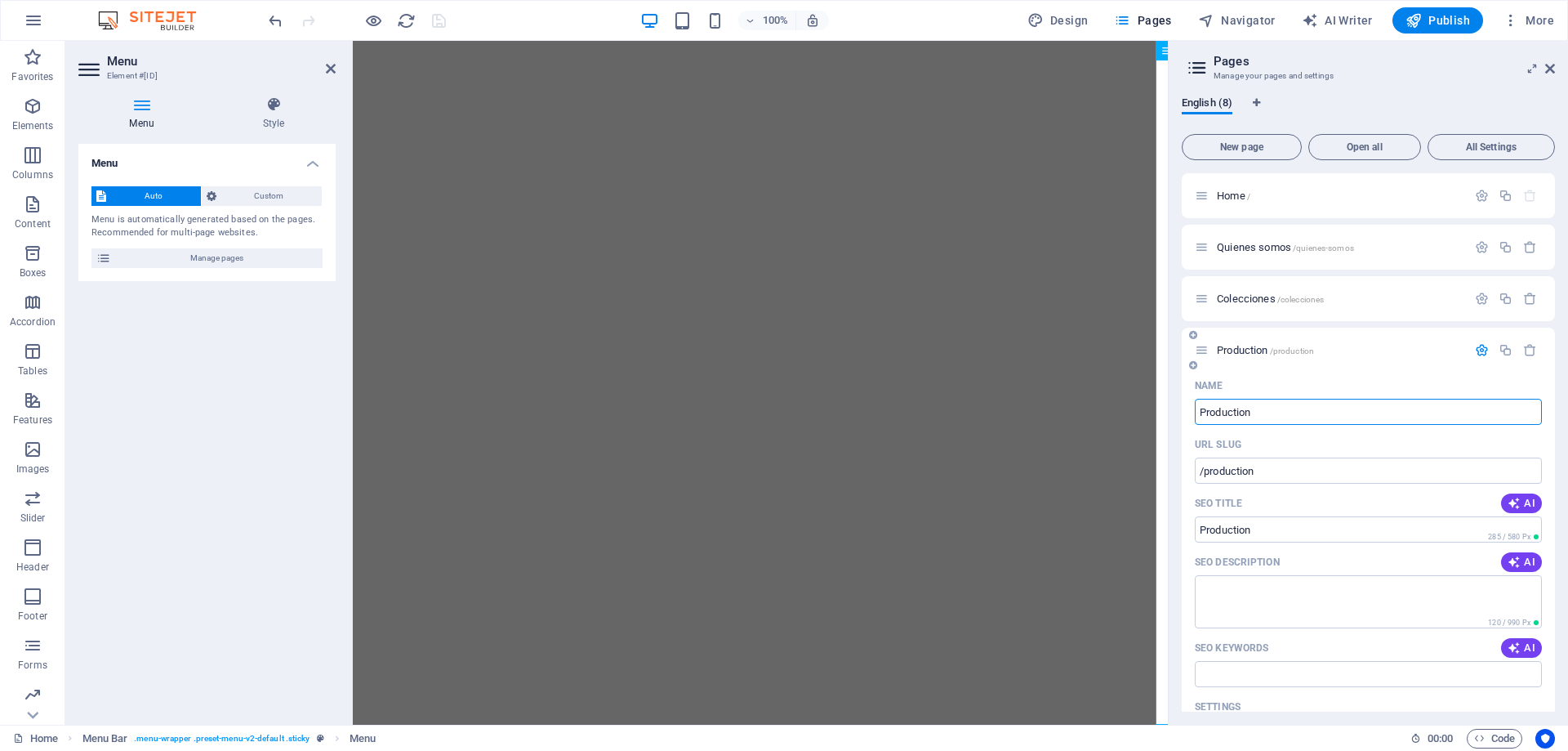 click on "Production" at bounding box center (1368, 412) 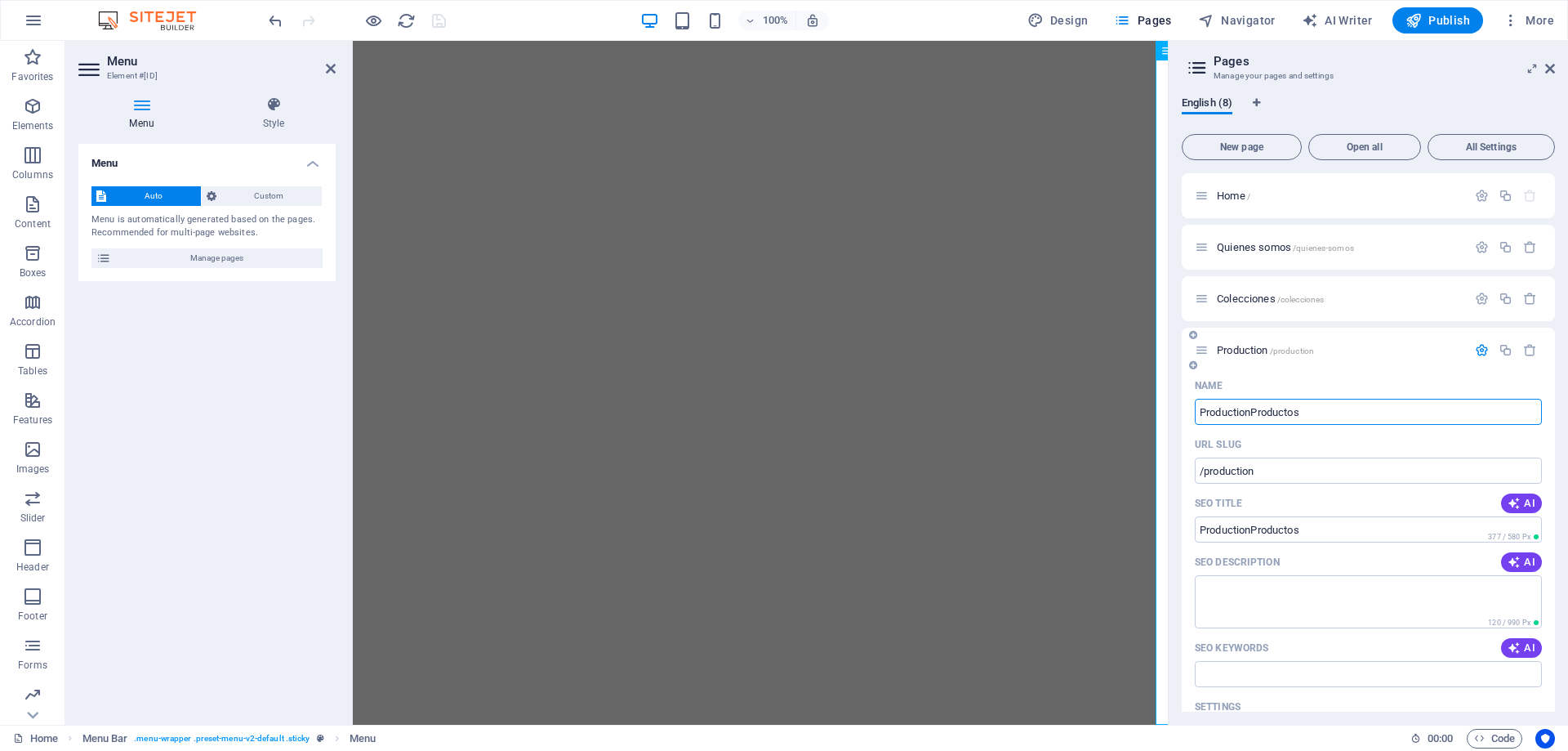 type on "ProductionProductos" 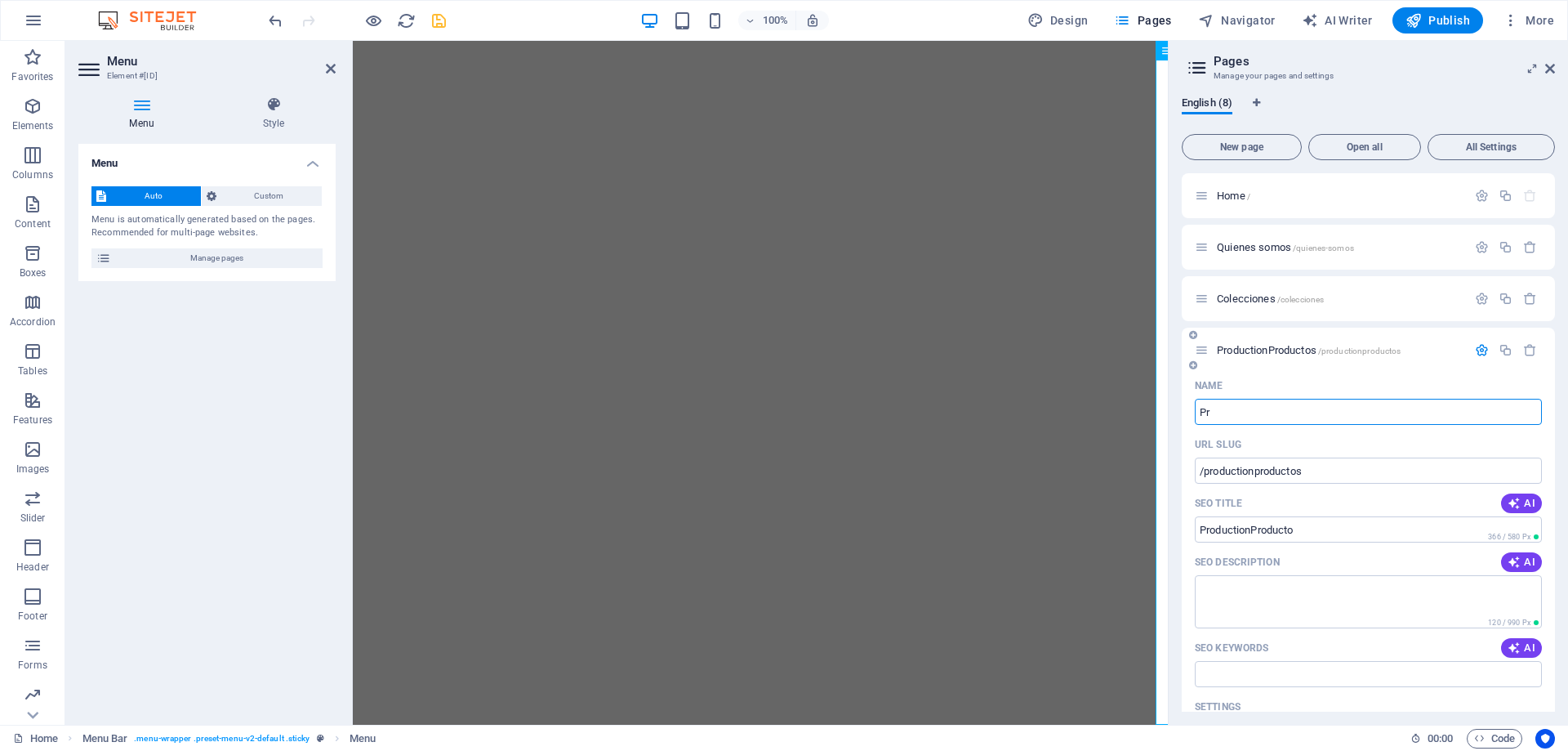 type on "P" 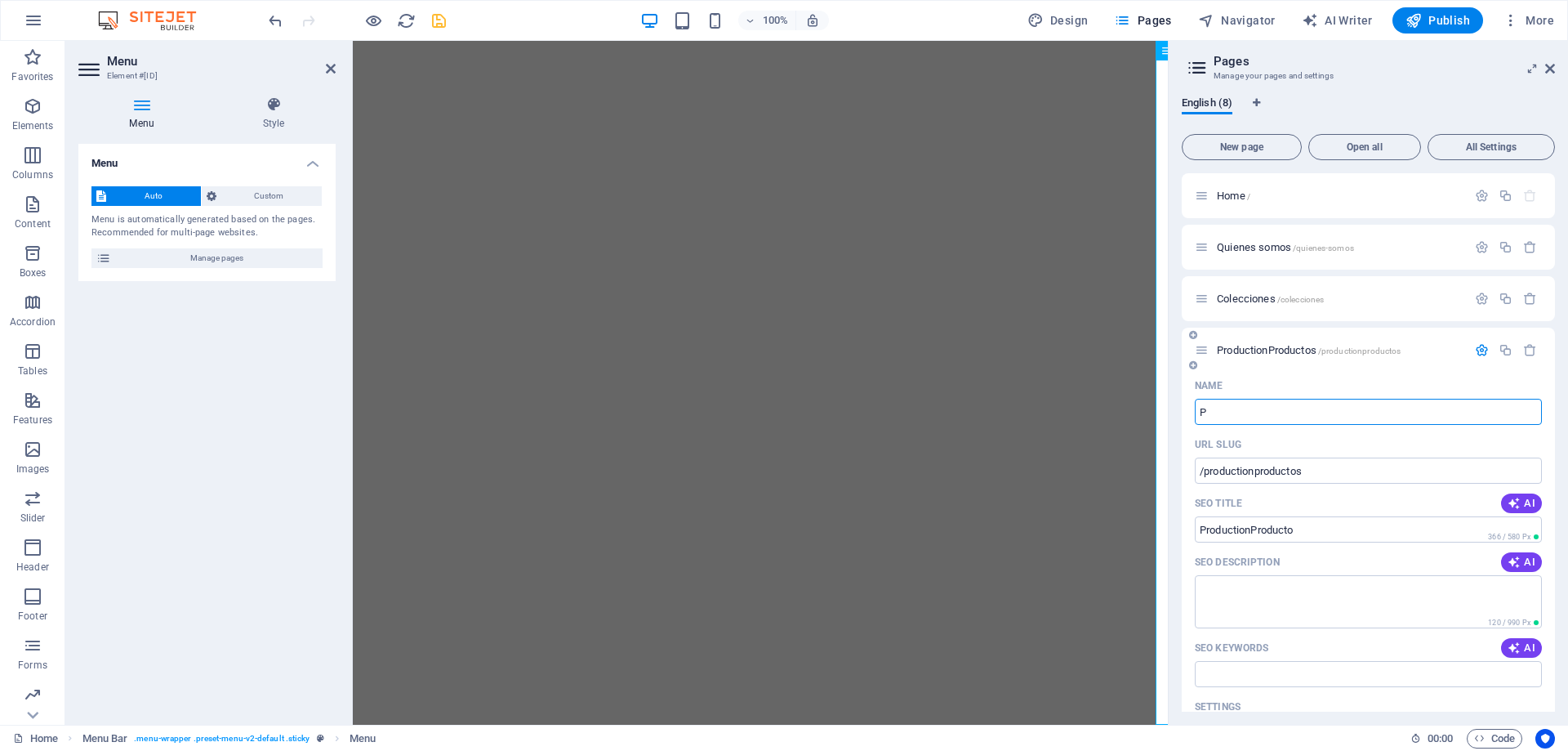 type 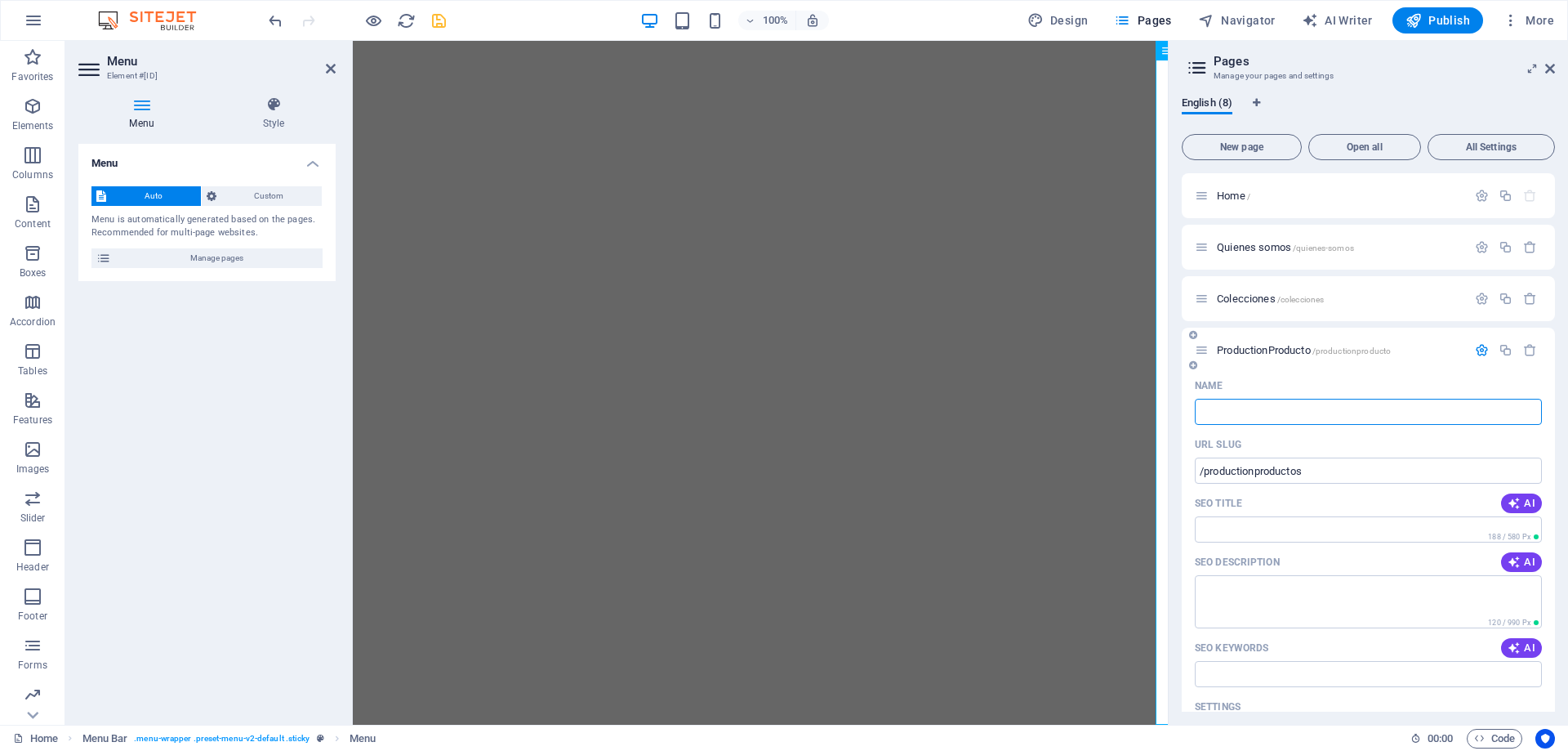 type on "/productionproducto" 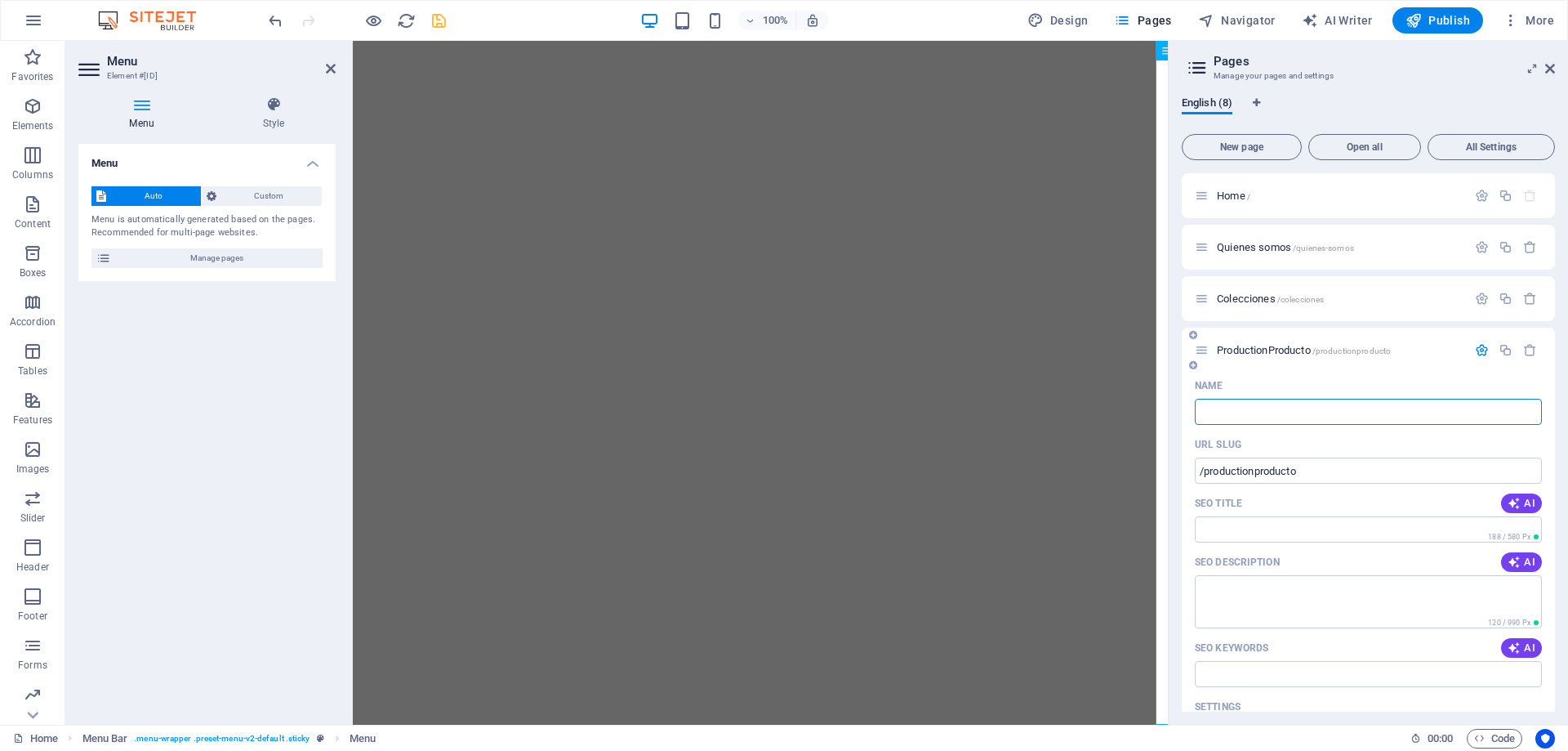 type 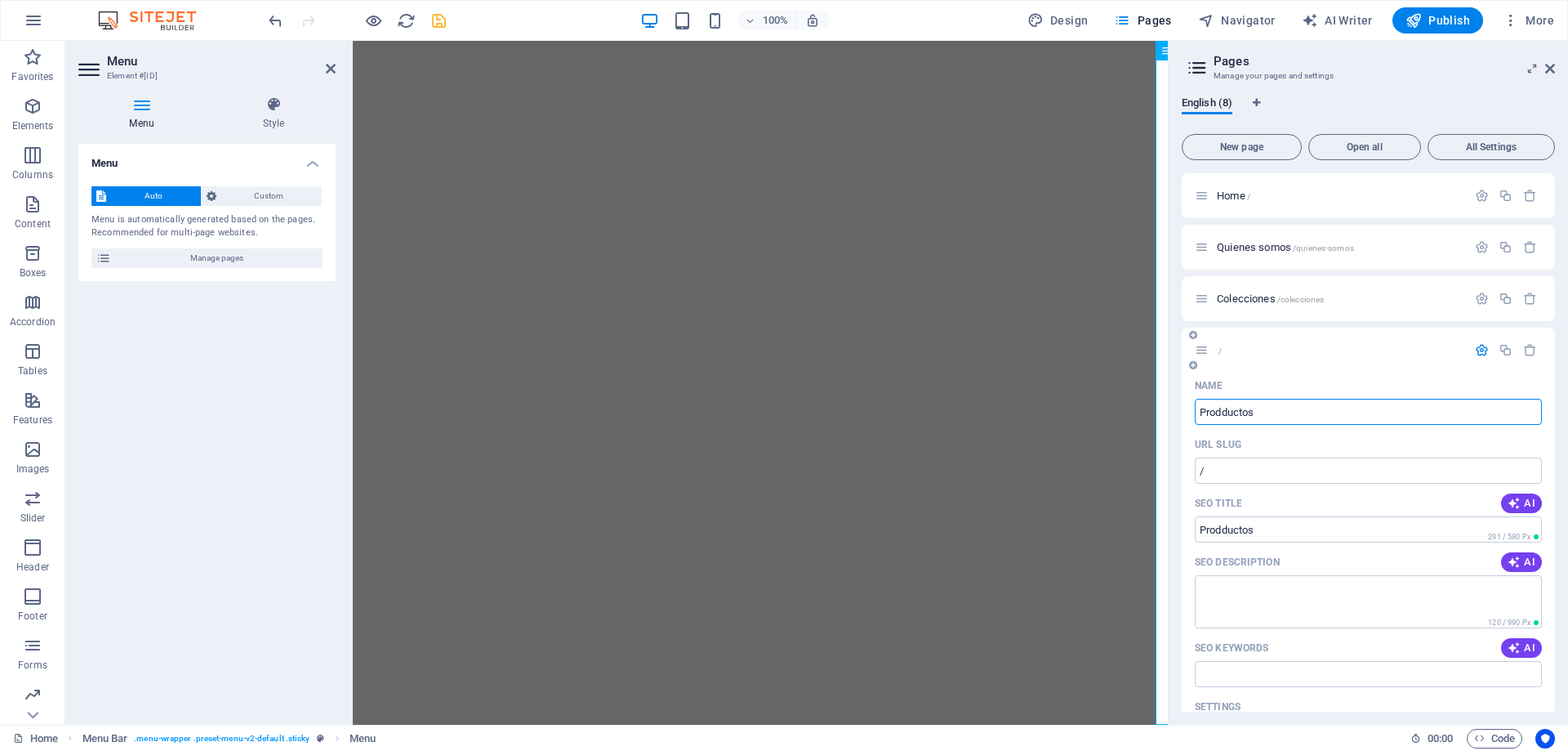 type on "Prodductos" 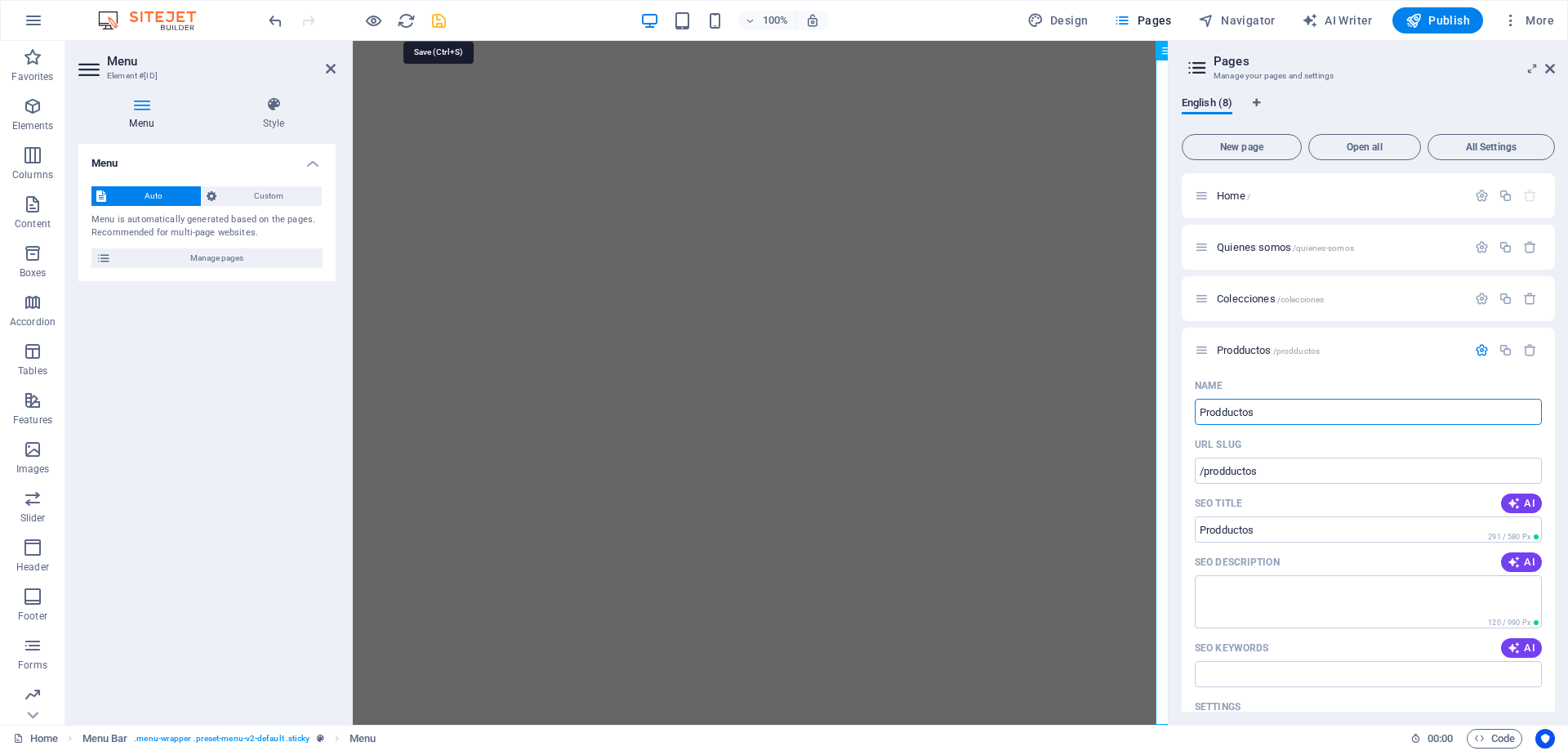 type on "Prodductos" 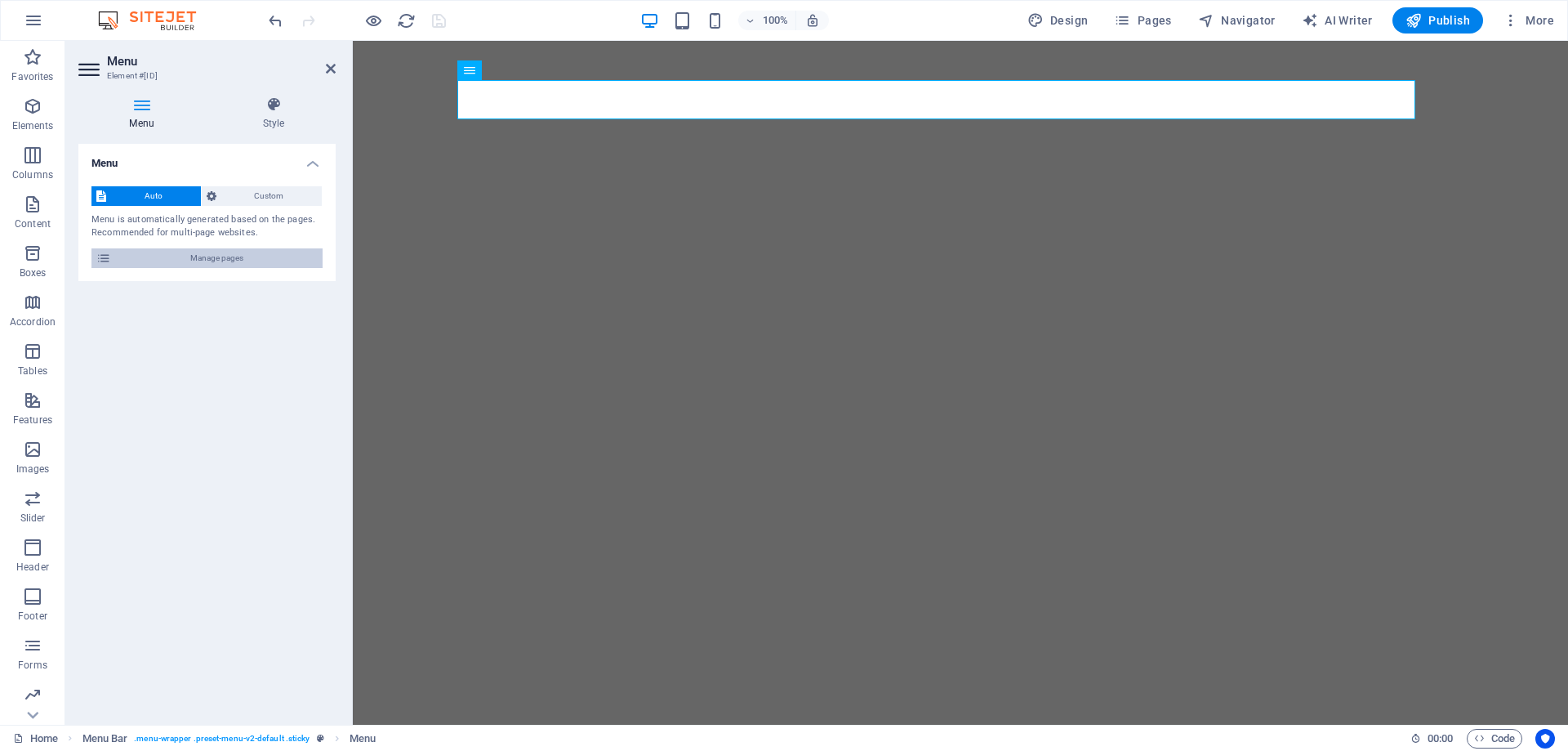 click on "Manage pages" at bounding box center [216, 258] 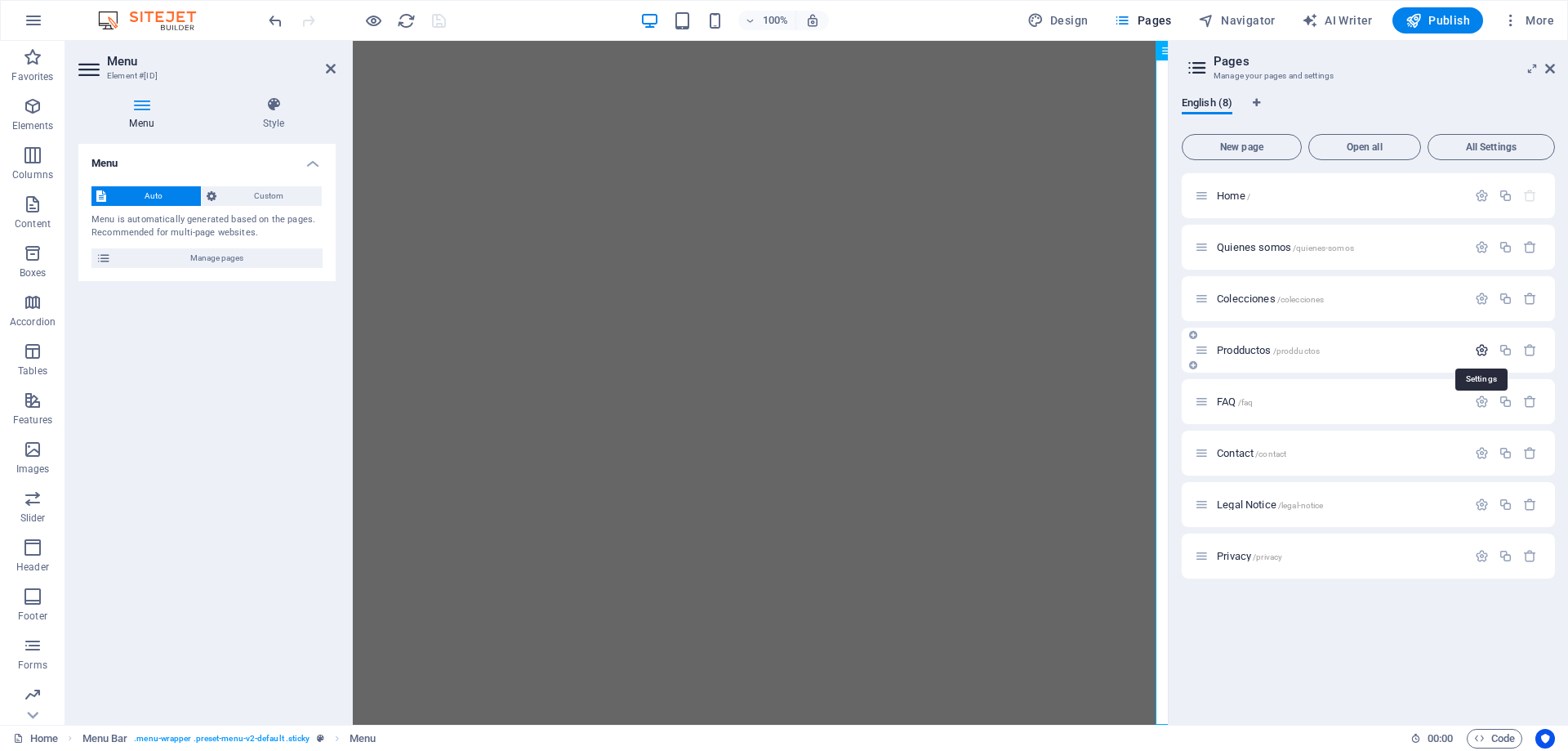 click at bounding box center [1481, 350] 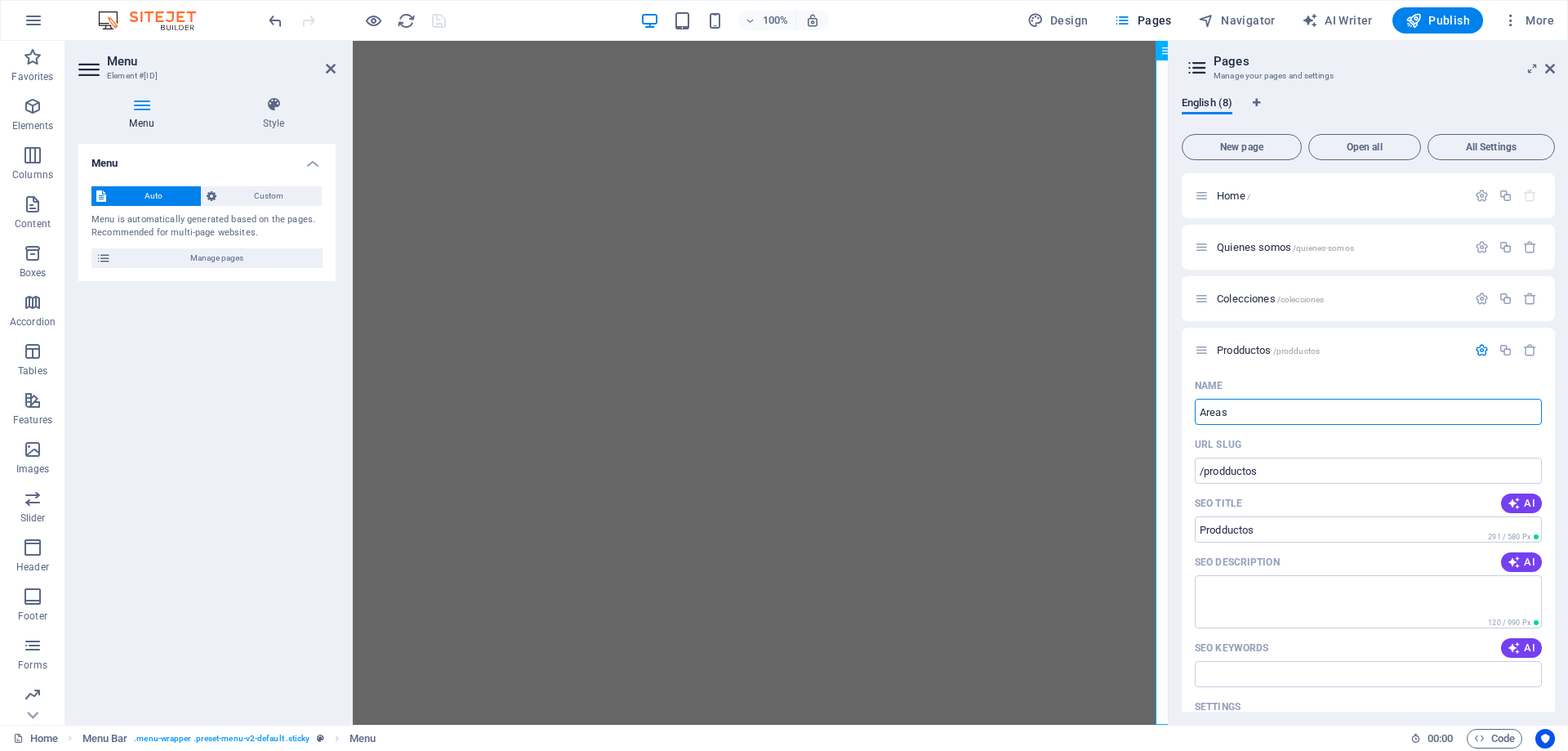 type on "Areas" 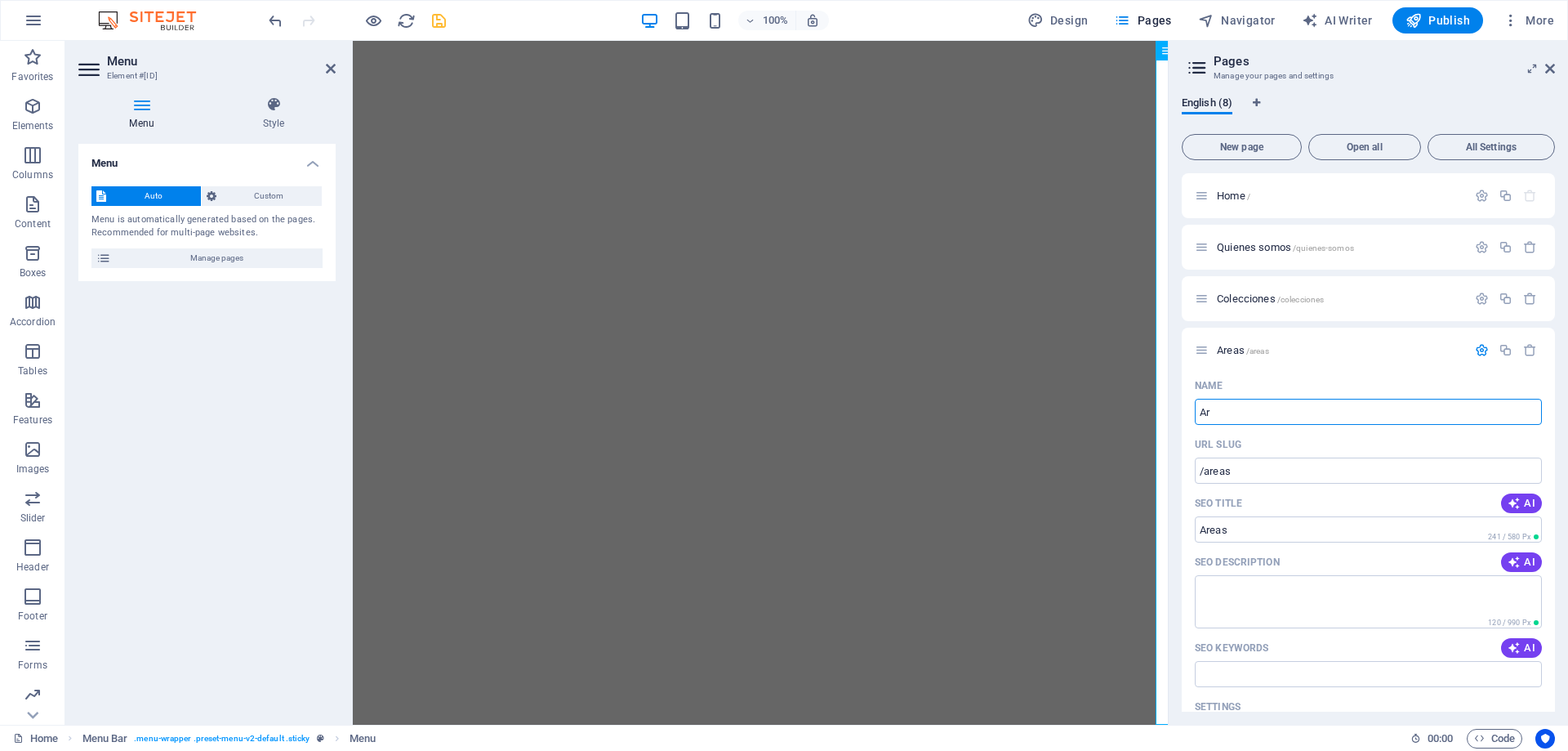 type on "A" 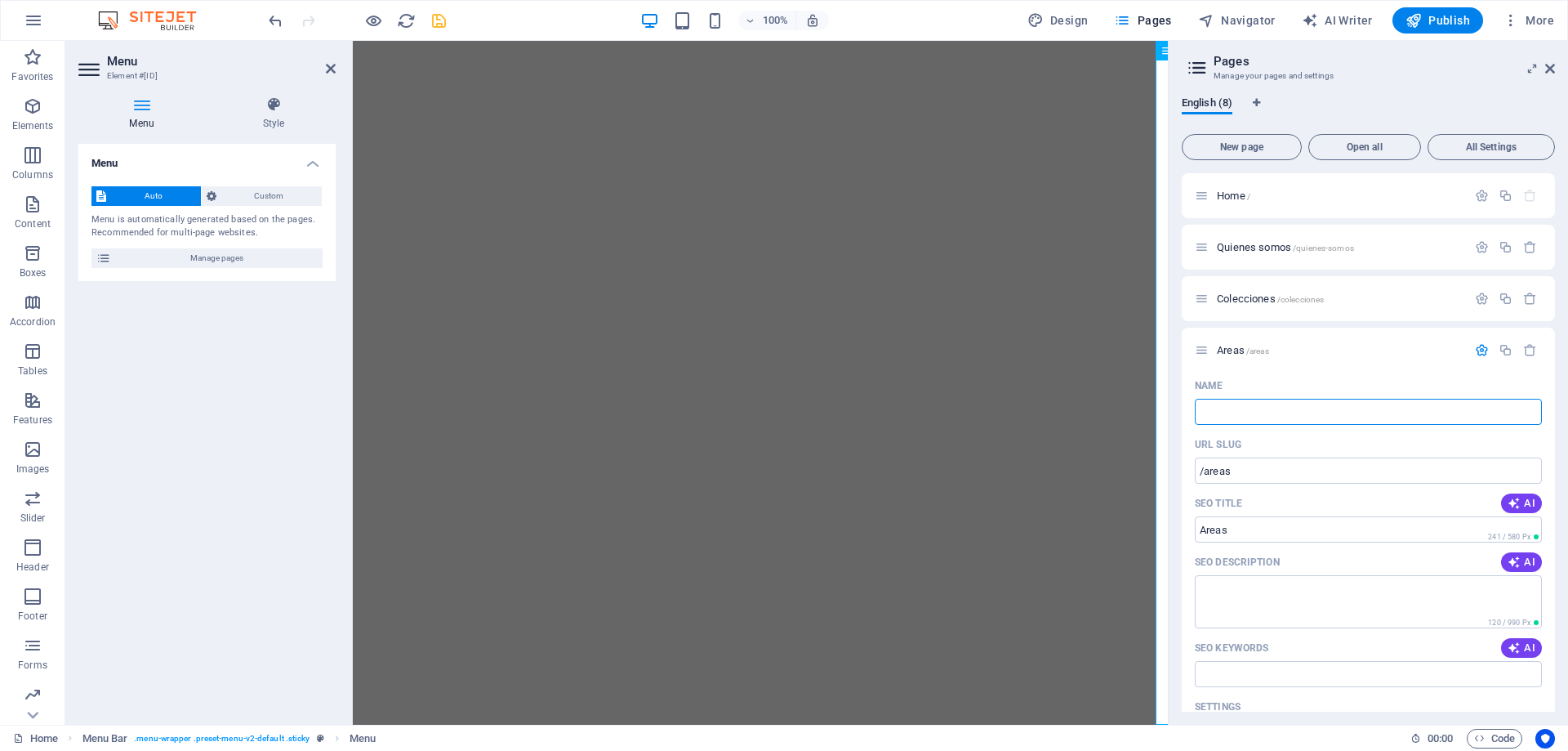type 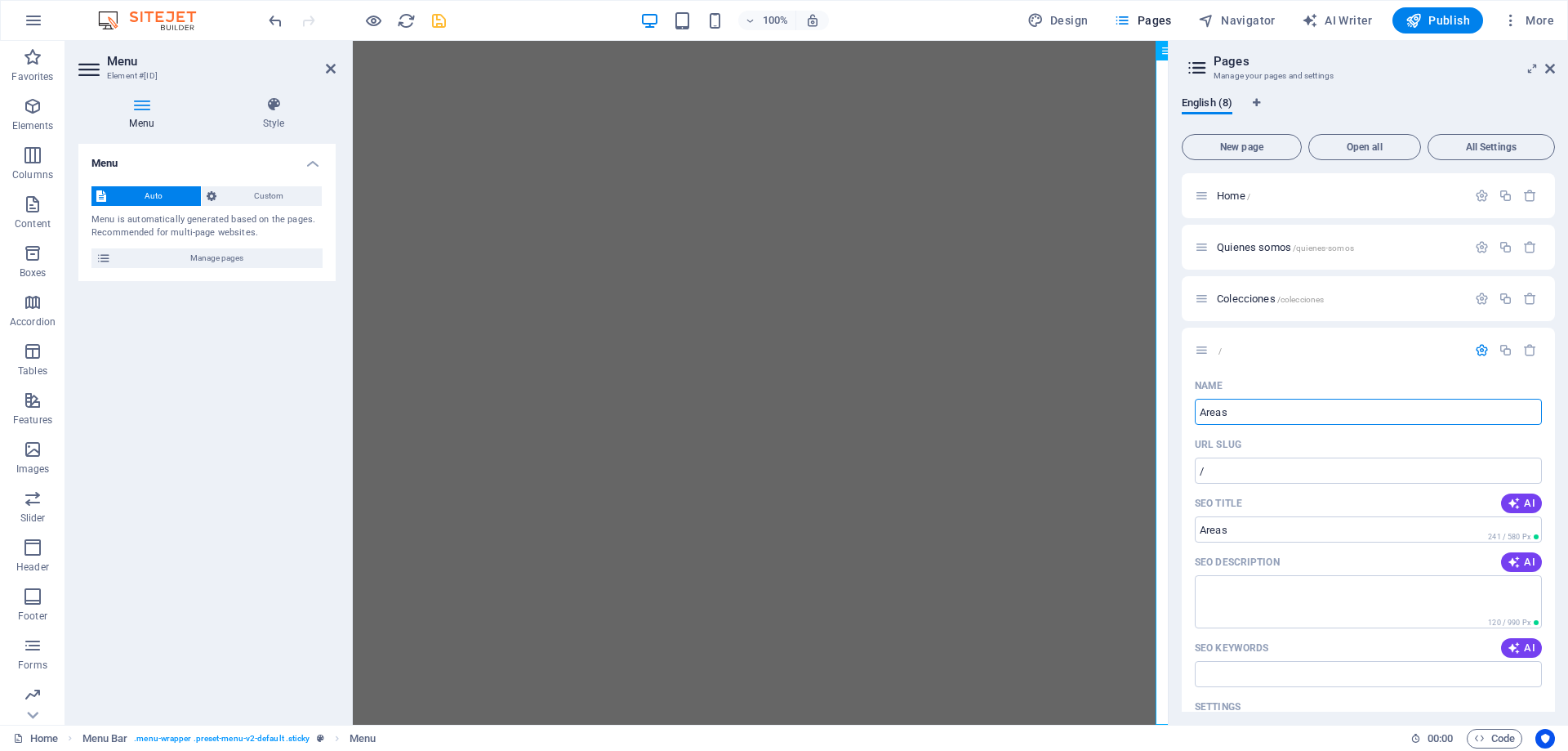 type on "Areas" 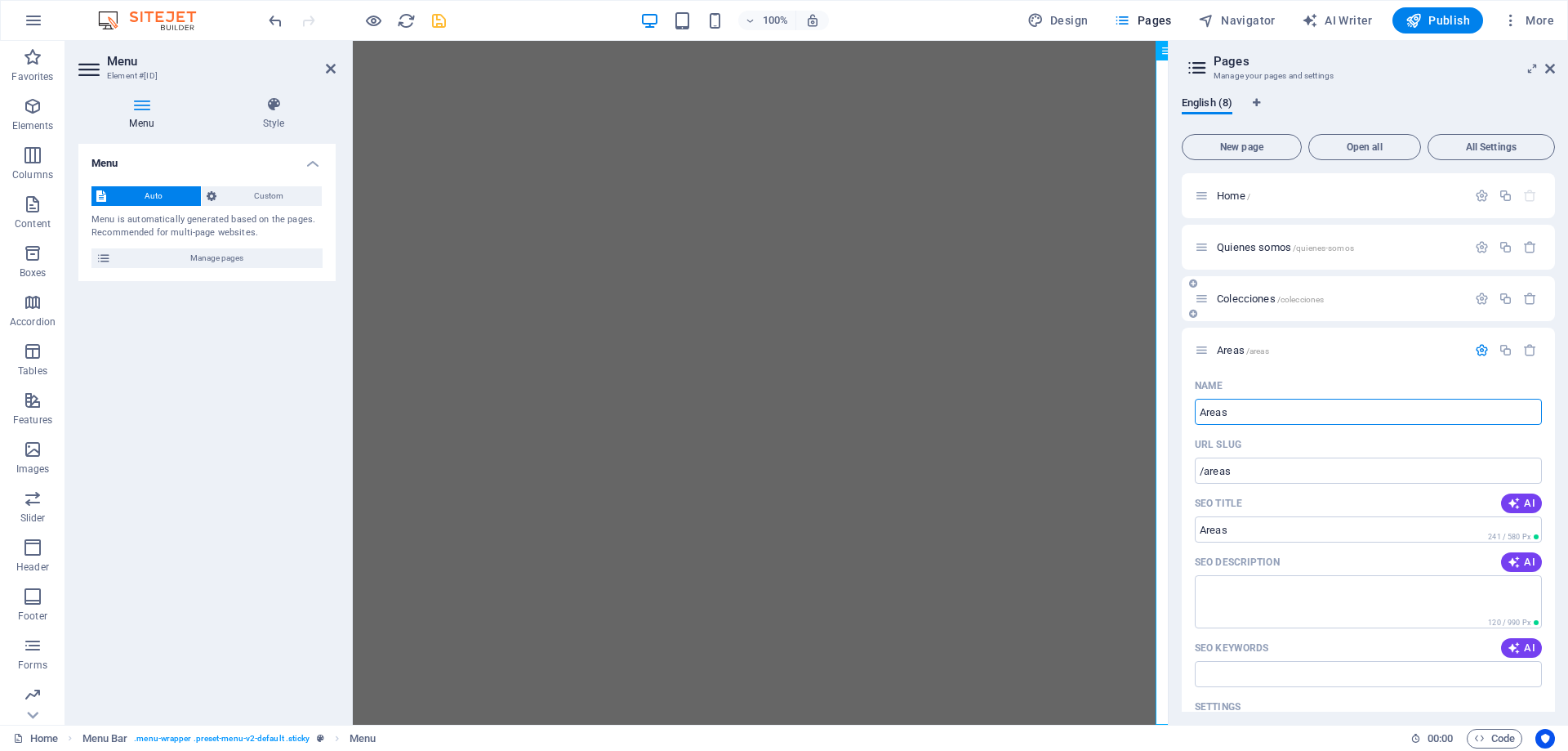 type on "Areas" 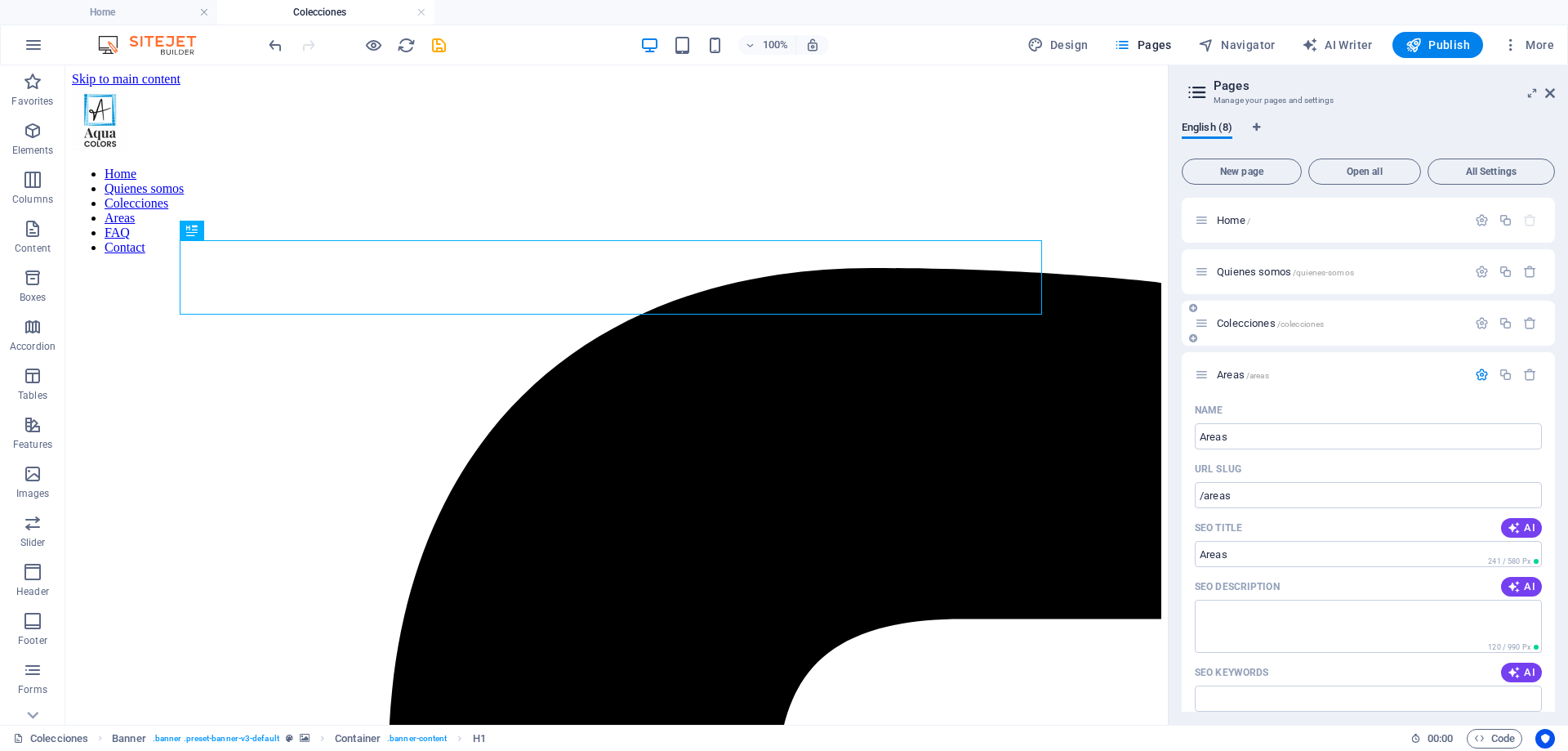scroll, scrollTop: 0, scrollLeft: 0, axis: both 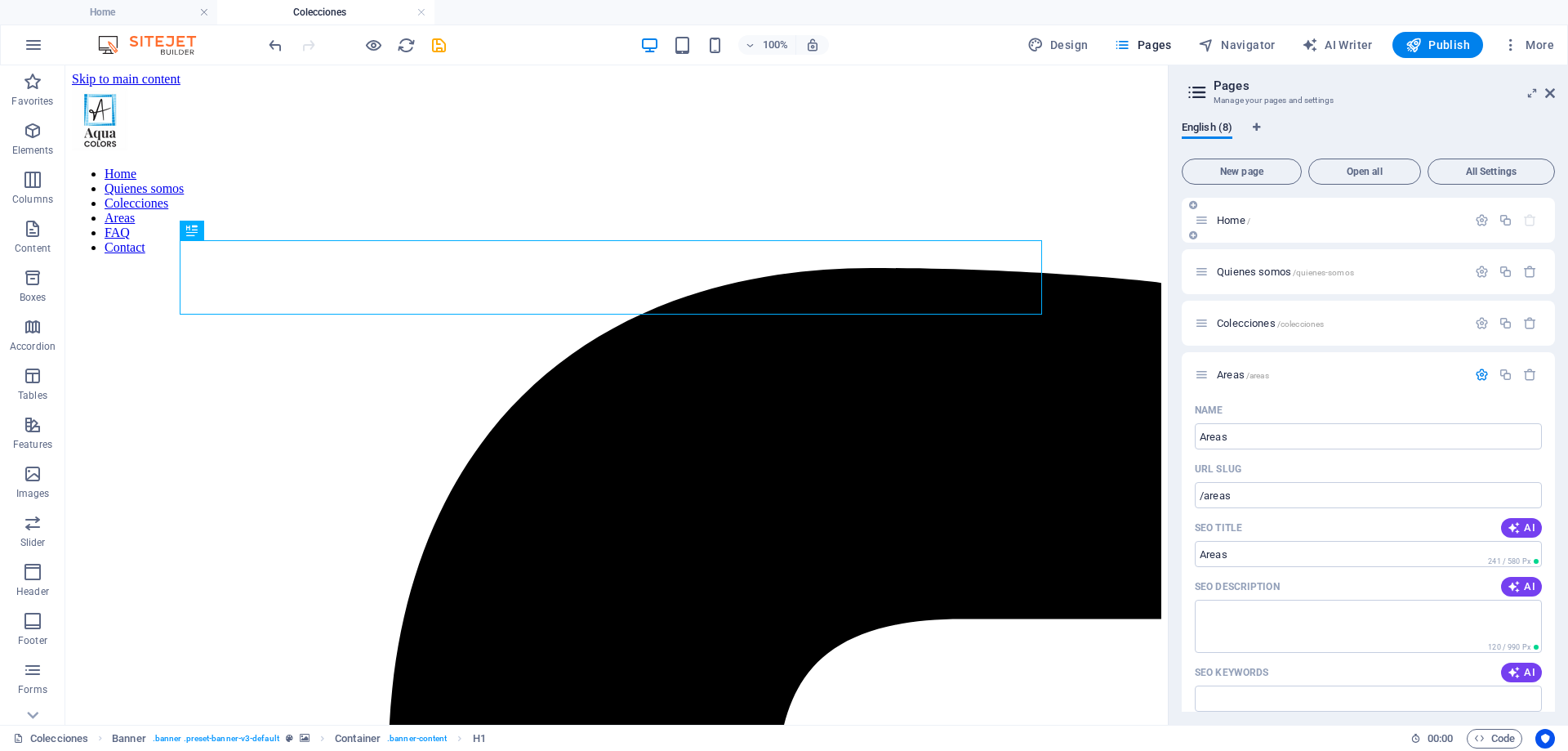 click on "Home /" at bounding box center [1339, 220] 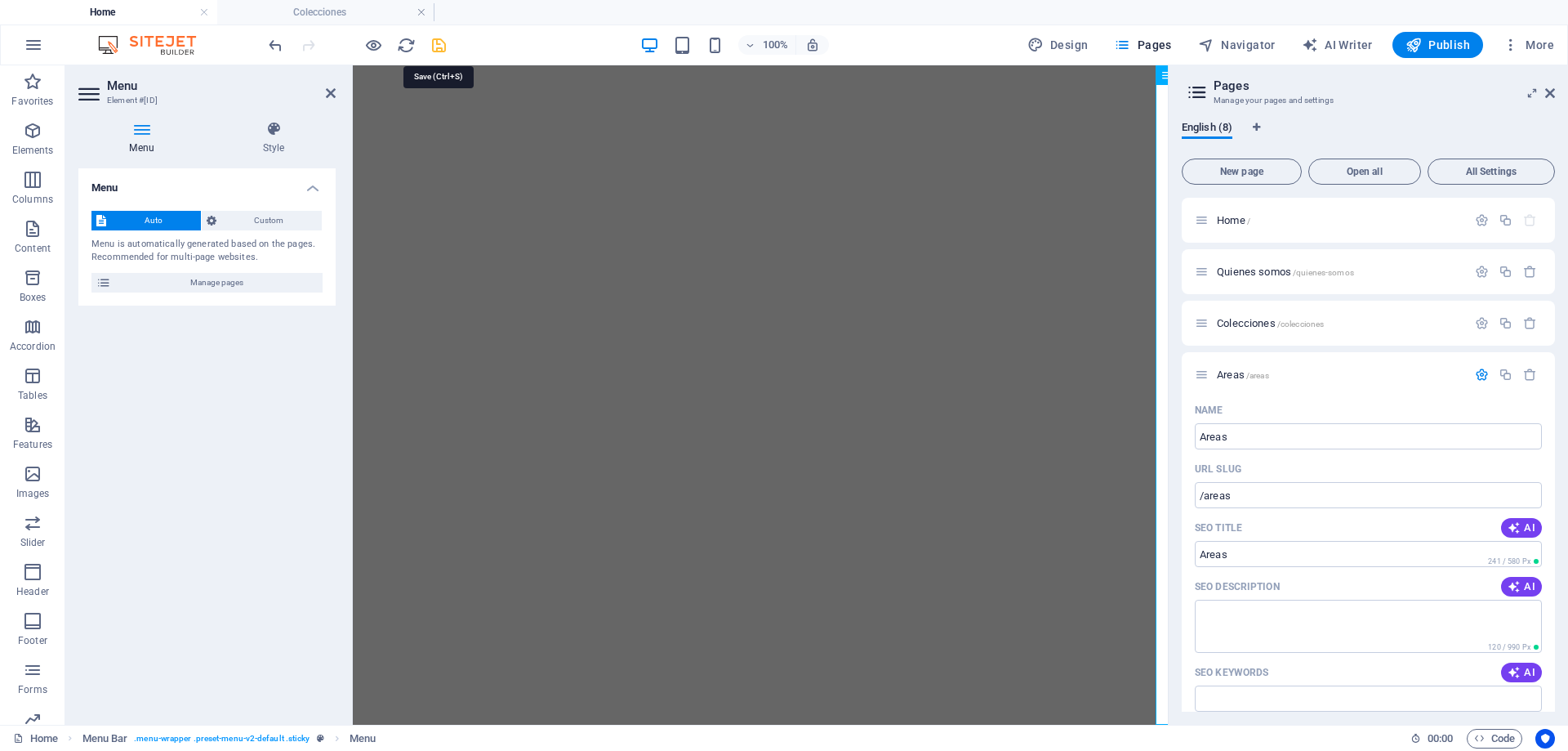 click at bounding box center [439, 45] 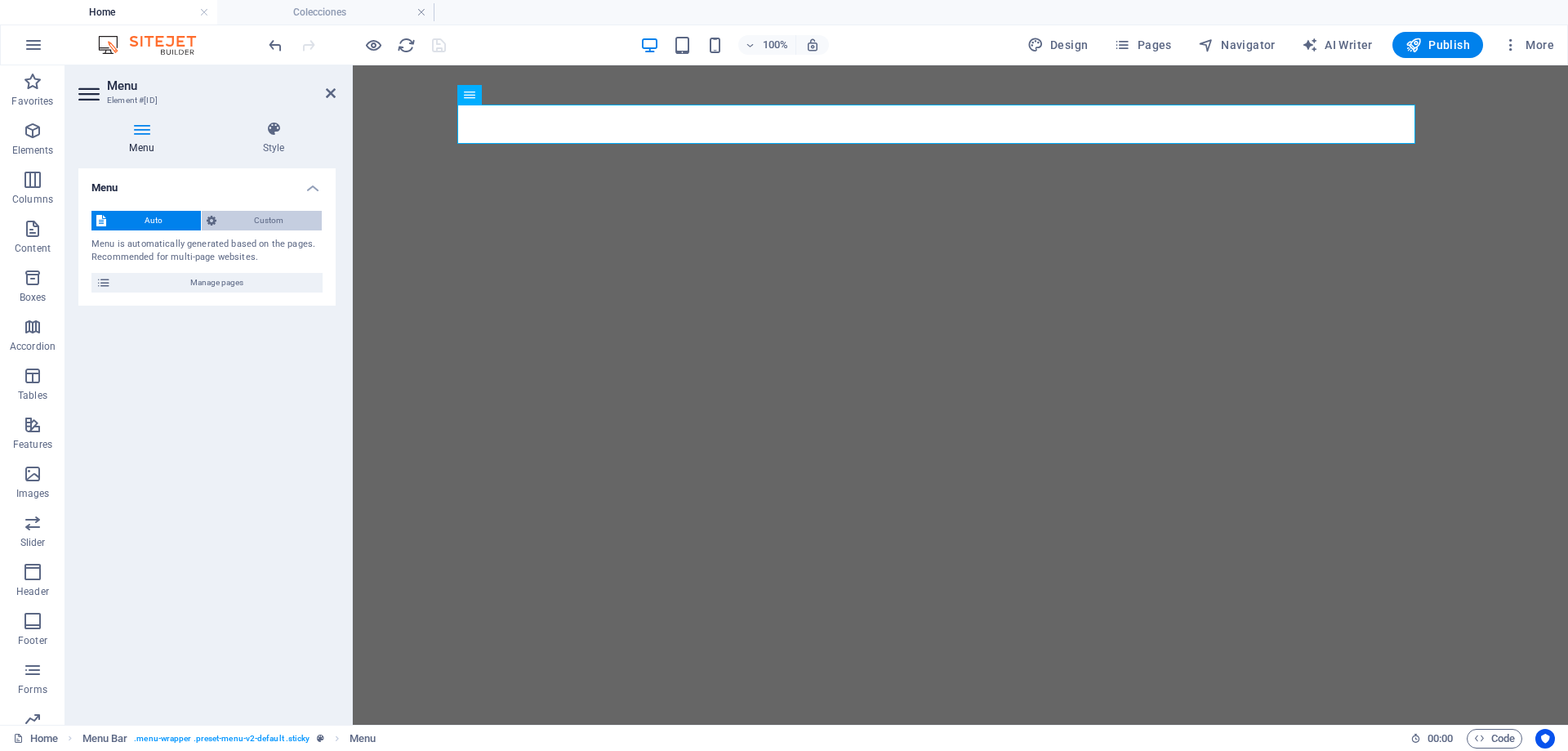 click on "Custom" at bounding box center (270, 221) 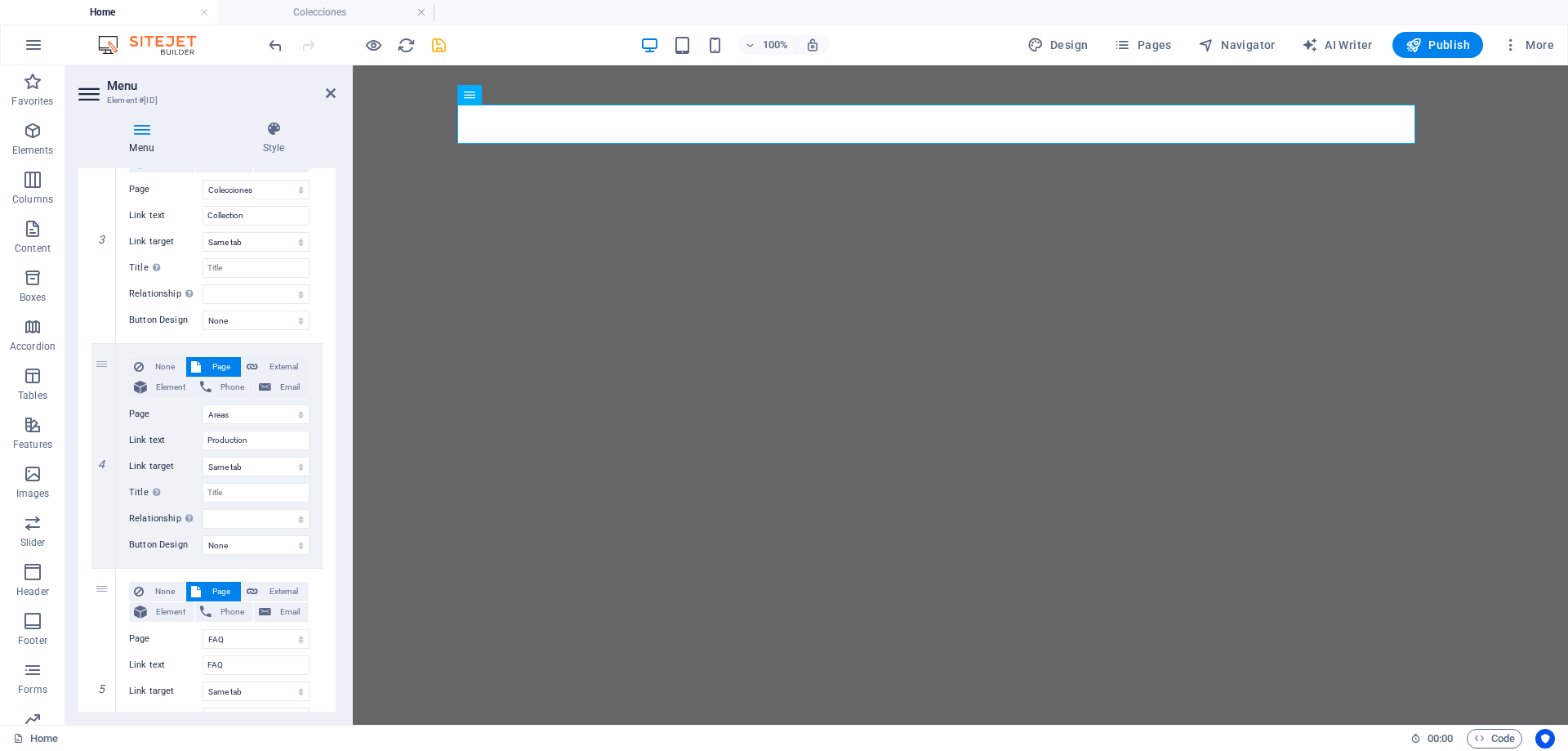 scroll, scrollTop: 817, scrollLeft: 0, axis: vertical 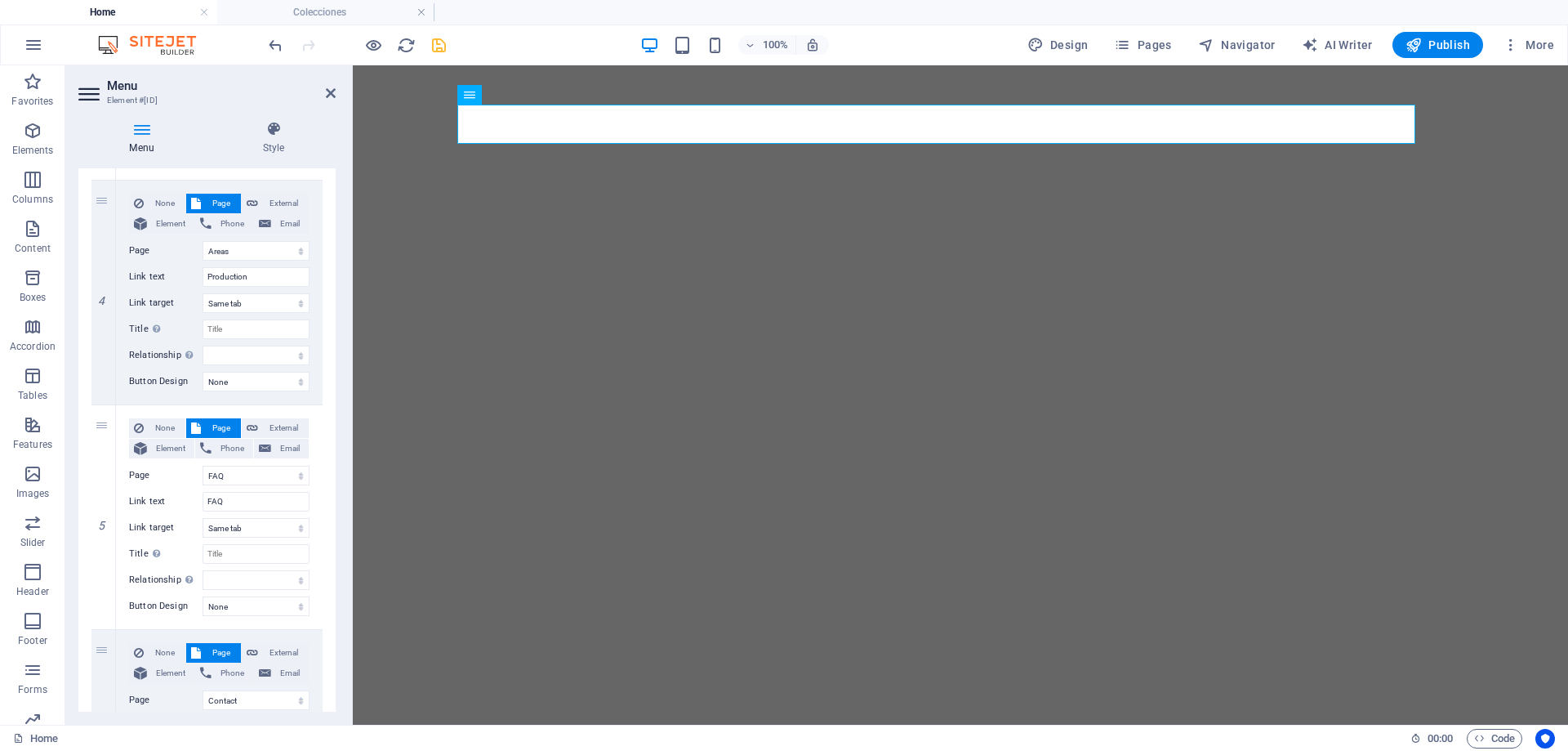 click on "Menu" at bounding box center [145, 138] 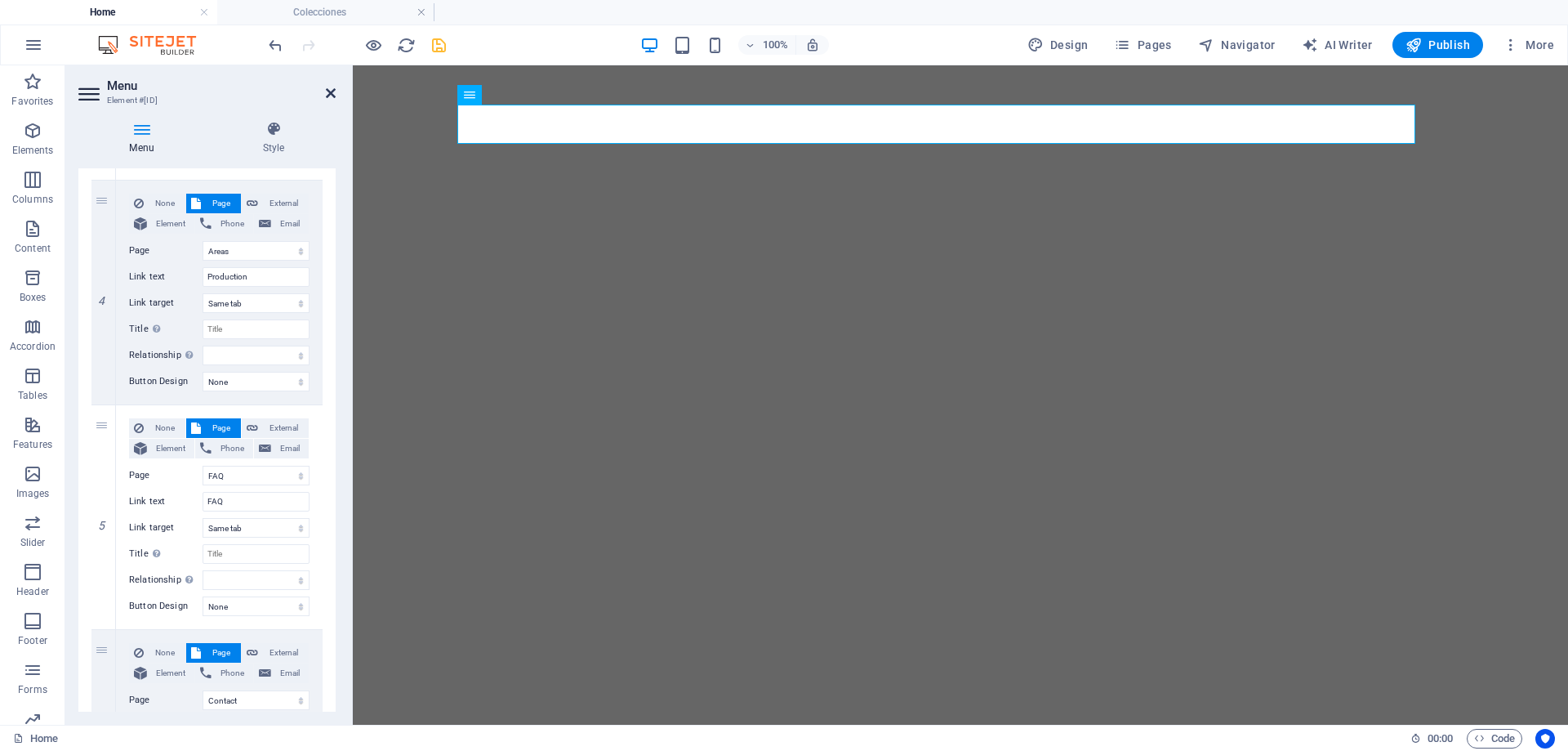 click at bounding box center (331, 93) 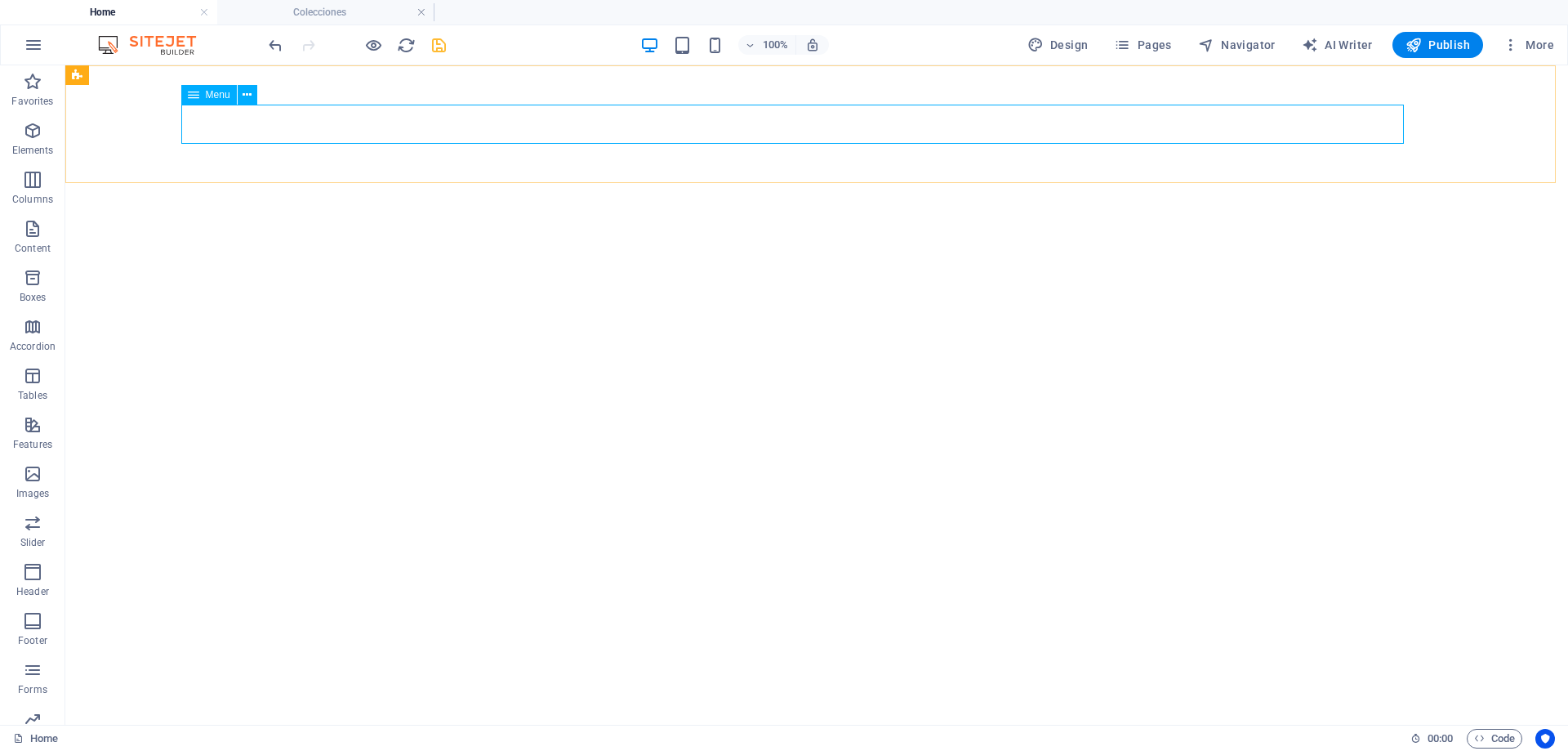 select 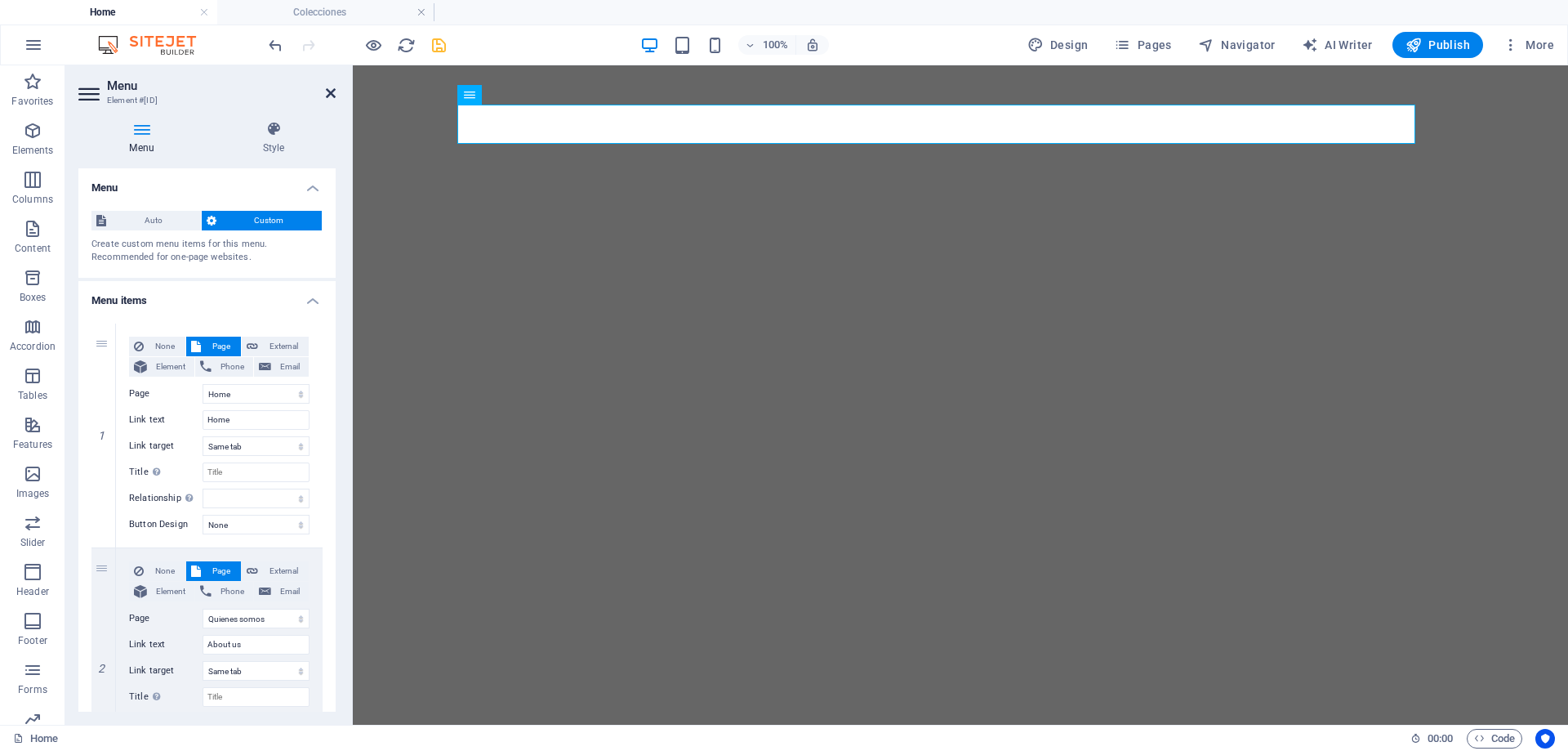 click at bounding box center (331, 93) 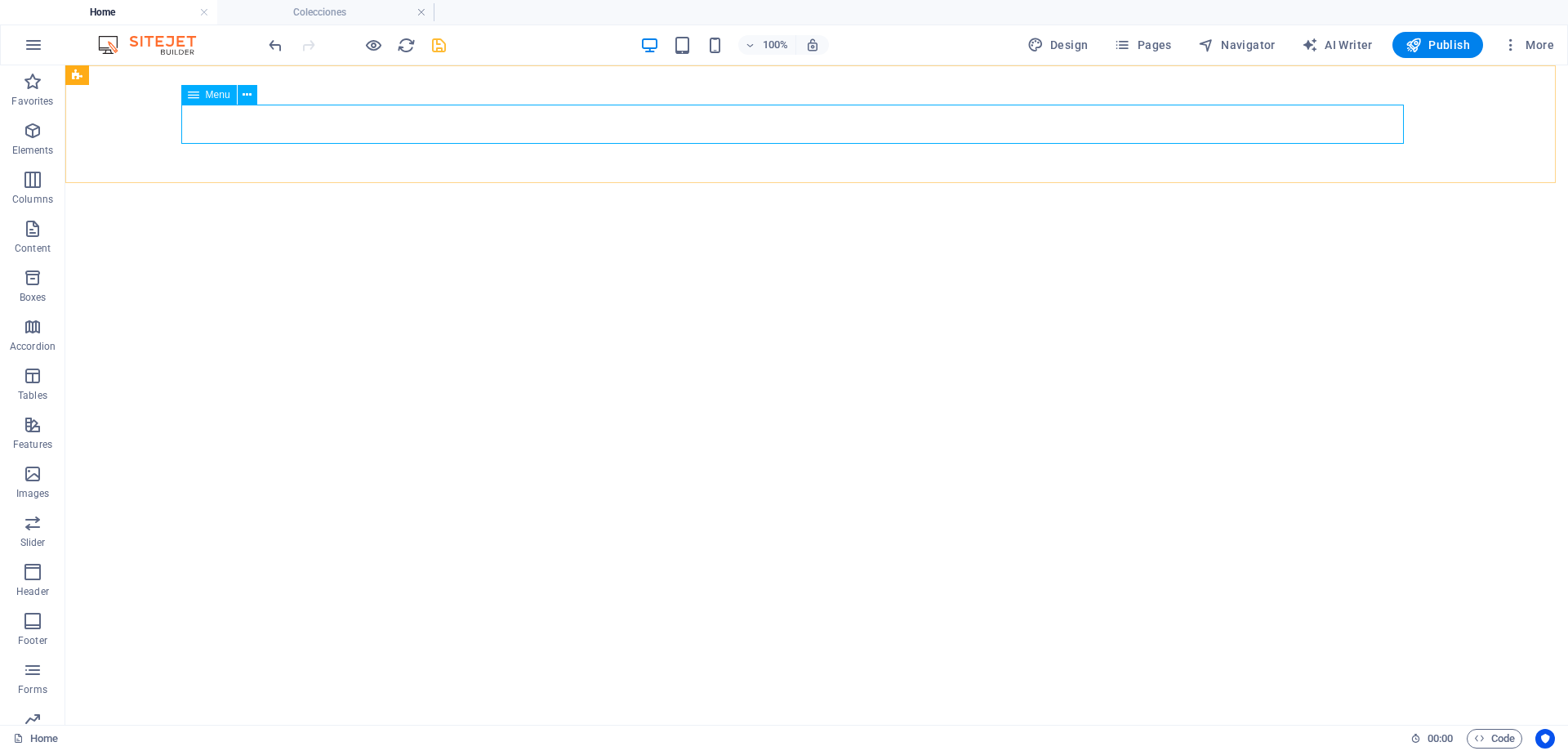 select 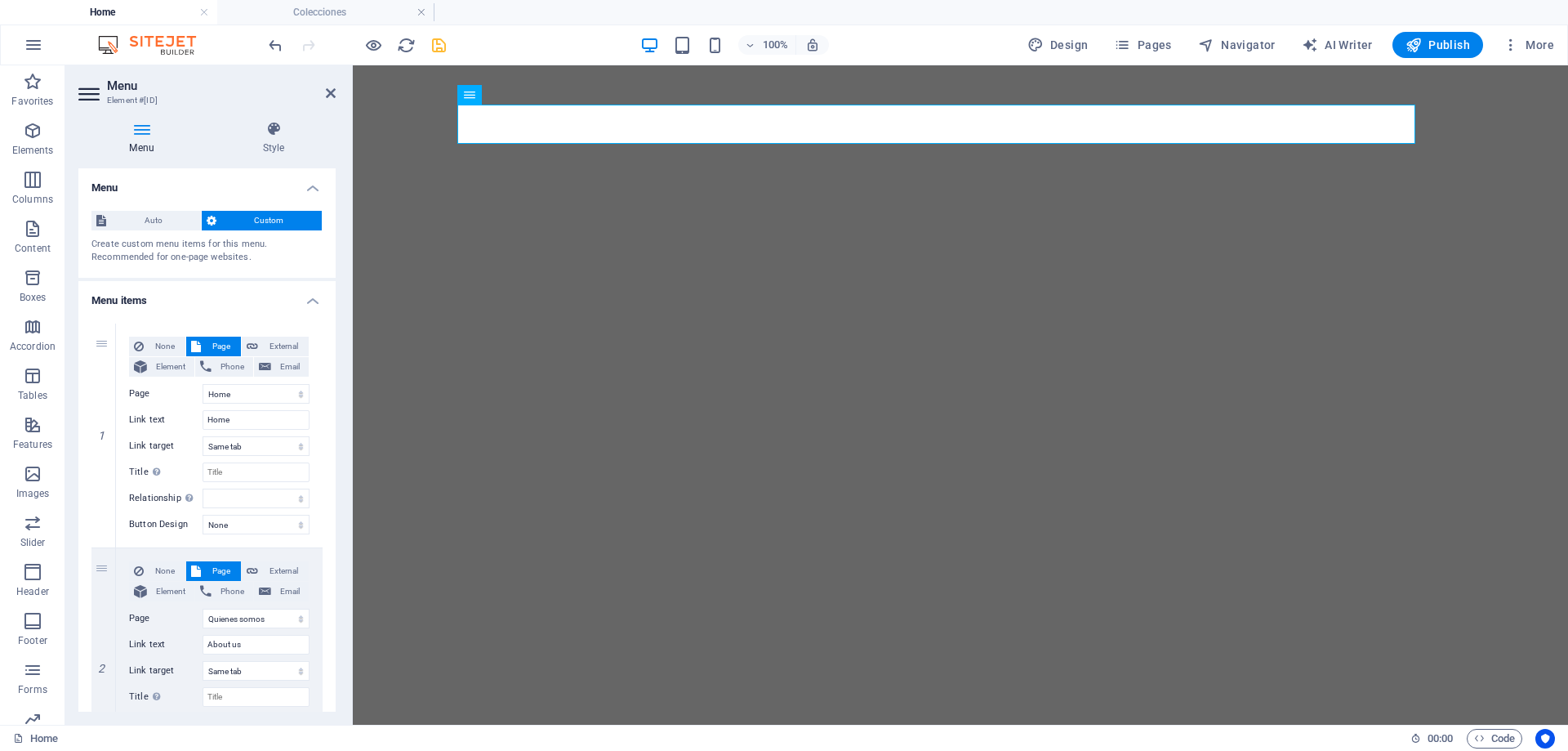 click at bounding box center [91, 94] 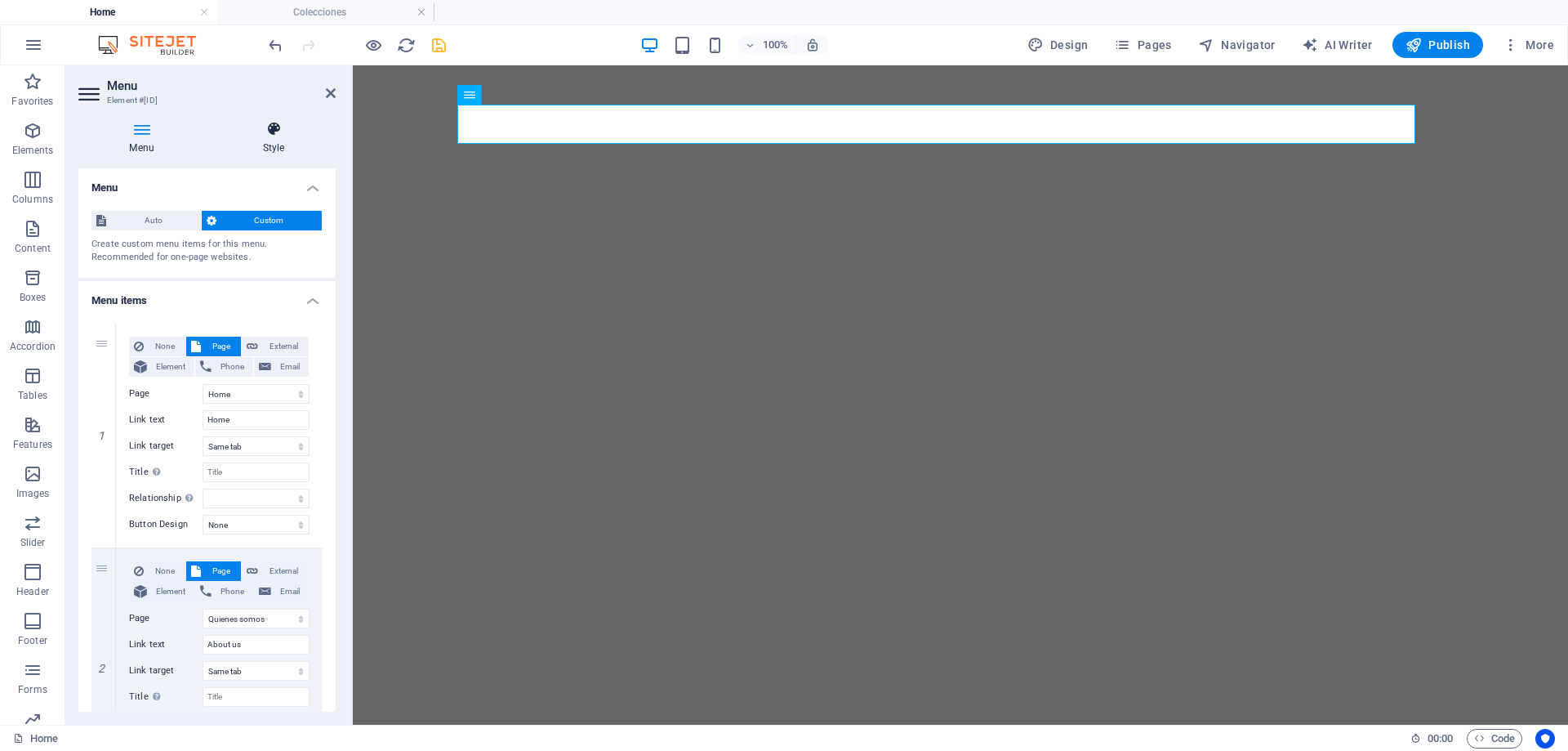 click at bounding box center [274, 129] 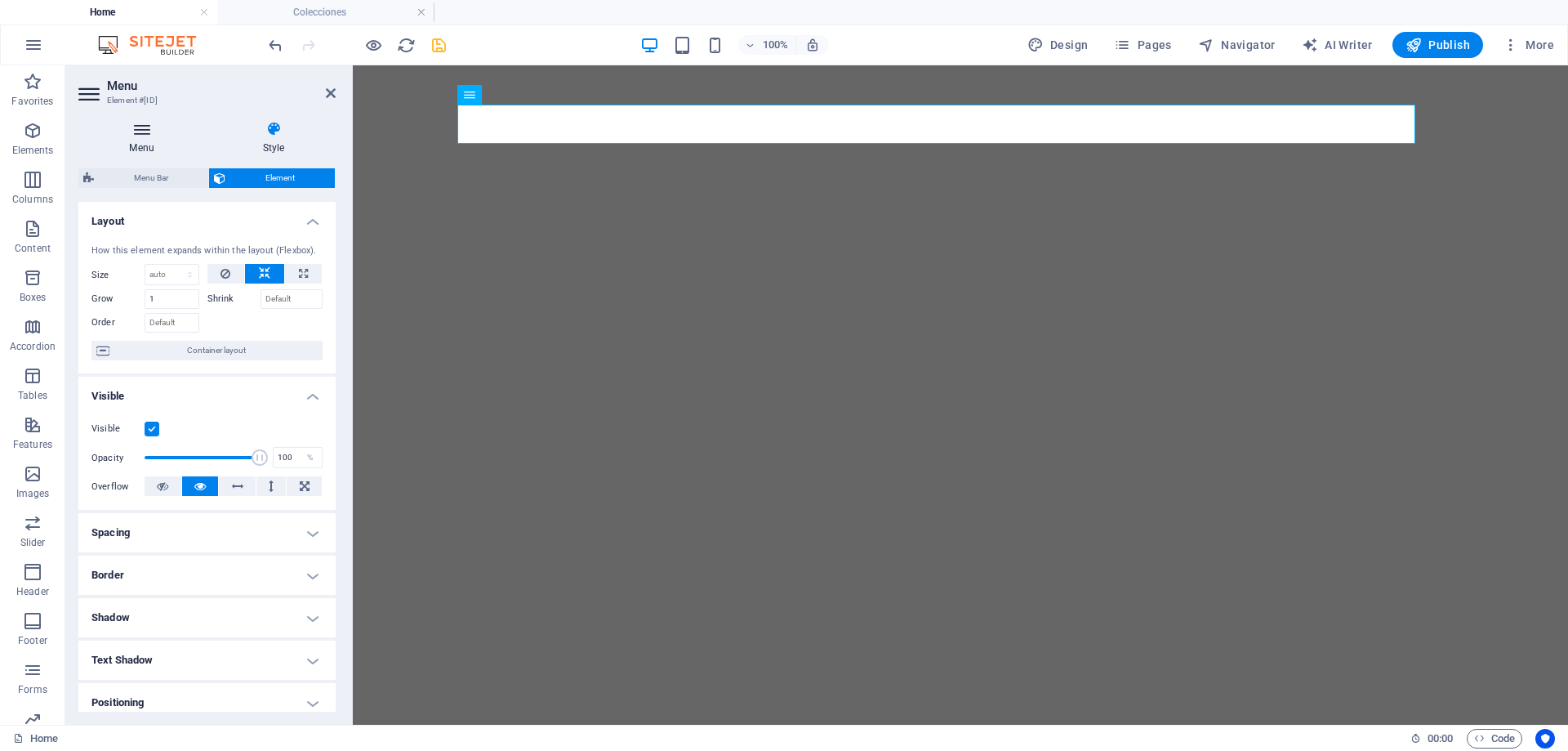 click on "Menu" at bounding box center (145, 138) 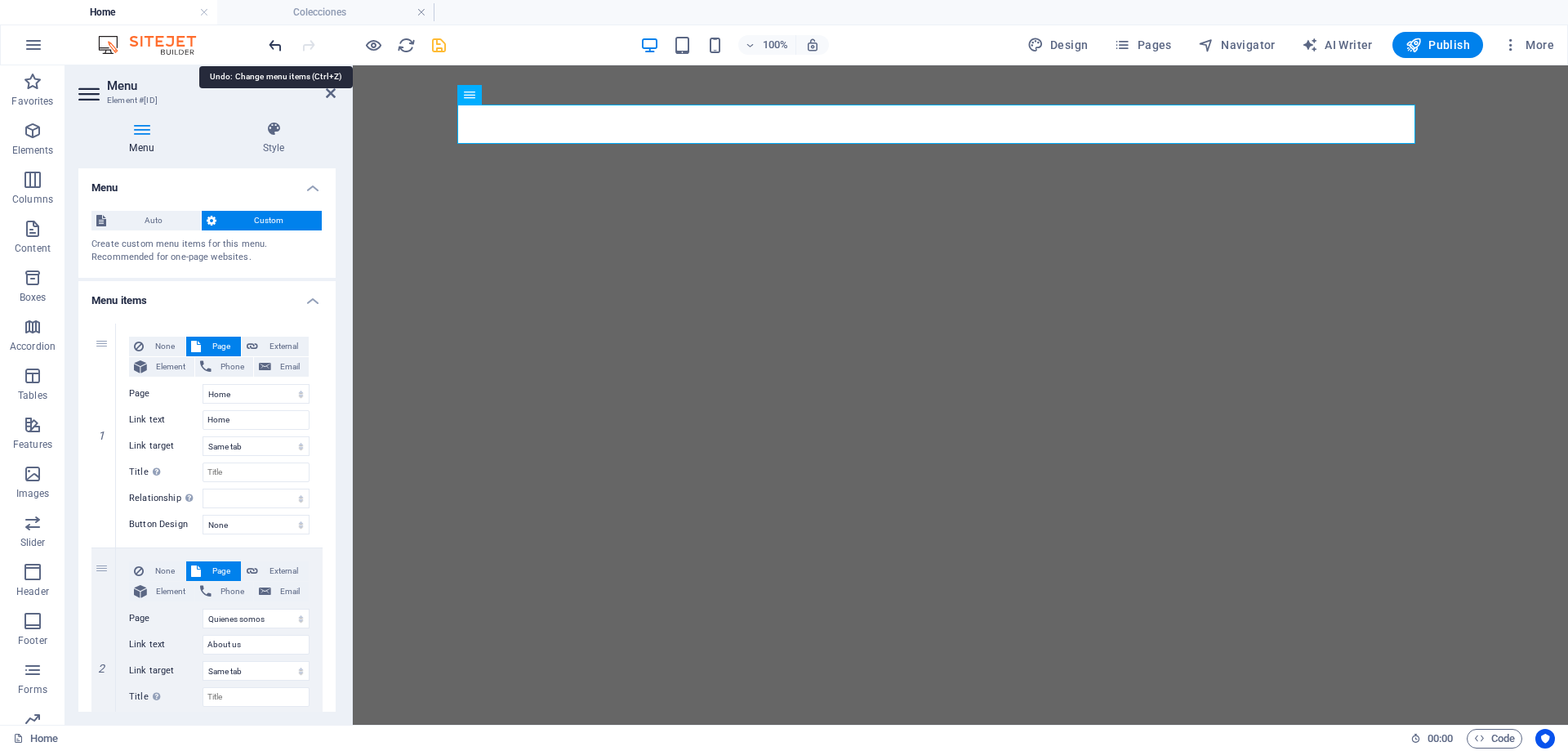 click at bounding box center (275, 45) 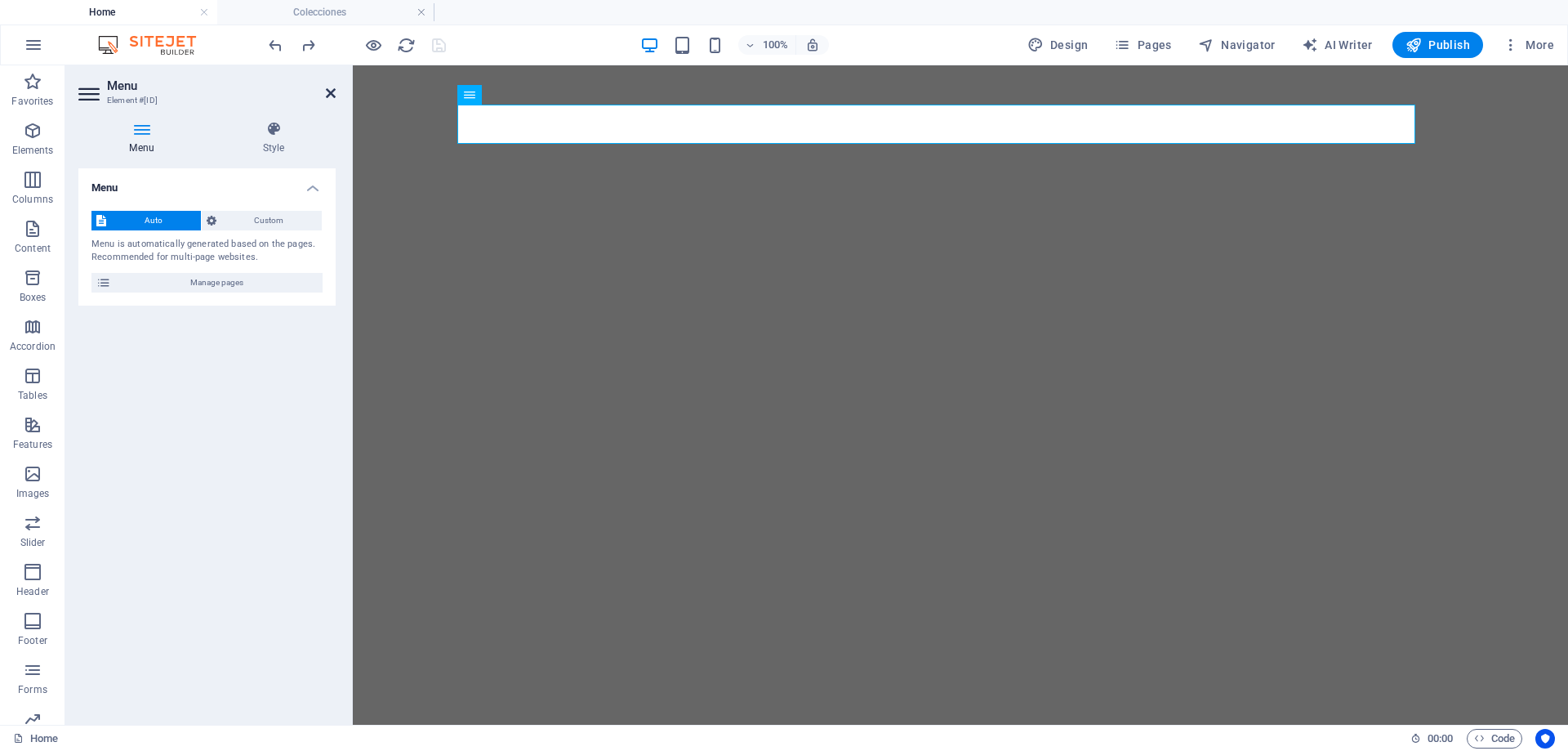 click at bounding box center (331, 93) 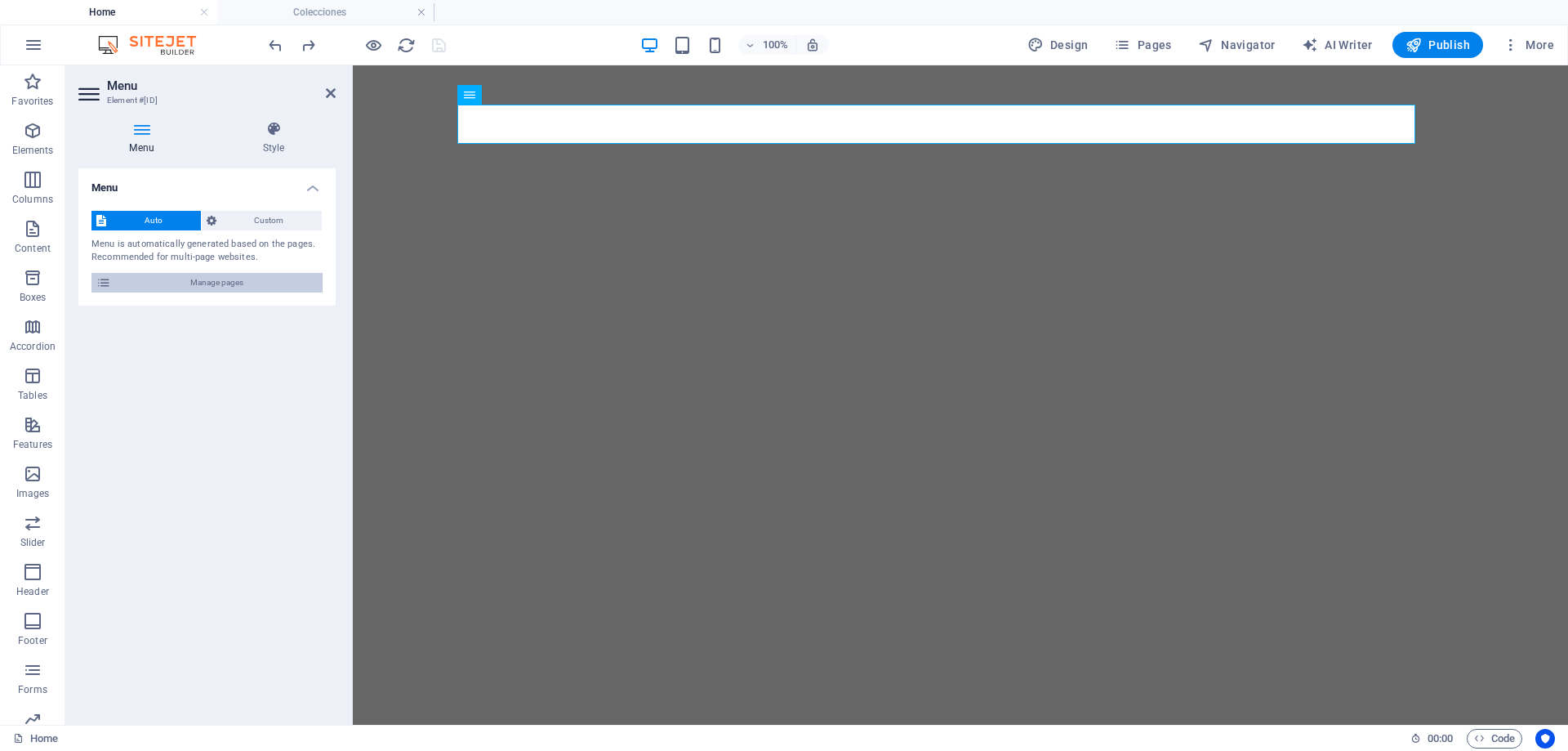 click on "Manage pages" at bounding box center (216, 283) 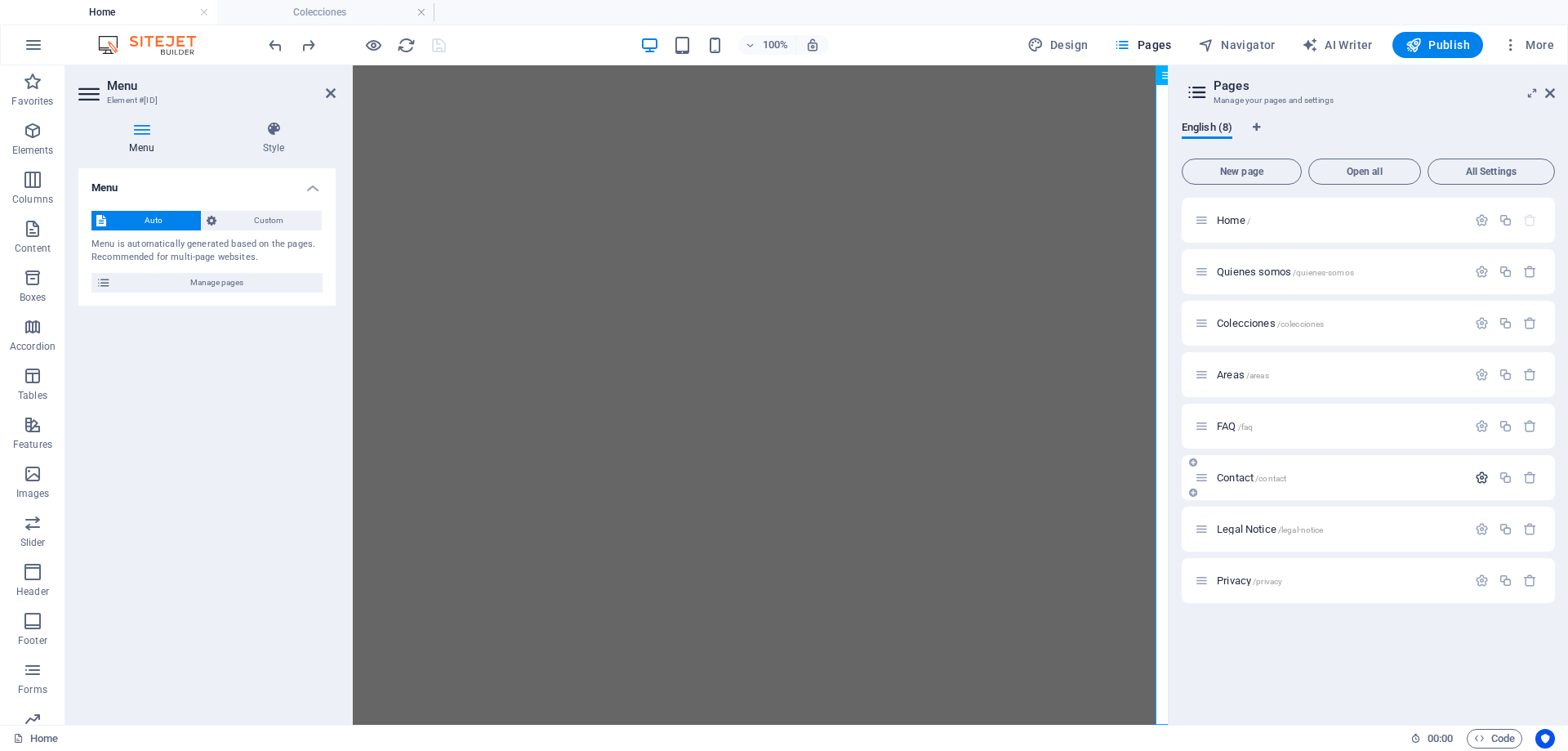 click at bounding box center (1481, 477) 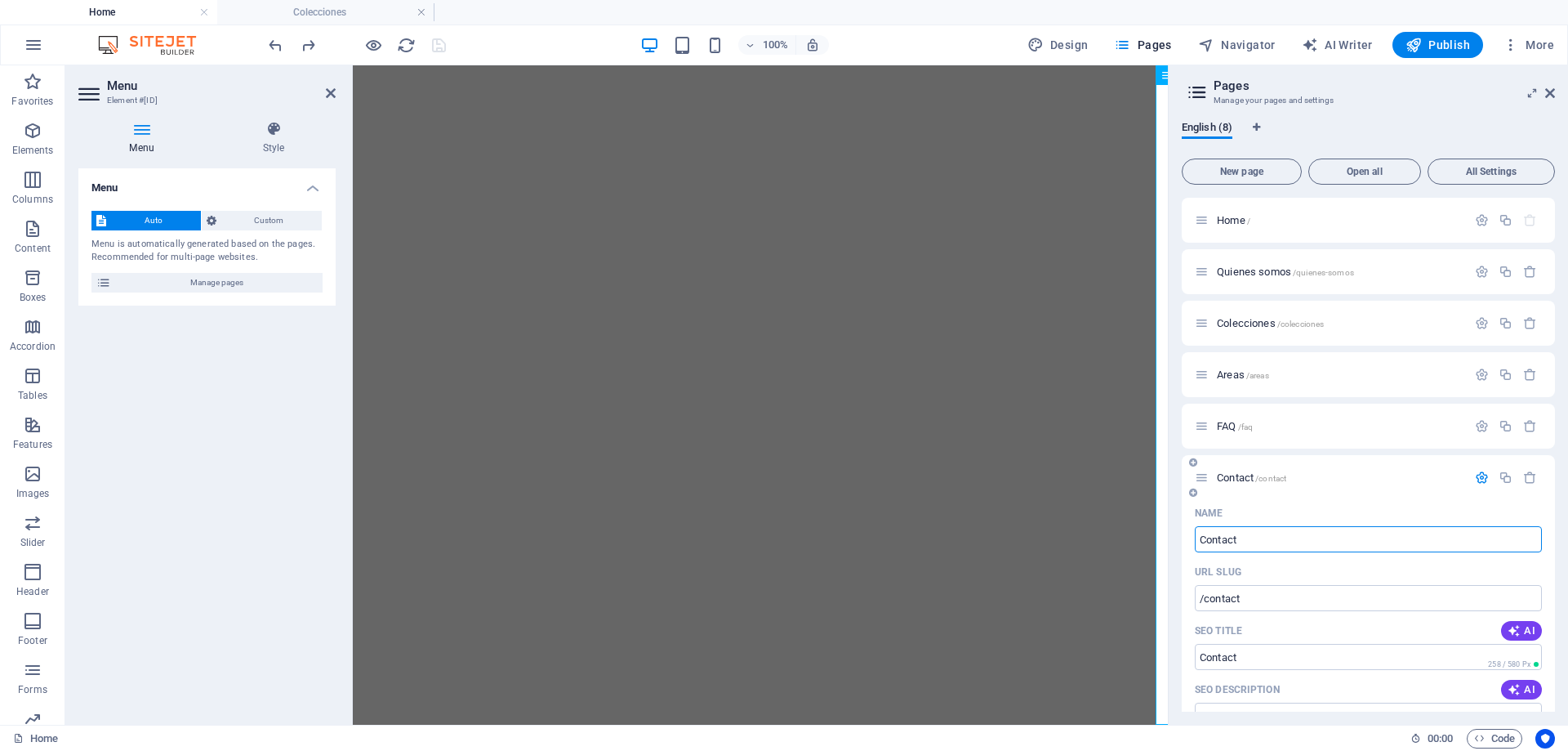 click on "Contact" at bounding box center [1368, 539] 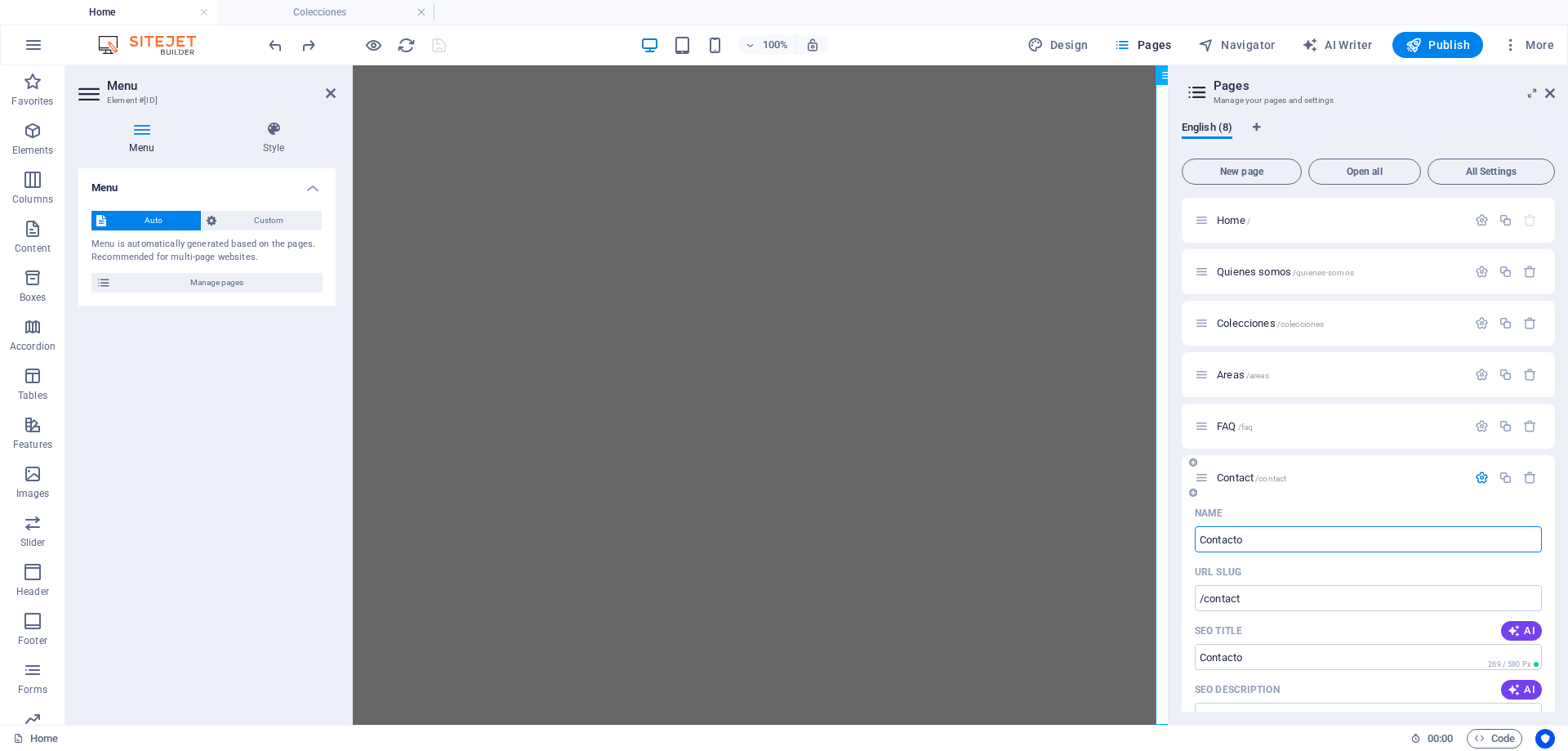 type on "Contacto" 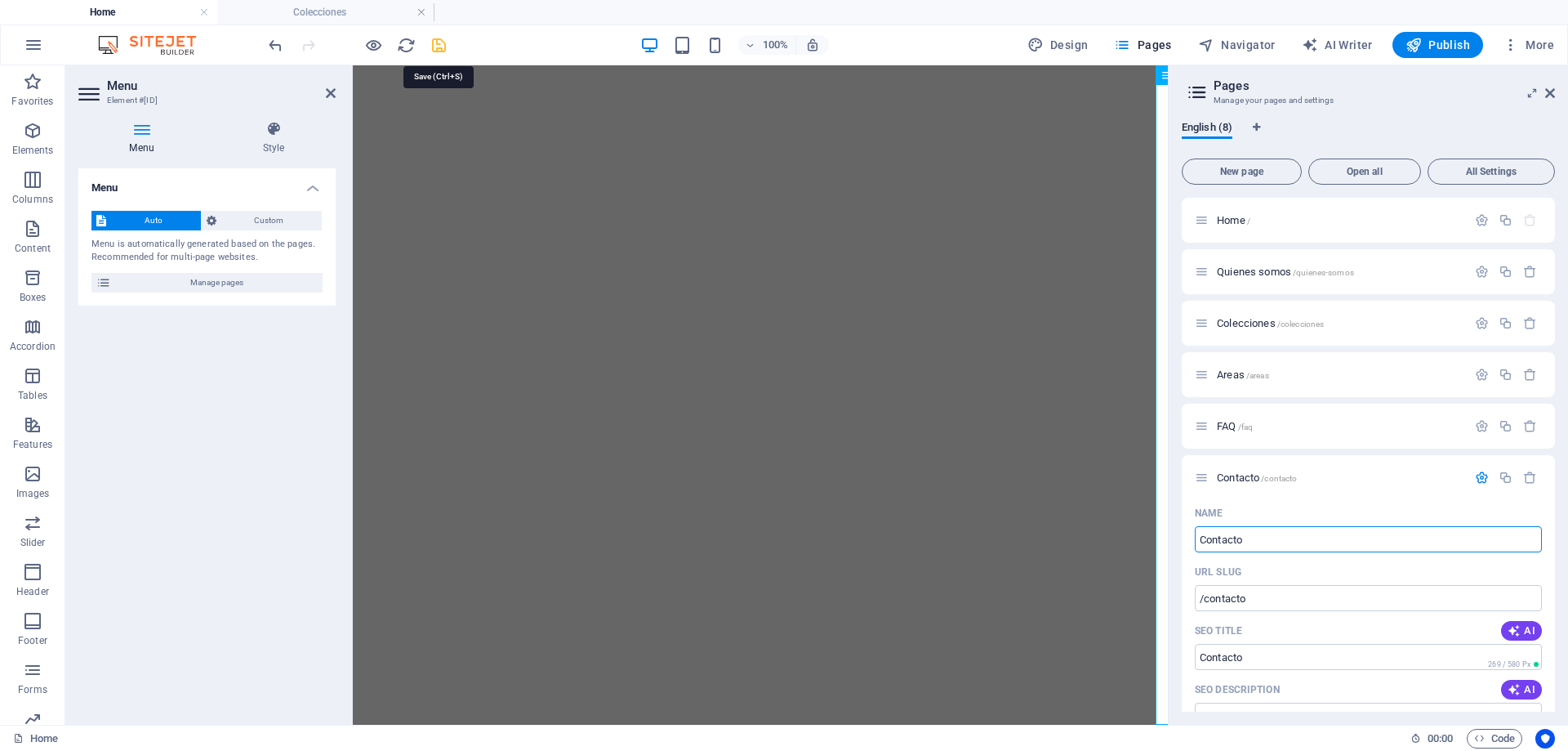 type on "Contacto" 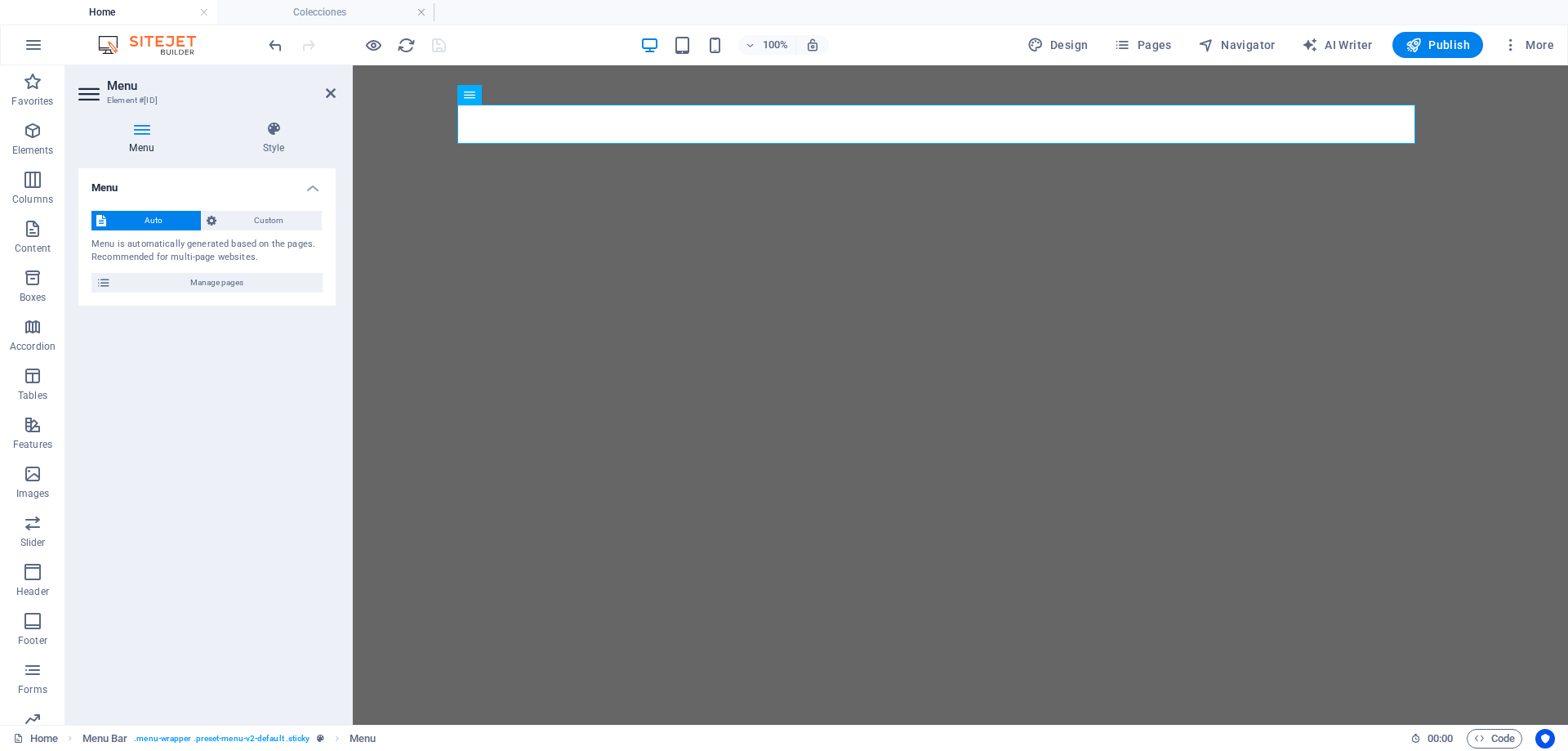 click on "Menu Auto Custom Menu is automatically generated based on the pages. Recommended for multi-page websites. Manage pages Menu items 1 None Page External Element Phone Email Page Home Quienes somos Colecciones Areas FAQ Contacto Legal Notice Privacy Element
URL / Phone Email Link text Home Link target New tab Same tab Overlay Title Additional link description, should not be the same as the link text. The title is most often shown as a tooltip text when the mouse moves over the element. Leave empty if uncertain. Relationship Sets the  relationship of this link to the link target . For example, the value "nofollow" instructs search engines not to follow the link. Can be left empty. alternate author bookmark external help license next nofollow noreferrer noopener prev search tag Button Design None Default Primary Secondary 2 None Page External Element Phone Email Page Home Quienes somos Colecciones Areas FAQ Contacto Legal Notice Privacy Element
URL /about-us Phone 3" at bounding box center (207, 440) 